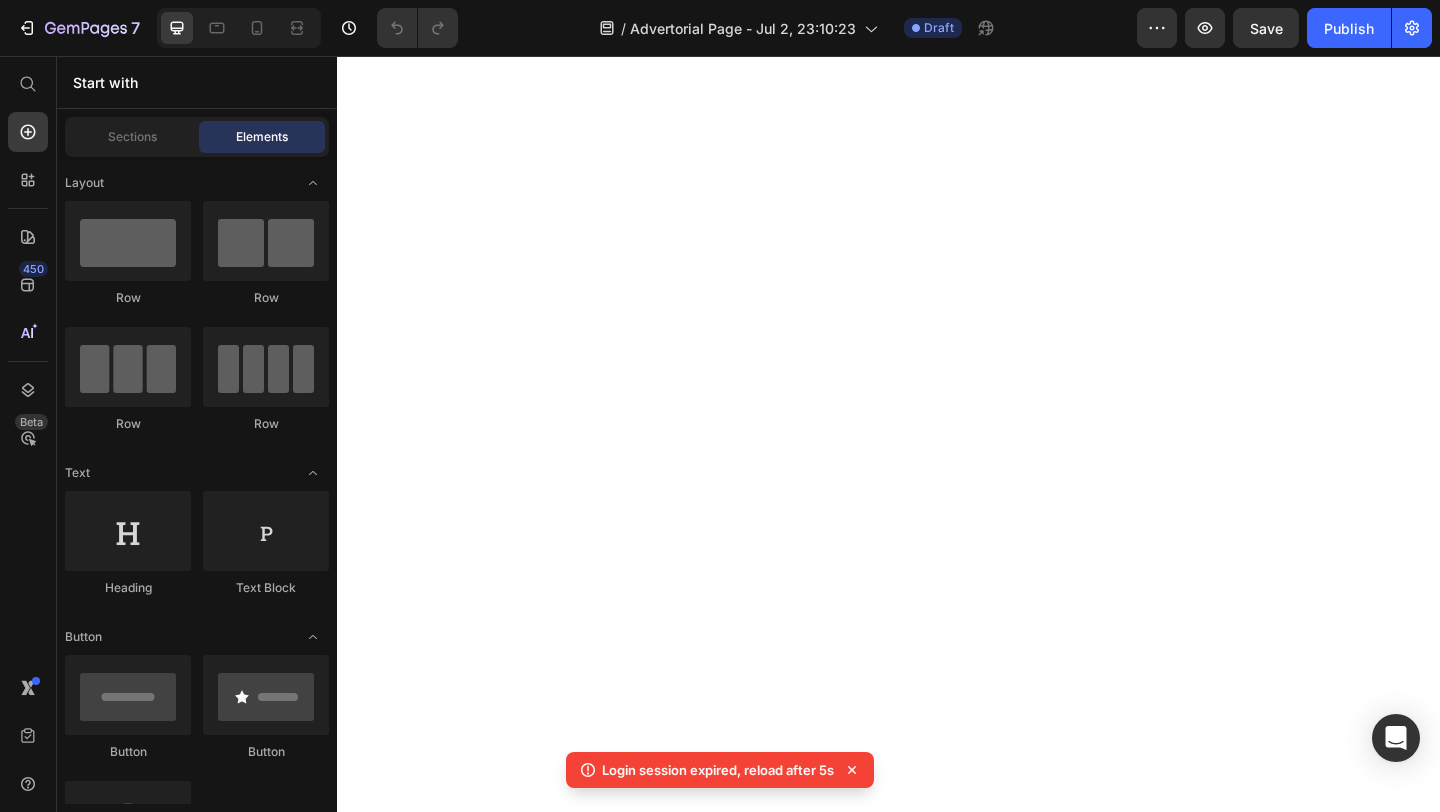 scroll, scrollTop: 0, scrollLeft: 0, axis: both 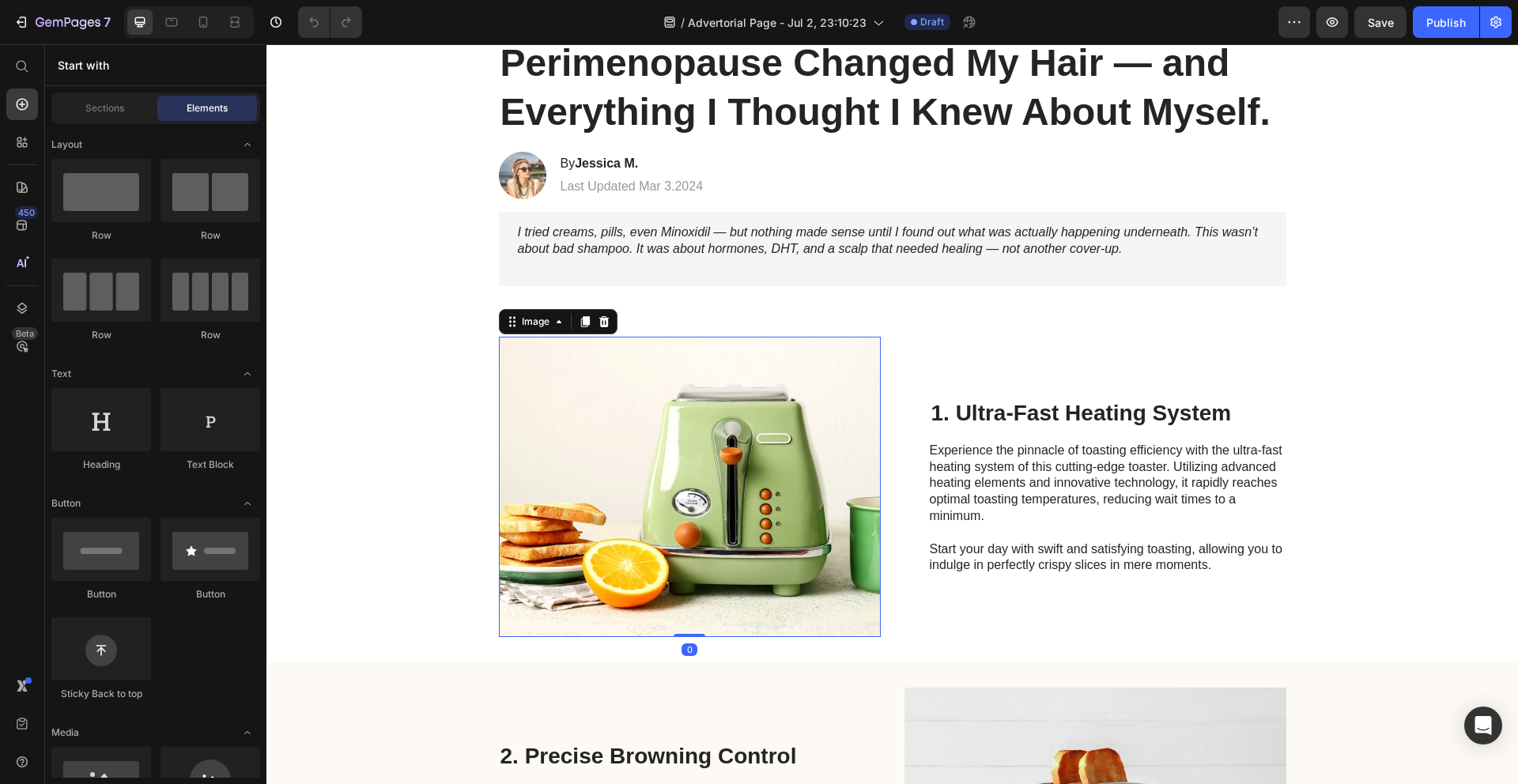 click at bounding box center (689, 487) 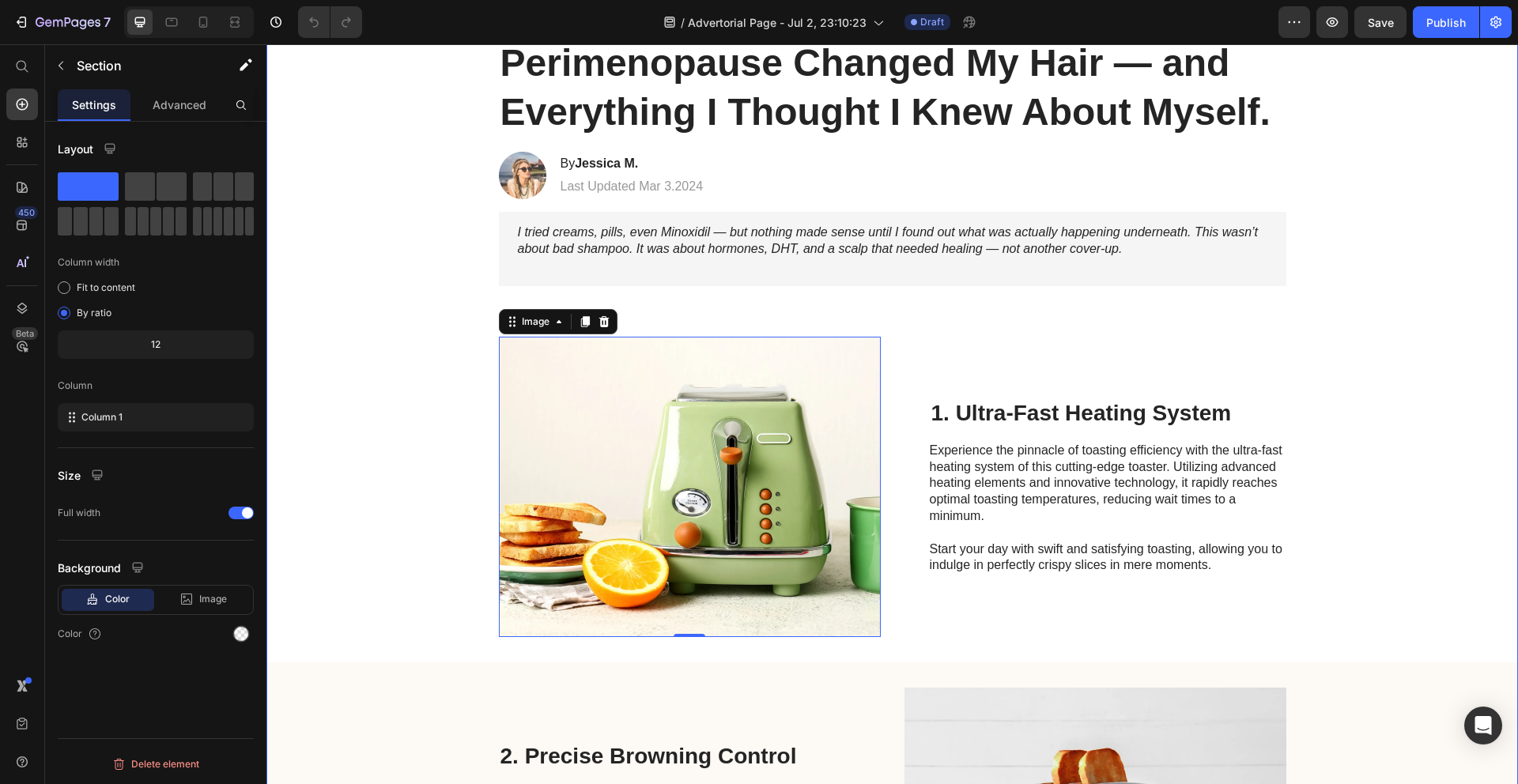 click on "Perimenopause Changed My Hair — and Everything I Thought I Knew About Myself. Heading Image By [FIRST] [LAST]. Heading Last Updated Mar 3.2024 Text Block Row I tried creams, pills, even Minoxidil — but nothing made sense until I found out what was actually happening underneath. This wasn’t about bad shampoo. It was about hormones, DHT, and a scalp that needed healing — not another cover-up. Text Block Image 0 1. Ultra-Fast Heating System Heading Experience the pinnacle of toasting efficiency with the ultra-fast heating system of this cutting-edge toaster. Utilizing advanced heating elements and innovative technology, it rapidly reaches optimal toasting temperatures, reducing wait times to a minimum. Start your day with swift and satisfying toasting, allowing you to indulge in perfectly crispy slices in mere moments. Text Block Row 2. Precise Browning Control Heading Text Block Image Row" at bounding box center (892, 830) 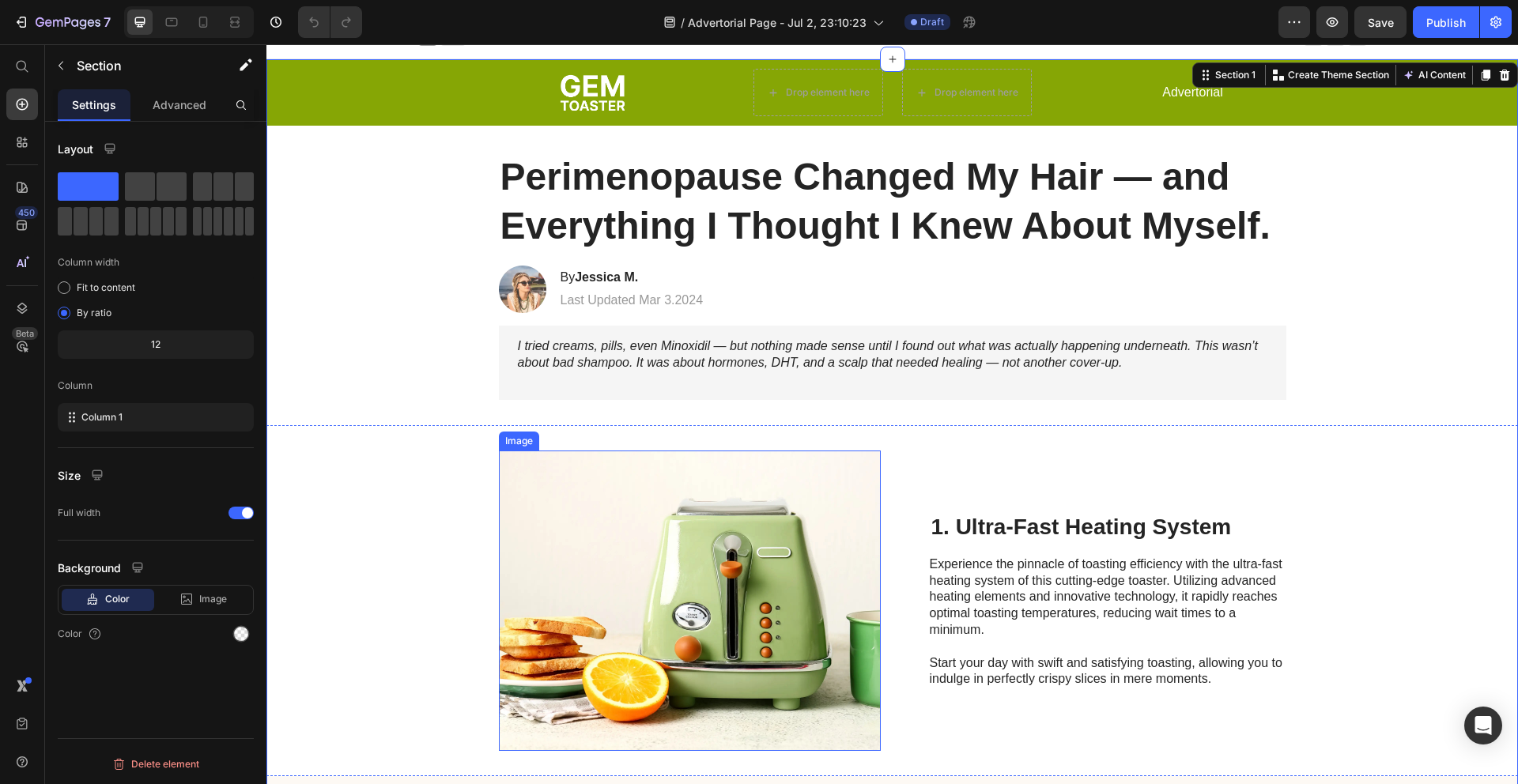 scroll, scrollTop: 14, scrollLeft: 0, axis: vertical 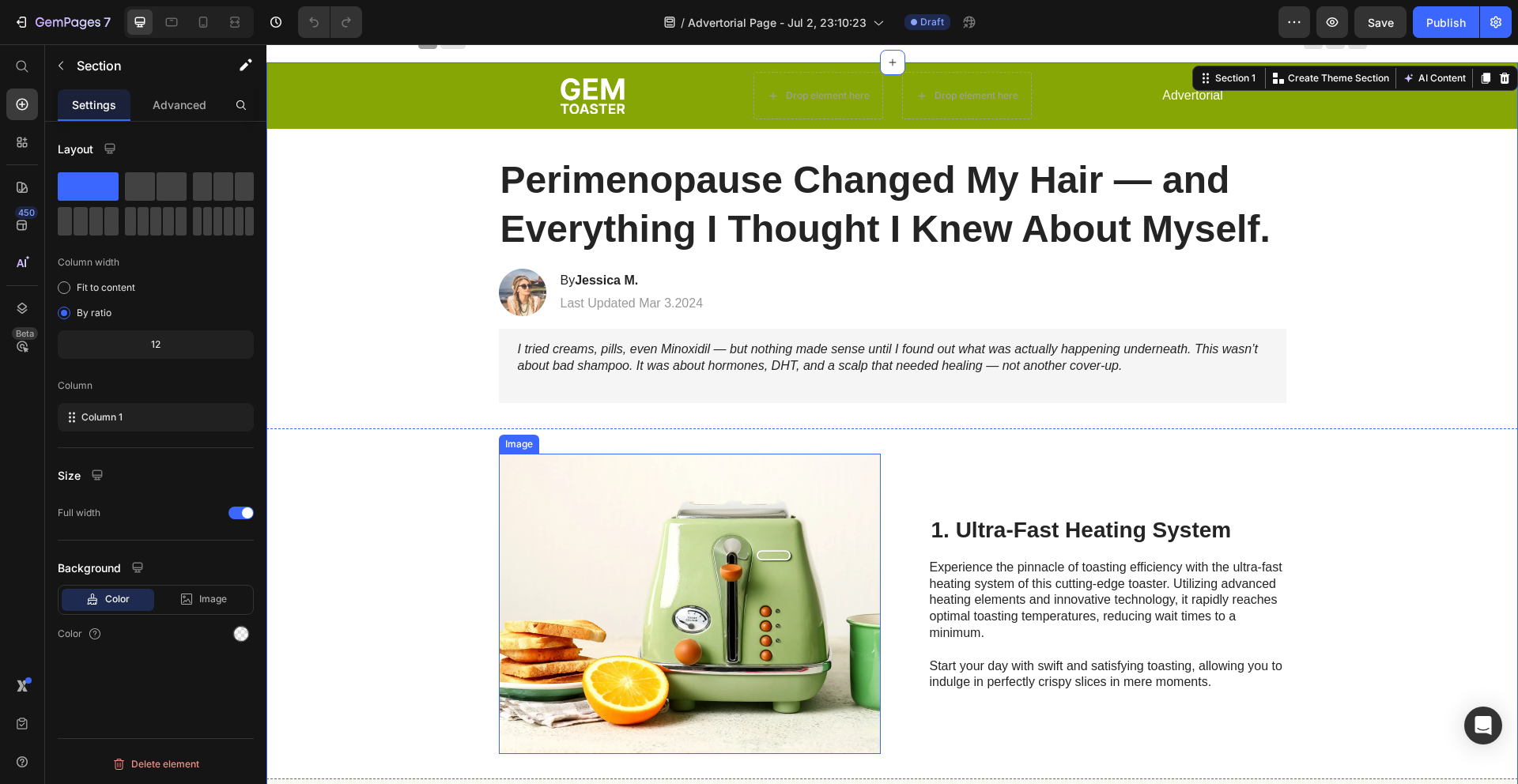 click at bounding box center (689, 604) 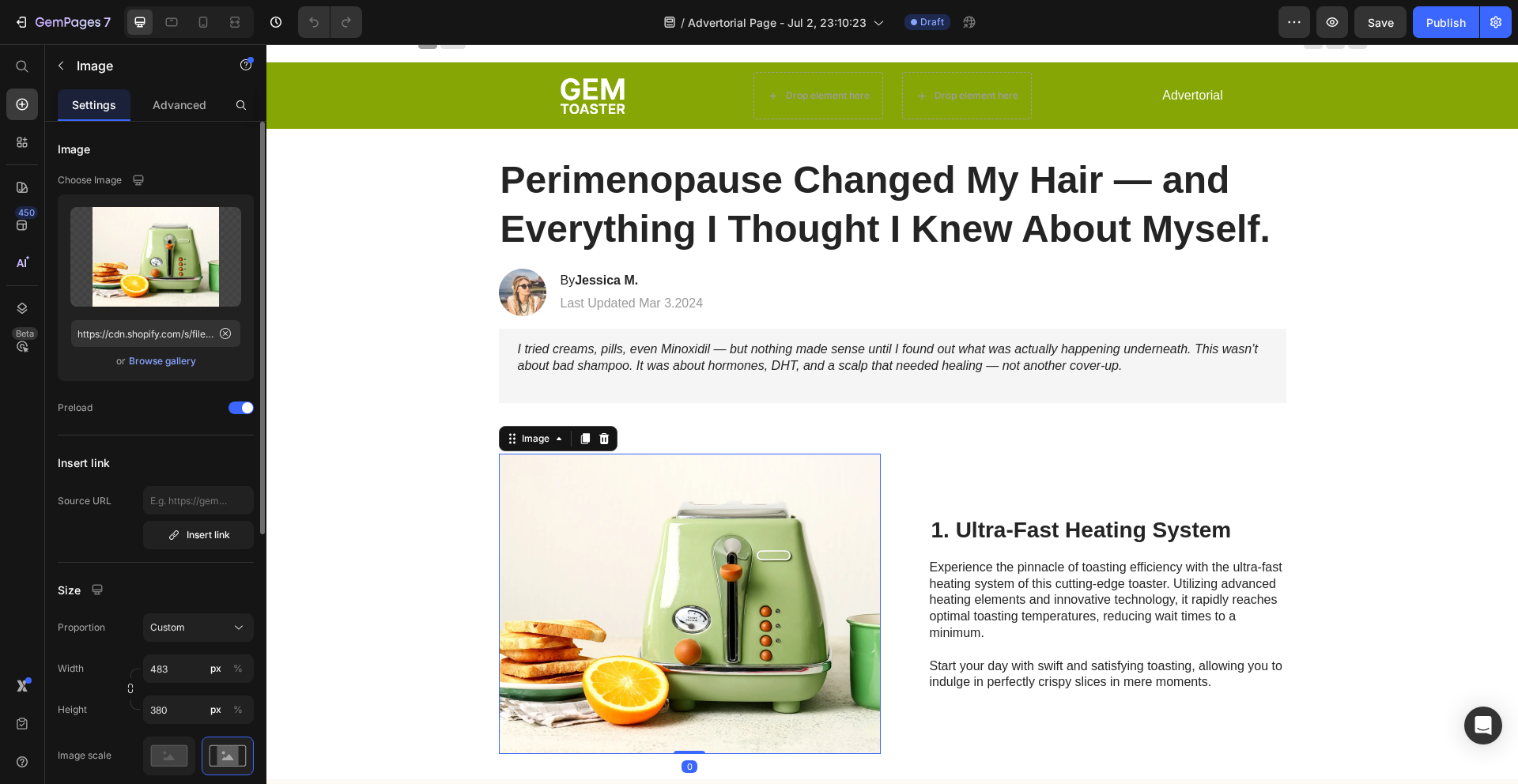 click on "Browse gallery" at bounding box center [162, 361] 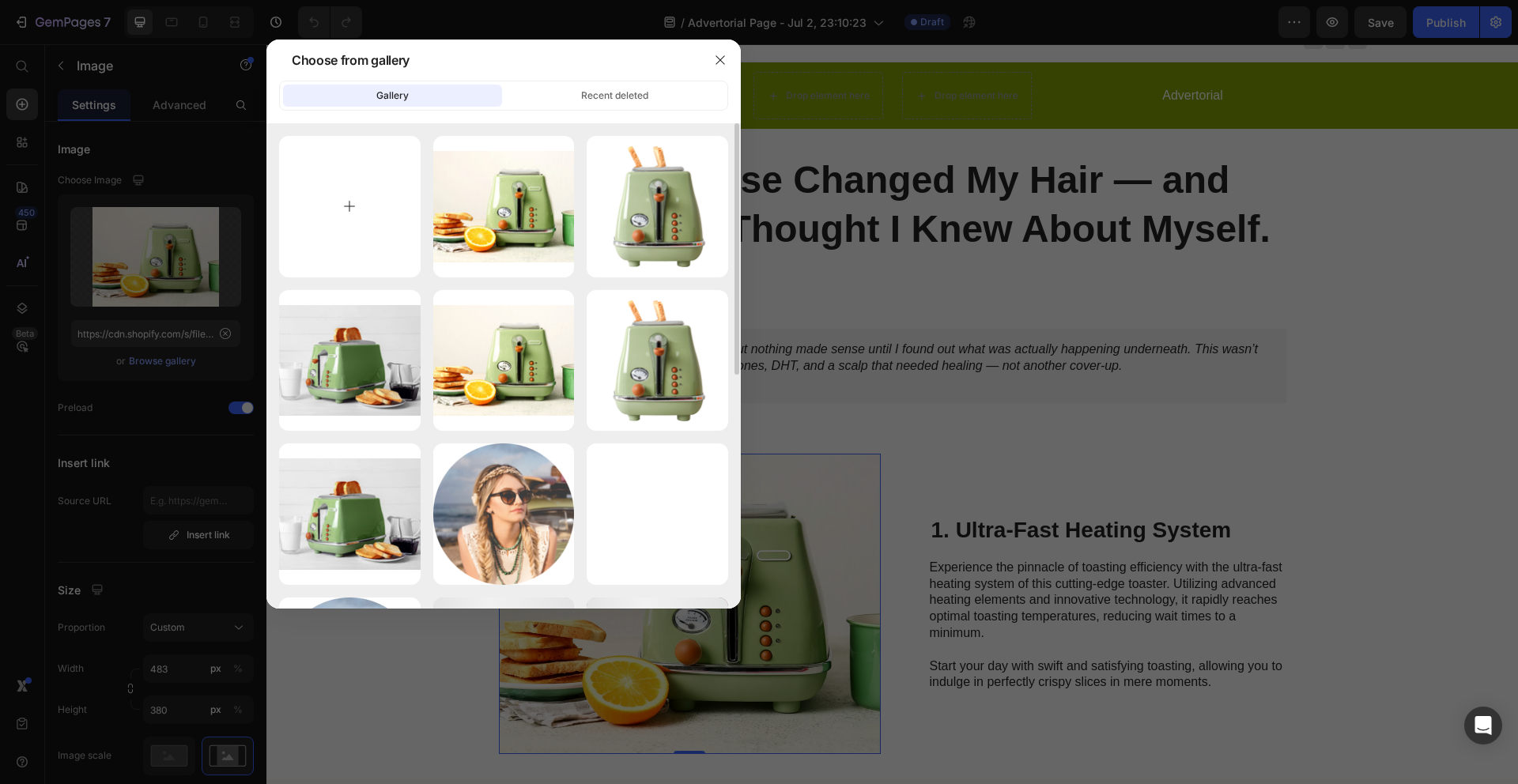 click at bounding box center (349, 206) 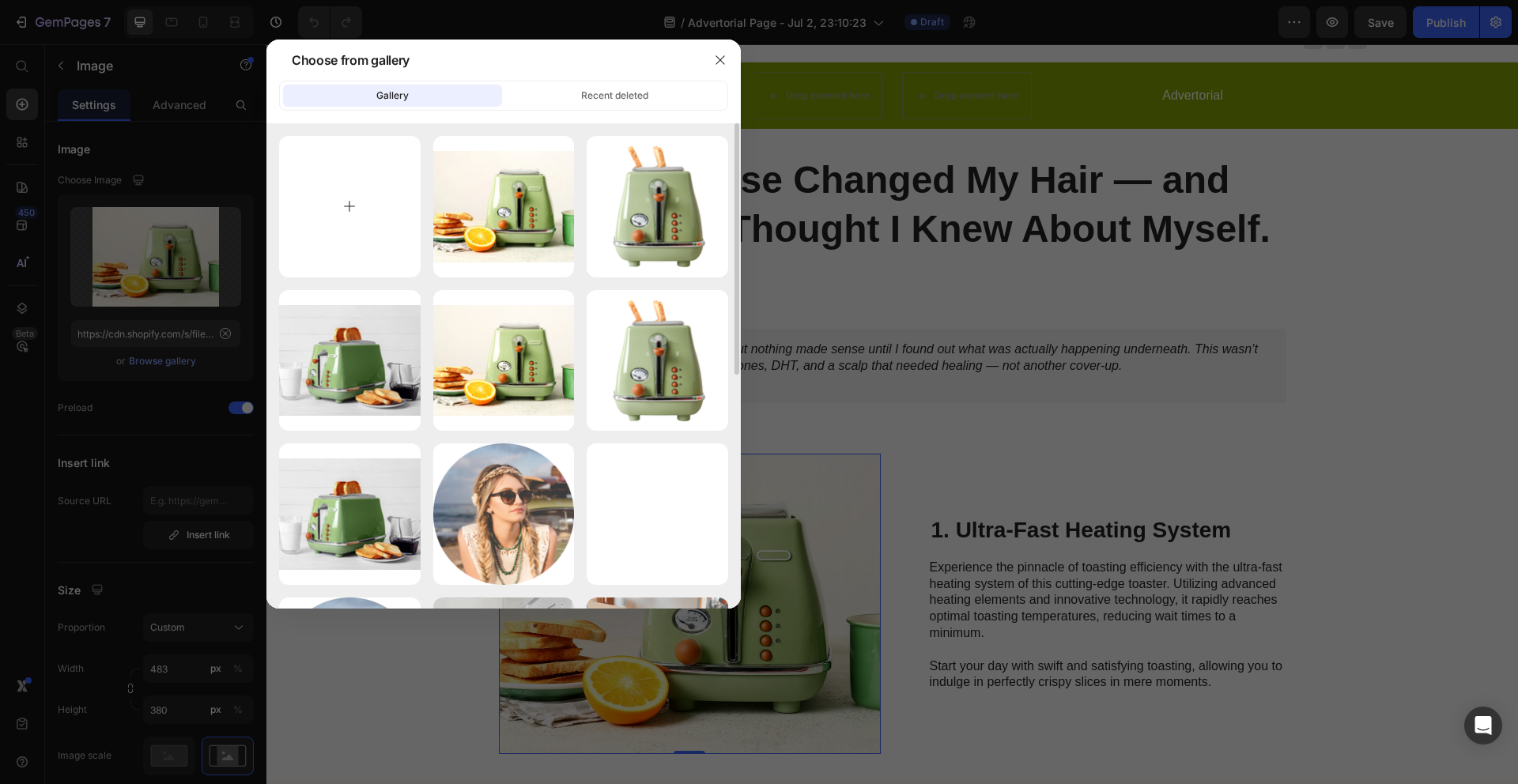 type on "C:\fakepath\cadef35f-6e69-4527-955f-4da3de27874a.png" 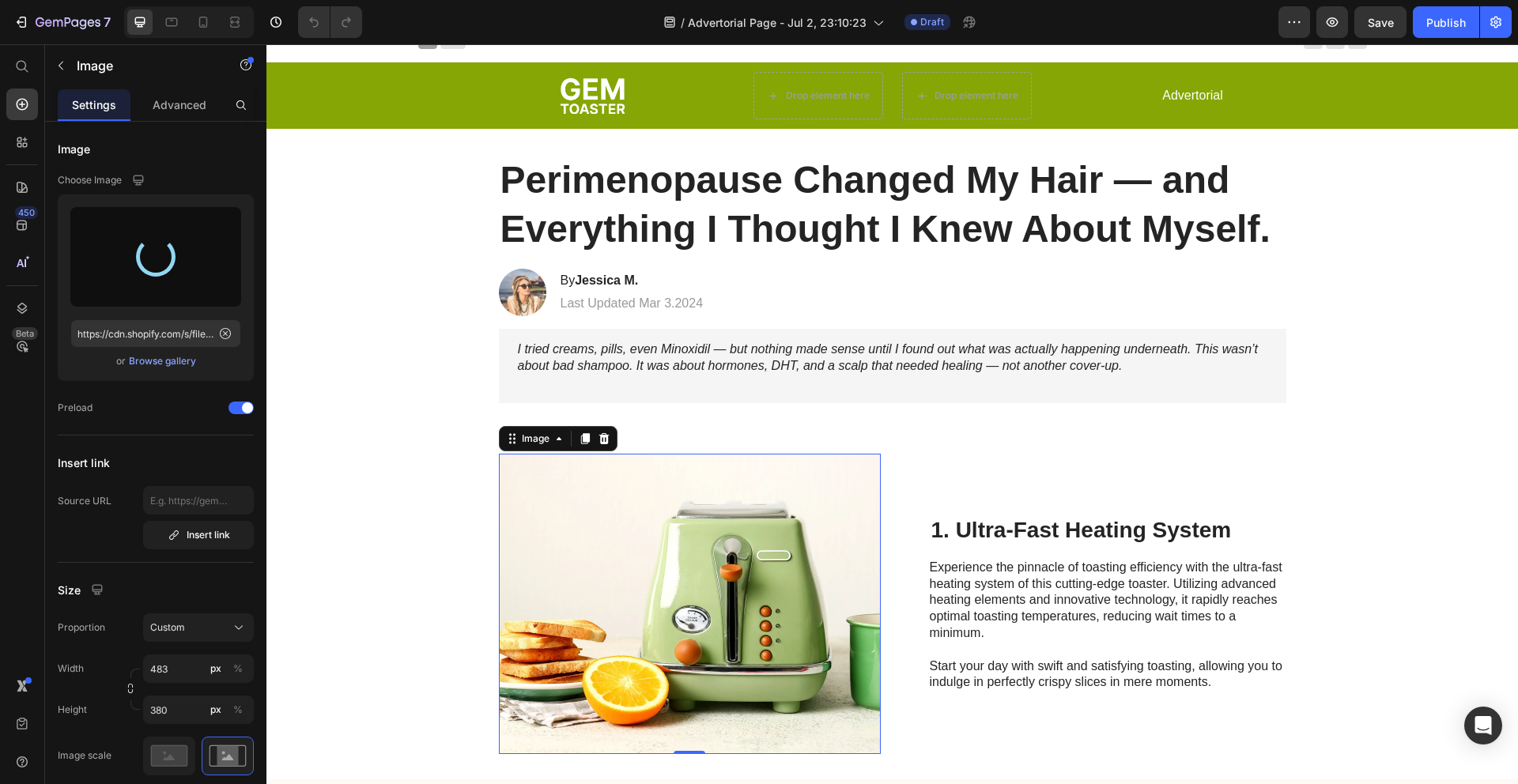 type on "https://cdn.shopify.com/s/files/1/0614/1778/3411/files/gempages_539664967910032289-1941513b-74b1-4a7f-9b97-aaf8261c7ecf.png" 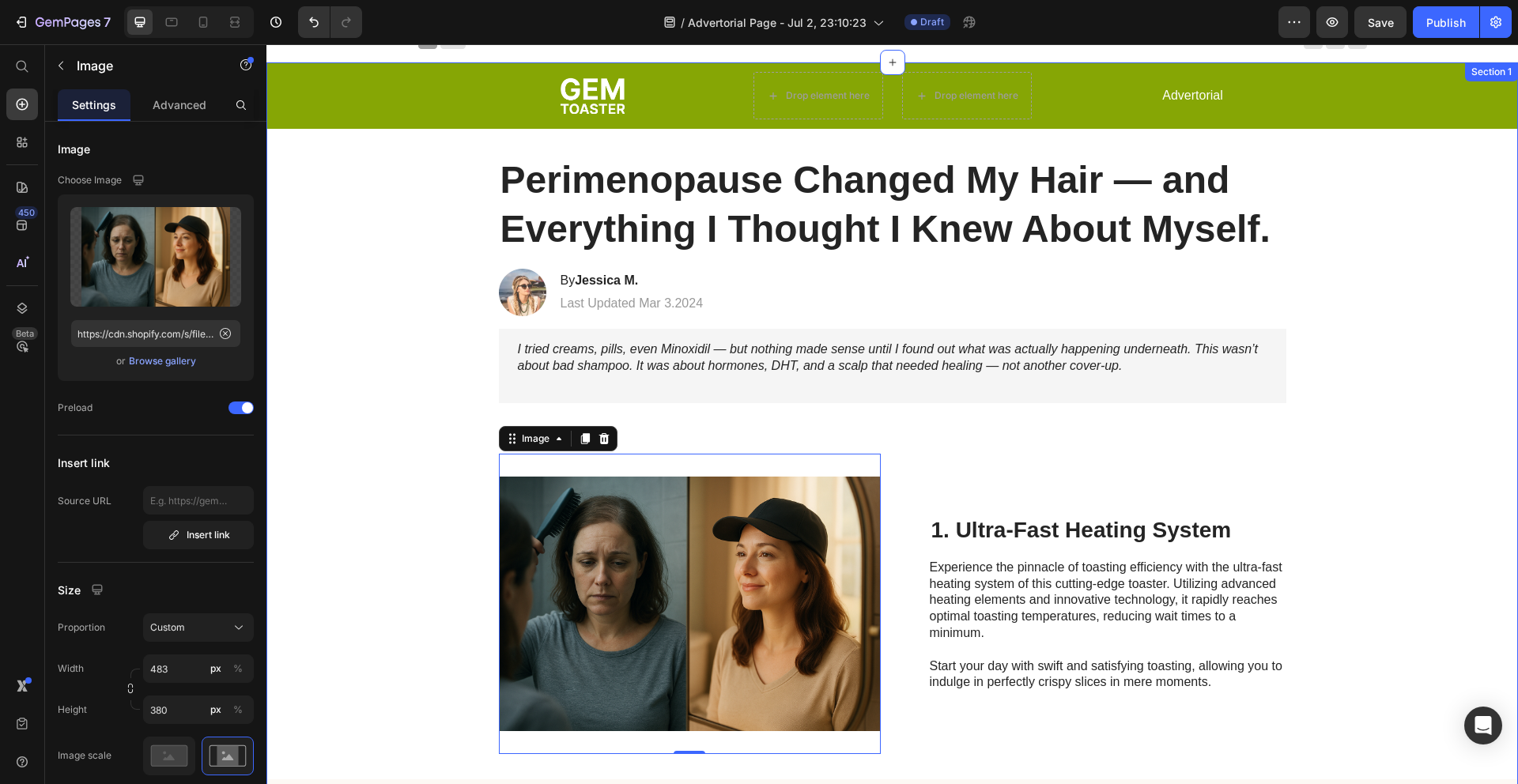 scroll, scrollTop: 17, scrollLeft: 0, axis: vertical 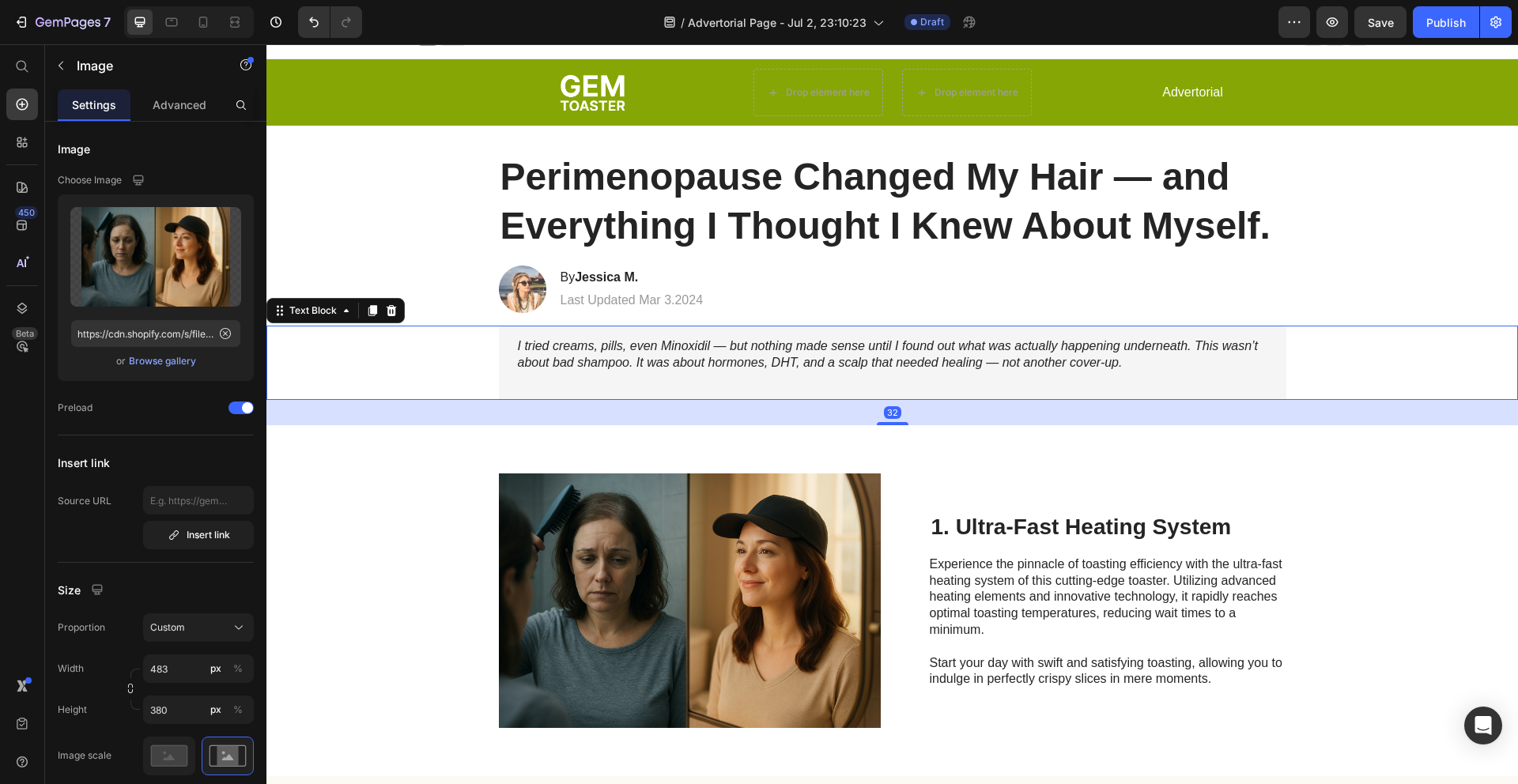 click at bounding box center [893, 379] 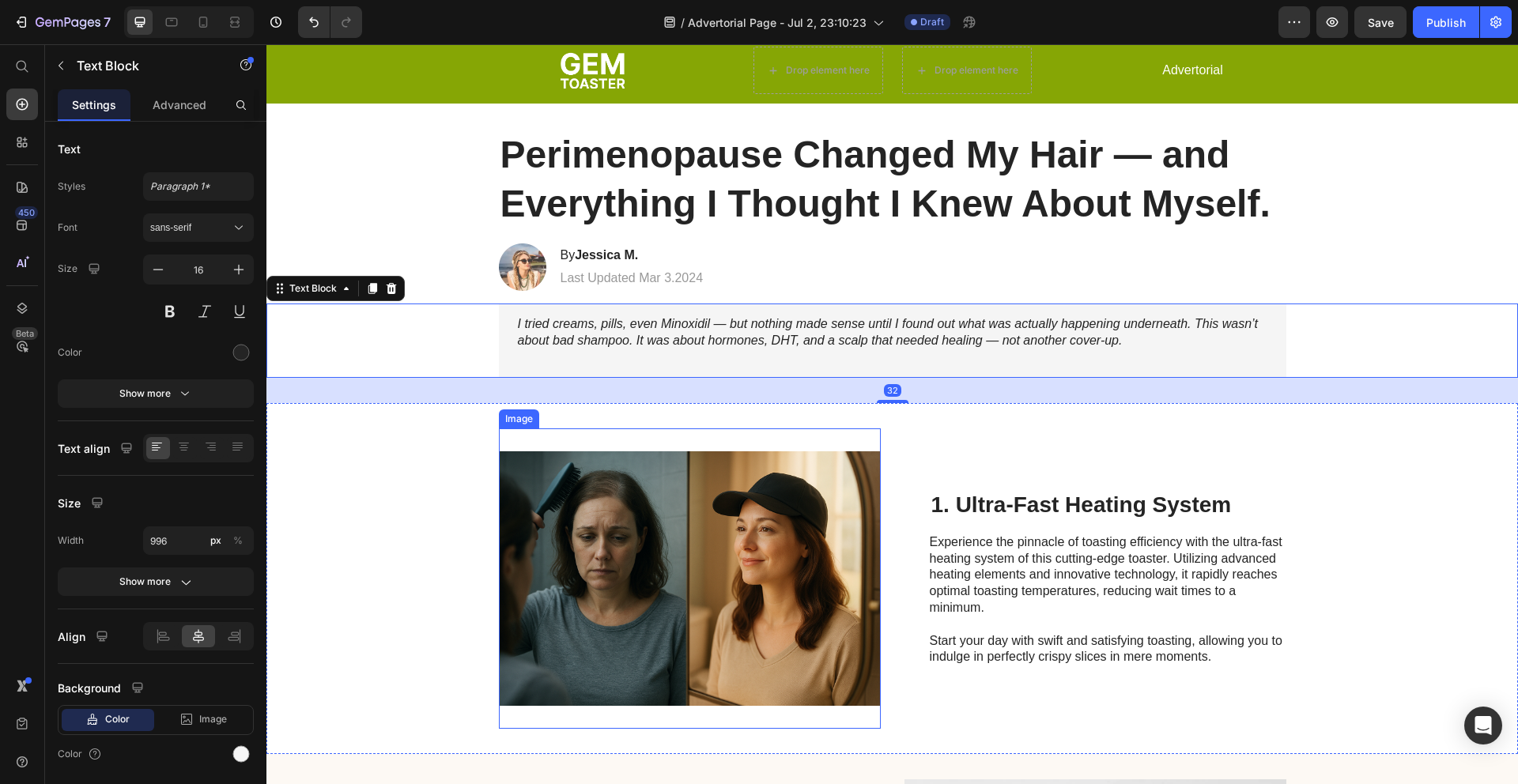 scroll, scrollTop: 41, scrollLeft: 0, axis: vertical 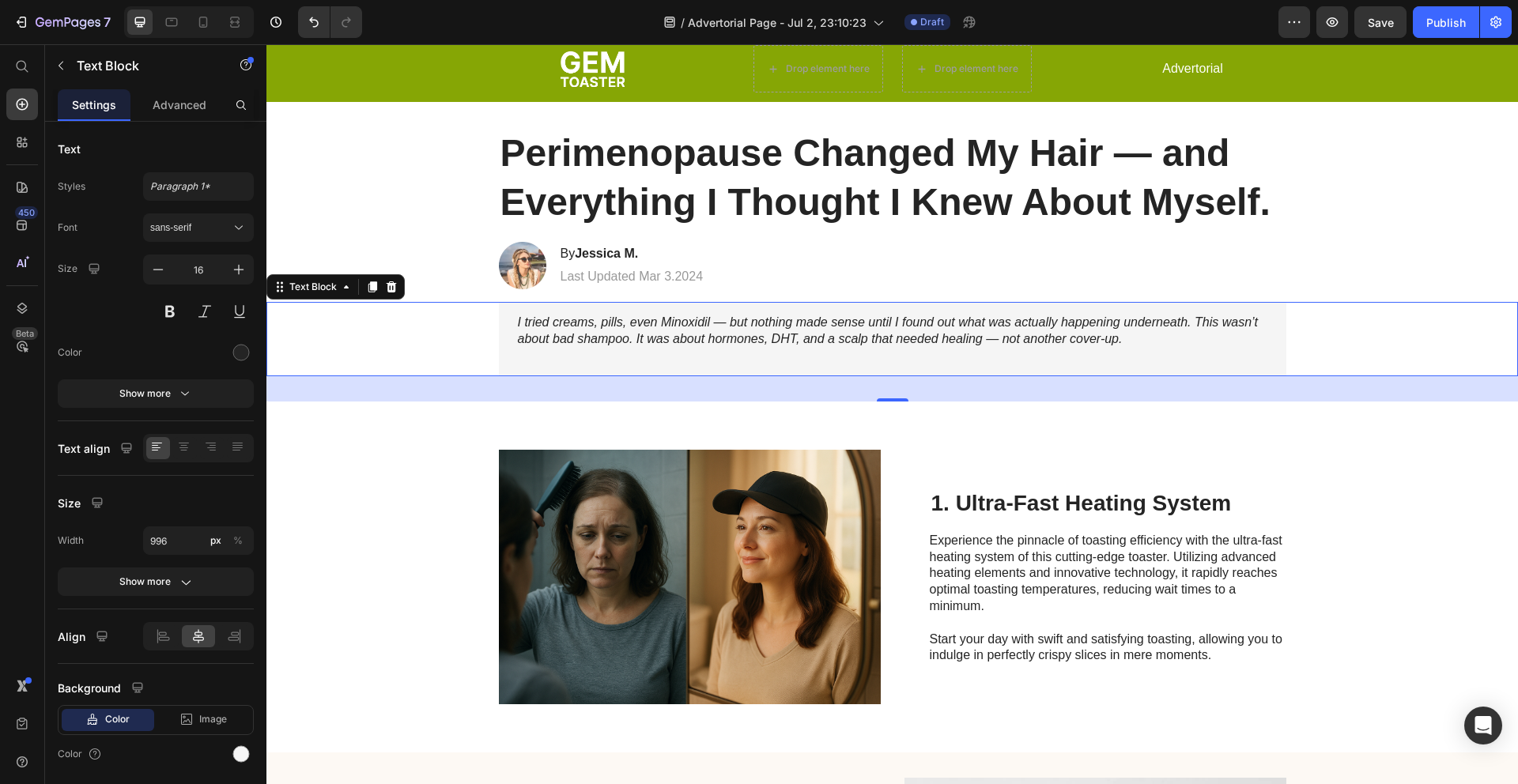 click on "I tried creams, pills, even Minoxidil — but nothing made sense until I found out what was actually happening underneath. This wasn’t about bad shampoo. It was about hormones, DHT, and a scalp that needed healing — not another cover-up." at bounding box center (893, 339) 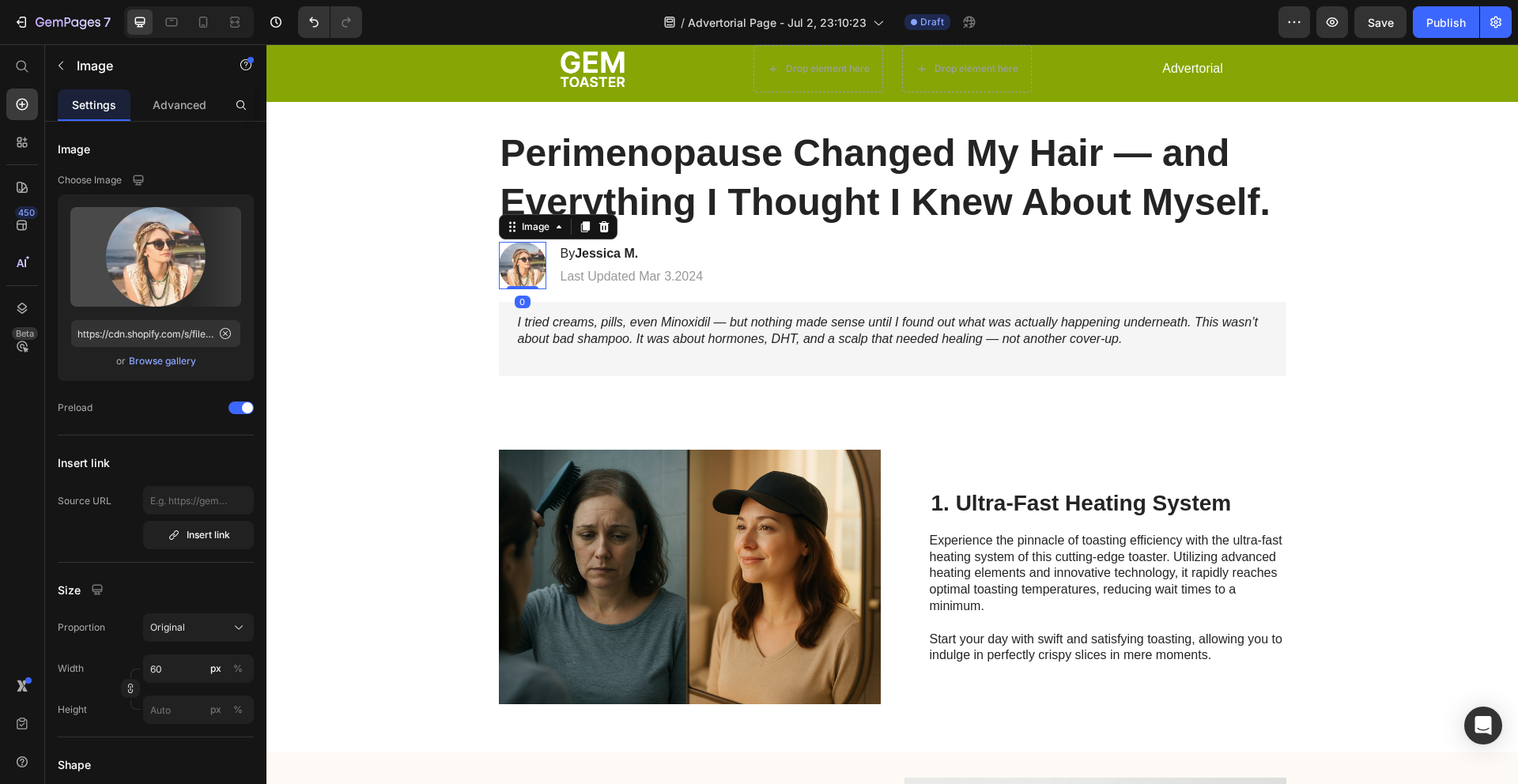 click at bounding box center [523, 266] 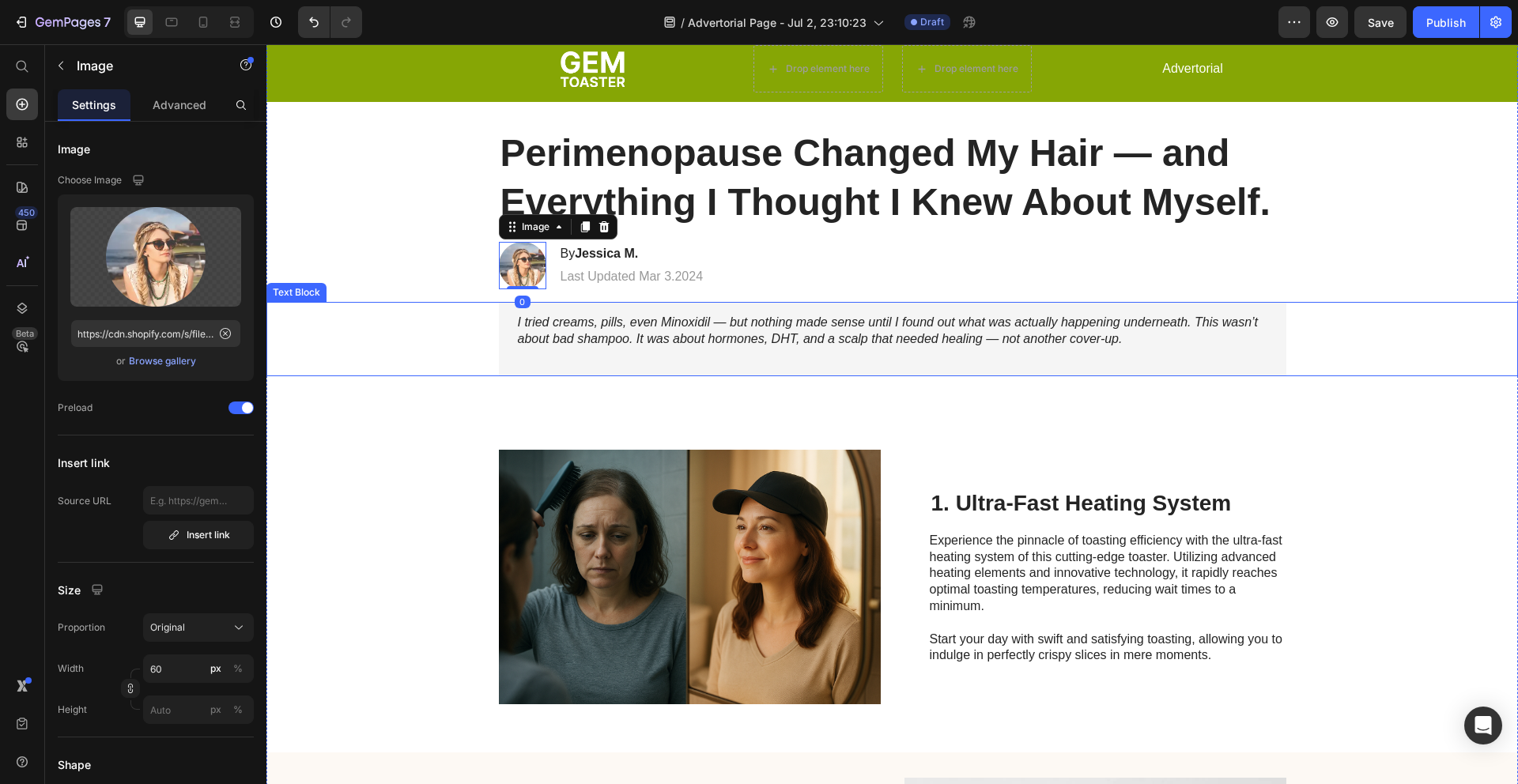 click on "I tried creams, pills, even Minoxidil — but nothing made sense until I found out what was actually happening underneath. This wasn’t about bad shampoo. It was about hormones, DHT, and a scalp that needed healing — not another cover-up." at bounding box center [892, 339] 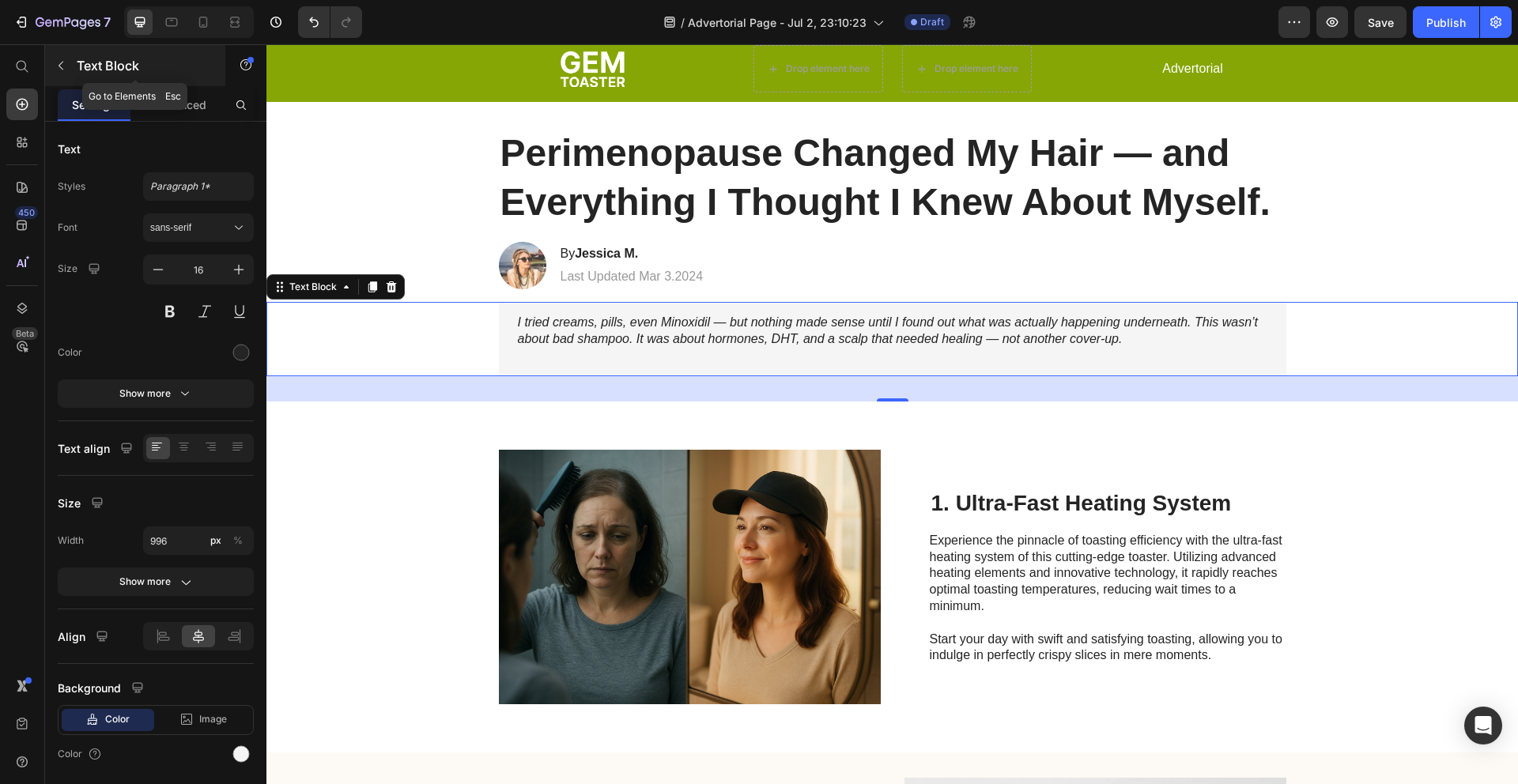 click at bounding box center [61, 66] 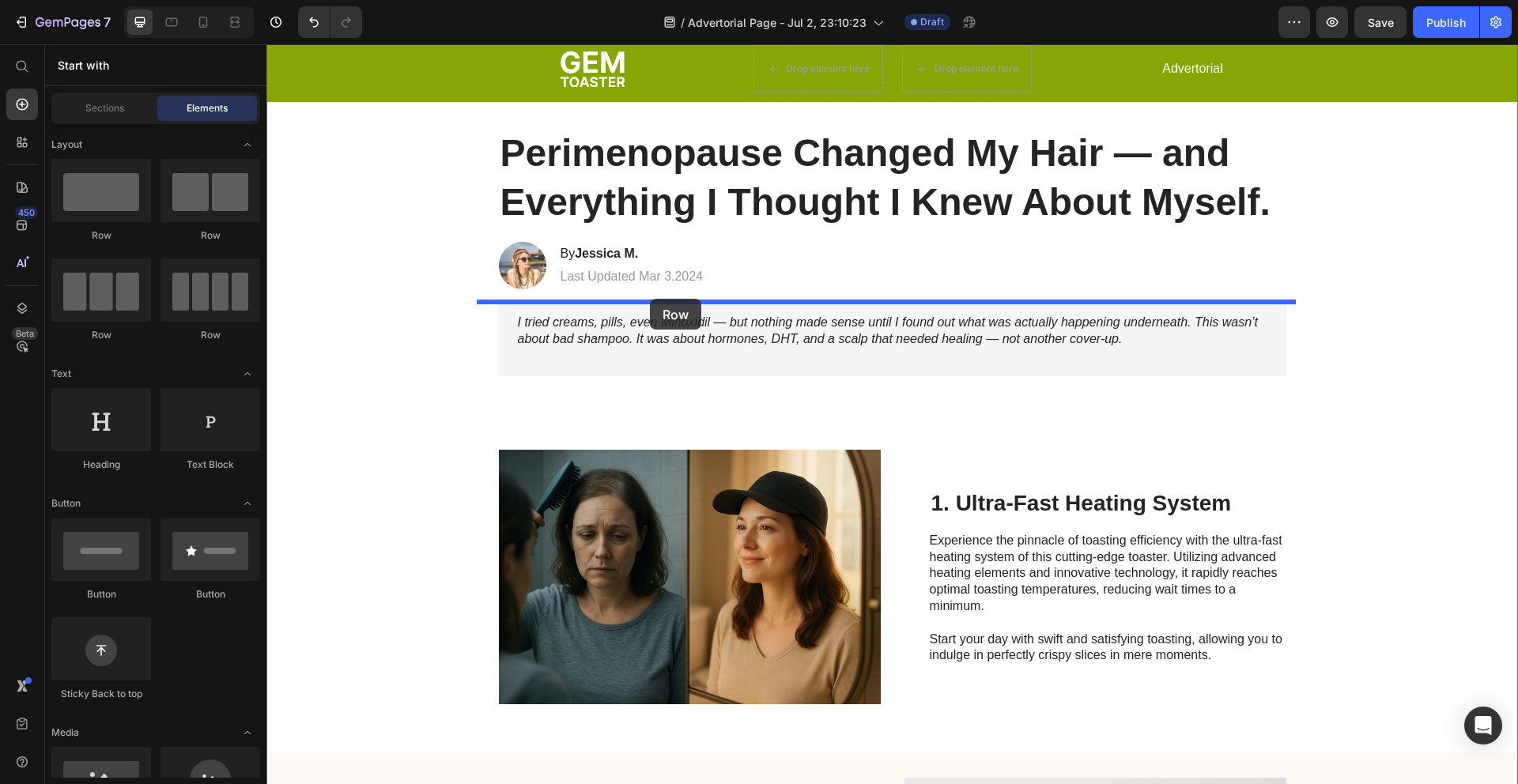 drag, startPoint x: 471, startPoint y: 235, endPoint x: 650, endPoint y: 299, distance: 190.09734 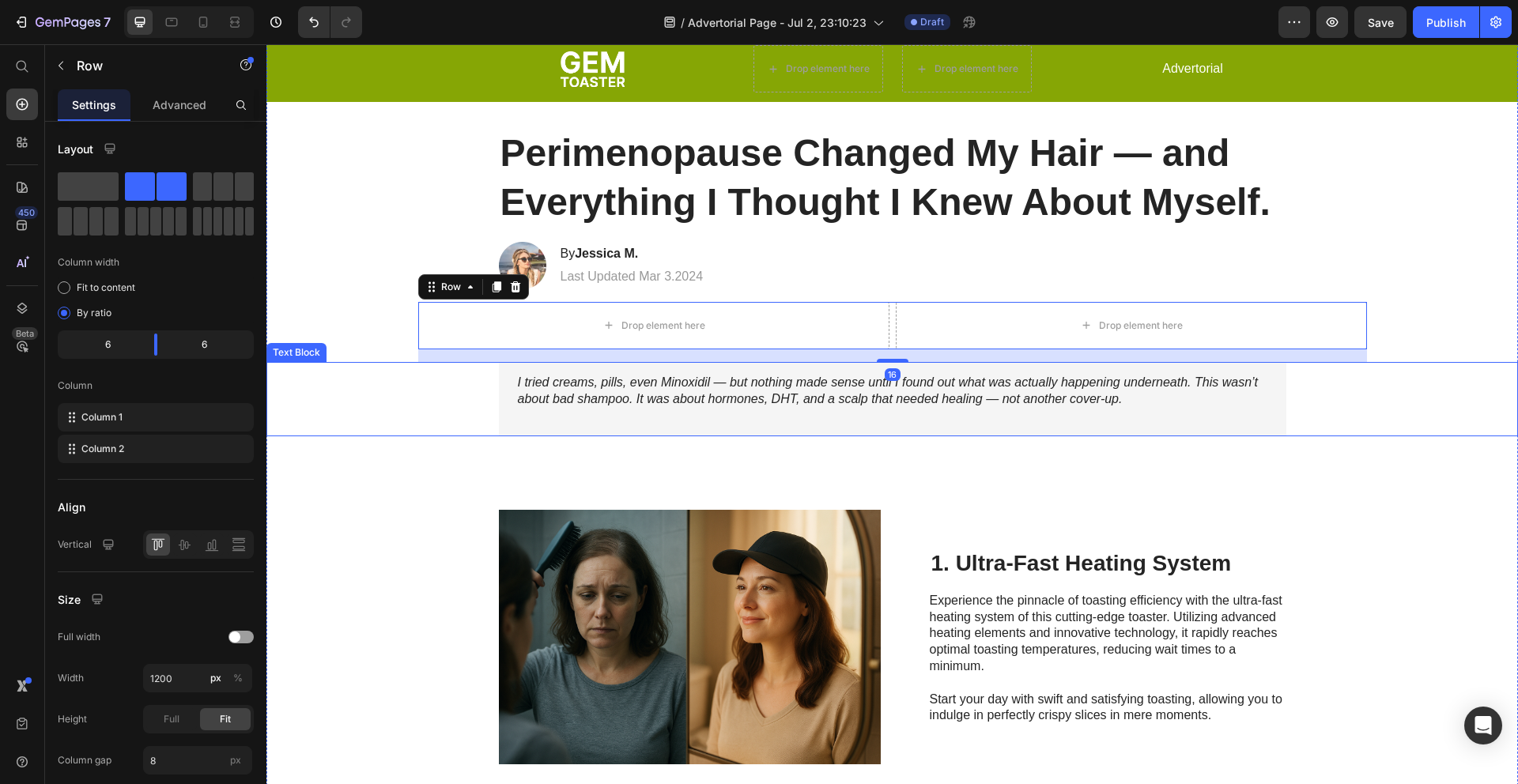 click on "I tried creams, pills, even Minoxidil — but nothing made sense until I found out what was actually happening underneath. This wasn’t about bad shampoo. It was about hormones, DHT, and a scalp that needed healing — not another cover-up." at bounding box center [888, 390] 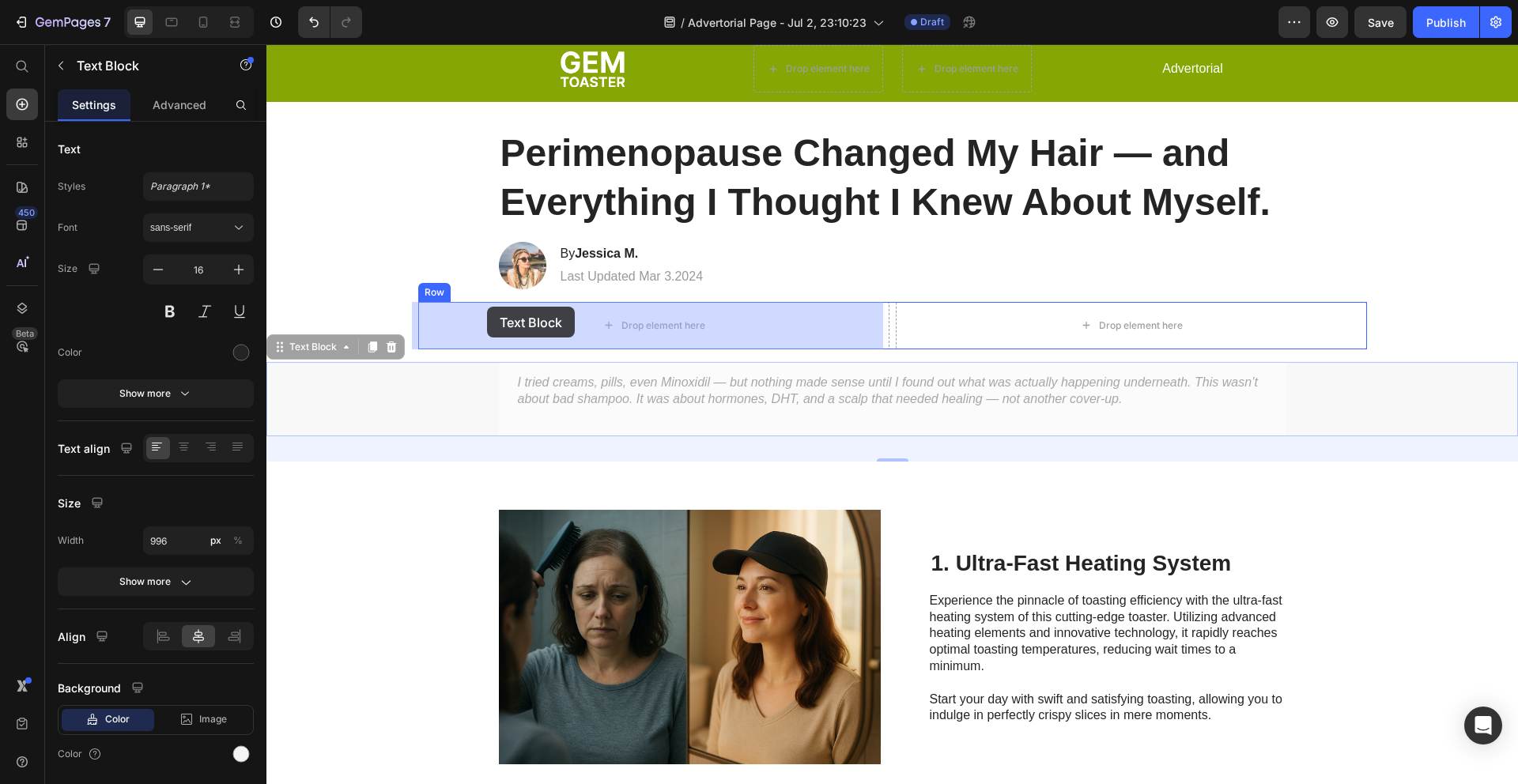 drag, startPoint x: 276, startPoint y: 352, endPoint x: 487, endPoint y: 307, distance: 215.74522 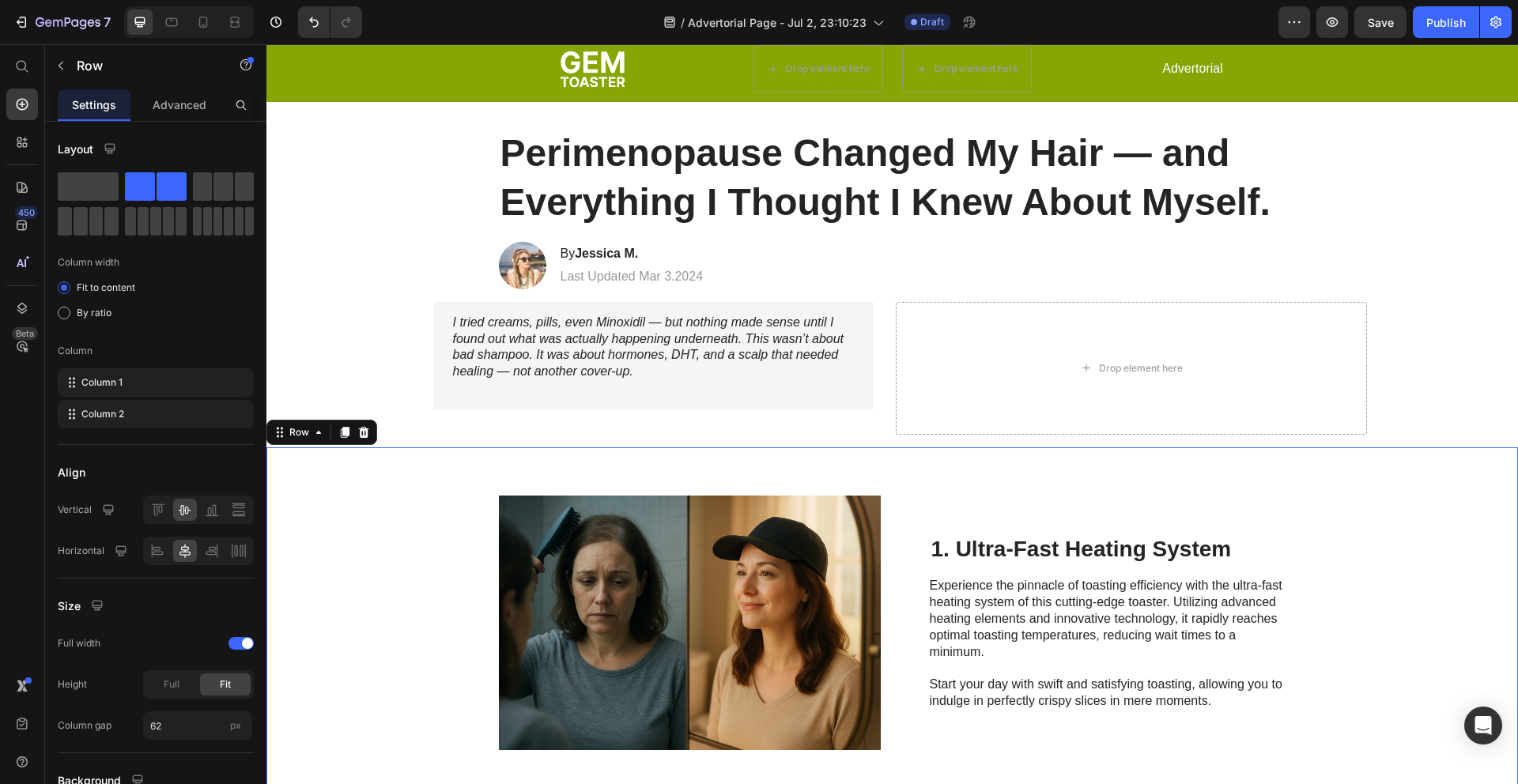 click on "Image 1. Ultra-Fast Heating System Heading Experience the pinnacle of toasting efficiency with the ultra-fast heating system of this cutting-edge toaster. Utilizing advanced heating elements and innovative technology, it rapidly reaches optimal toasting temperatures, reducing wait times to a minimum. Start your day with swift and satisfying toasting, allowing you to indulge in perfectly crispy slices in mere moments. Text Block Row   0" at bounding box center (892, 623) 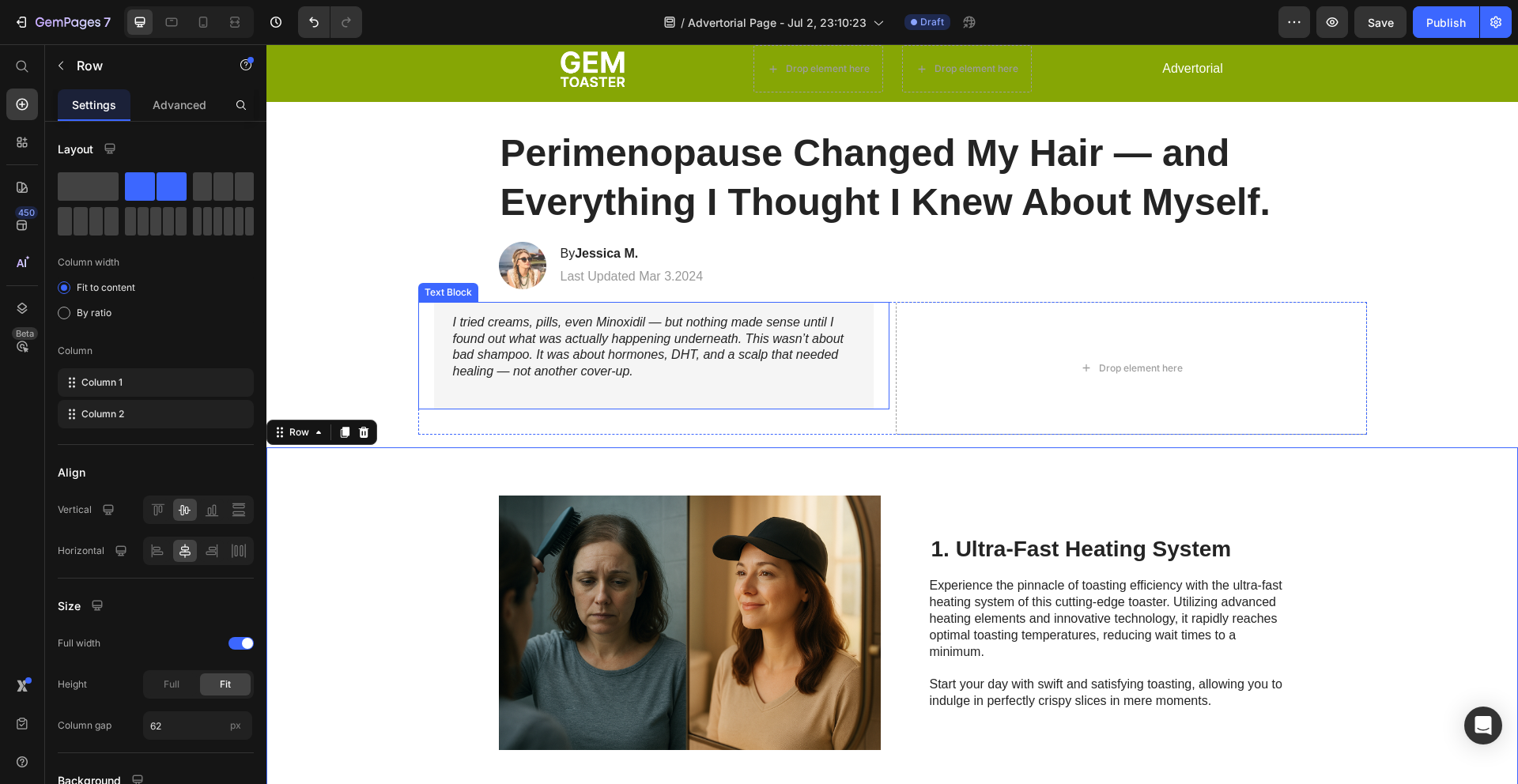 click on "I tried creams, pills, even Minoxidil — but nothing made sense until I found out what was actually happening underneath. This wasn’t about bad shampoo. It was about hormones, DHT, and a scalp that needed healing — not another cover-up." at bounding box center (648, 346) 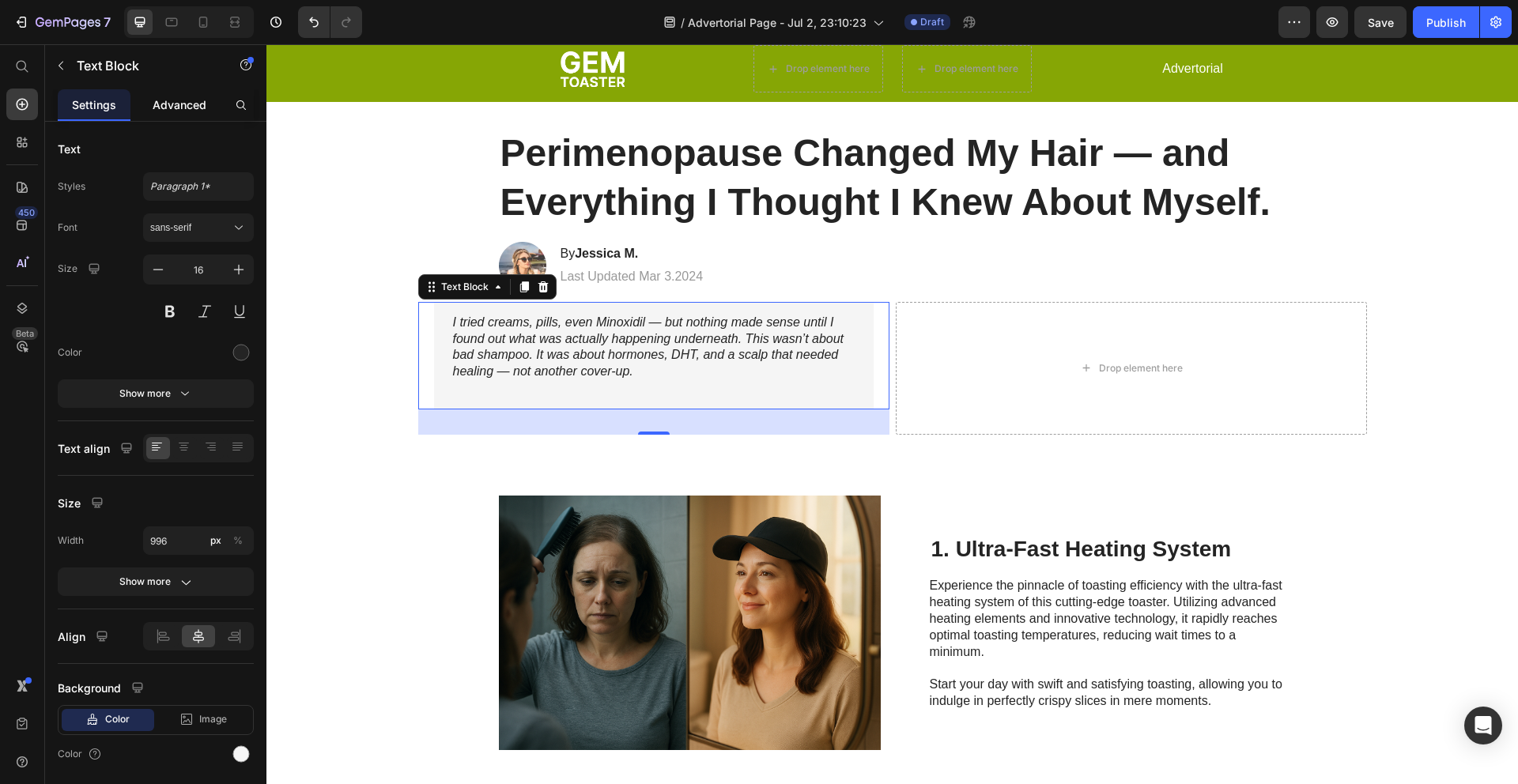 click on "Advanced" at bounding box center (179, 104) 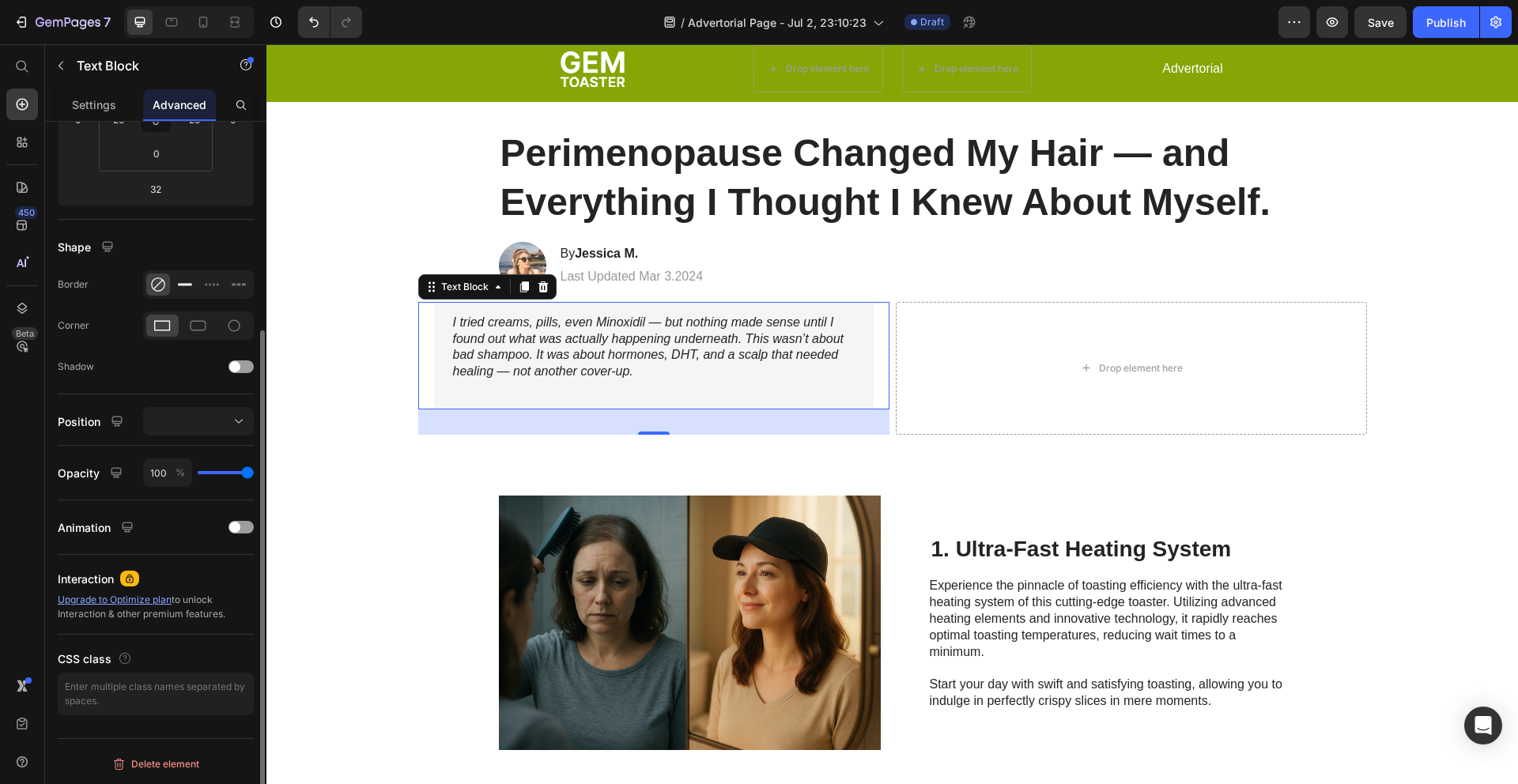 scroll, scrollTop: 0, scrollLeft: 0, axis: both 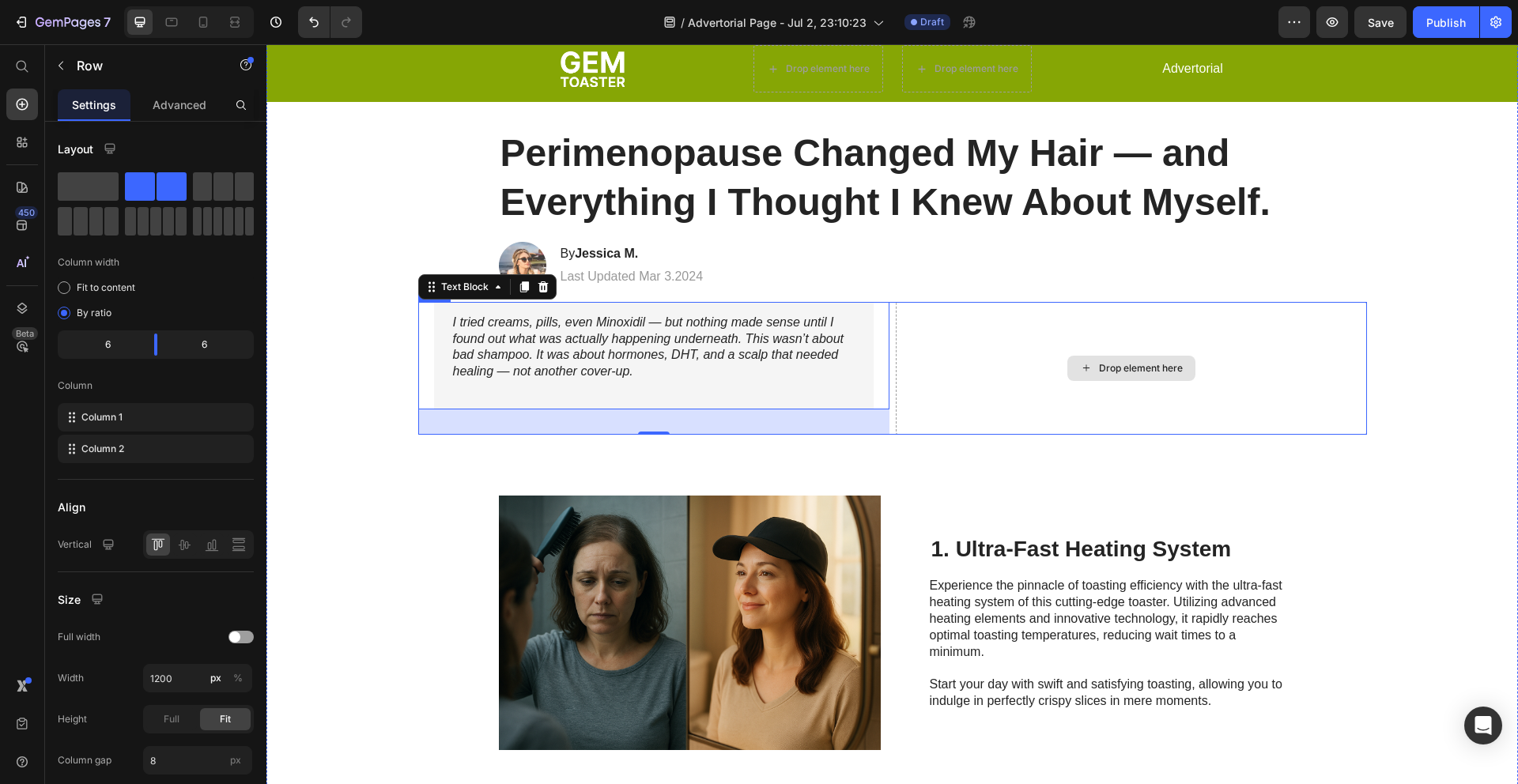 click on "Drop element here" at bounding box center (1131, 368) 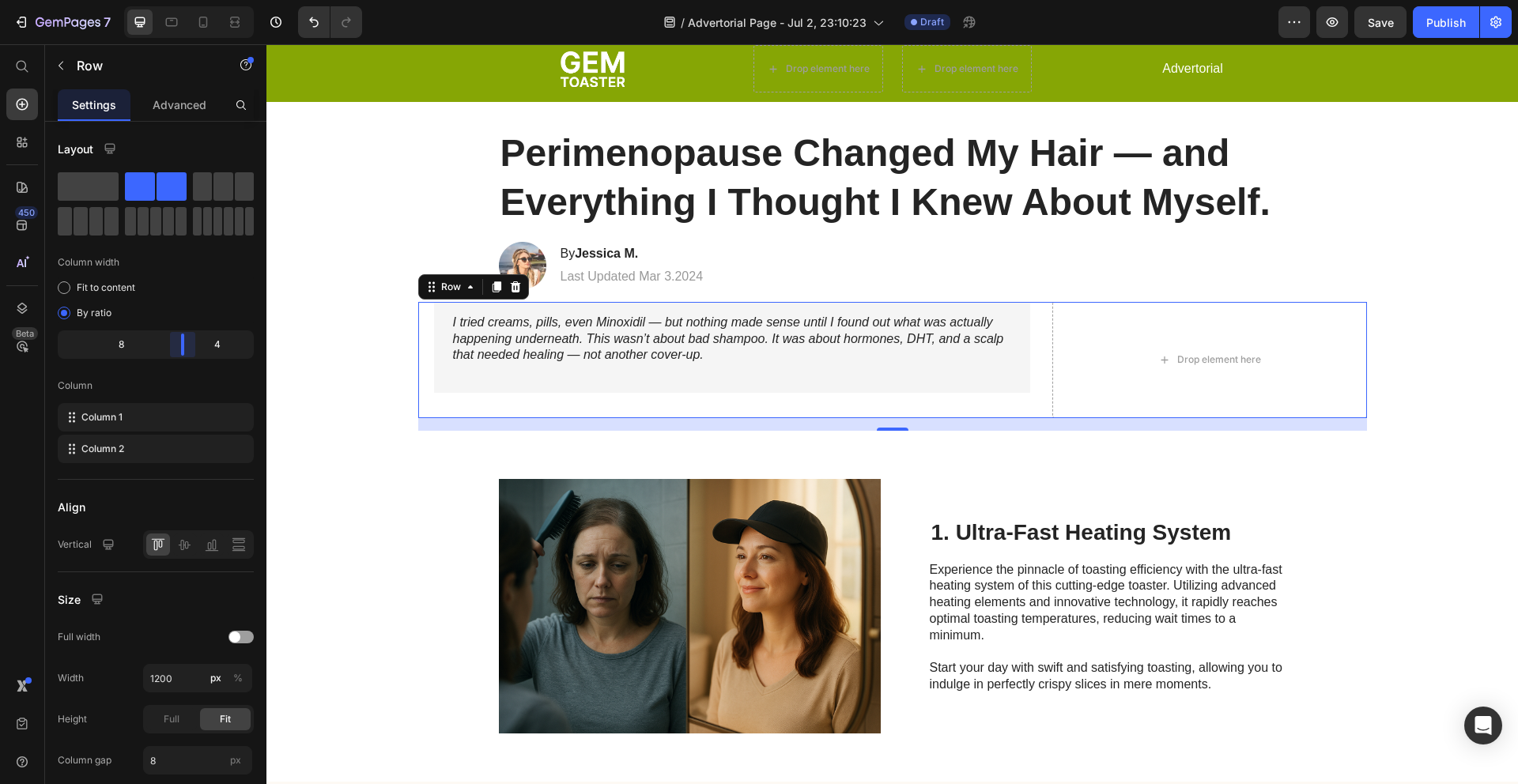 drag, startPoint x: 162, startPoint y: 351, endPoint x: 190, endPoint y: 362, distance: 30.083218 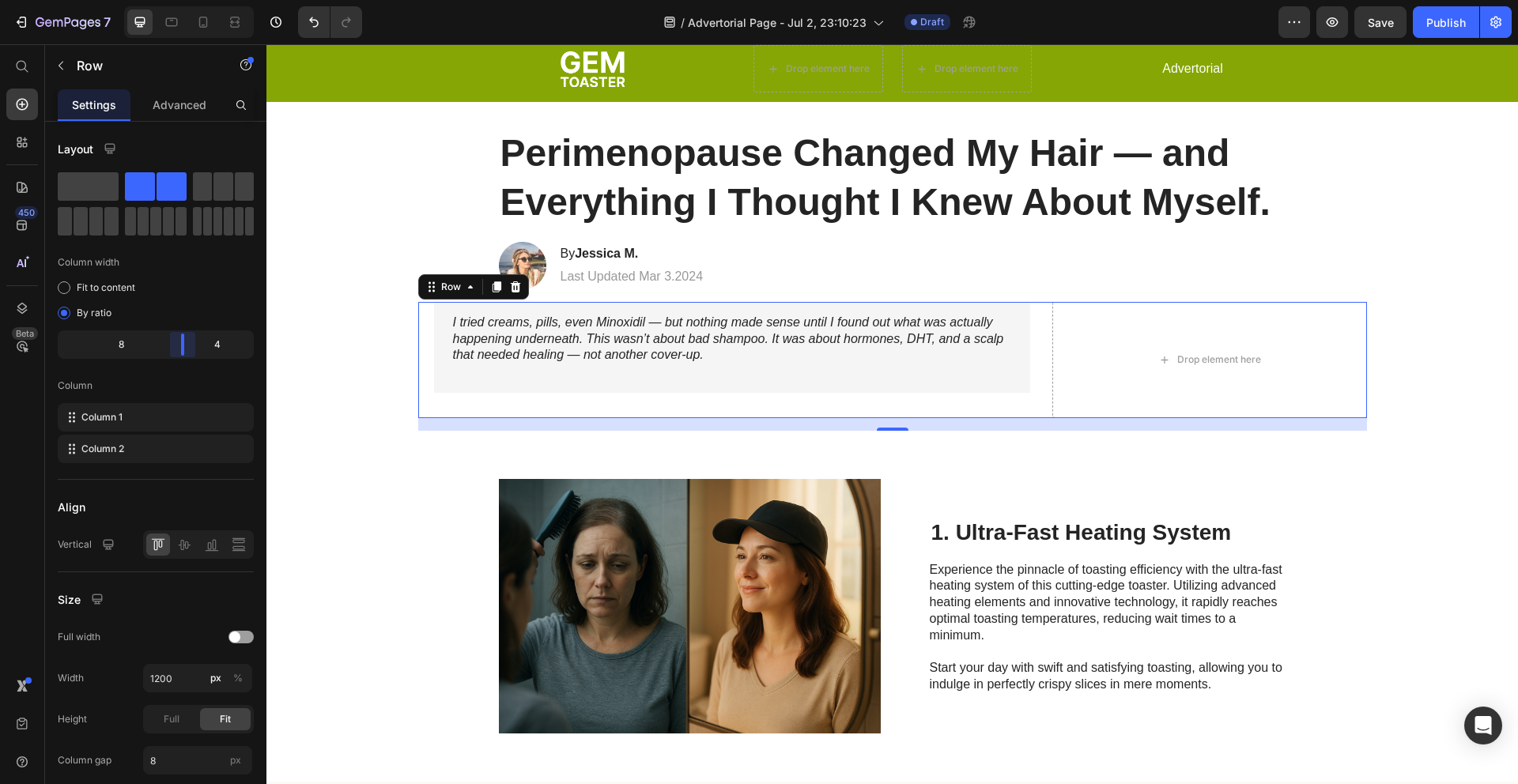 click on "7  Version history  /  Advertorial Page - Jul 2, 23:10:23 Draft Preview  Save   Publish  450 Beta Start with Sections Elements Hero Section Product Detail Brands Trusted Badges Guarantee Product Breakdown How to use Testimonials Compare Bundle FAQs Social Proof Brand Story Product List Collection Blog List Contact Sticky Add to Cart Custom Footer Browse Library 450 Layout
Row
Row
Row
Row Text
Heading
Text Block Button
Button
Button
Sticky Back to top Media
Image Image" at bounding box center (759, 0) 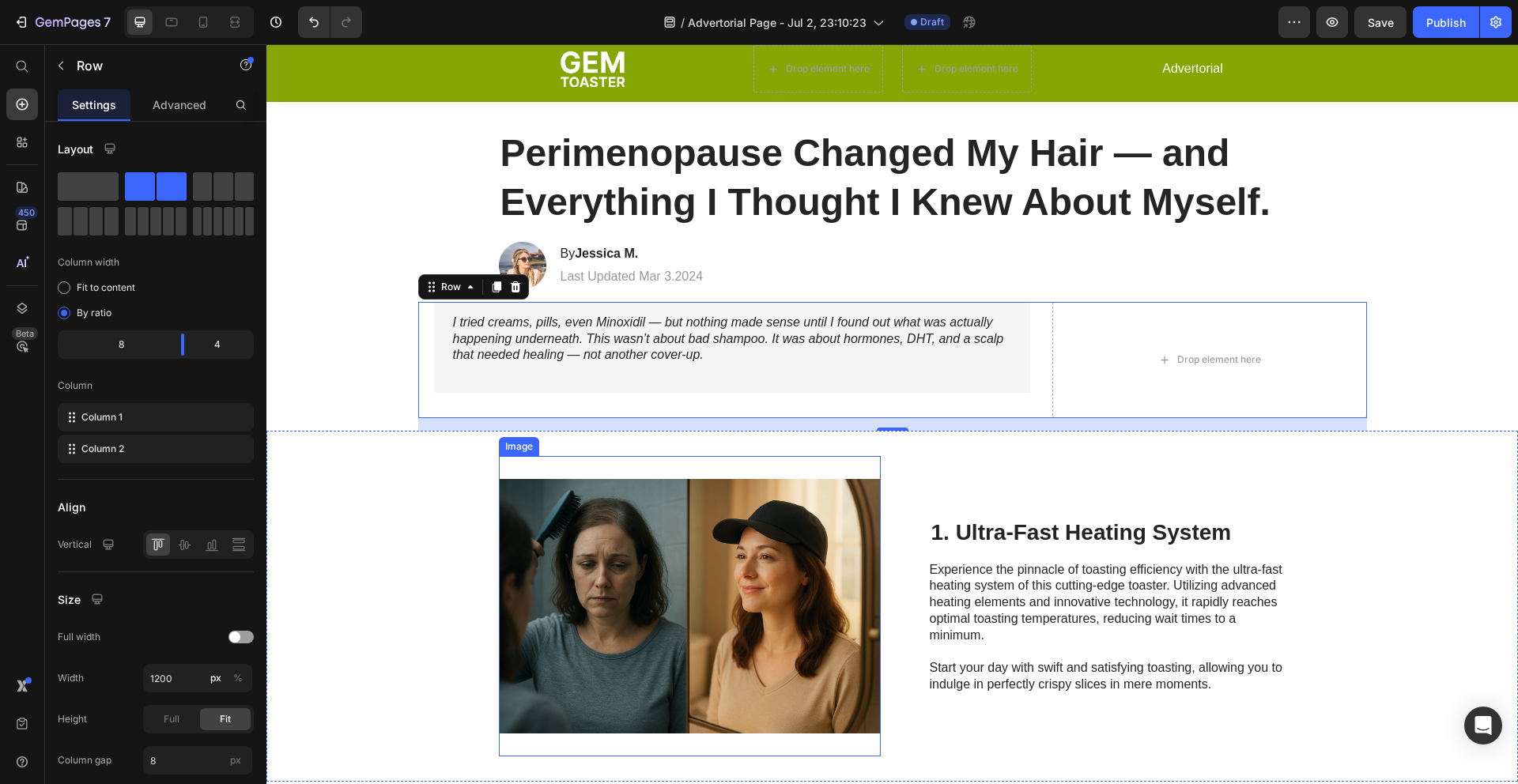 click at bounding box center (689, 606) 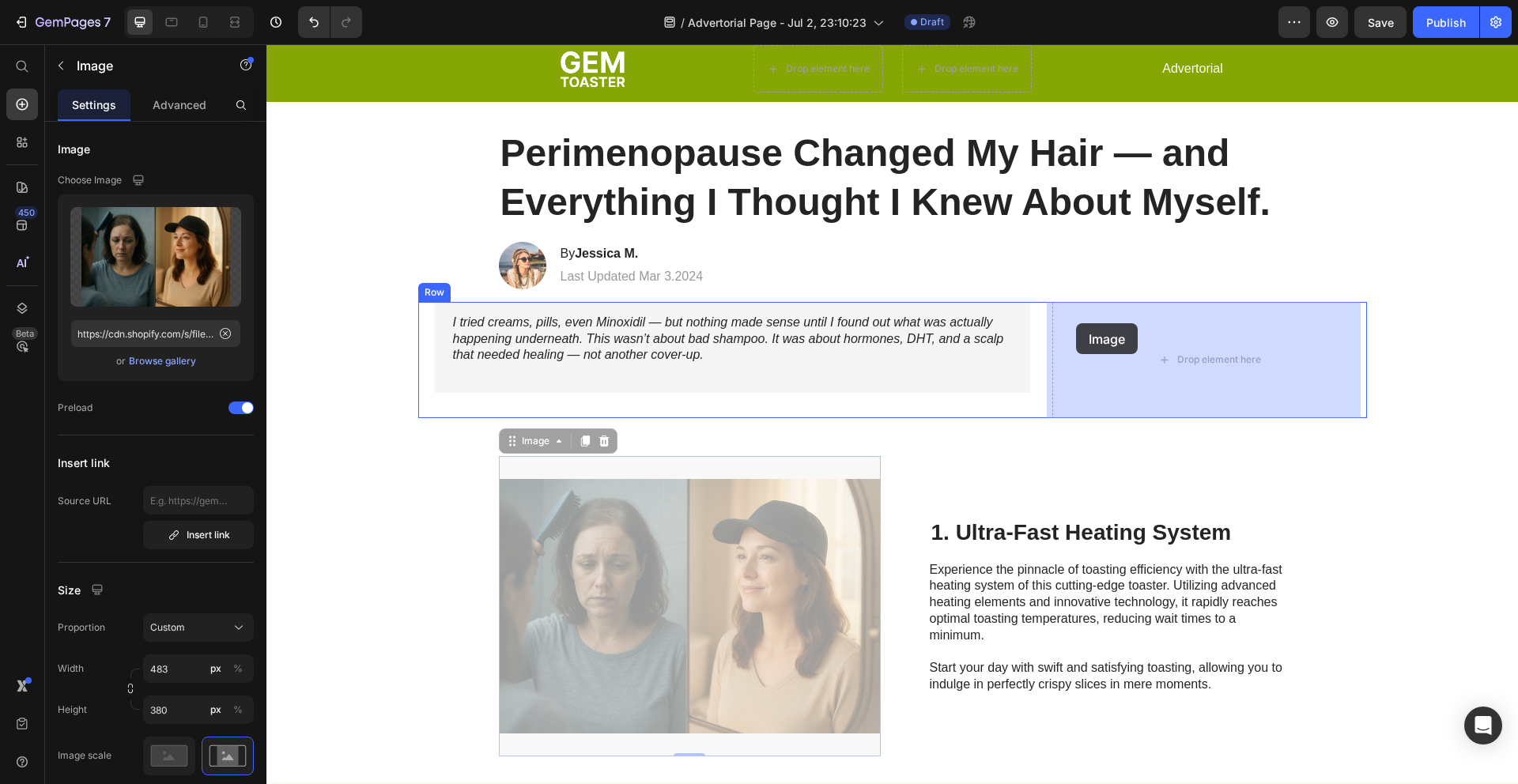 drag, startPoint x: 515, startPoint y: 443, endPoint x: 1076, endPoint y: 323, distance: 573.69068 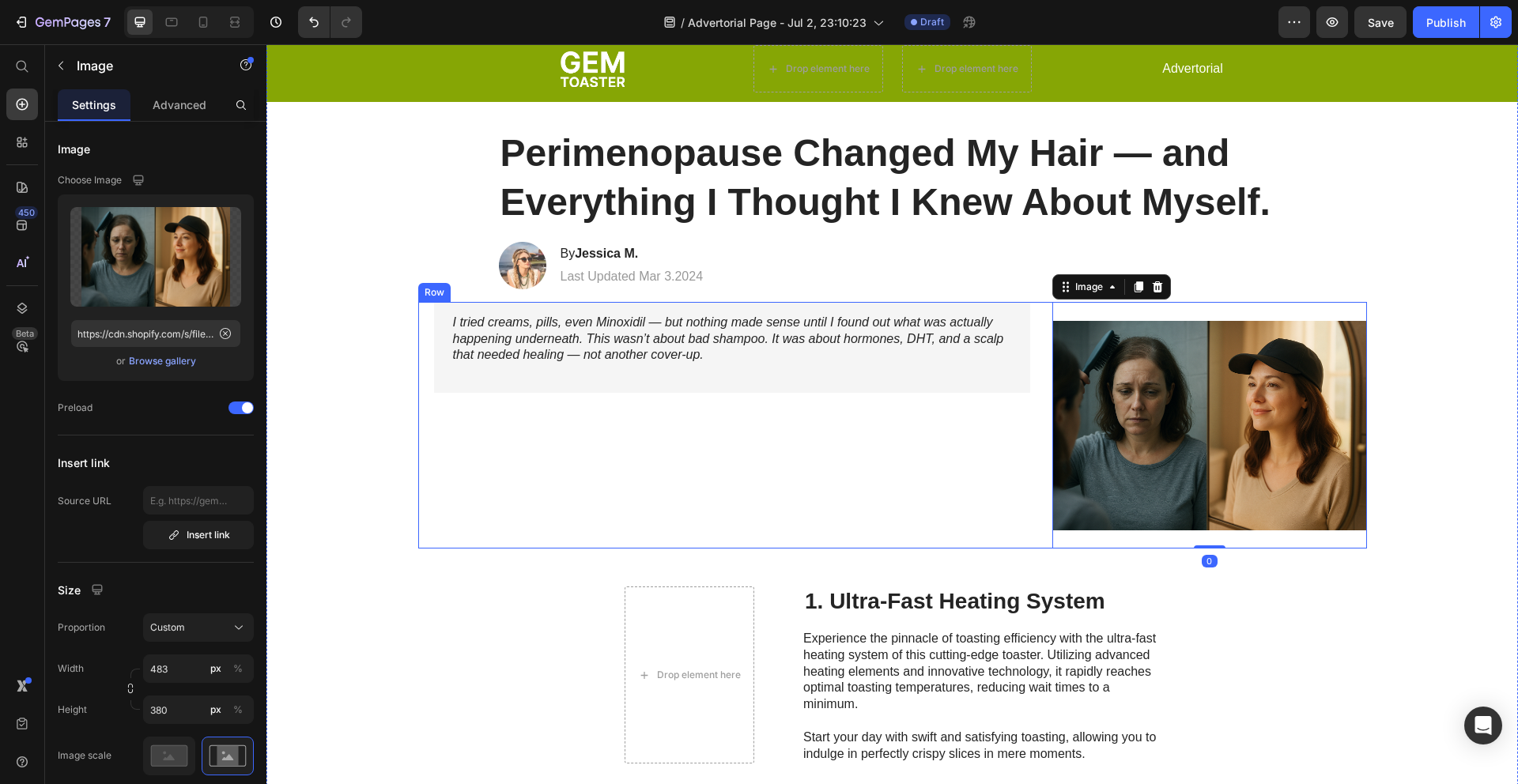click on "I tried creams, pills, even Minoxidil — but nothing made sense until I found out what was actually happening underneath. This wasn’t about bad shampoo. It was about hormones, DHT, and a scalp that needed healing — not another cover-up.   Text Block" at bounding box center (732, 425) 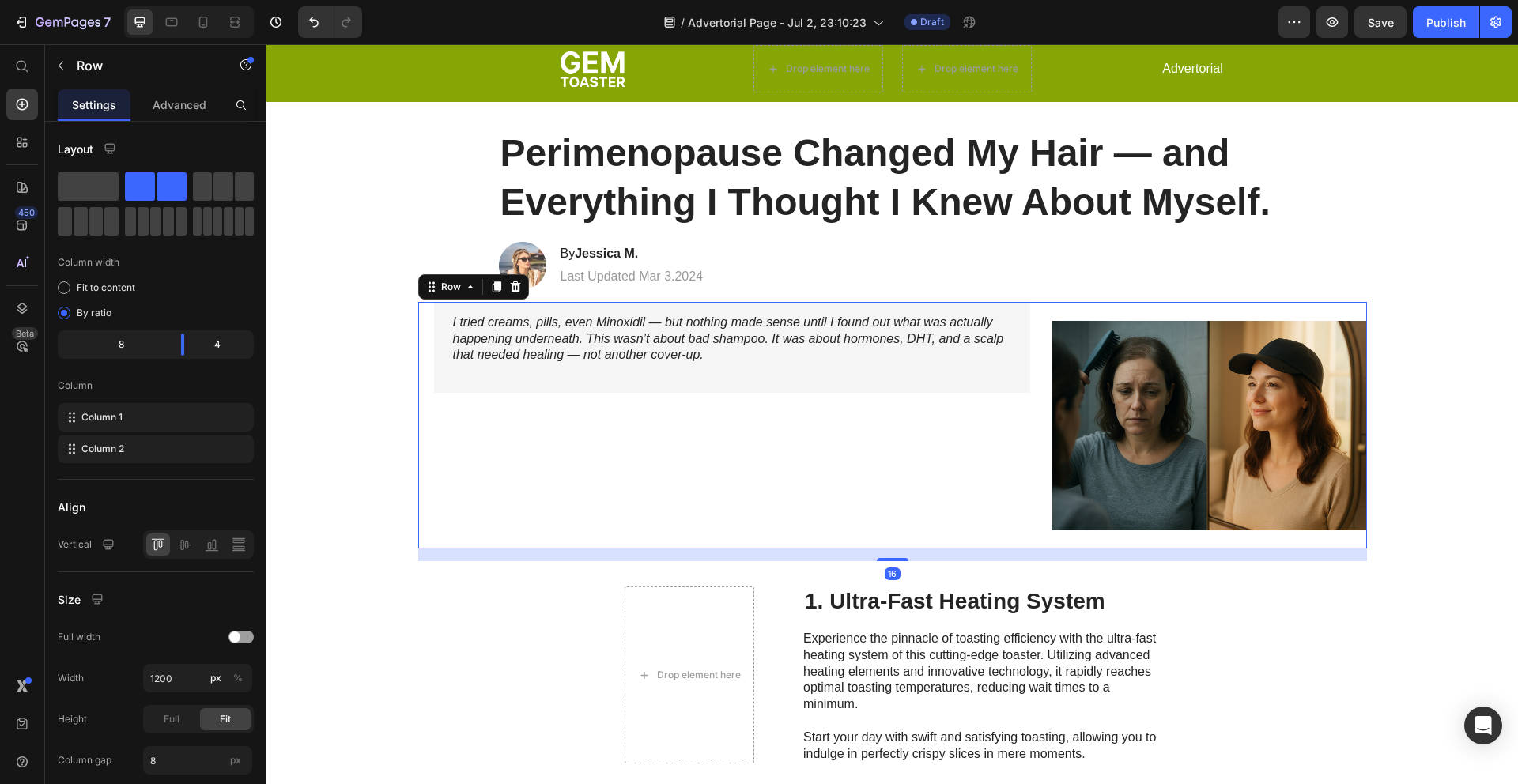 click on "I tried creams, pills, even Minoxidil — but nothing made sense until I found out what was actually happening underneath. This wasn’t about bad shampoo. It was about hormones, DHT, and a scalp that needed healing — not another cover-up.   Text Block" at bounding box center [732, 425] 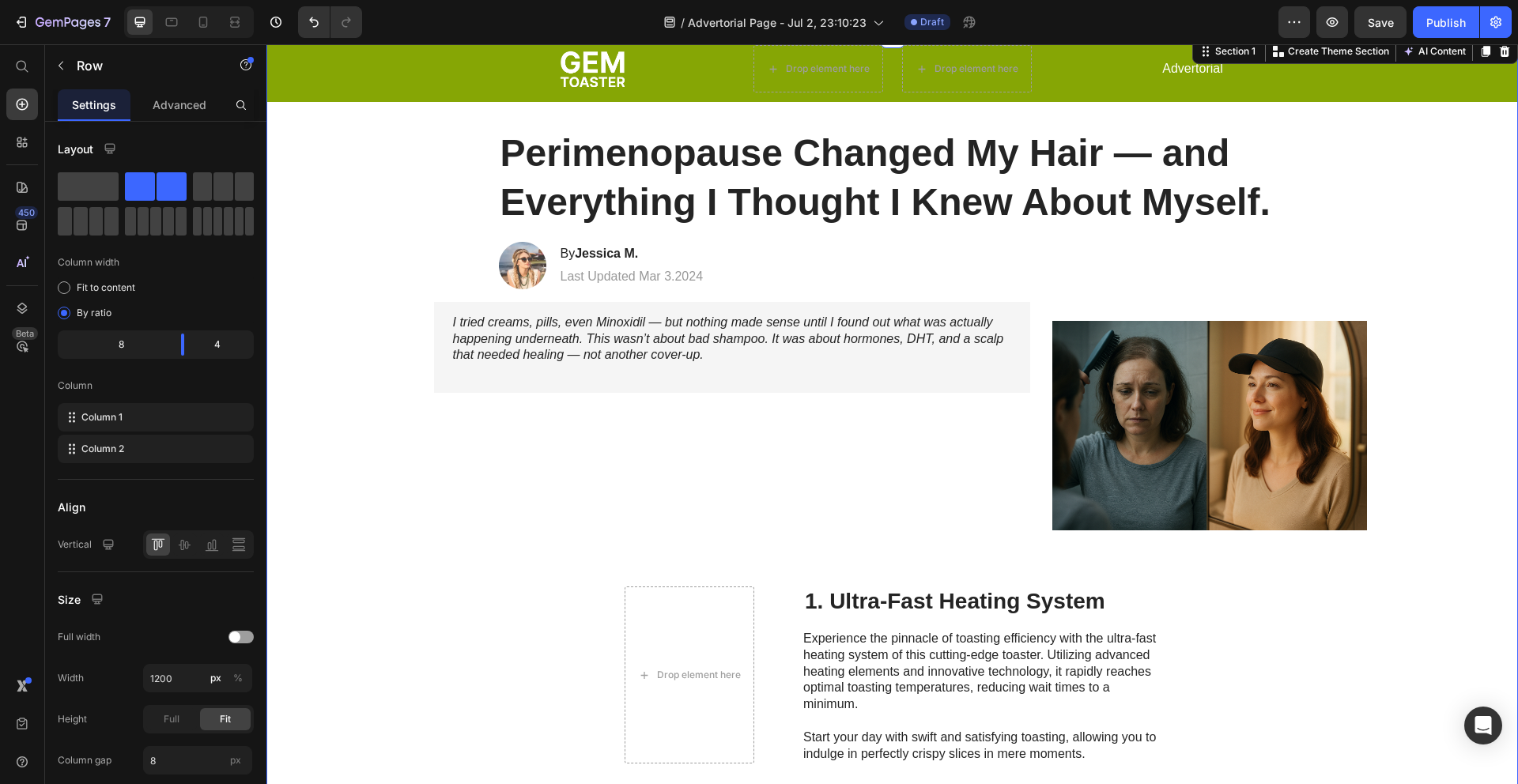 click on "Image
Drop element here
Drop element here Row Advertorial Text Block Row Row Perimenopause Changed My Hair — and Everything I Thought I Knew About Myself. Heading Image By  [FIRST] [LAST]. Heading Last Updated Mar 3.2024 Text Block Row I tried creams, pills, even Minoxidil — but nothing made sense until I found out what was actually happening underneath. This wasn’t about bad shampoo. It was about hormones, DHT, and a scalp that needed healing — not another cover-up.   Text Block Image Row
Drop element here 1. Ultra-Fast Heating System Heading Experience the pinnacle of toasting efficiency with the ultra-fast heating system of this cutting-edge toaster. Utilizing advanced heating elements and innovative technology, it rapidly reaches optimal toasting temperatures, reducing wait times to a minimum. Start your day with swift and satisfying toasting, allowing you to indulge in perfectly crispy slices in mere moments. Text Block Row Heading Text Block Row" at bounding box center [892, 938] 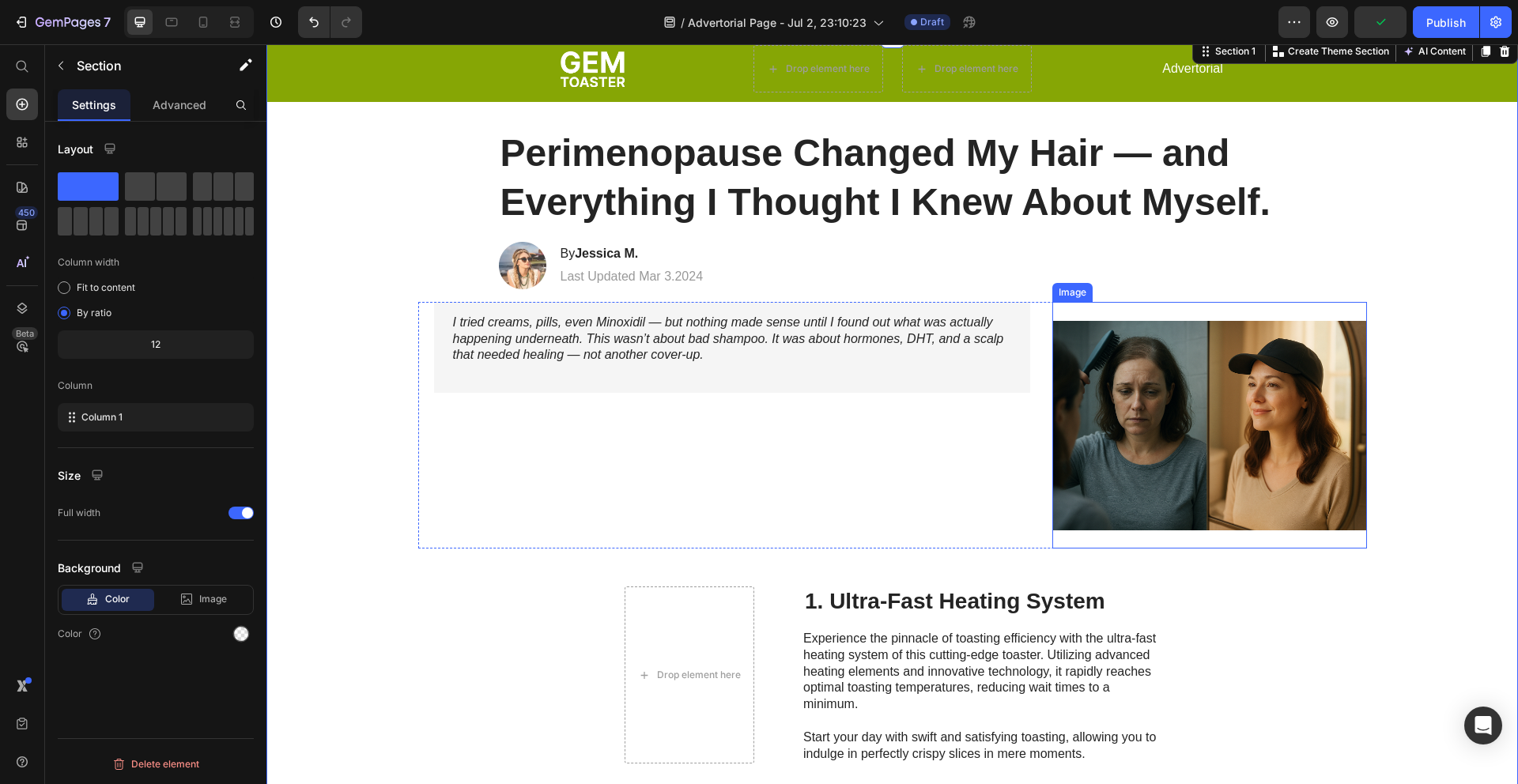 click at bounding box center (1209, 425) 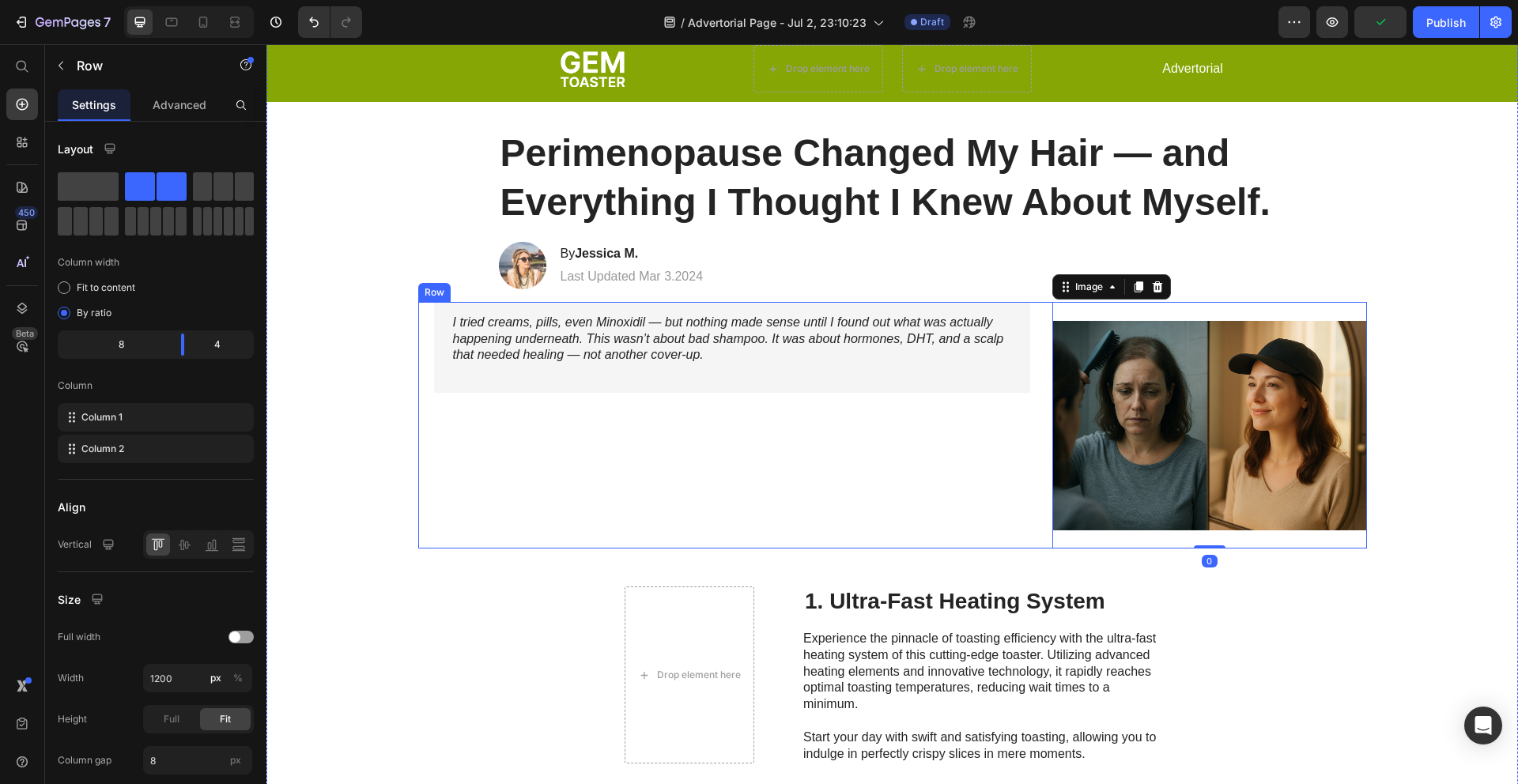 click on "I tried creams, pills, even Minoxidil — but nothing made sense until I found out what was actually happening underneath. This wasn’t about bad shampoo. It was about hormones, DHT, and a scalp that needed healing — not another cover-up.   Text Block" at bounding box center (732, 425) 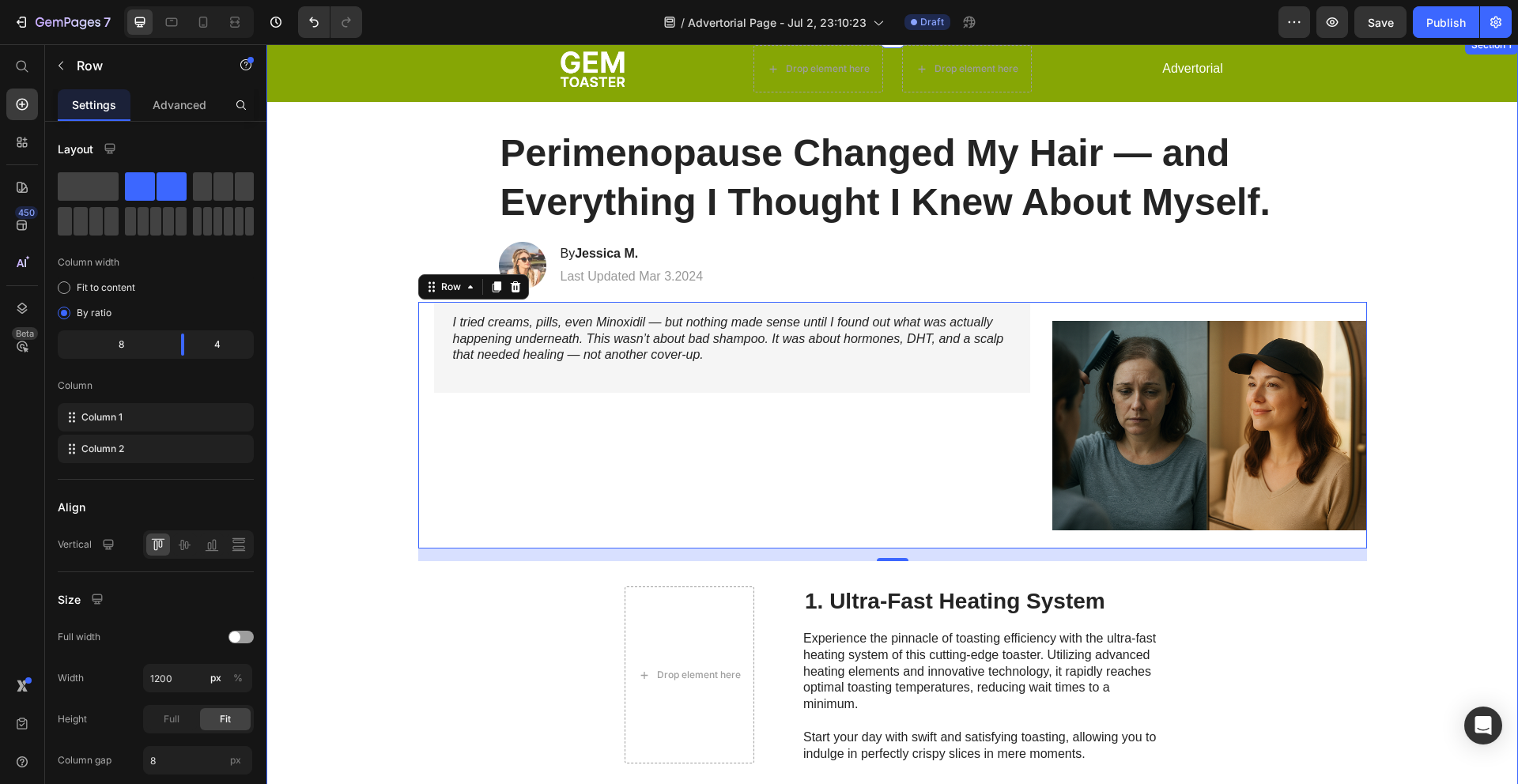 click on "Image
Drop element here
Drop element here Row Advertorial Text Block Row Row Perimenopause Changed My Hair — and Everything I Thought I Knew About Myself. Heading Image By  [FIRST] [LAST]. Heading Last Updated Mar 3.2024 Text Block Row I tried creams, pills, even Minoxidil — but nothing made sense until I found out what was actually happening underneath. This wasn’t about bad shampoo. It was about hormones, DHT, and a scalp that needed healing — not another cover-up.   Text Block Image Row   16
Drop element here 1. Ultra-Fast Heating System Heading Experience the pinnacle of toasting efficiency with the ultra-fast heating system of this cutting-edge toaster. Utilizing advanced heating elements and innovative technology, it rapidly reaches optimal toasting temperatures, reducing wait times to a minimum. Start your day with swift and satisfying toasting, allowing you to indulge in perfectly crispy slices in mere moments. Text Block Row Heading Text Block" at bounding box center [892, 938] 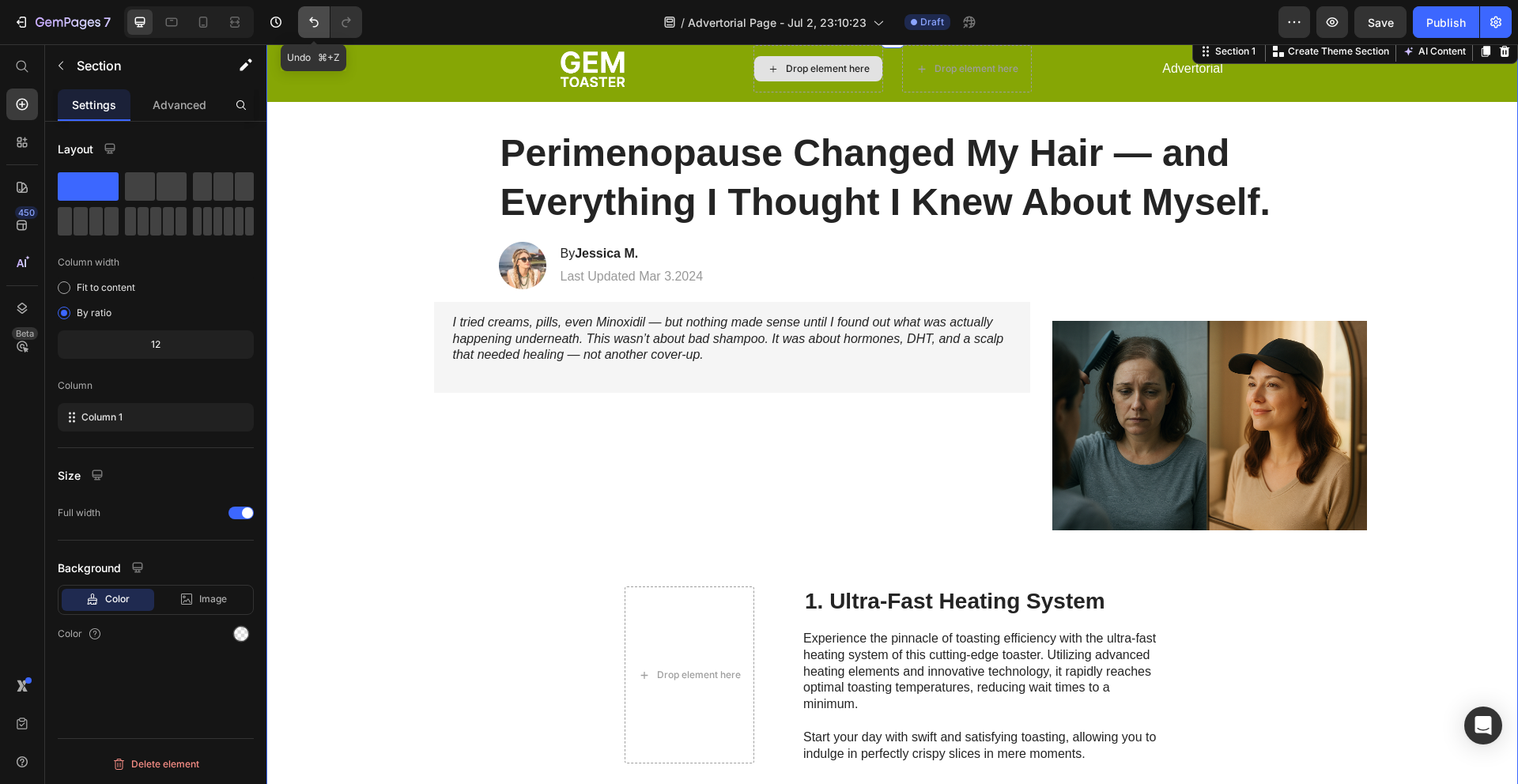 click 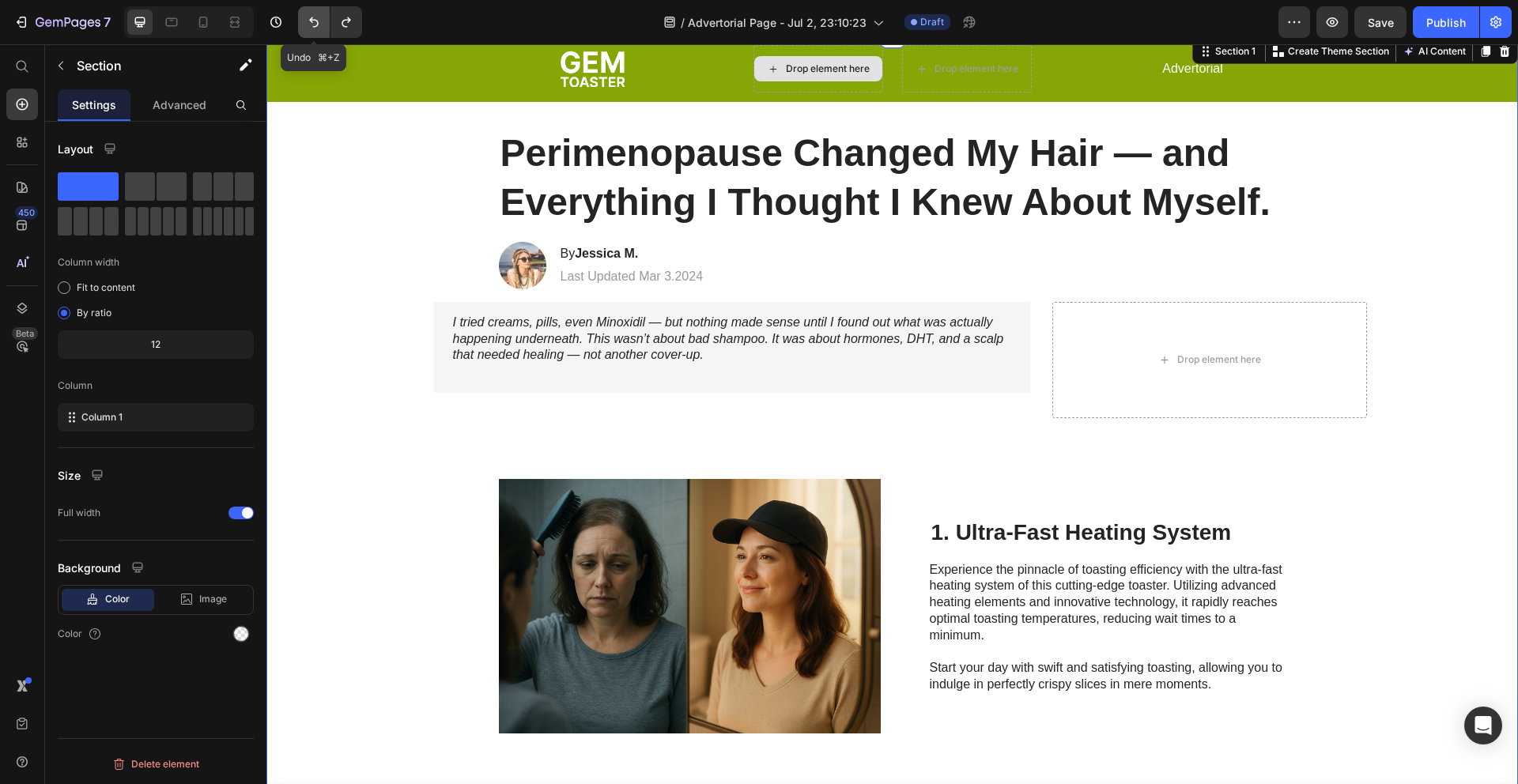 click 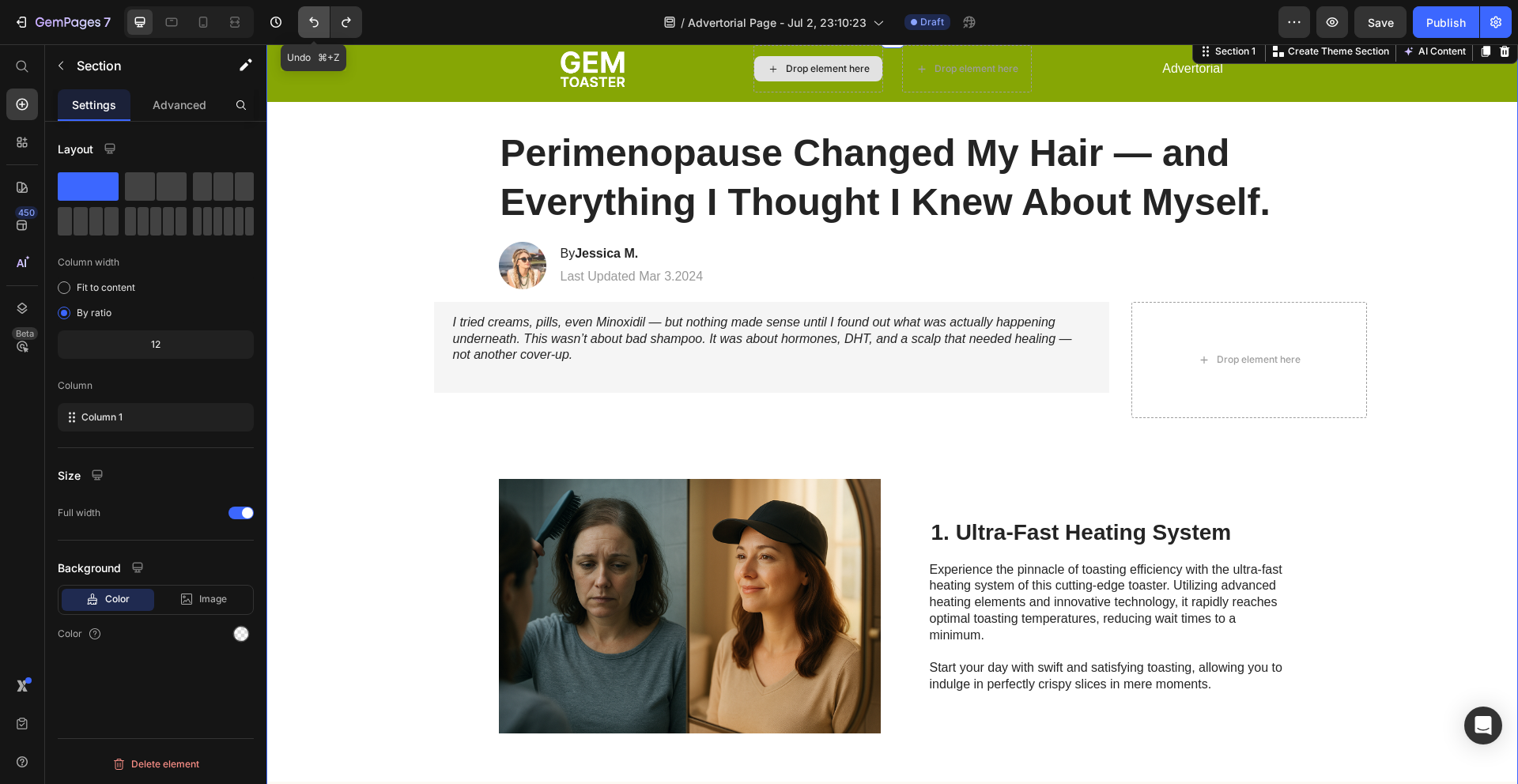 click 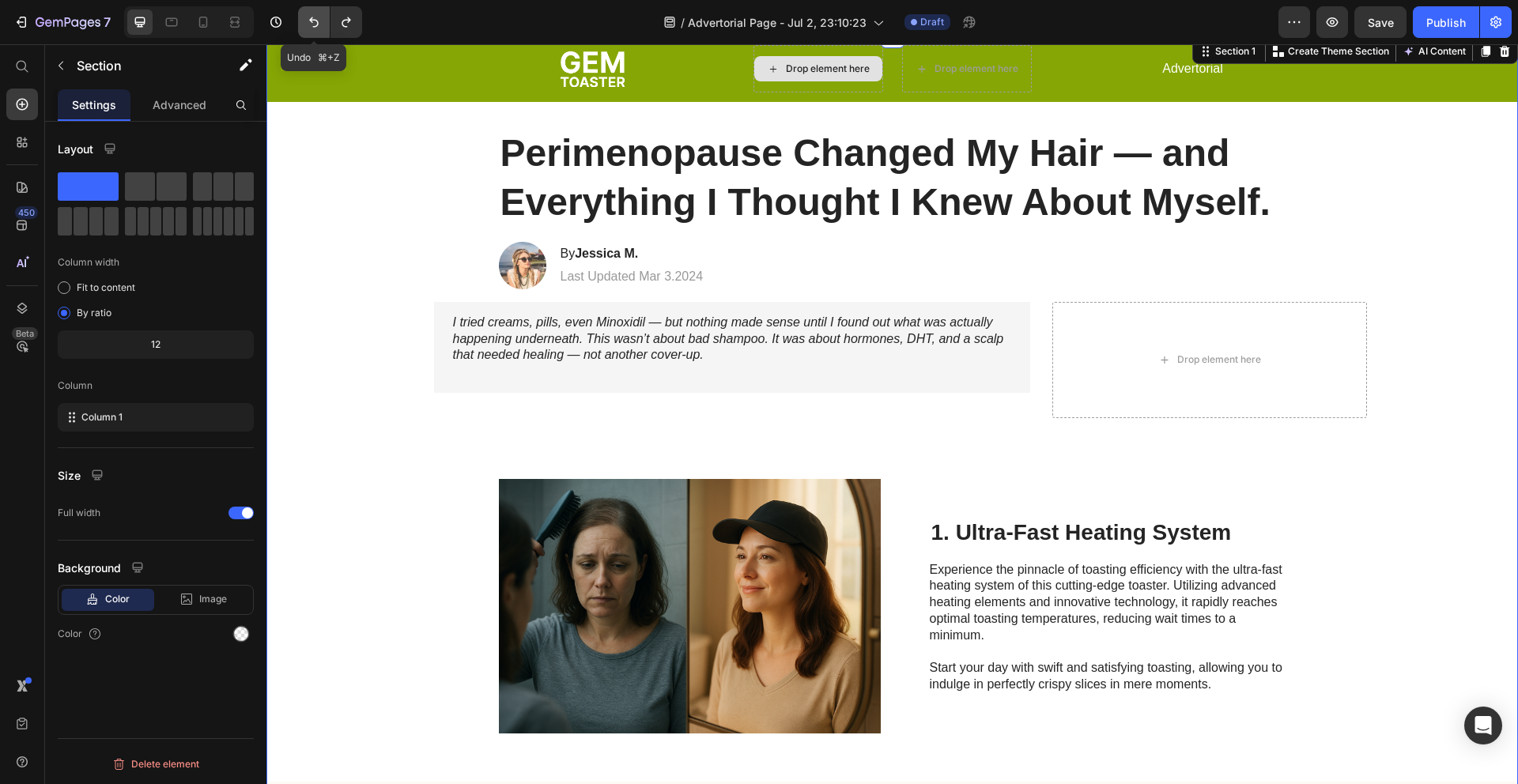 click 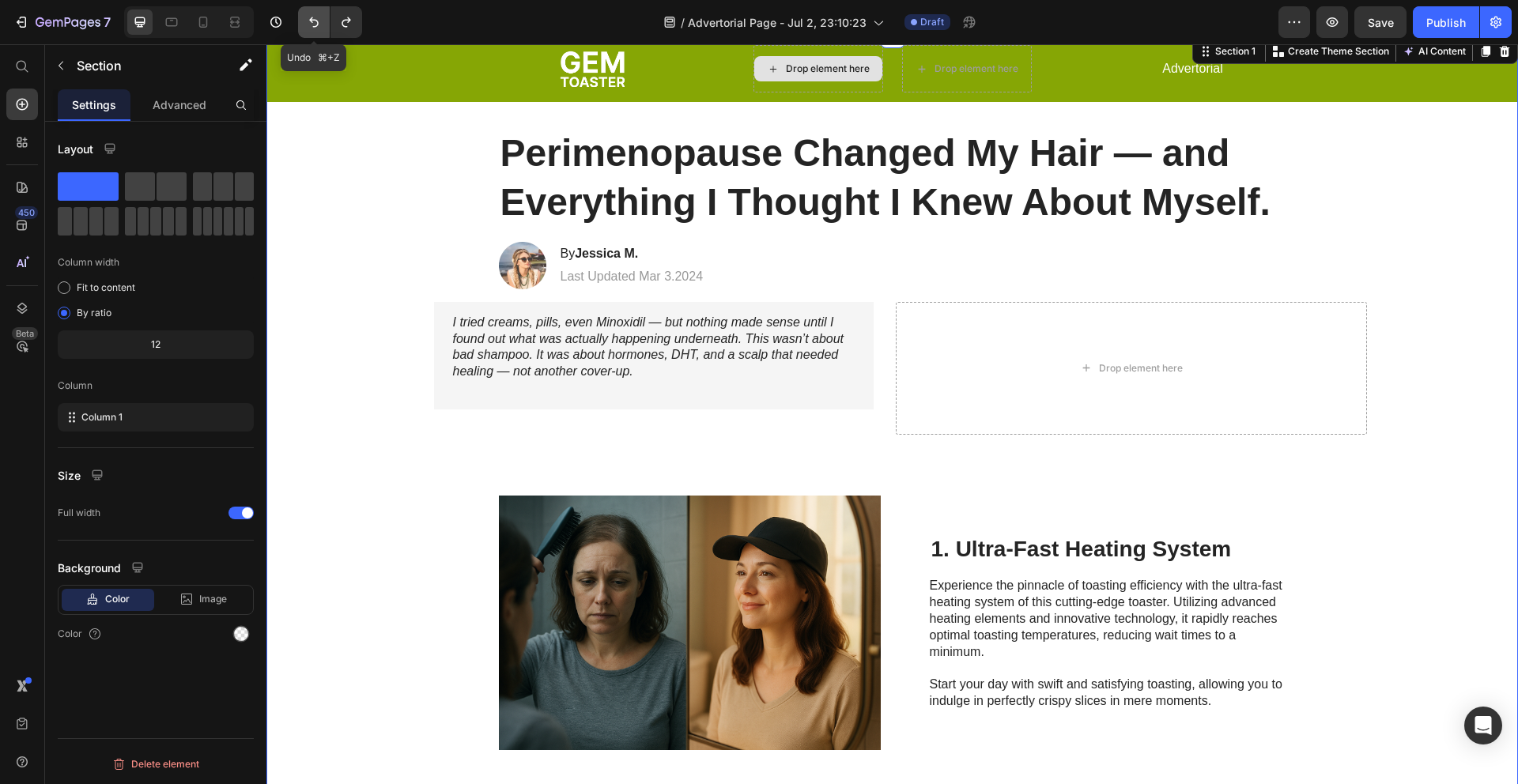 click 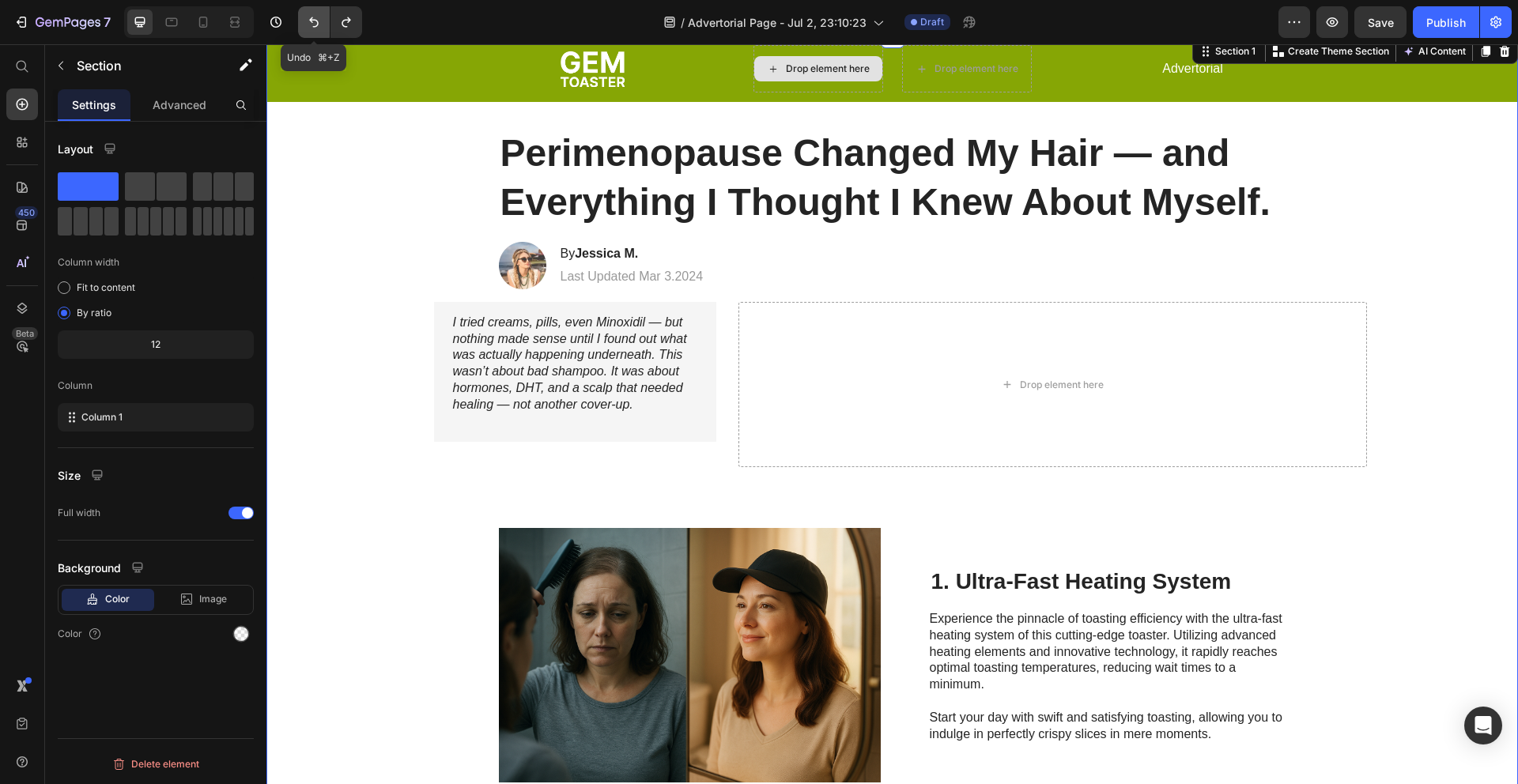 click 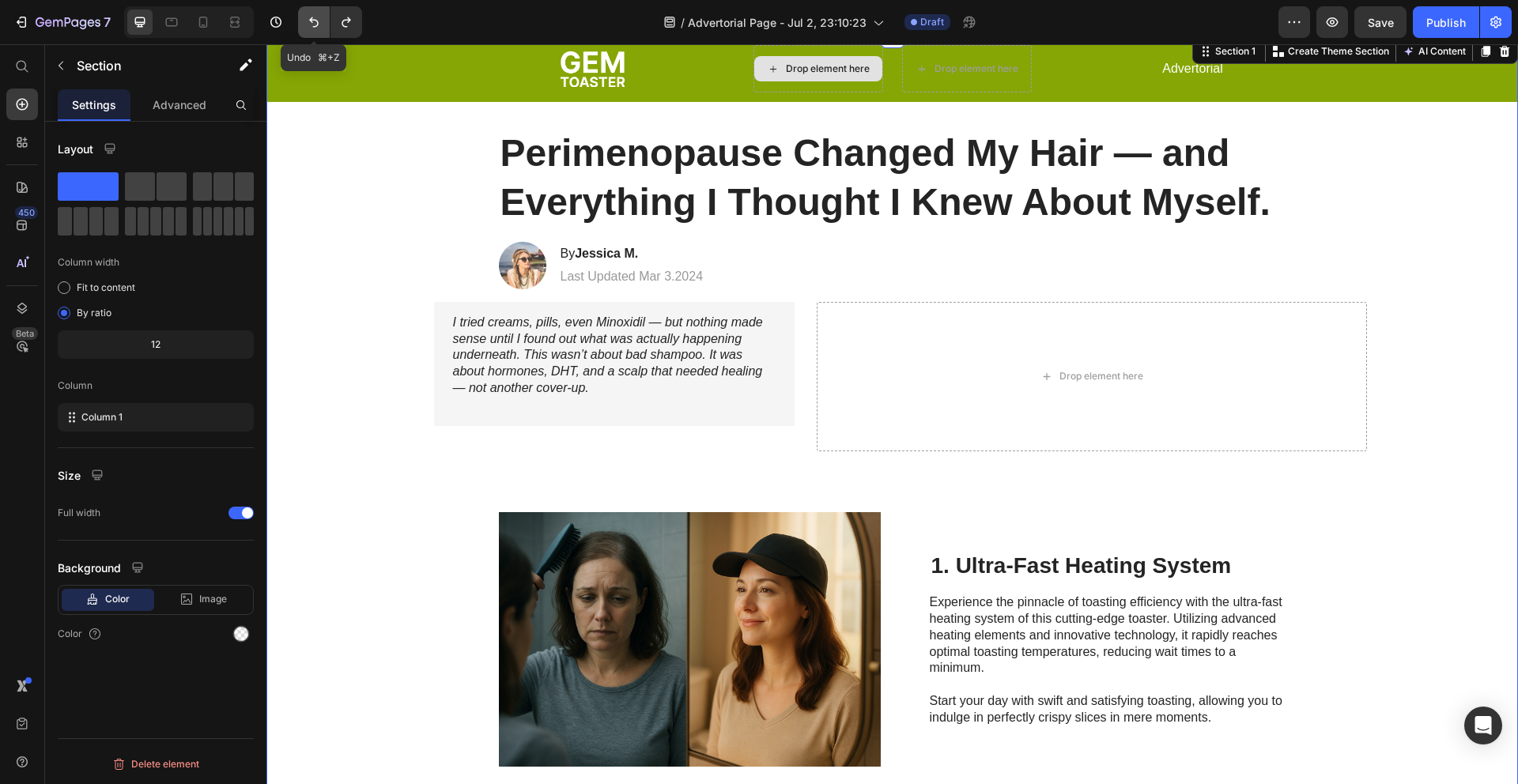 click 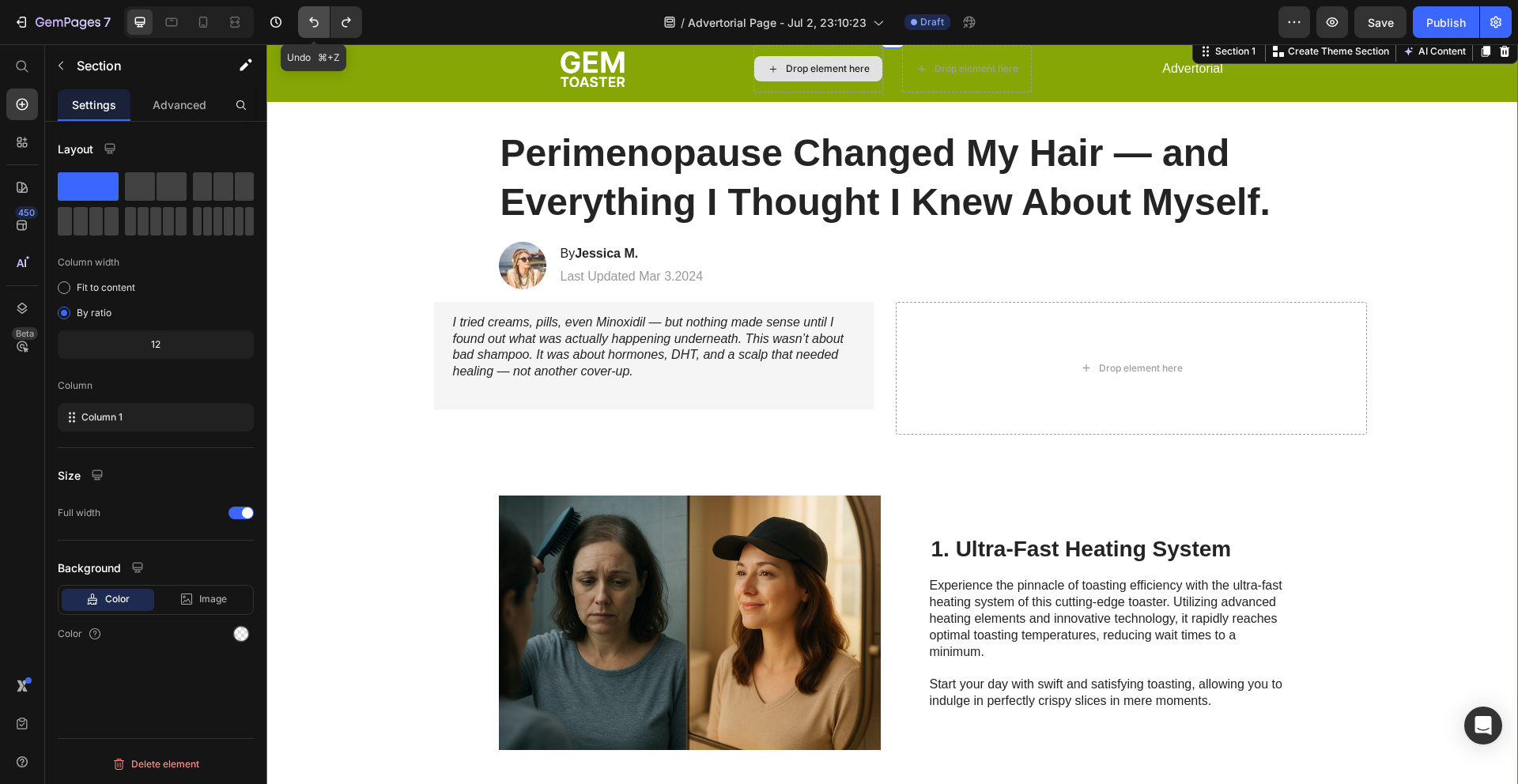 click 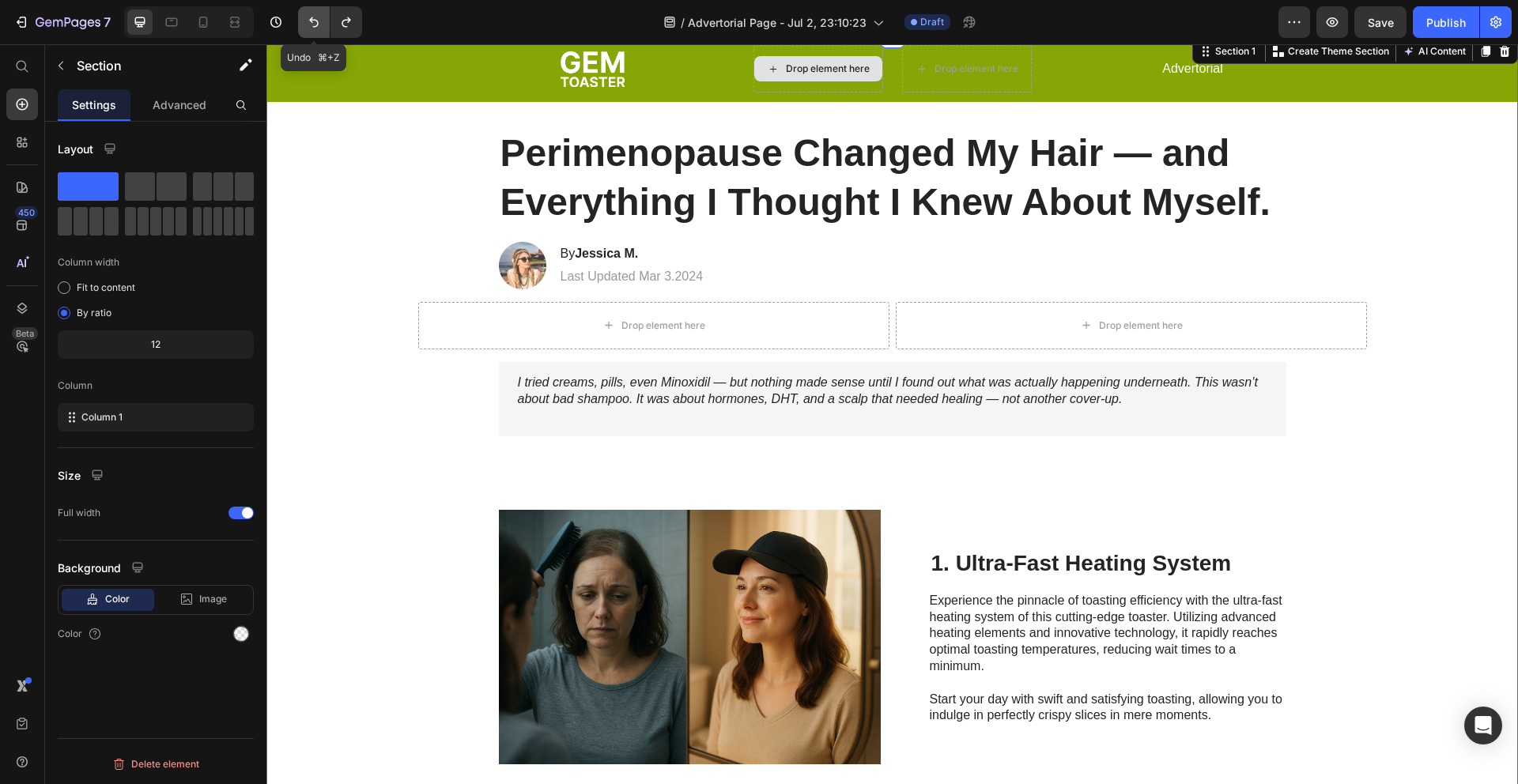 click 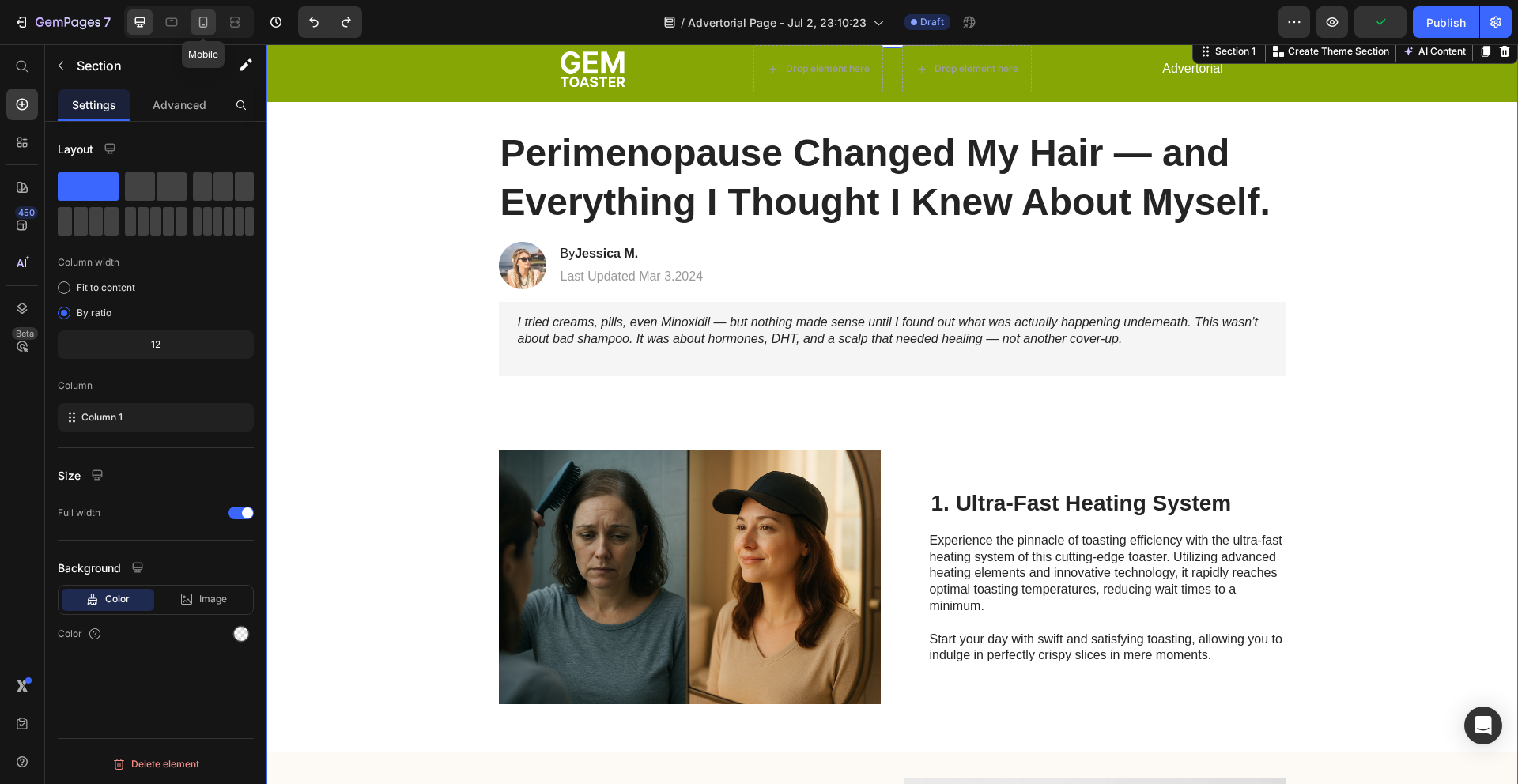 click 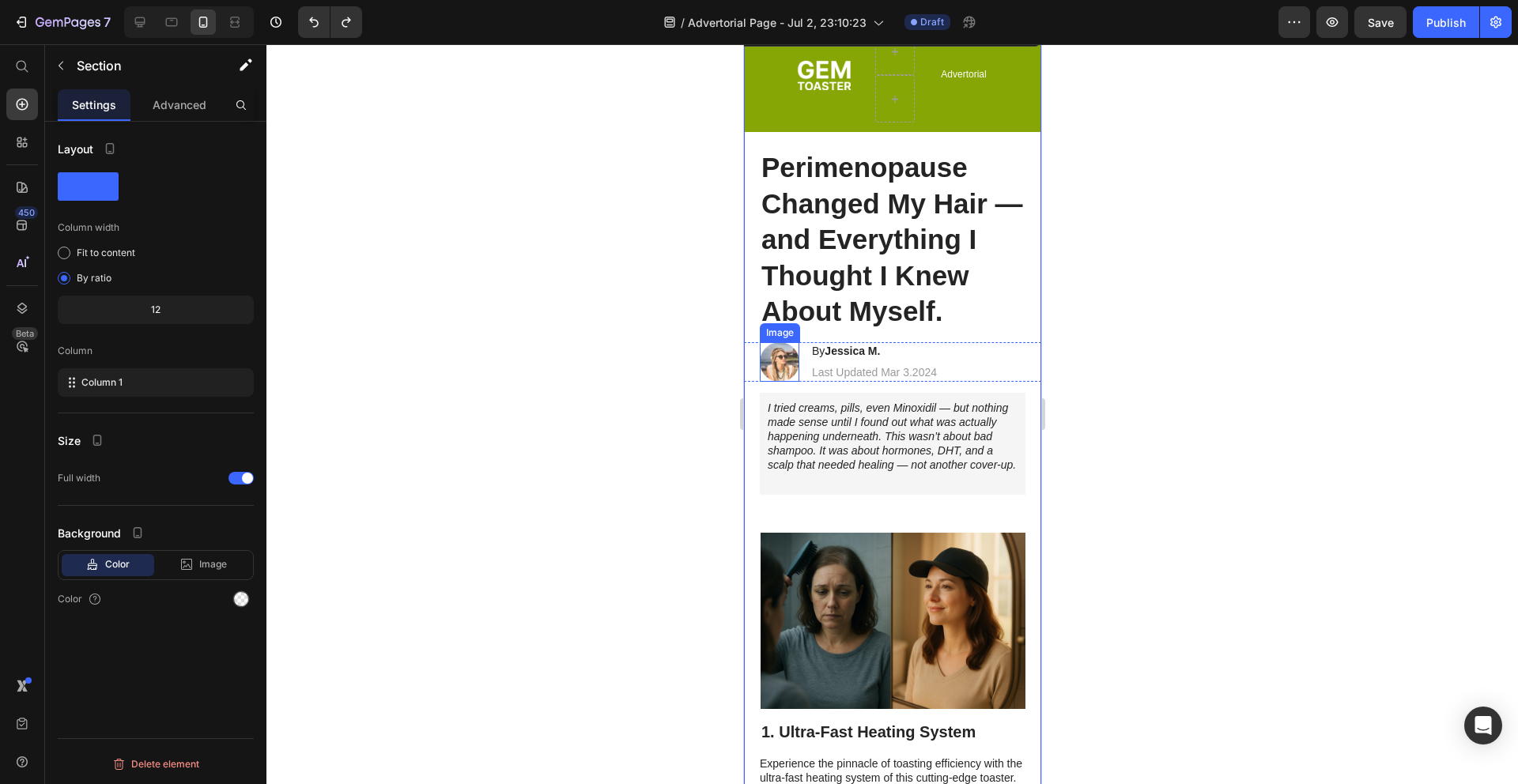 scroll, scrollTop: 32, scrollLeft: 0, axis: vertical 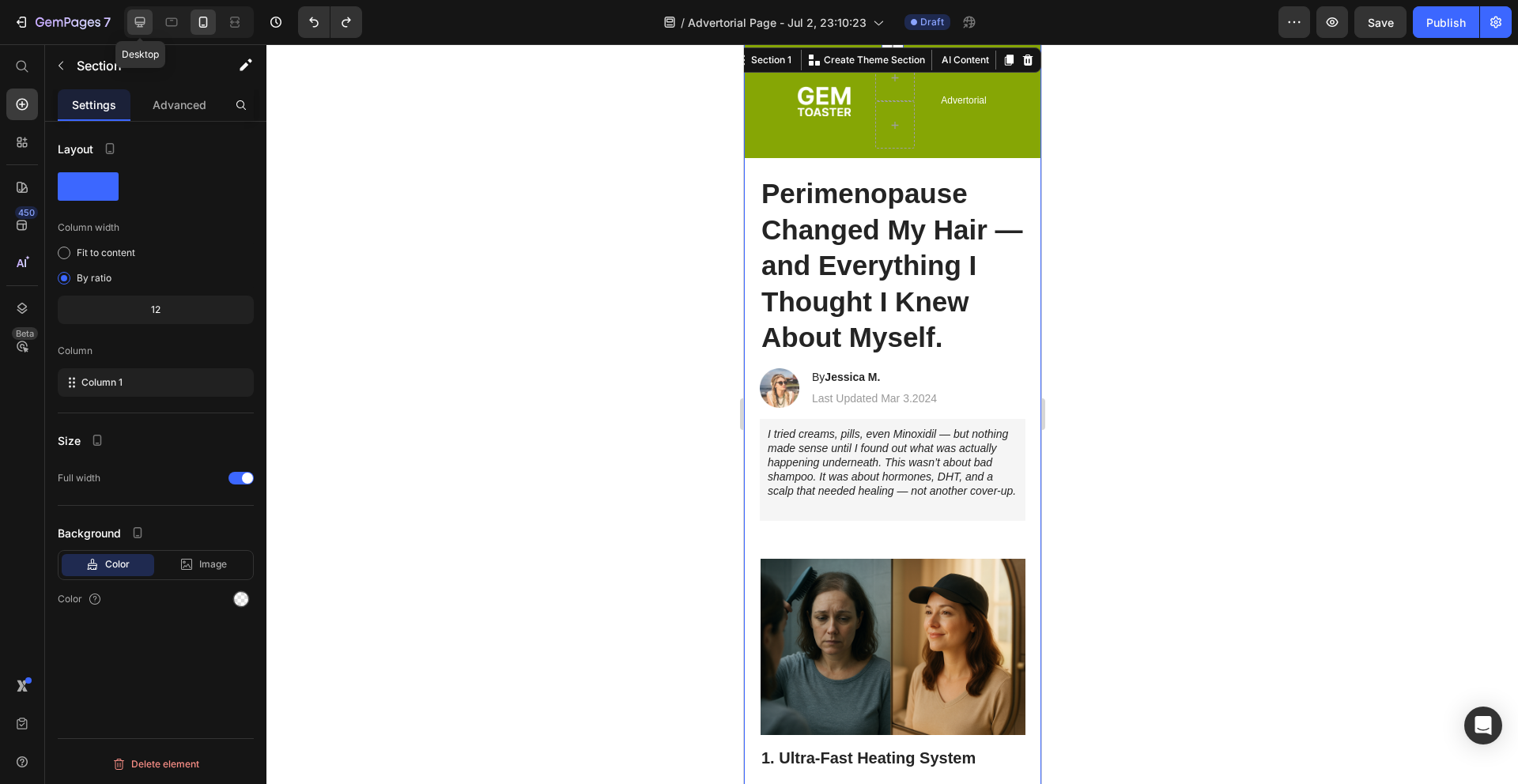 click 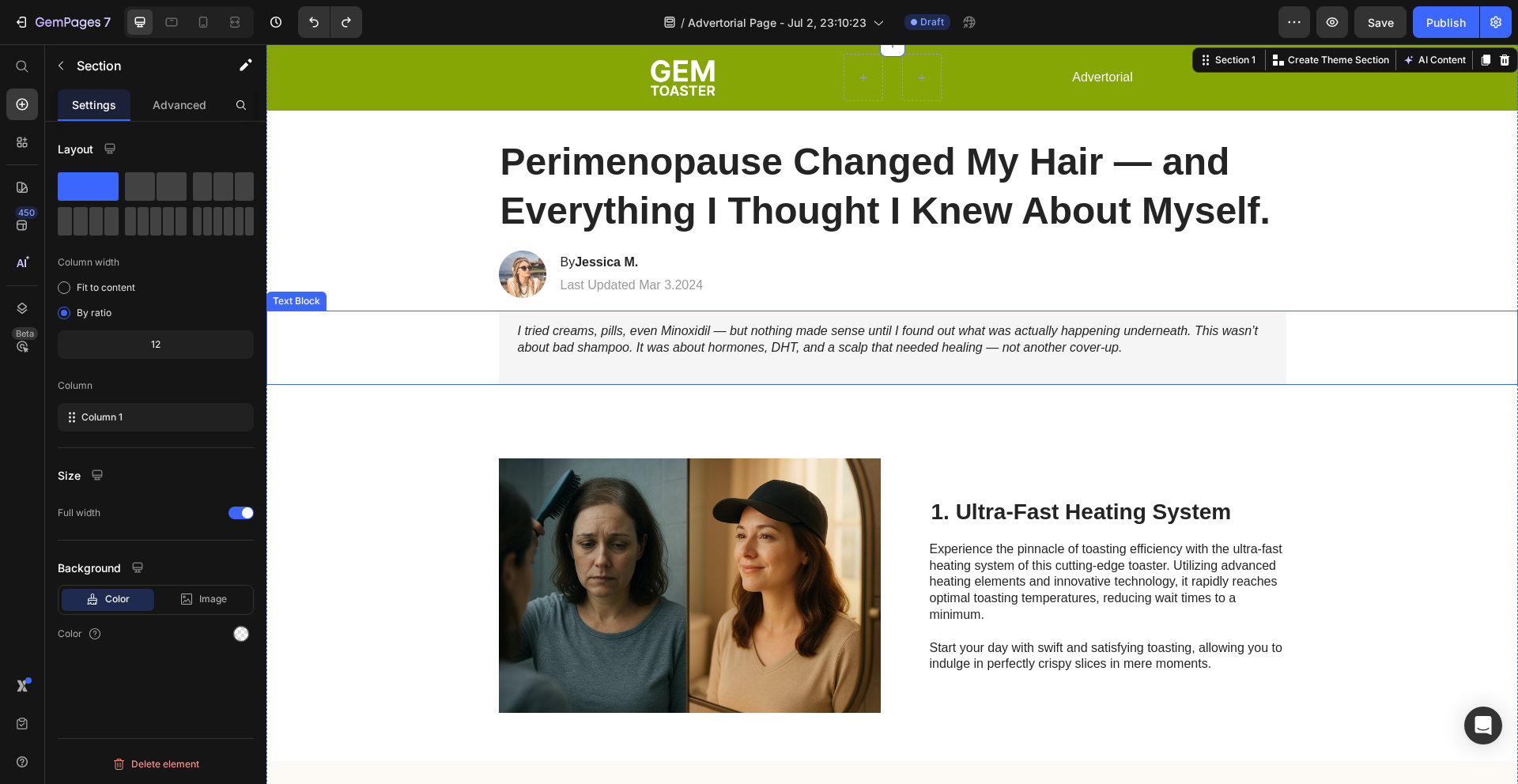 scroll, scrollTop: 0, scrollLeft: 0, axis: both 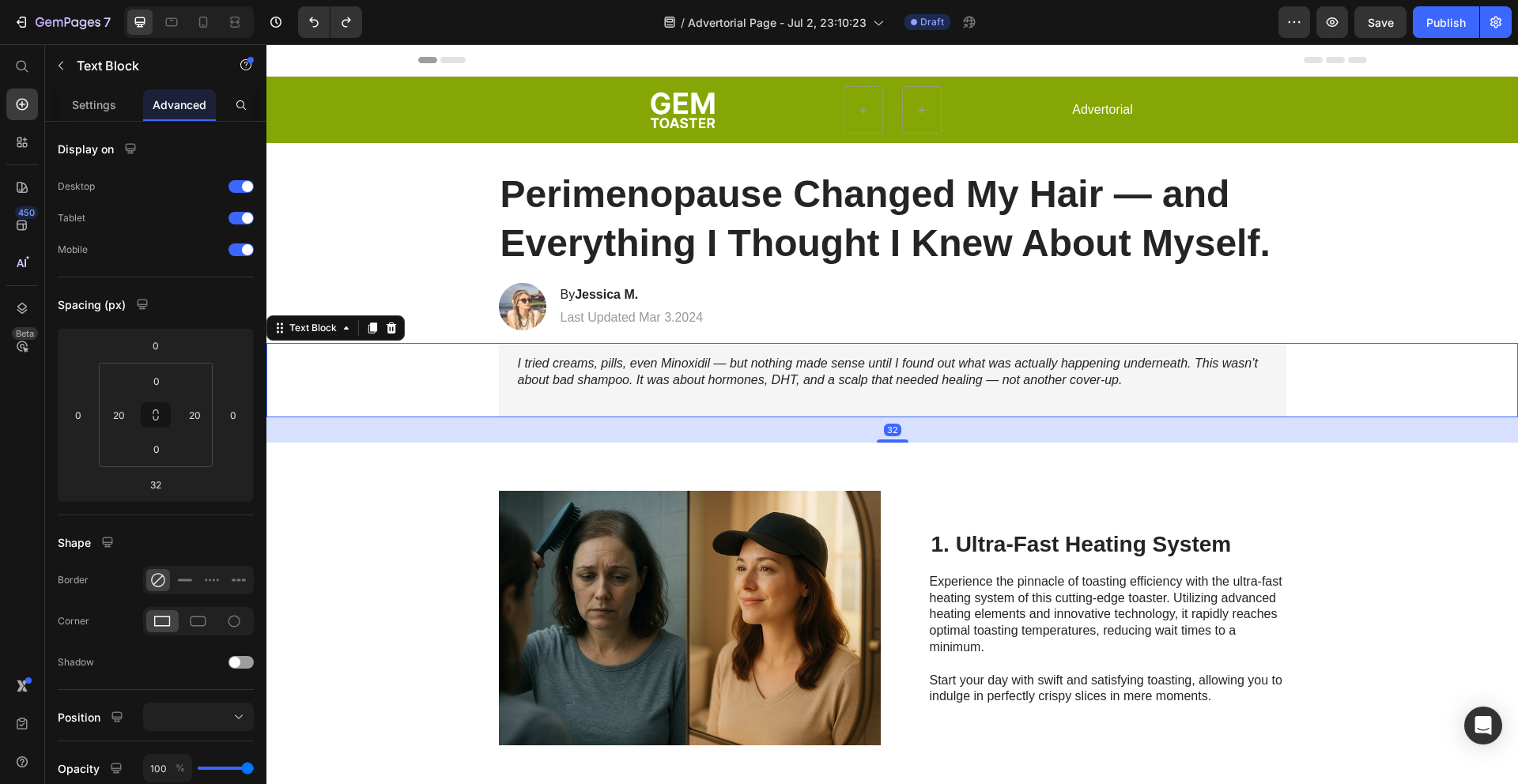 click on "I tried creams, pills, even Minoxidil — but nothing made sense until I found out what was actually happening underneath. This wasn’t about bad shampoo. It was about hormones, DHT, and a scalp that needed healing — not another cover-up." at bounding box center [888, 371] 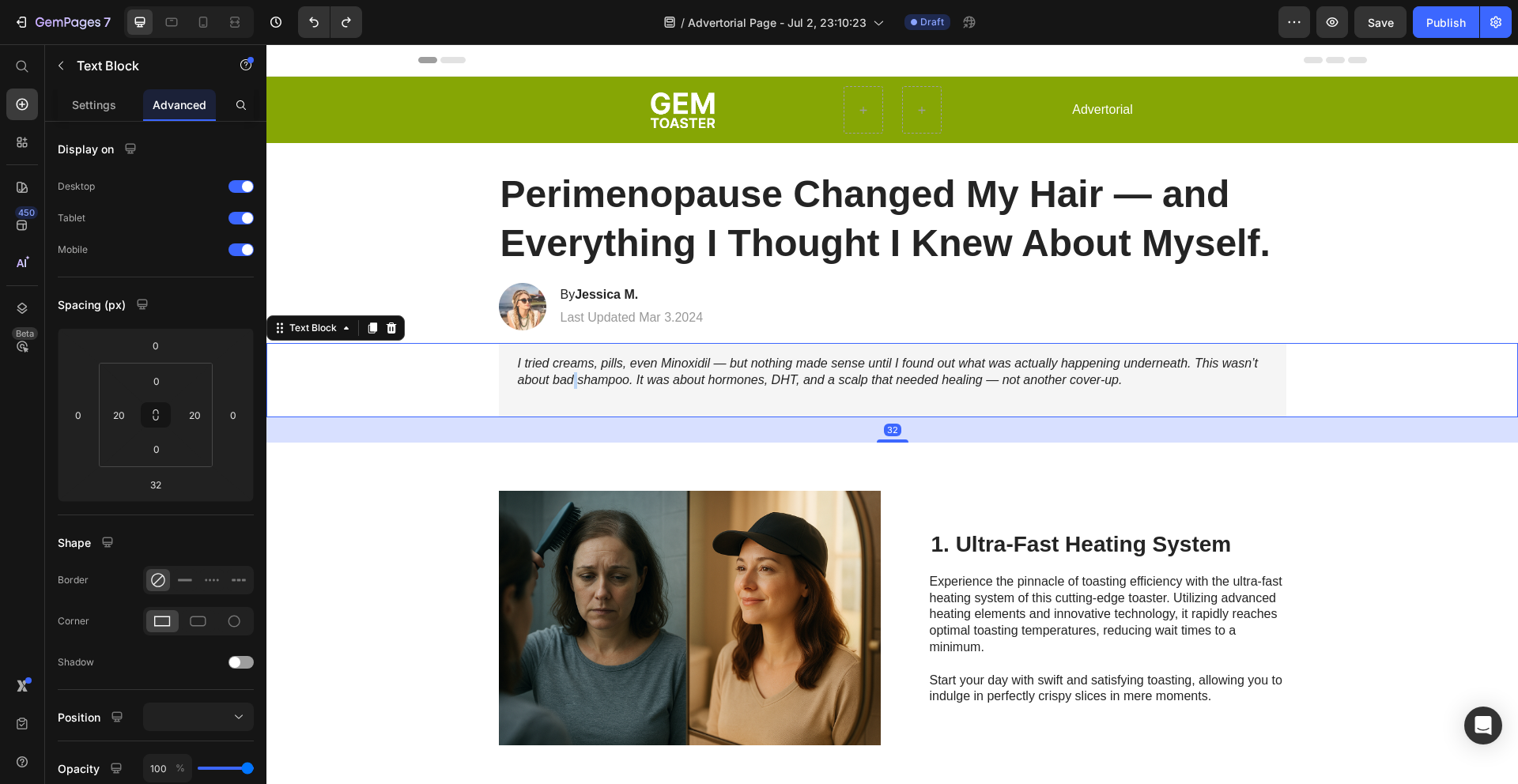 click on "I tried creams, pills, even Minoxidil — but nothing made sense until I found out what was actually happening underneath. This wasn’t about bad shampoo. It was about hormones, DHT, and a scalp that needed healing — not another cover-up." at bounding box center [888, 371] 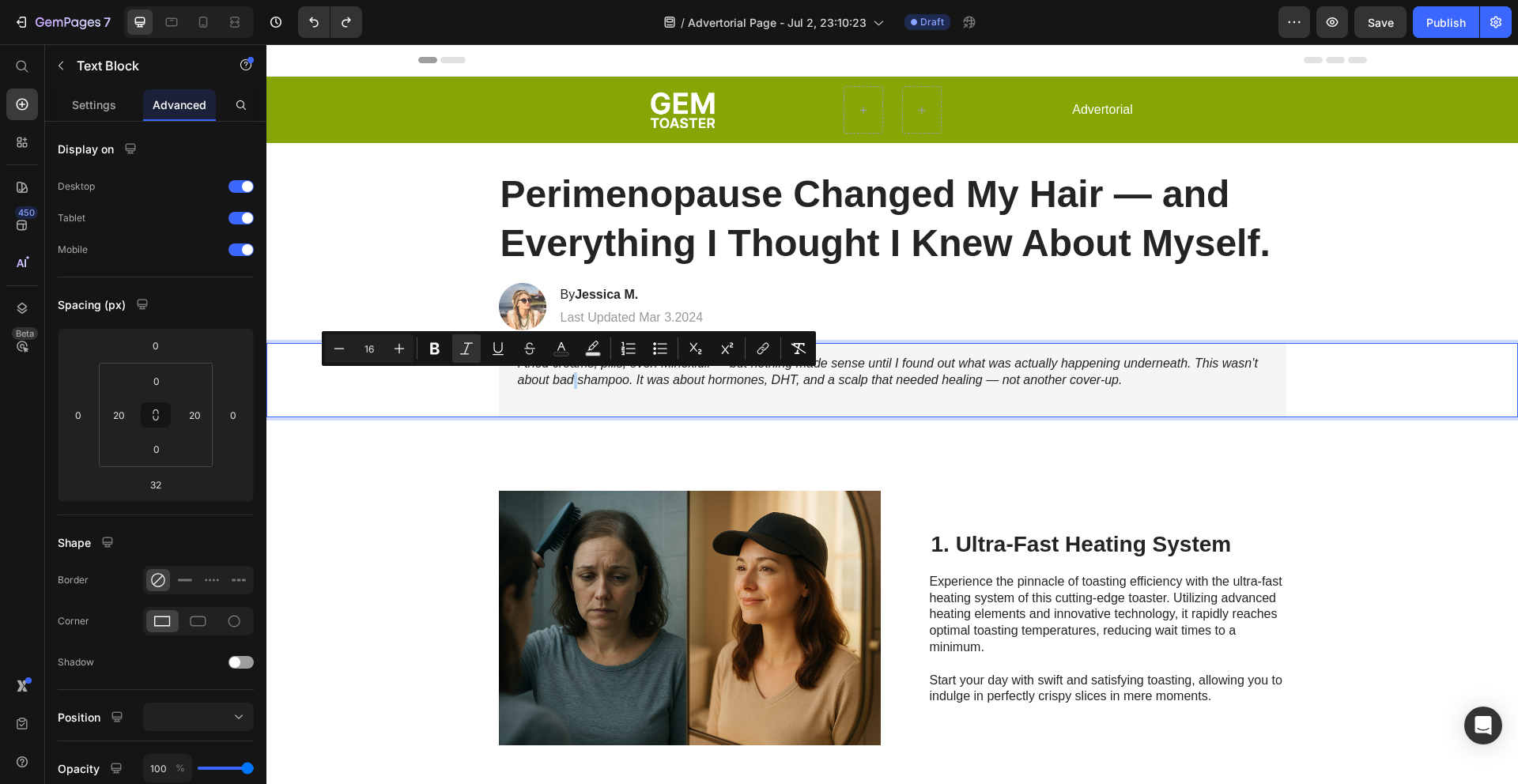 click on "I tried creams, pills, even Minoxidil — but nothing made sense until I found out what was actually happening underneath. This wasn’t about bad shampoo. It was about hormones, DHT, and a scalp that needed healing — not another cover-up." at bounding box center [888, 371] 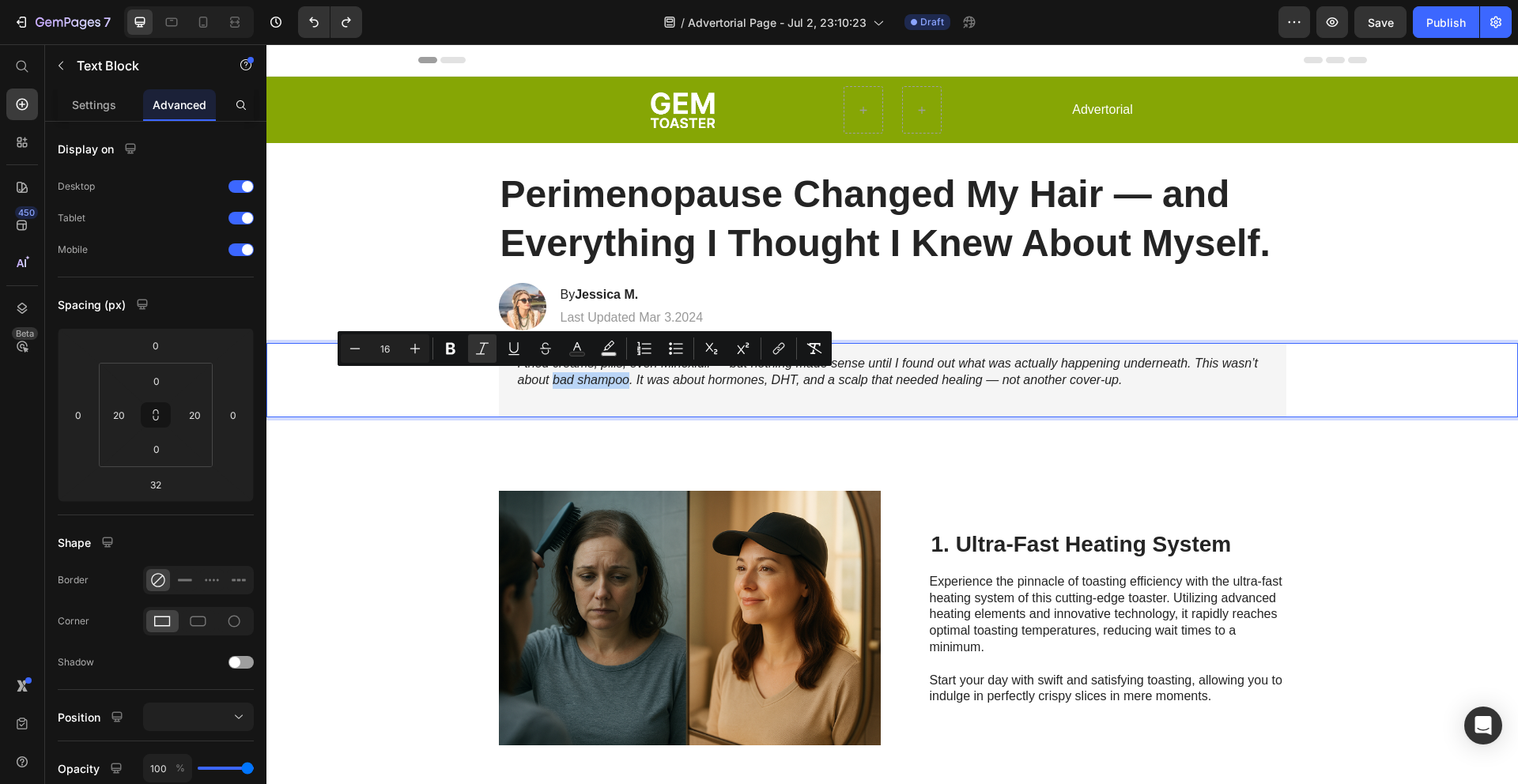 drag, startPoint x: 549, startPoint y: 374, endPoint x: 623, endPoint y: 386, distance: 74.96666 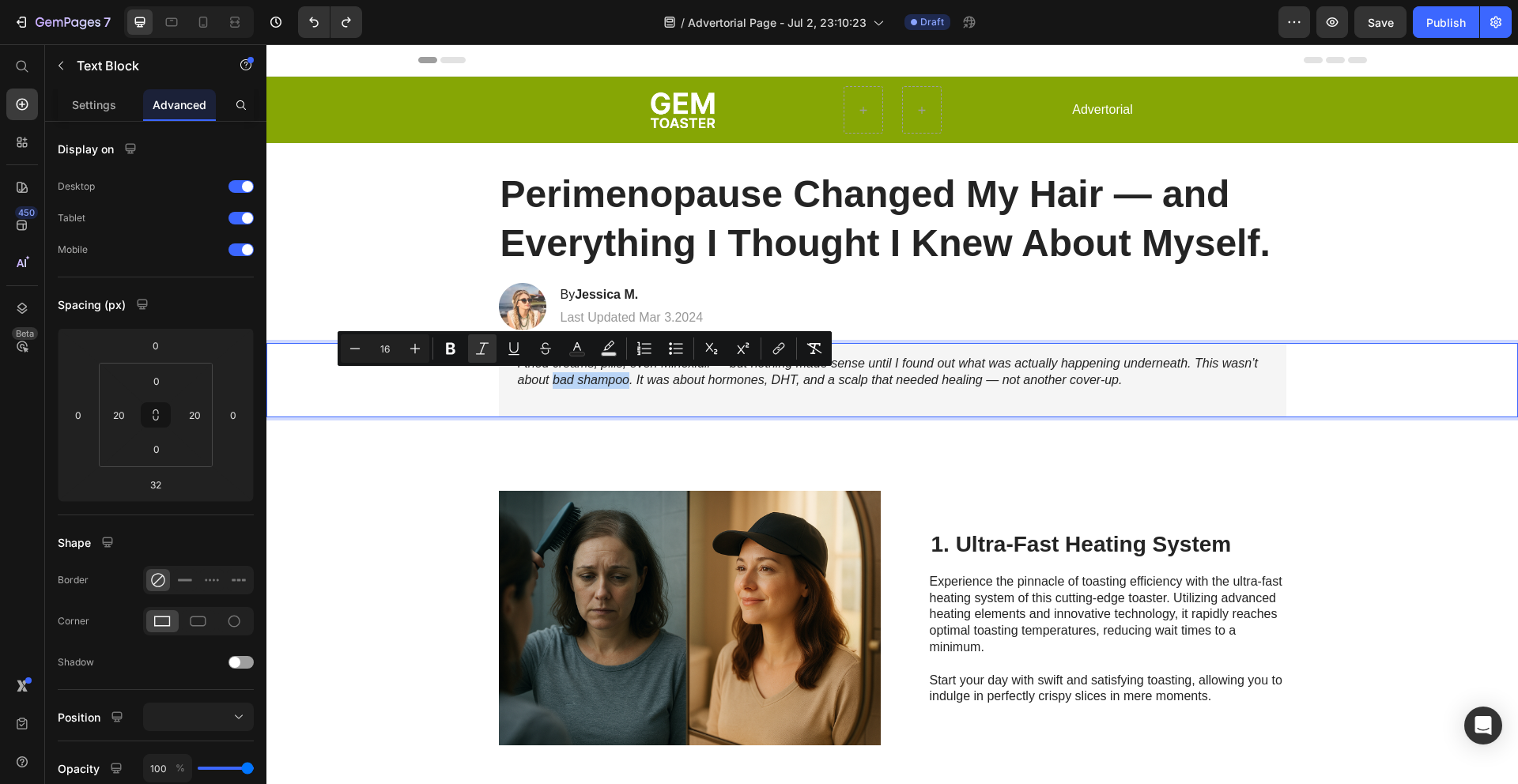 click on "I tried creams, pills, even Minoxidil — but nothing made sense until I found out what was actually happening underneath. This wasn’t about bad shampoo. It was about hormones, DHT, and a scalp that needed healing — not another cover-up." at bounding box center [888, 371] 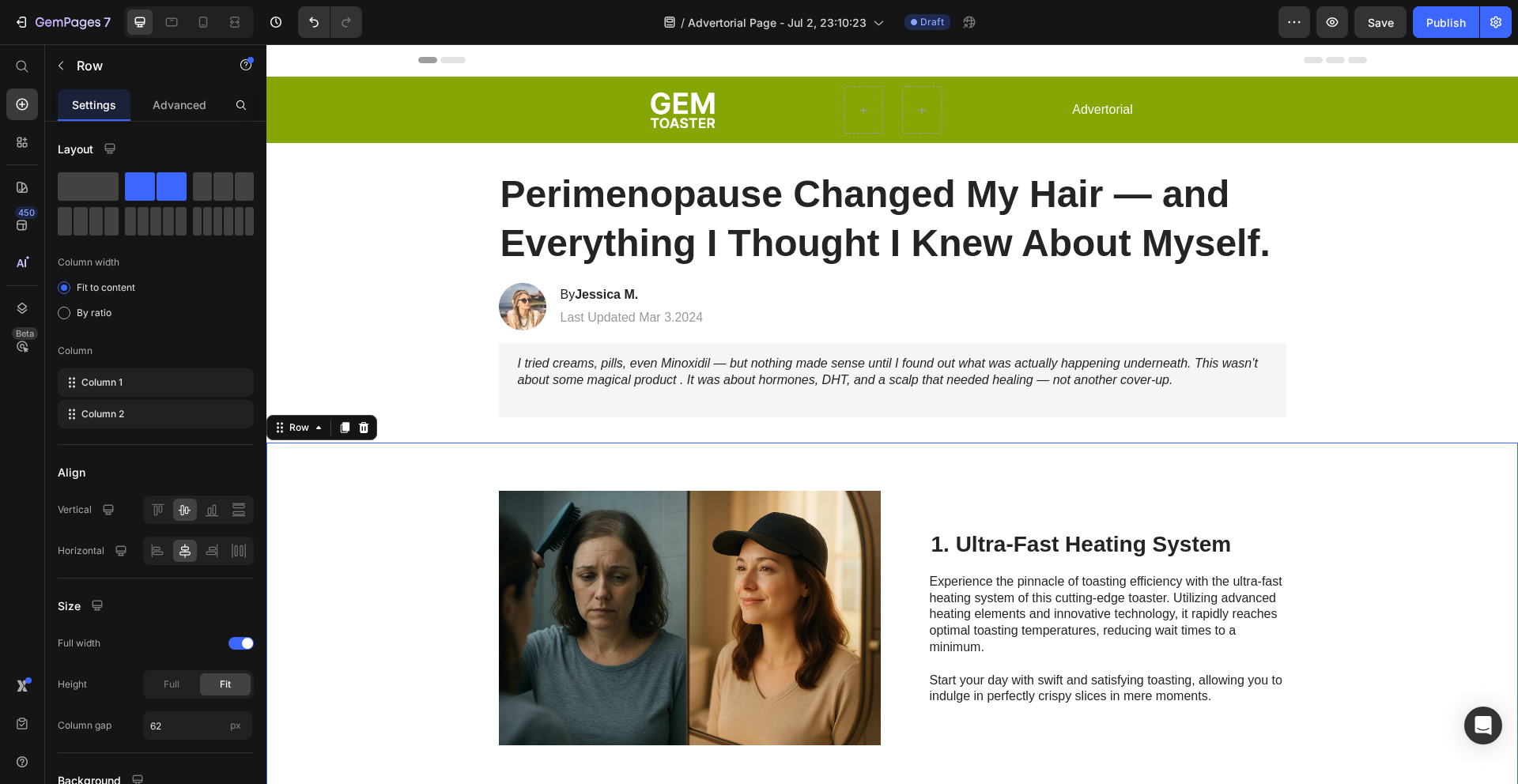 click on "Image 1. Ultra-Fast Heating System Heading Experience the pinnacle of toasting efficiency with the ultra-fast heating system of this cutting-edge toaster. Utilizing advanced heating elements and innovative technology, it rapidly reaches optimal toasting temperatures, reducing wait times to a minimum. Start your day with swift and satisfying toasting, allowing you to indulge in perfectly crispy slices in mere moments. Text Block Row   0" at bounding box center [892, 618] 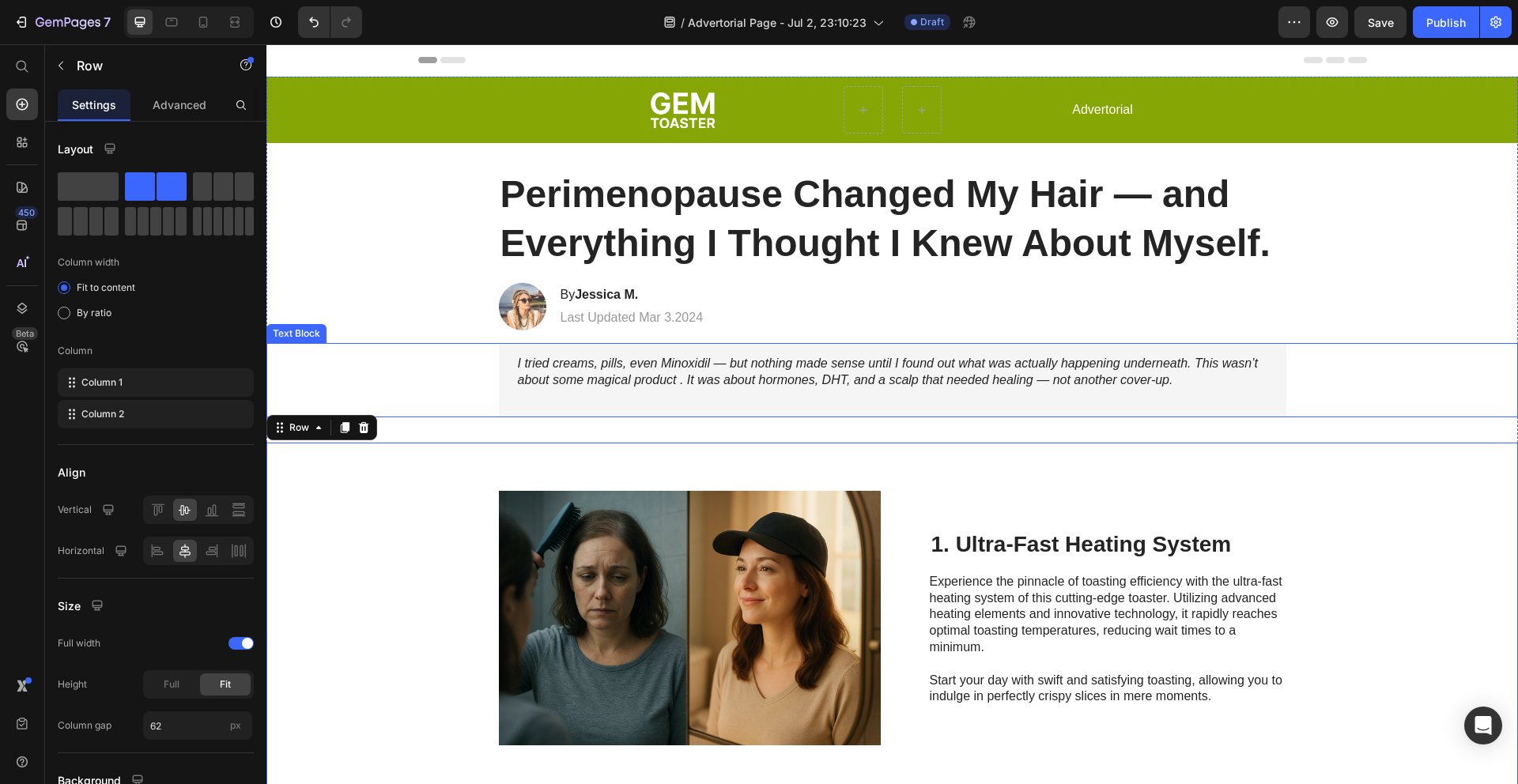 click on "I tried creams, pills, even Minoxidil — but nothing made sense until I found out what was actually happening underneath. This wasn’t about some magical product . It was about hormones, DHT, and a scalp that needed healing — not another cover-up." at bounding box center [888, 371] 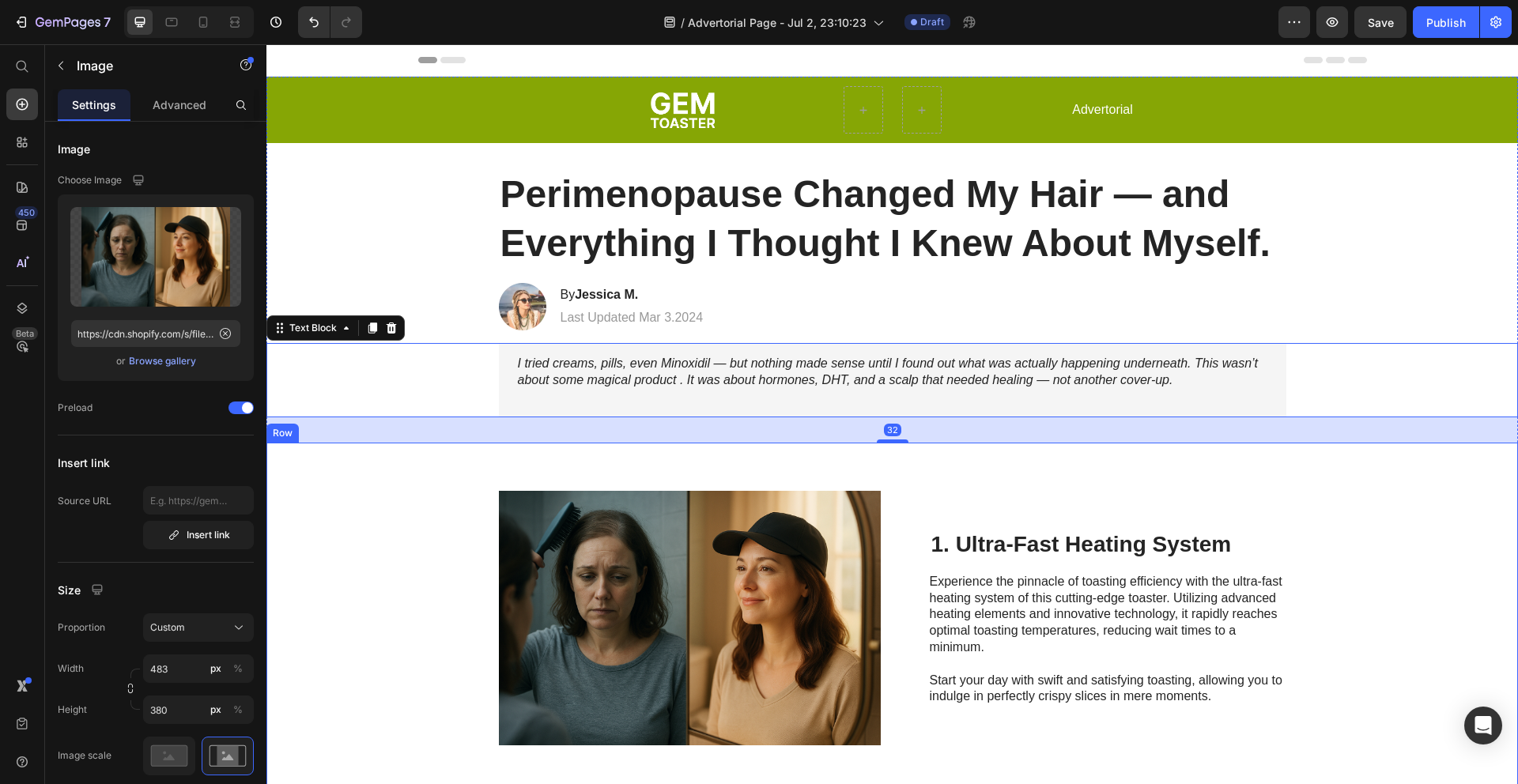 click at bounding box center [689, 618] 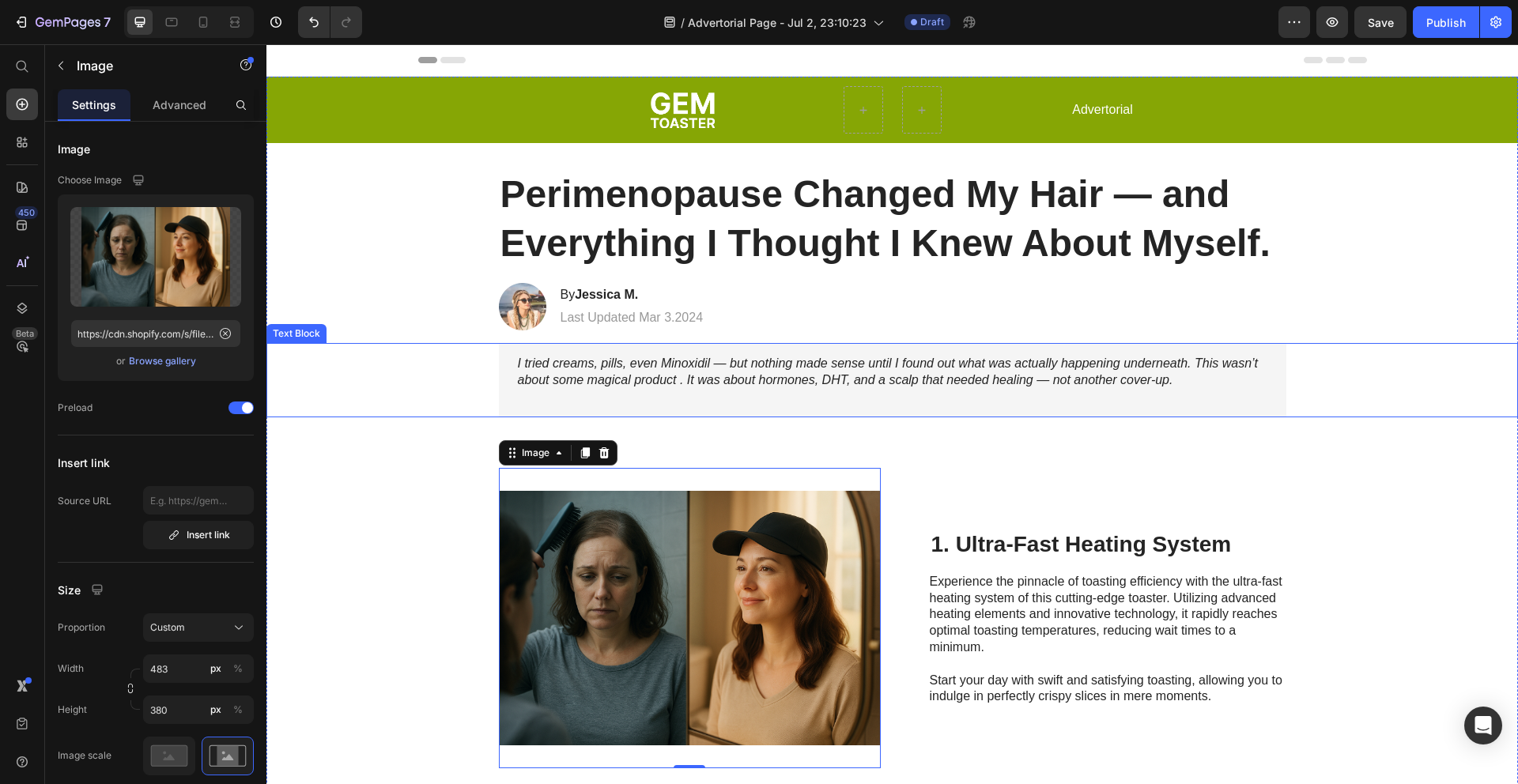 click on "I tried creams, pills, even Minoxidil — but nothing made sense until I found out what was actually happening underneath. This wasn’t about some magical product . It was about hormones, DHT, and a scalp that needed healing — not another cover-up." at bounding box center [892, 380] 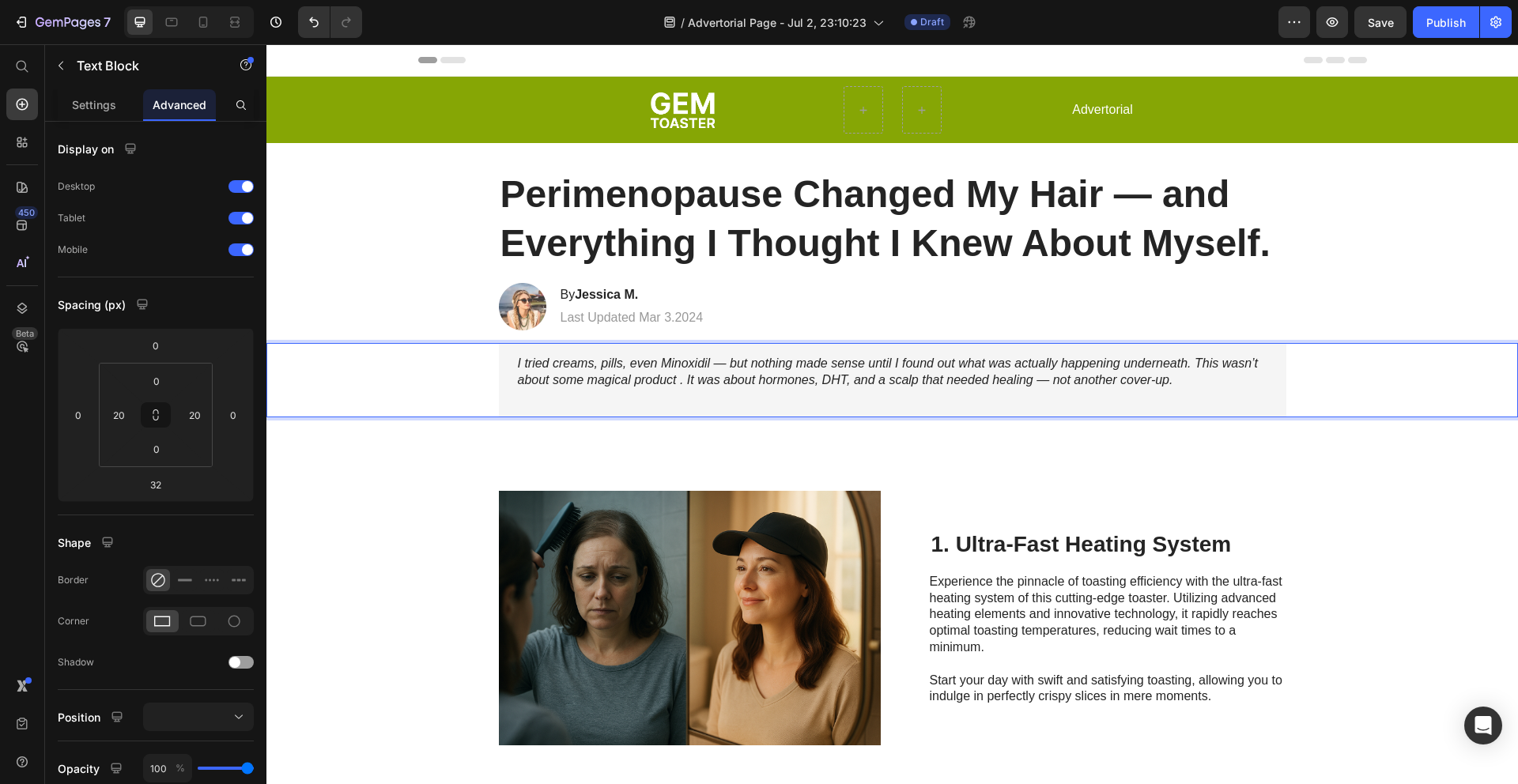click on "I tried creams, pills, even Minoxidil — but nothing made sense until I found out what was actually happening underneath. This wasn’t about some magical product . It was about hormones, DHT, and a scalp that needed healing — not another cover-up." at bounding box center [893, 380] 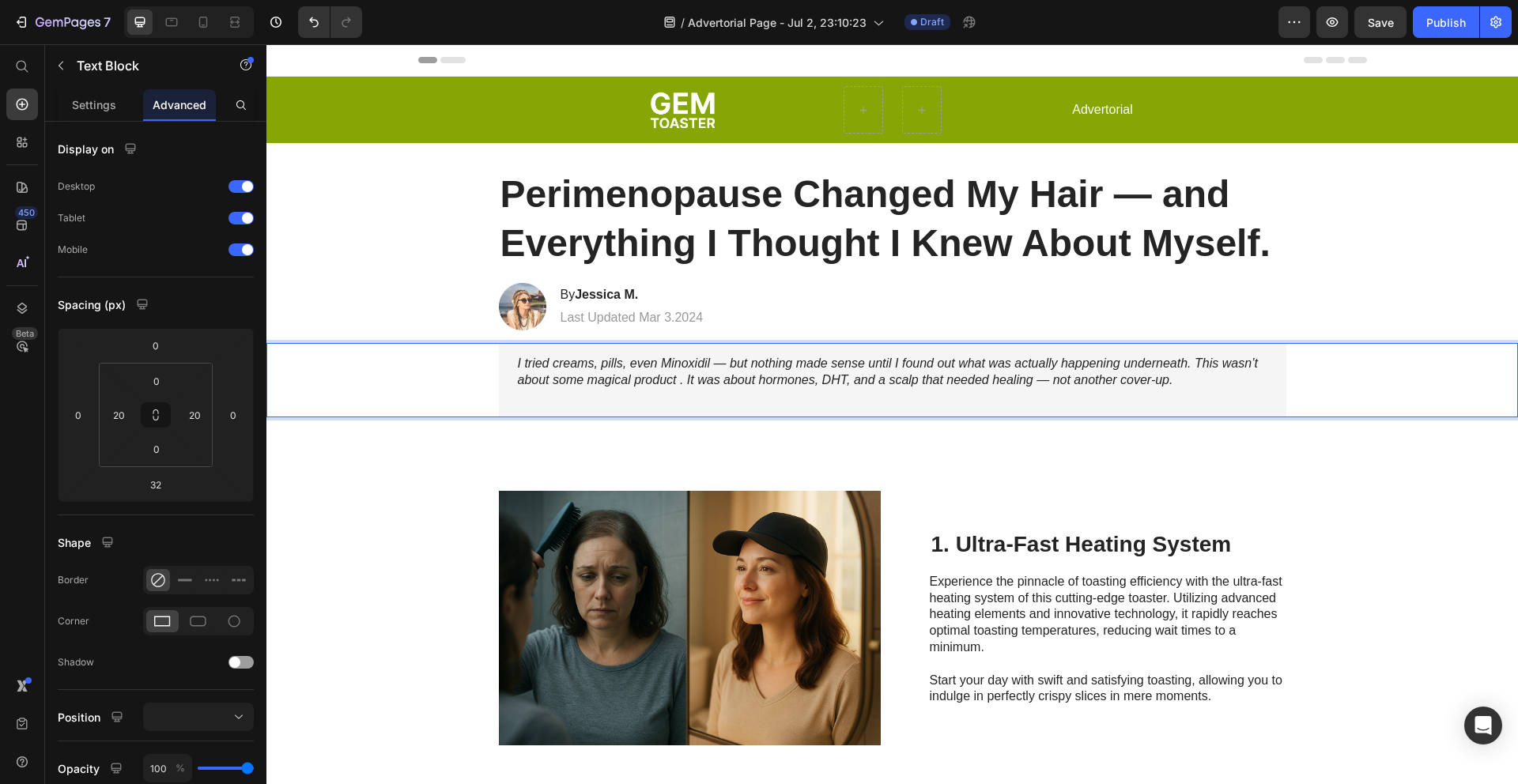 click on "I tried creams, pills, even Minoxidil — but nothing made sense until I found out what was actually happening underneath. This wasn’t about some magical product . It was about hormones, DHT, and a scalp that needed healing — not another cover-up." at bounding box center [888, 371] 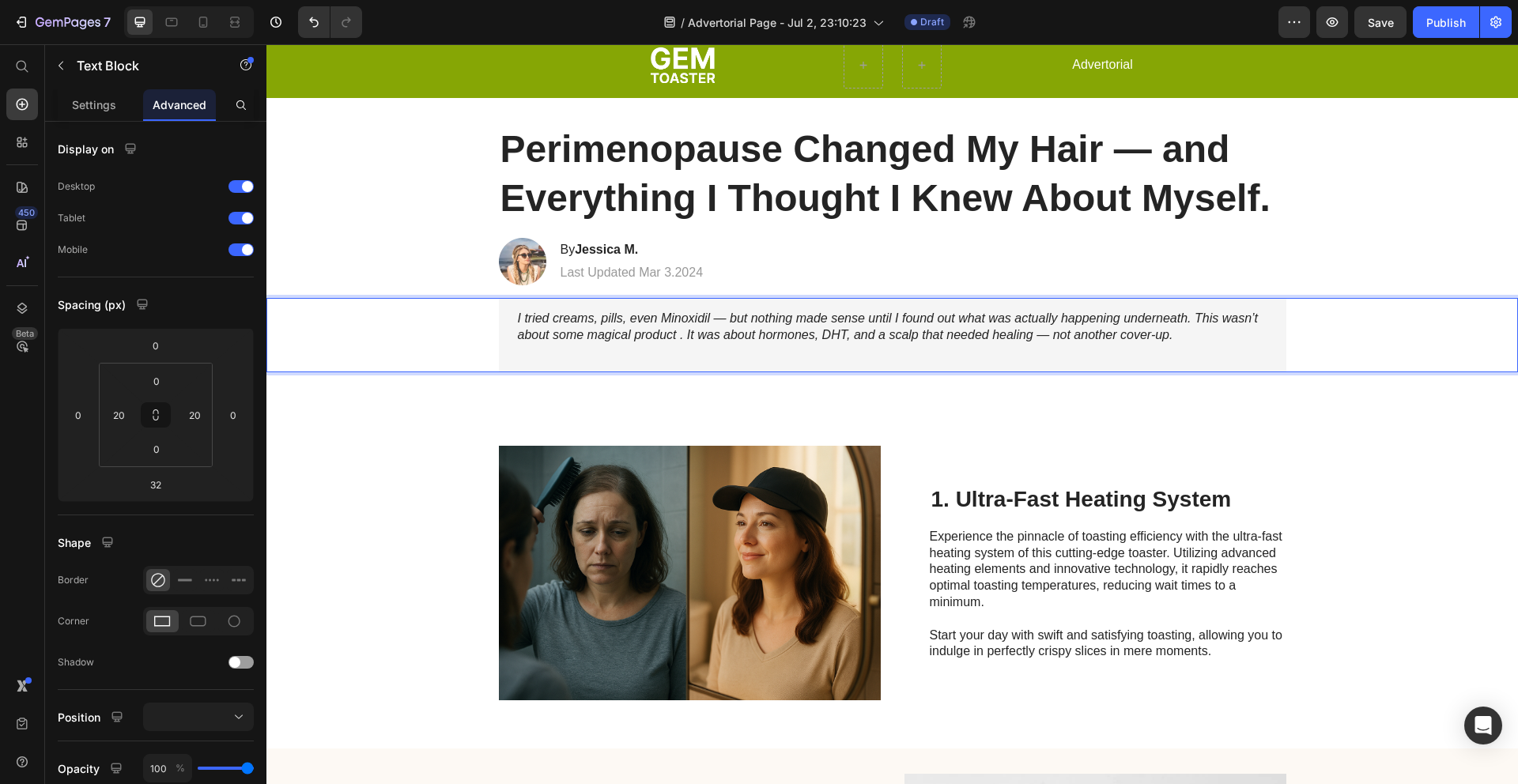 scroll, scrollTop: 47, scrollLeft: 0, axis: vertical 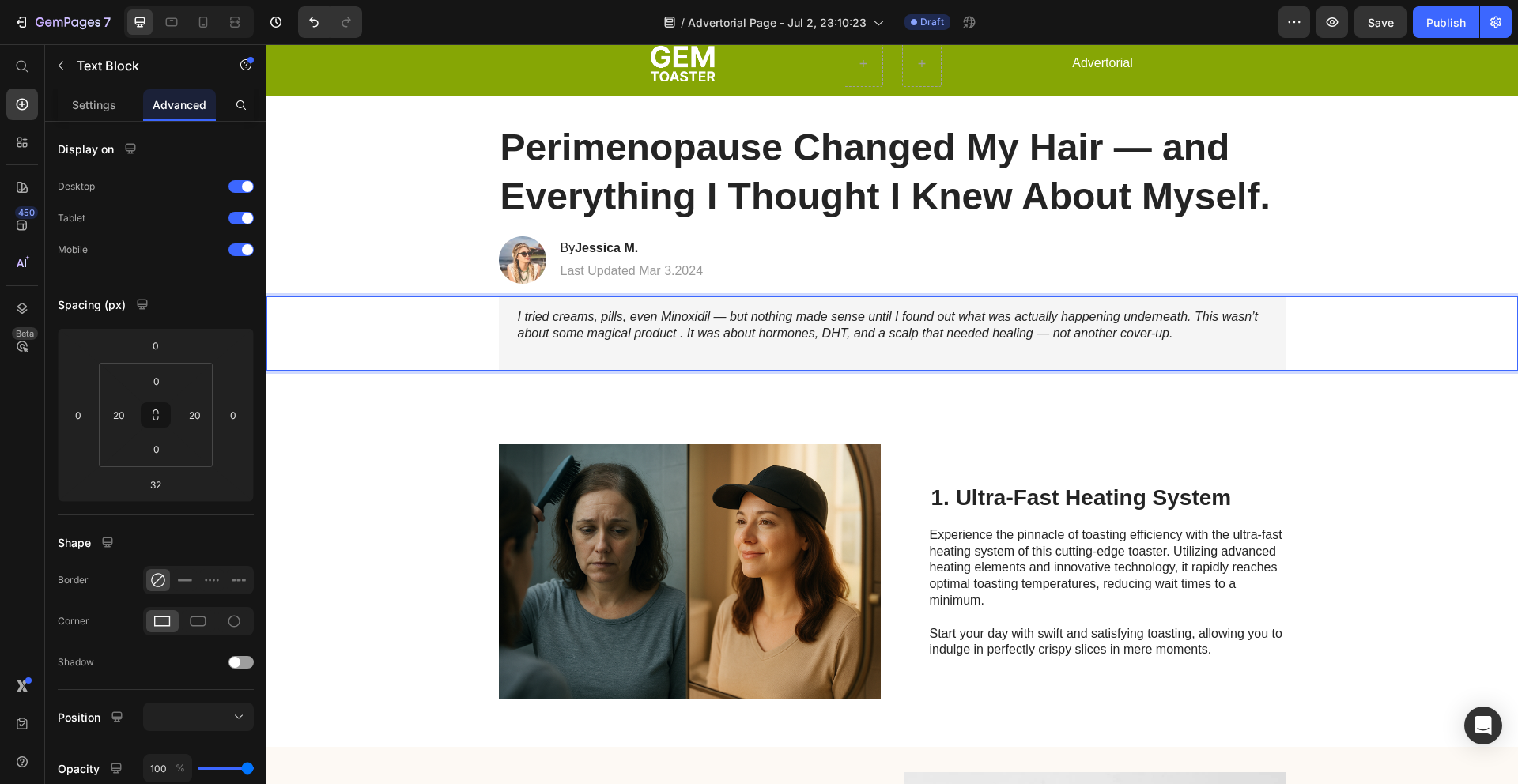 click on "I tried creams, pills, even Minoxidil — but nothing made sense until I found out what was actually happening underneath. This wasn’t about some magical product . It was about hormones, DHT, and a scalp that needed healing — not another cover-up." at bounding box center [888, 325] 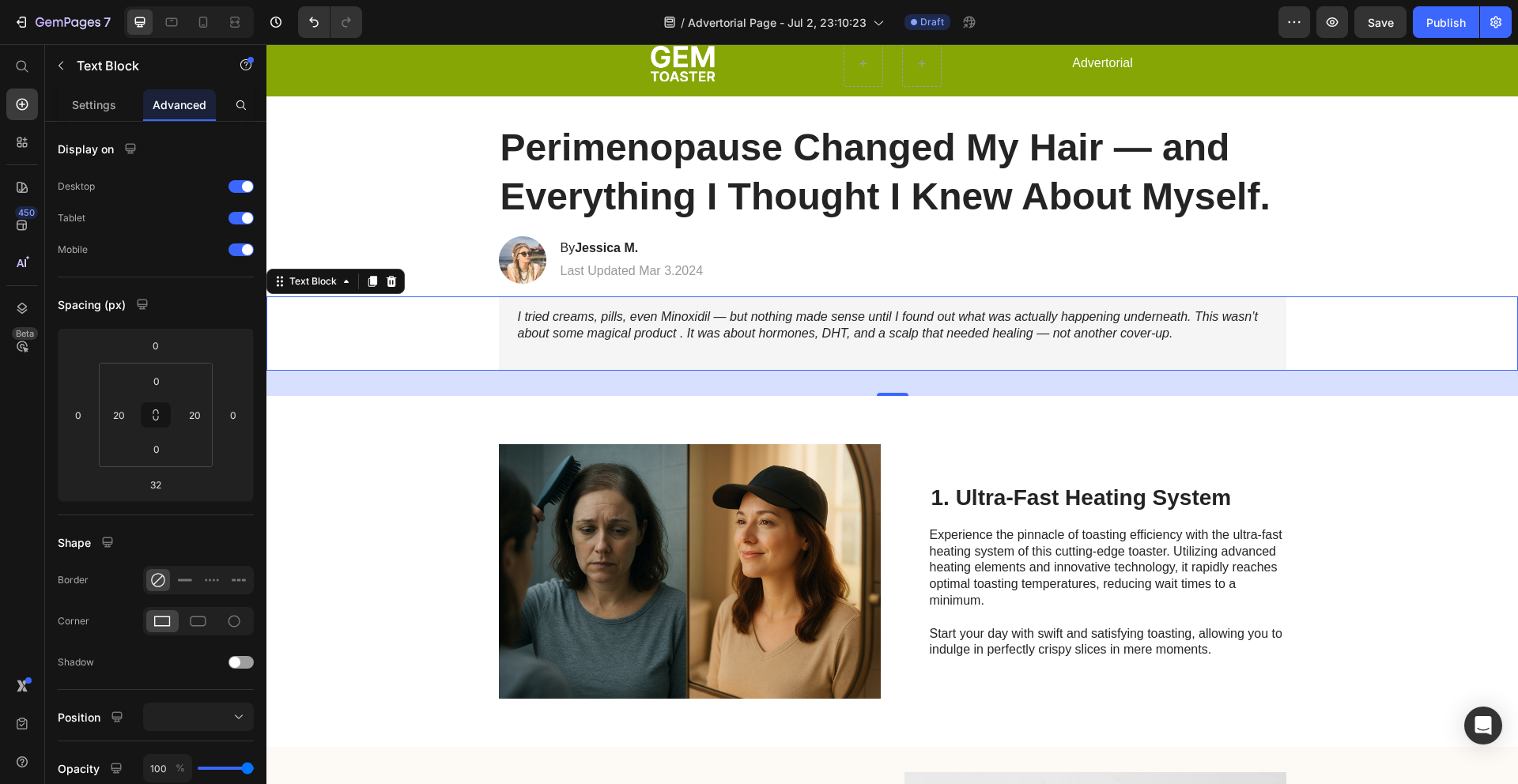 click on "I tried creams, pills, even Minoxidil — but nothing made sense until I found out what was actually happening underneath. This wasn’t about some magical product . It was about hormones, DHT, and a scalp that needed healing — not another cover-up." at bounding box center (892, 334) 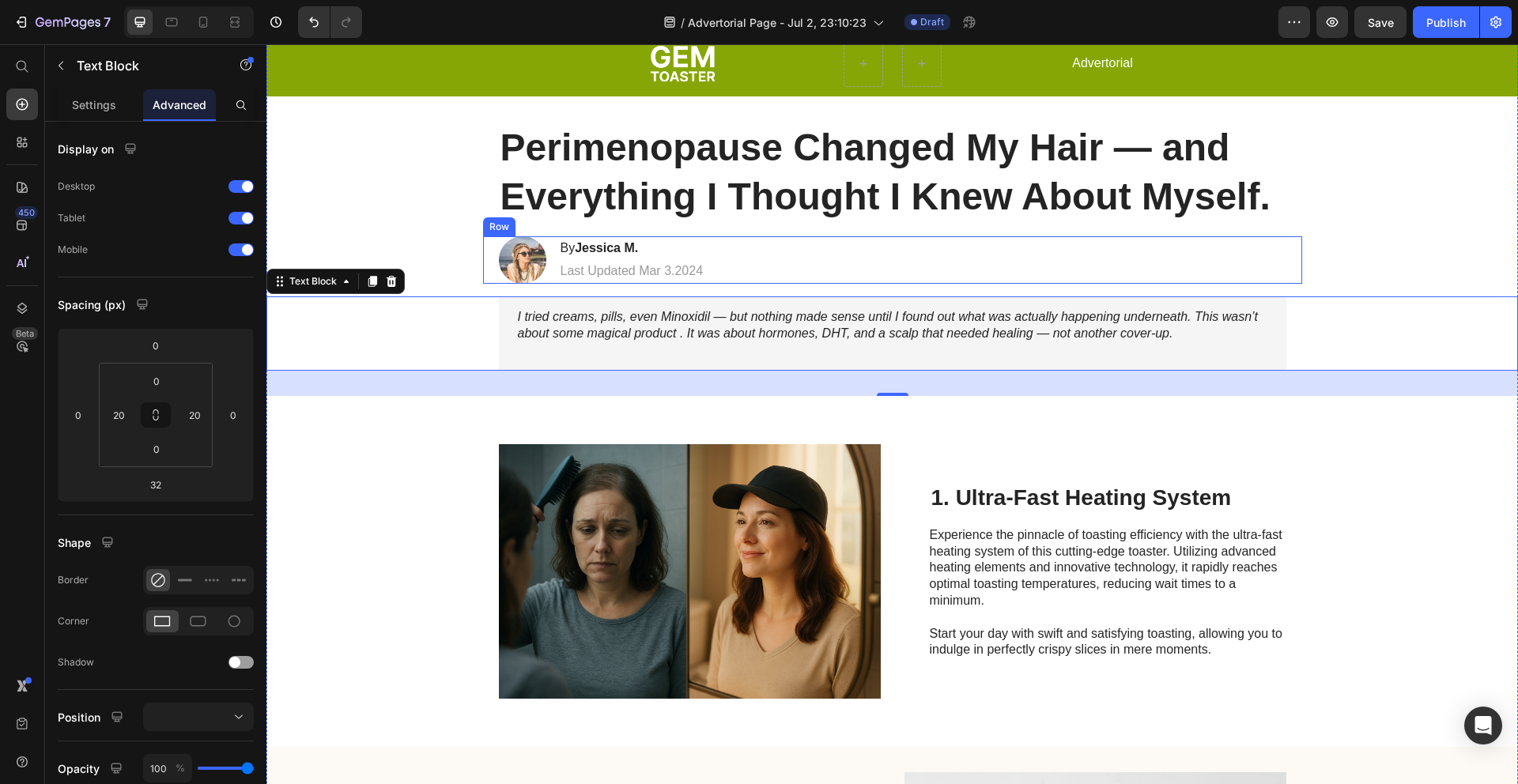 drag, startPoint x: 274, startPoint y: 287, endPoint x: 719, endPoint y: 263, distance: 445.6467 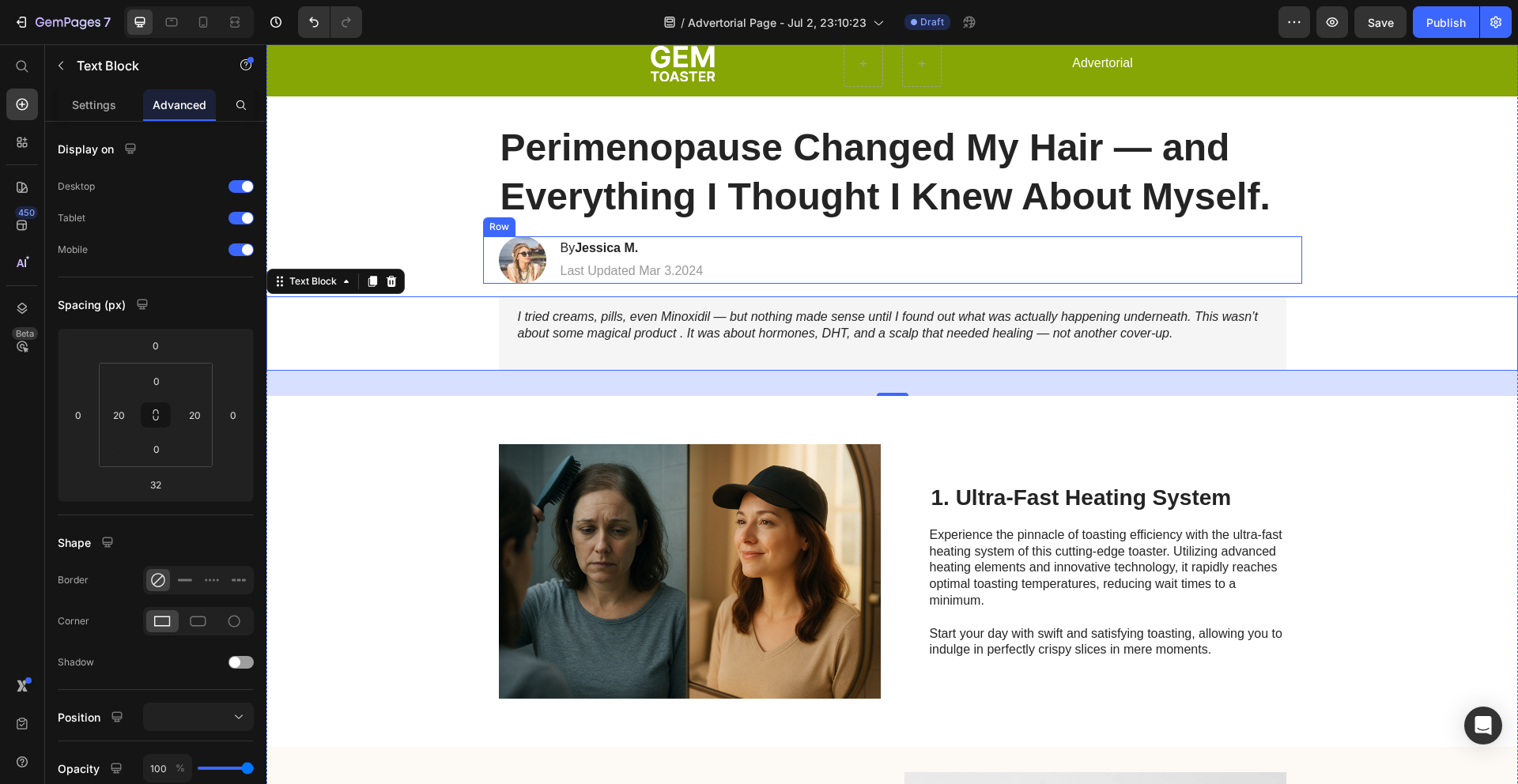 click on "Image
Row Advertorial Text Block Row Row Perimenopause Changed My Hair — and Everything I Thought I Knew About Myself. Heading Image By  [FIRST] [LAST]. Heading Last Updated Mar 3.2024 Text Block Row I tried creams, pills, even Minoxidil — but nothing made sense until I found out what was actually happening underneath. This wasn’t about some magical product . It was about hormones, DHT, and a scalp that needed healing — not another cover-up. Text Block   32 Image 1. Ultra-Fast Heating System Heading Experience the pinnacle of toasting efficiency with the ultra-fast heating system of this cutting-edge toaster. Utilizing advanced heating elements and innovative technology, it rapidly reaches optimal toasting temperatures, reducing wait times to a minimum. Start your day with swift and satisfying toasting, allowing you to indulge in perfectly crispy slices in mere moments. Text Block Row 2. Precise Browning Control Heading Text Block Image Row Image Heading   Text Block" at bounding box center (892, 914) 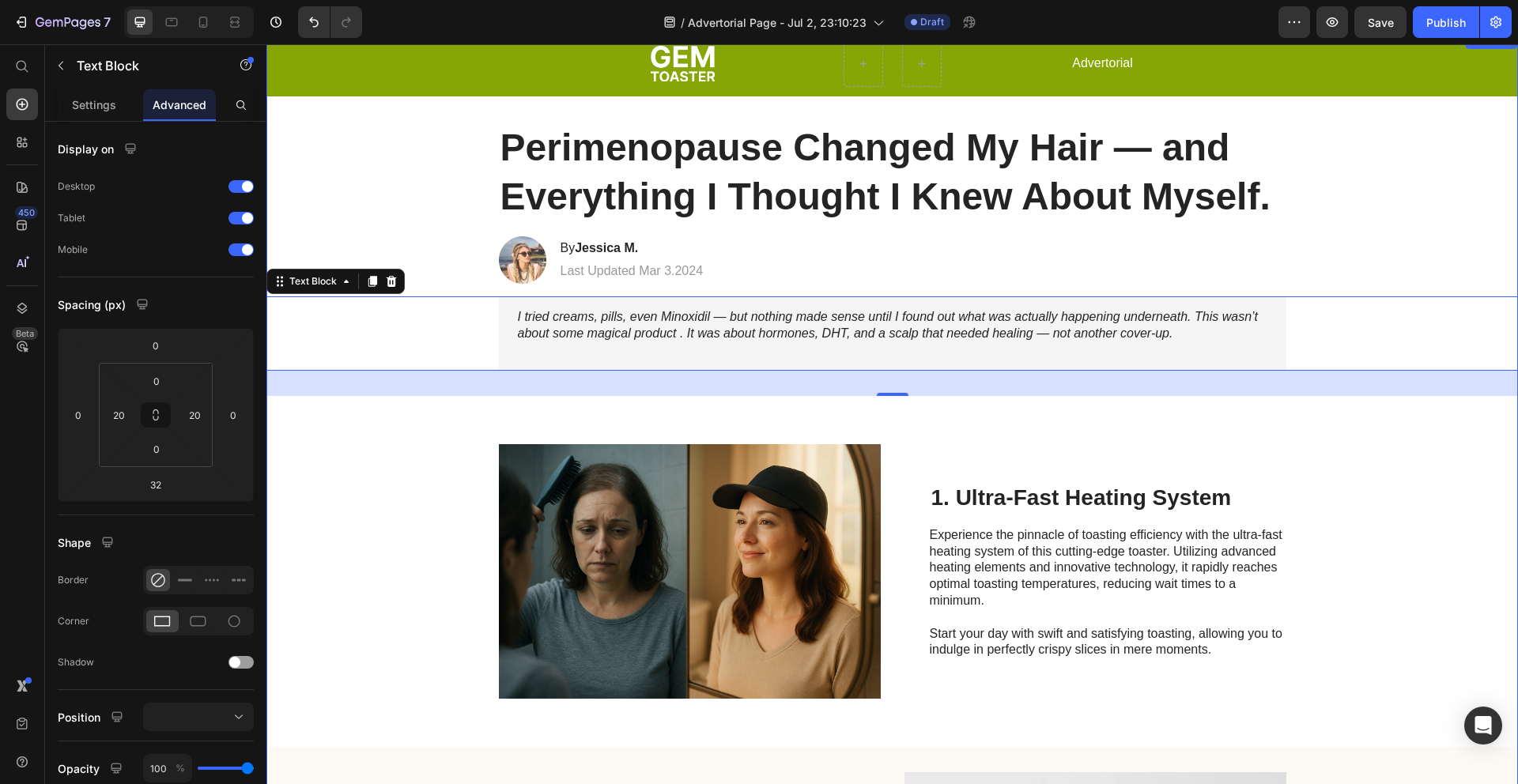 click on "Image
Row Advertorial Text Block Row Row Perimenopause Changed My Hair — and Everything I Thought I Knew About Myself. Heading Image By  [FIRST] [LAST]. Heading Last Updated Mar 3.2024 Text Block Row I tried creams, pills, even Minoxidil — but nothing made sense until I found out what was actually happening underneath. This wasn’t about some magical product . It was about hormones, DHT, and a scalp that needed healing — not another cover-up. Text Block   32 Image 1. Ultra-Fast Heating System Heading Experience the pinnacle of toasting efficiency with the ultra-fast heating system of this cutting-edge toaster. Utilizing advanced heating elements and innovative technology, it rapidly reaches optimal toasting temperatures, reducing wait times to a minimum. Start your day with swift and satisfying toasting, allowing you to indulge in perfectly crispy slices in mere moments. Text Block Row 2. Precise Browning Control Heading Text Block Image Row Image Heading   Text Block" at bounding box center (892, 914) 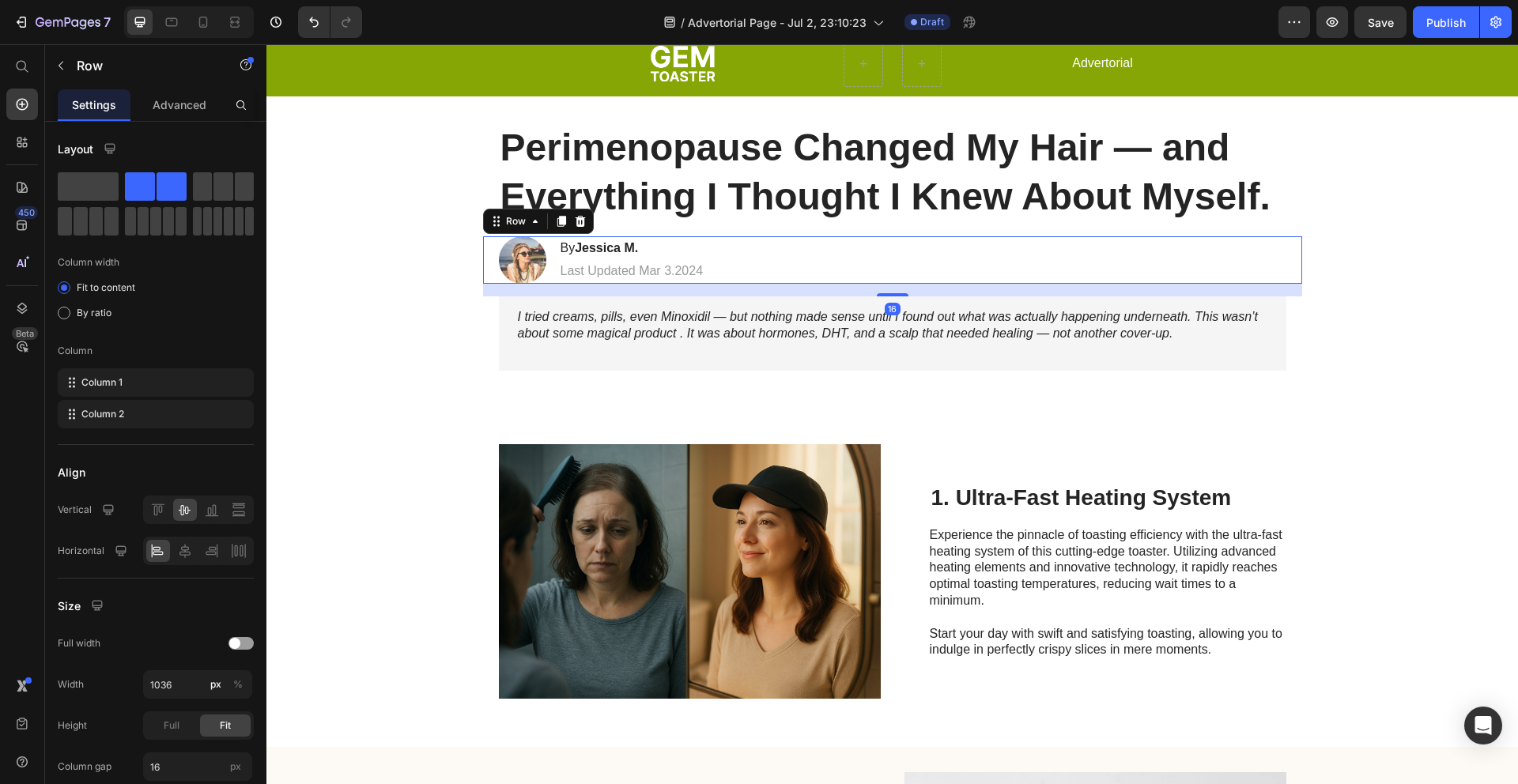 click on "Image By [FIRST] [LAST]. Heading Last Updated Mar 3.2024 Text Block Row 16" at bounding box center [893, 260] 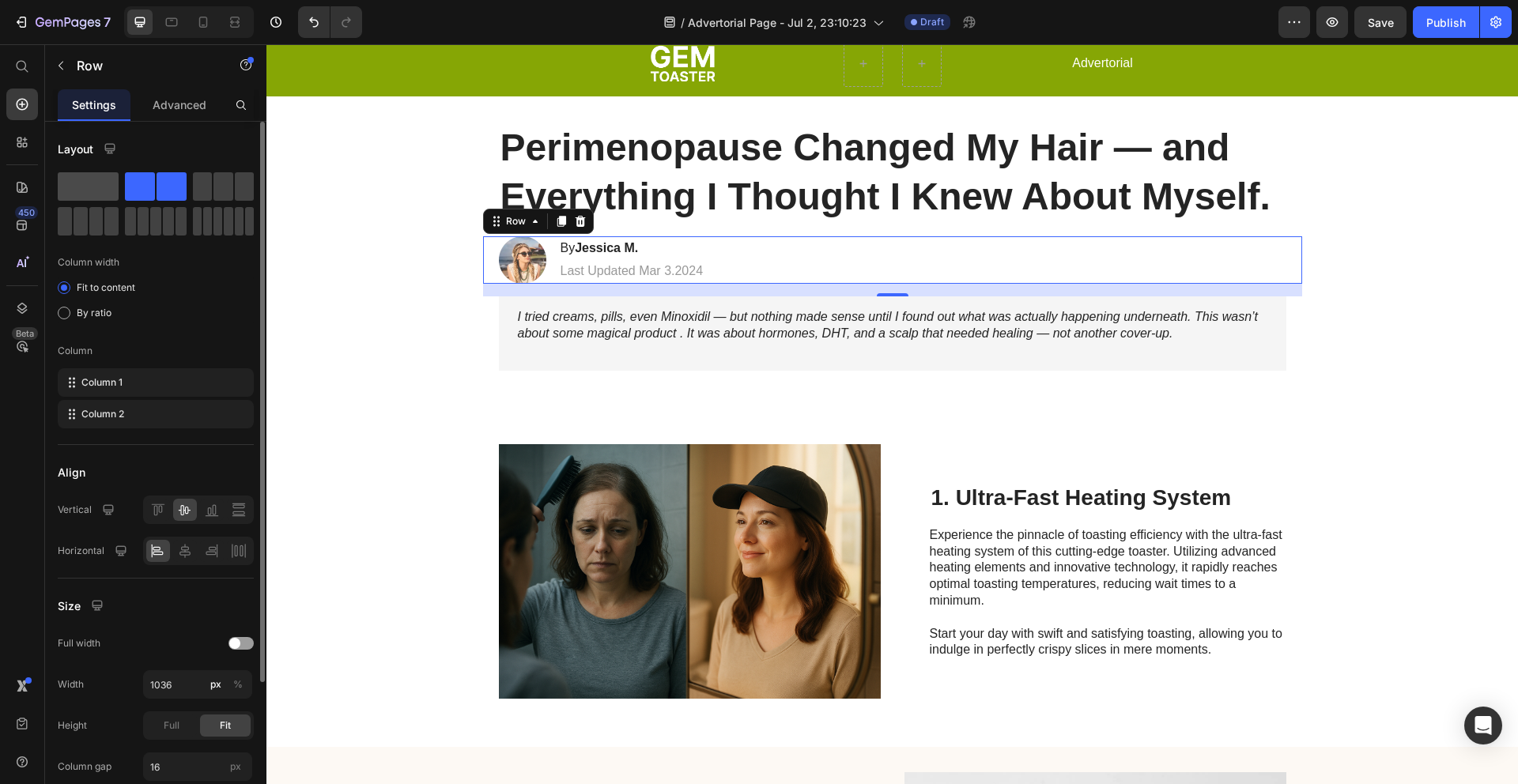click 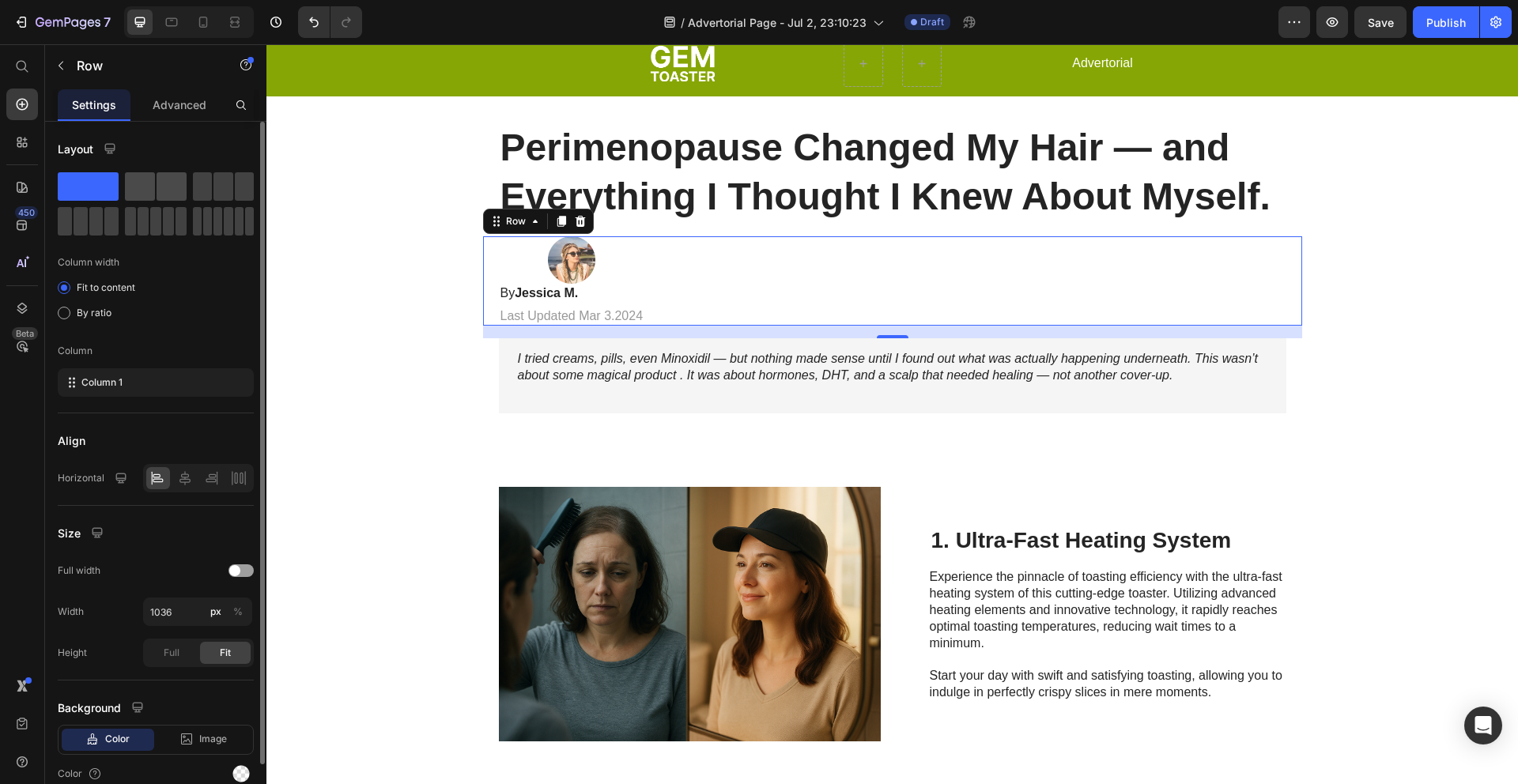 click 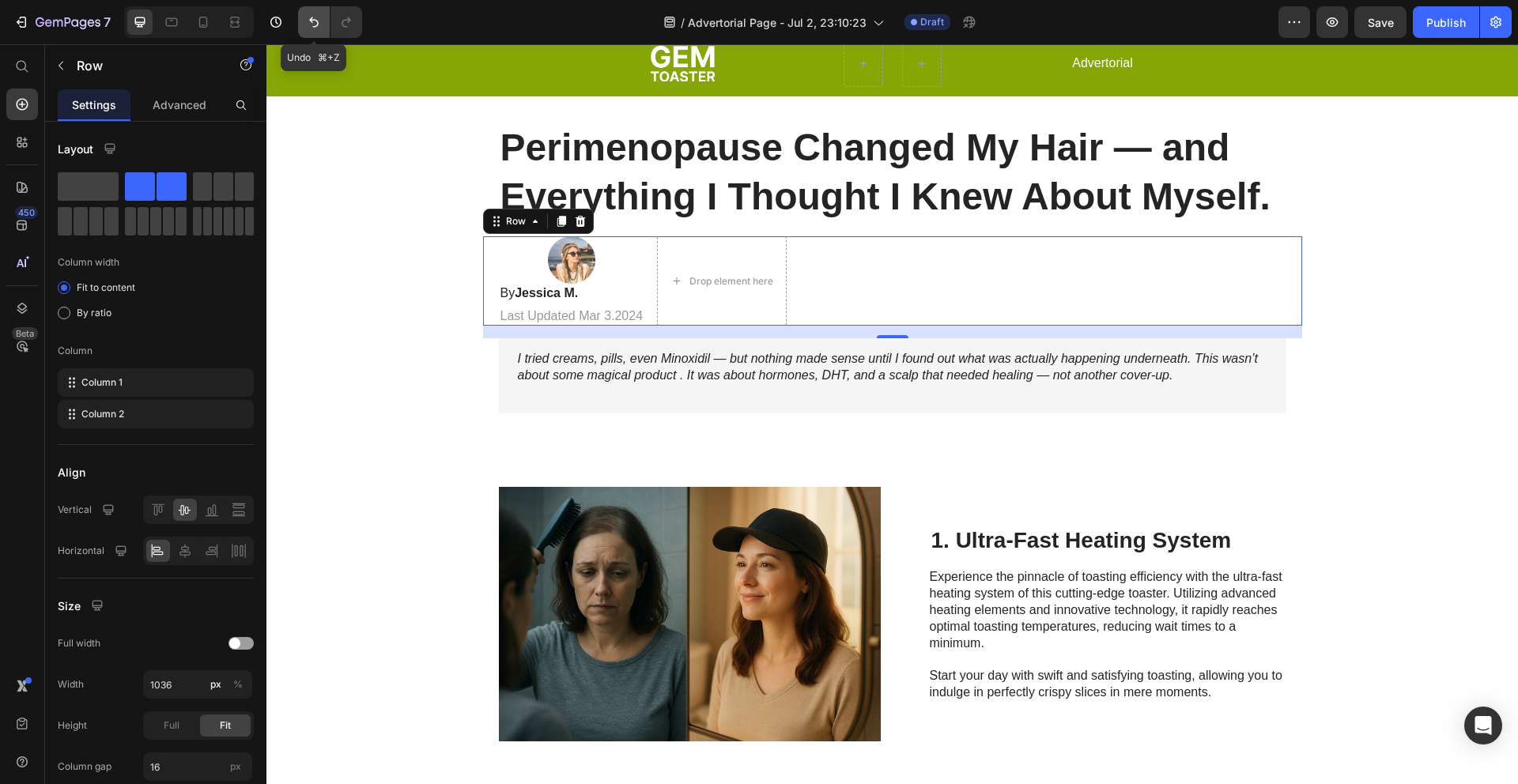 click 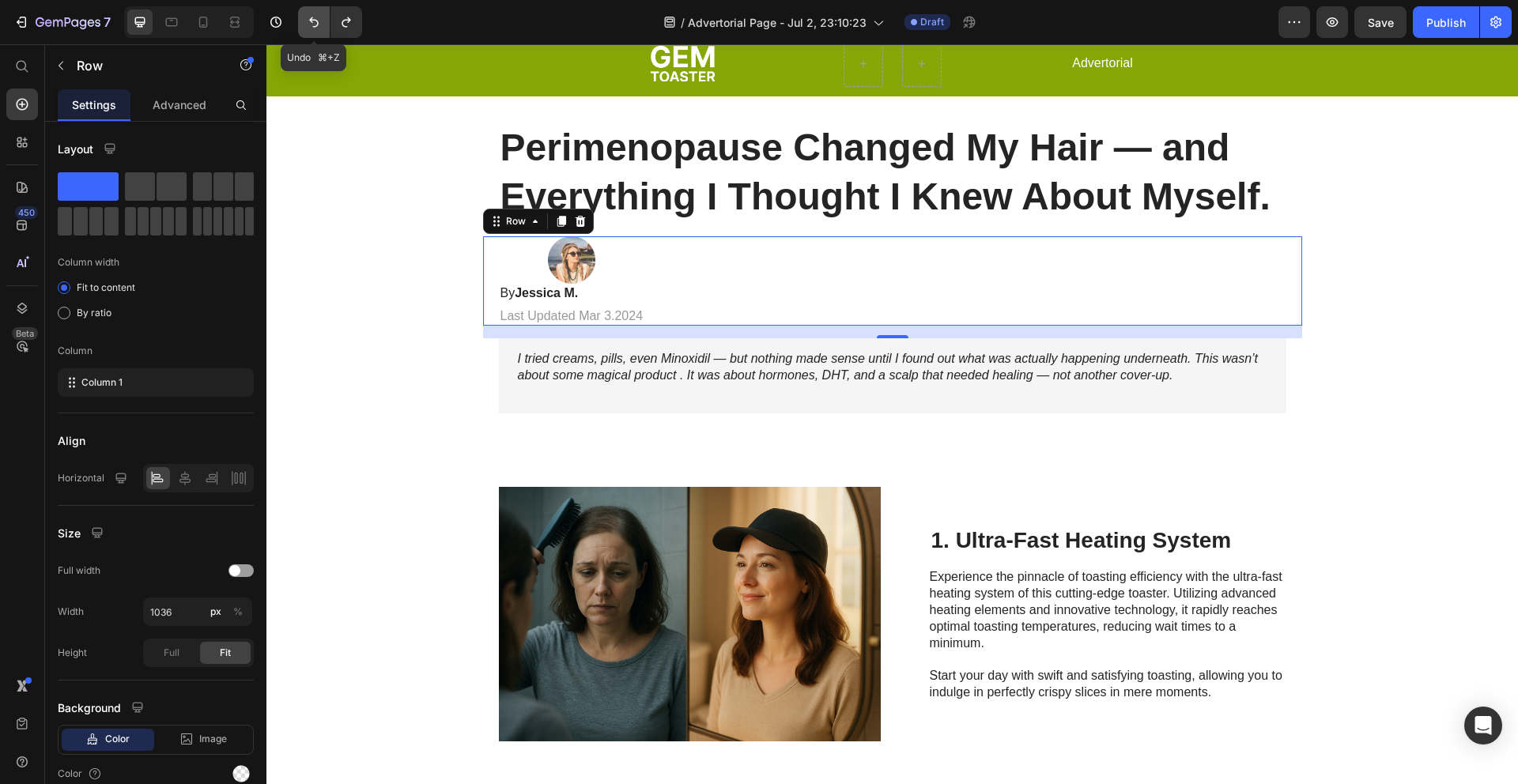 click 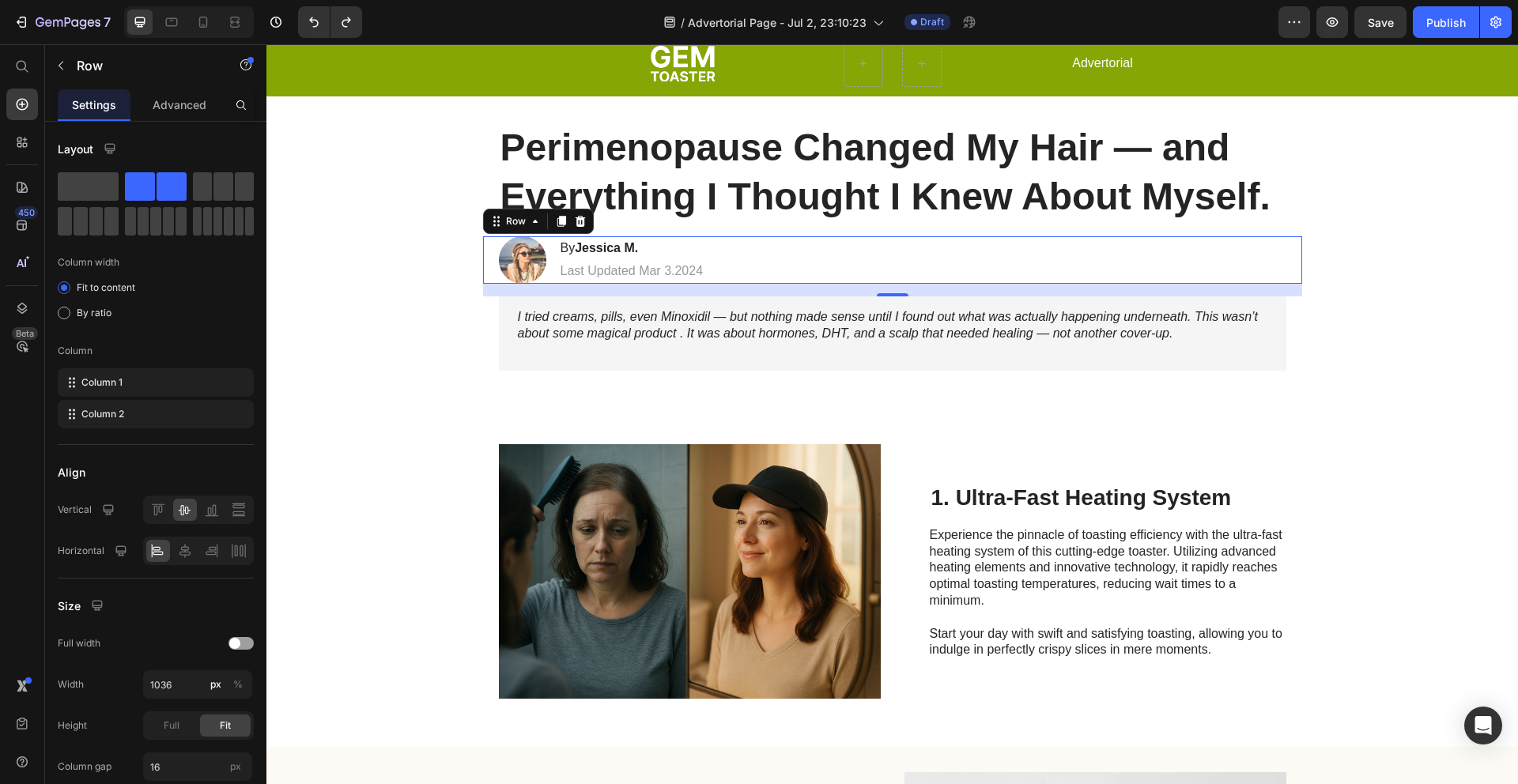 click on "Image By [FIRST] [LAST]. Heading Last Updated Mar 3.2024 Text Block Row 16" at bounding box center [893, 260] 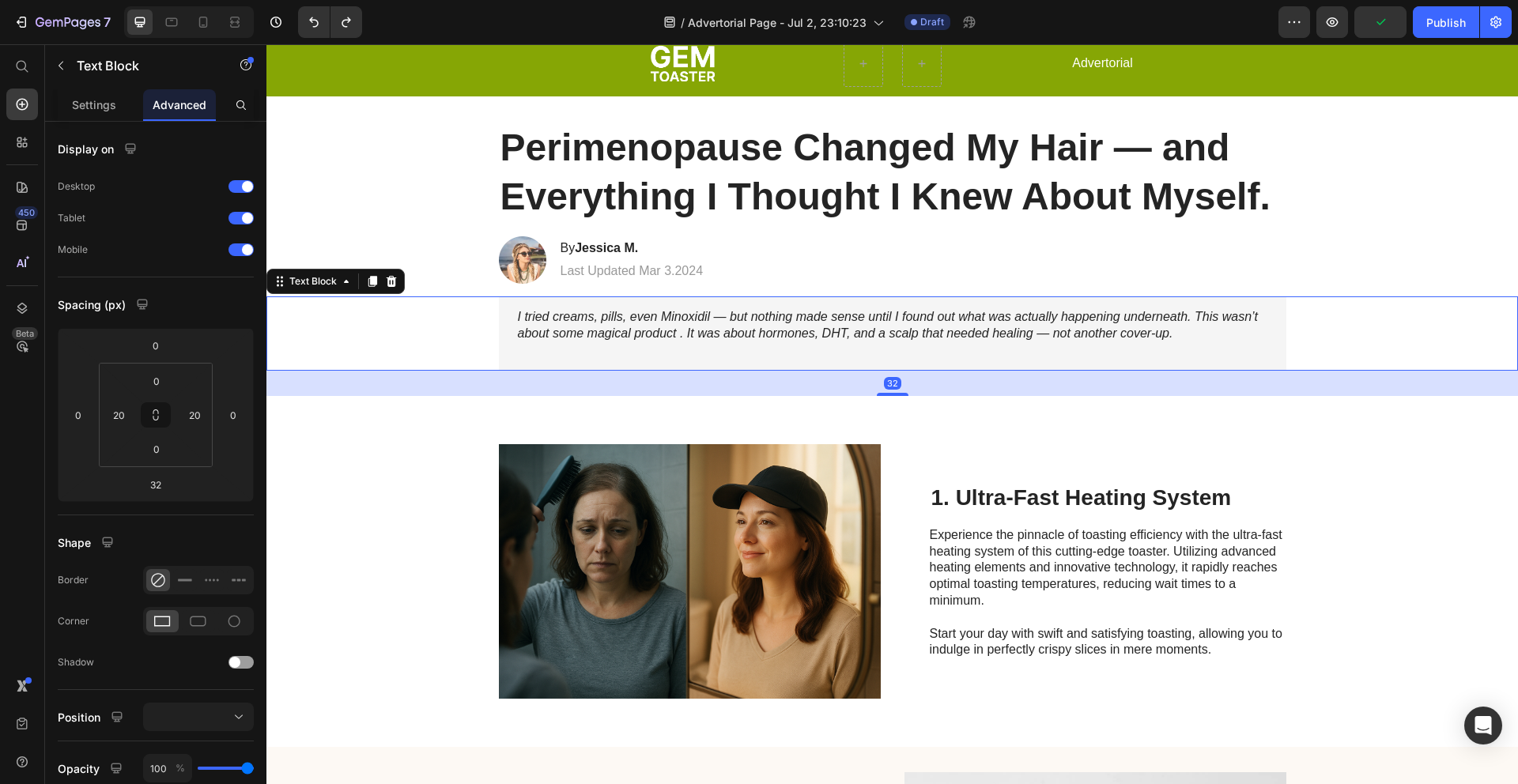 click on "I tried creams, pills, even Minoxidil — but nothing made sense until I found out what was actually happening underneath. This wasn’t about some magical product . It was about hormones, DHT, and a scalp that needed healing — not another cover-up." at bounding box center (888, 325) 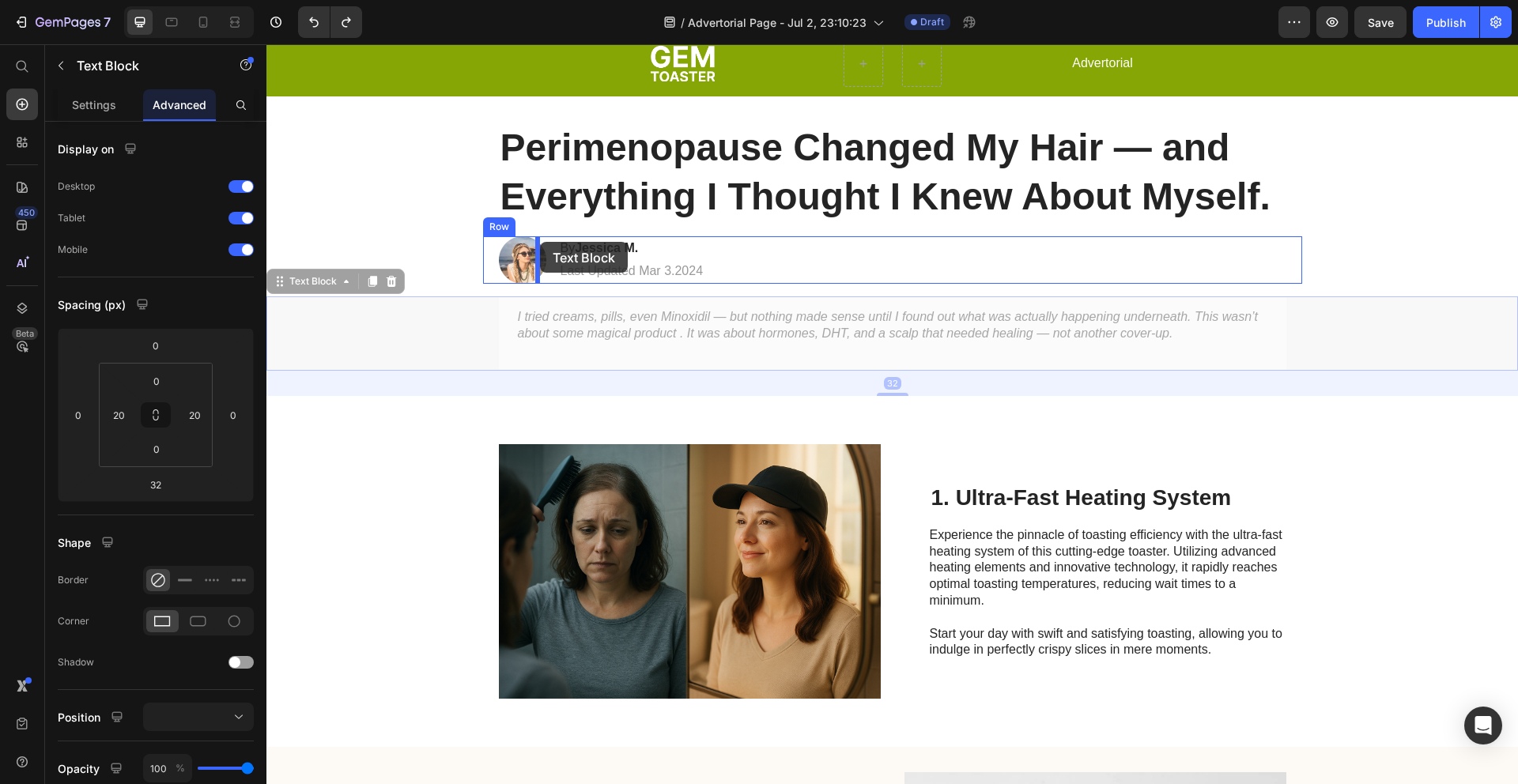 drag, startPoint x: 281, startPoint y: 290, endPoint x: 540, endPoint y: 242, distance: 263.41033 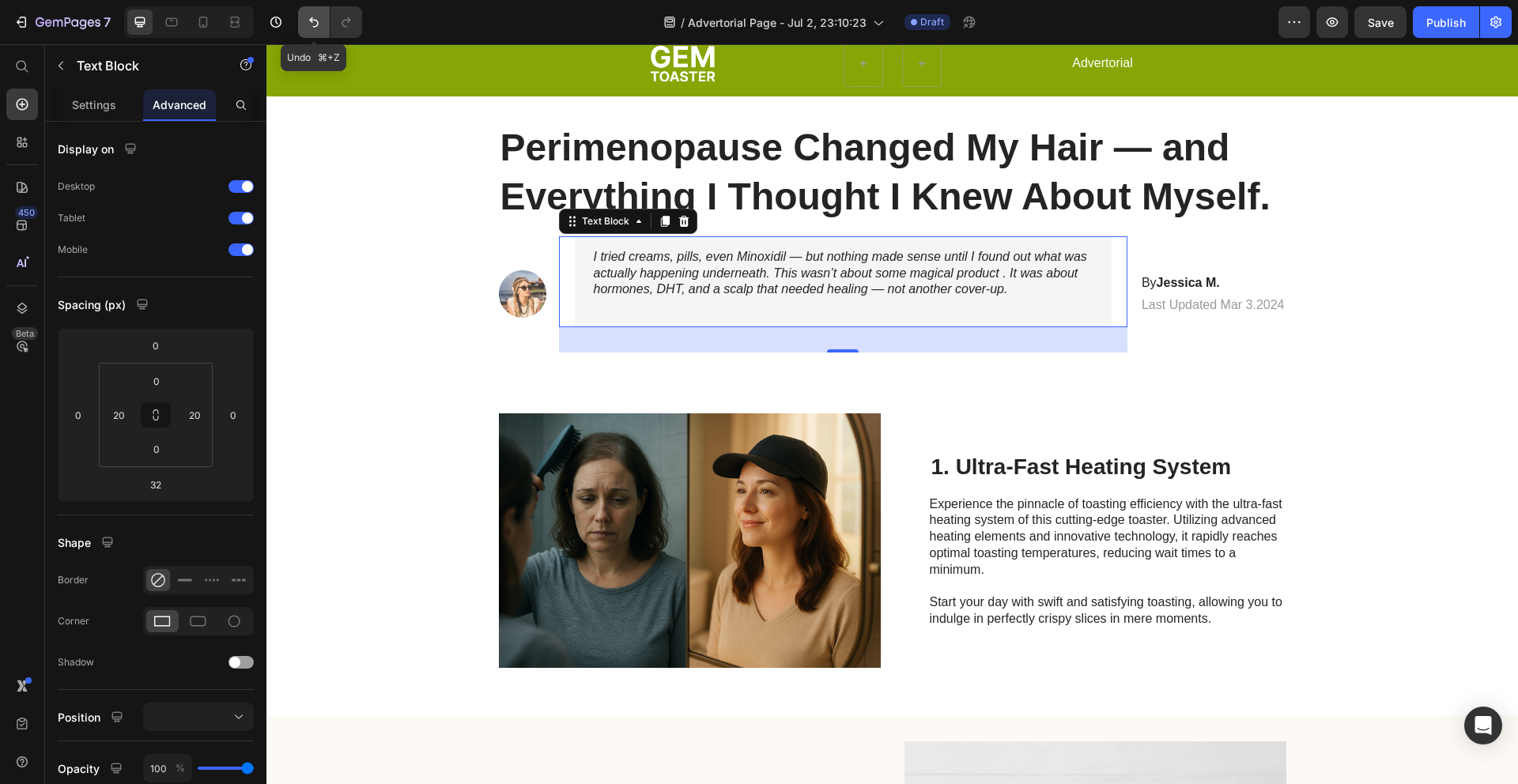 click 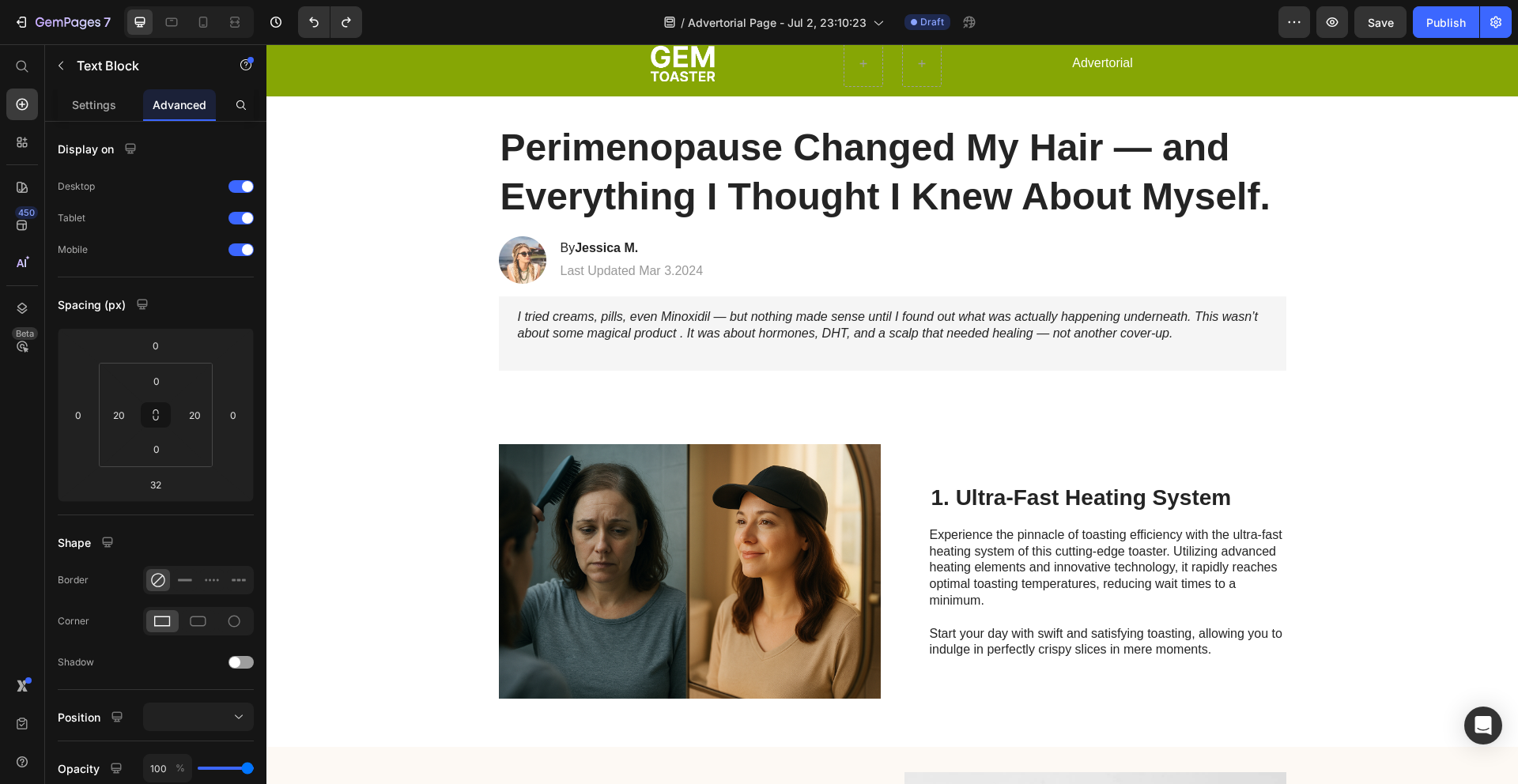 click on "I tried creams, pills, even Minoxidil — but nothing made sense until I found out what was actually happening underneath. This wasn’t about some magical product . It was about hormones, DHT, and a scalp that needed healing — not another cover-up." at bounding box center (892, 334) 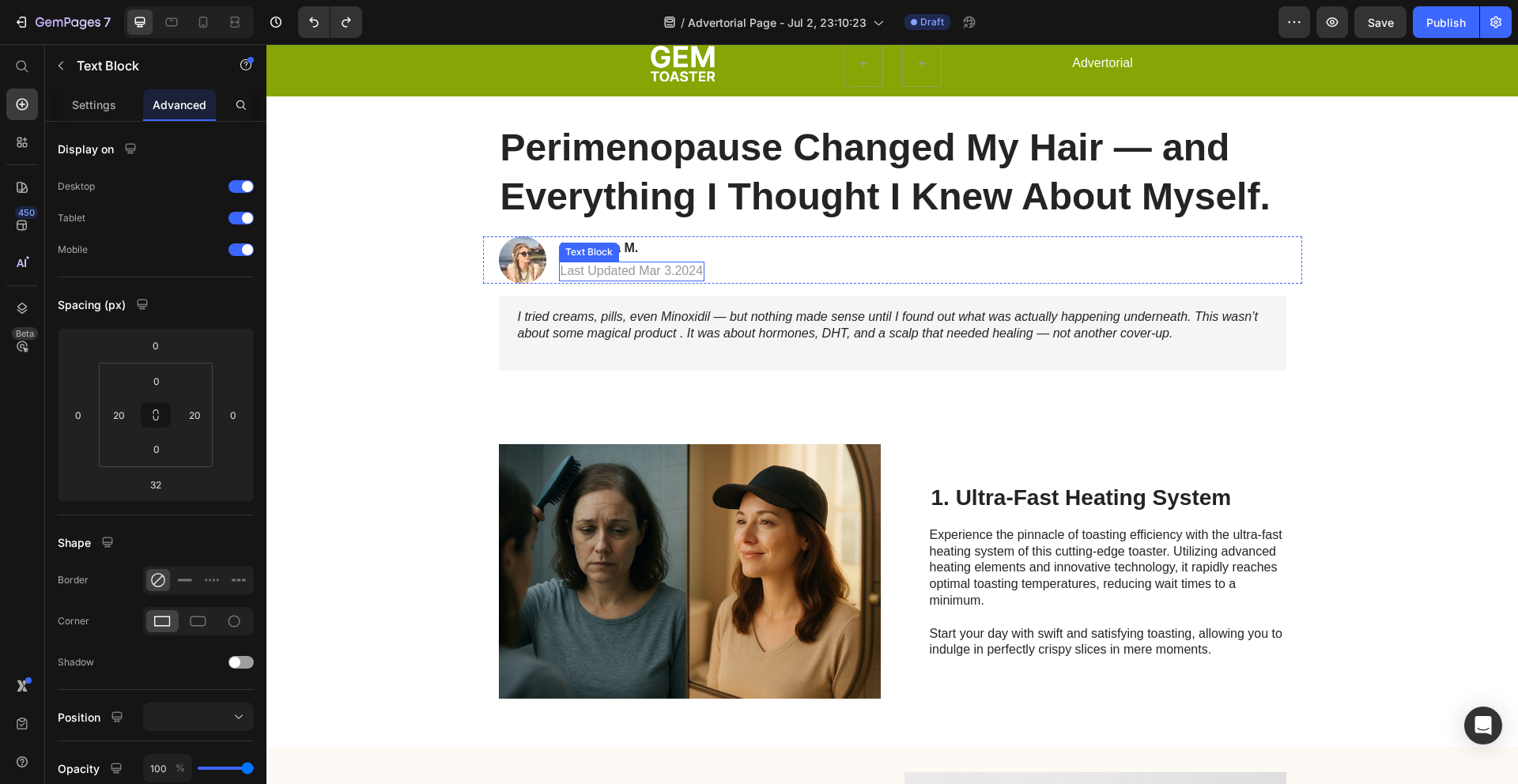 drag, startPoint x: 588, startPoint y: 276, endPoint x: 538, endPoint y: 314, distance: 63 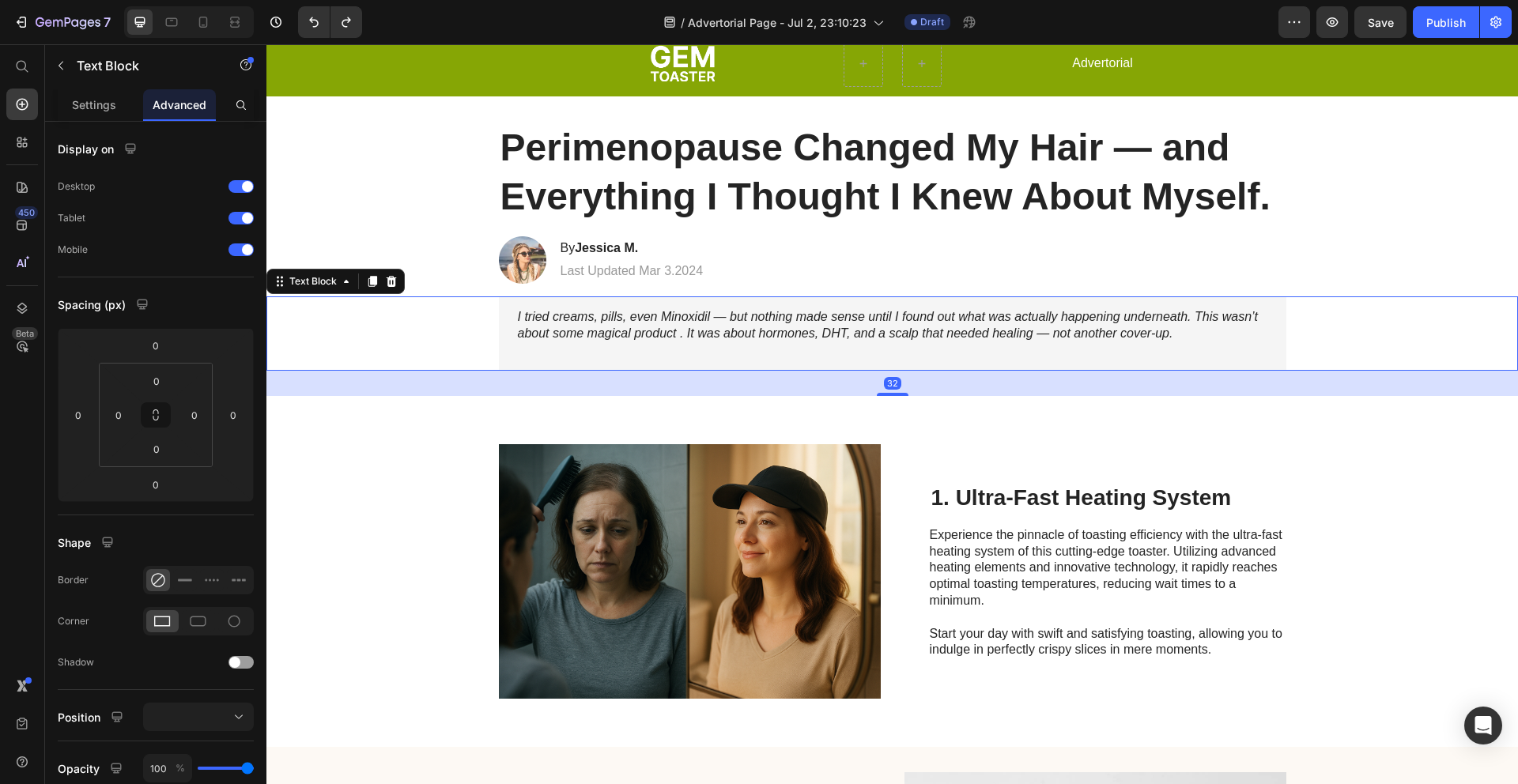 click on "I tried creams, pills, even Minoxidil — but nothing made sense until I found out what was actually happening underneath. This wasn’t about some magical product . It was about hormones, DHT, and a scalp that needed healing — not another cover-up." at bounding box center [893, 334] 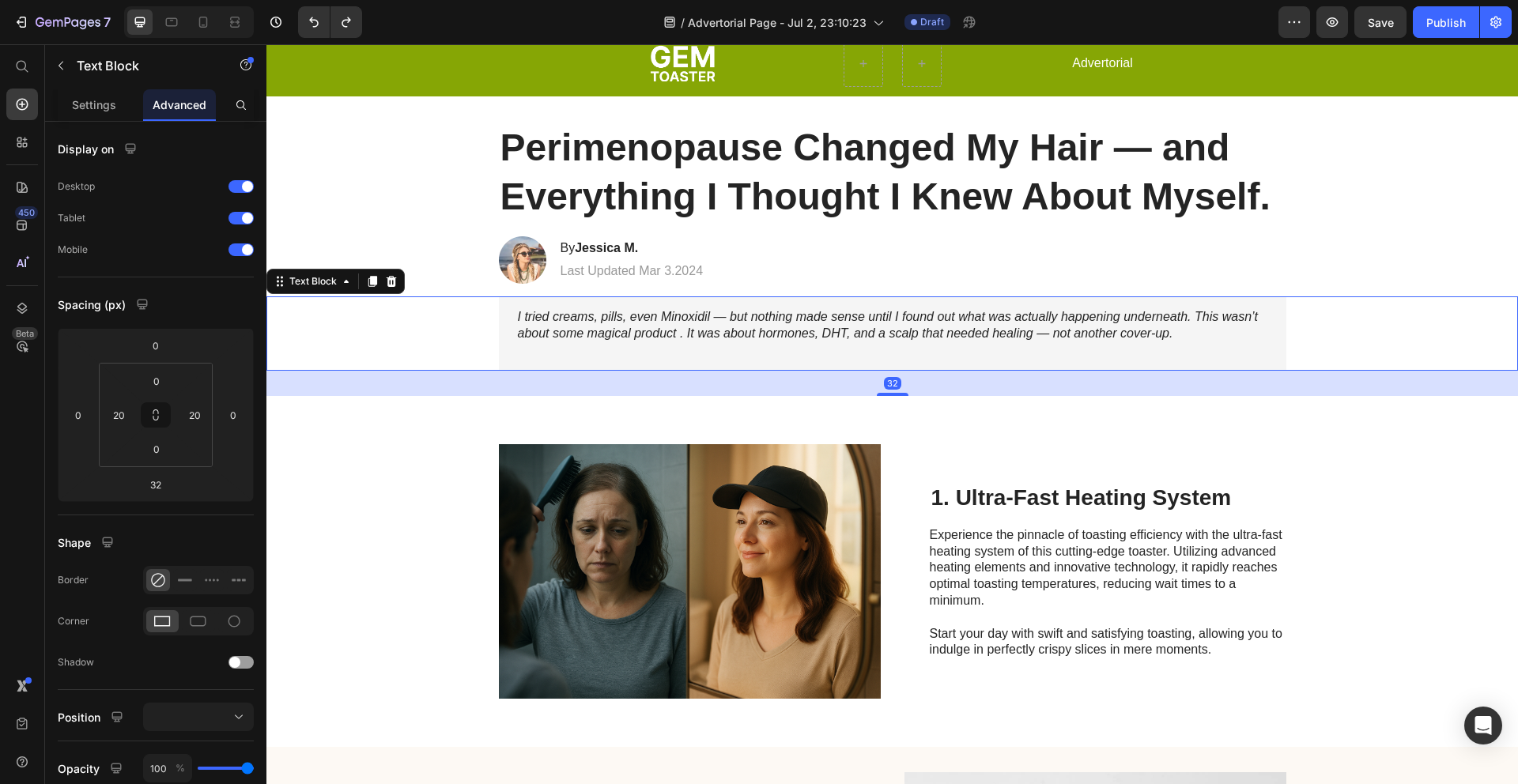 click on "I tried creams, pills, even Minoxidil — but nothing made sense until I found out what was actually happening underneath. This wasn’t about some magical product . It was about hormones, DHT, and a scalp that needed healing — not another cover-up." at bounding box center [892, 334] 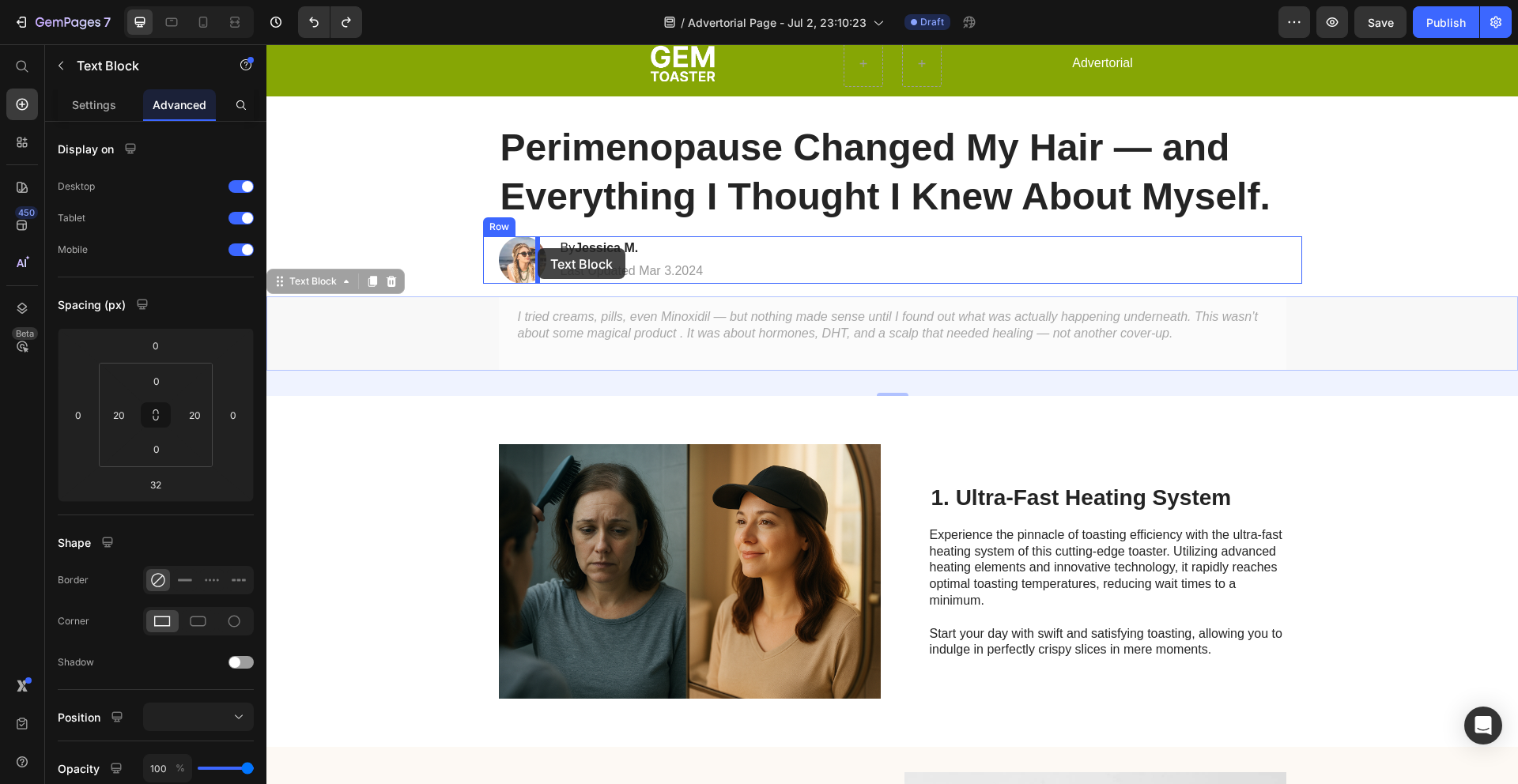 drag, startPoint x: 286, startPoint y: 288, endPoint x: 538, endPoint y: 248, distance: 255.15485 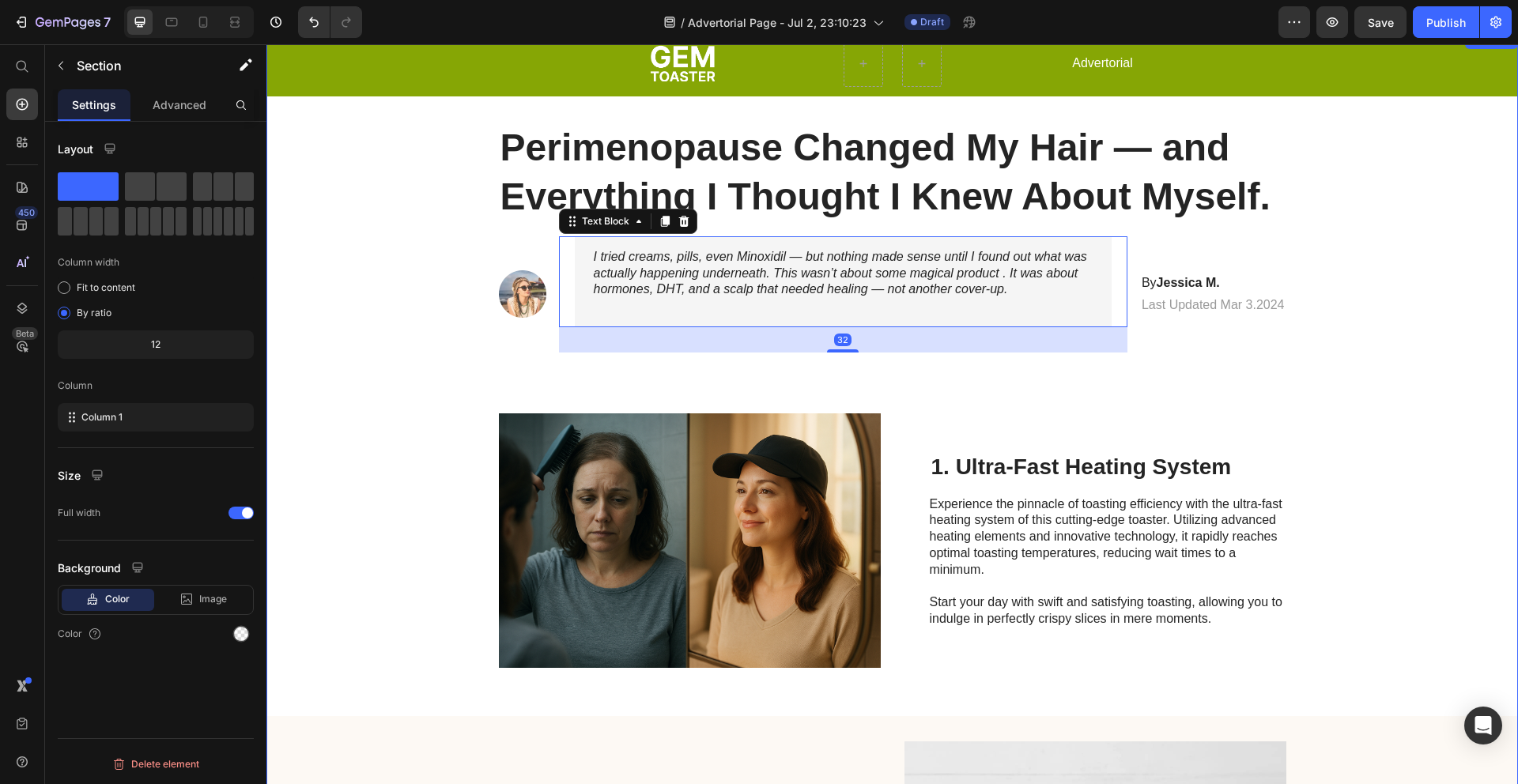 click on "Perimenopause Changed My Hair — and Everything I Thought I Knew About Myself. Heading Image I tried creams, pills, even Minoxidil — but nothing made sense until I found out what was actually happening underneath. This wasn’t about some magical product . It was about hormones, DHT, and a scalp that needed healing — not another cover-up. Text Block 32 By [FIRST] [LAST]. Heading Last Updated Mar 3.2024 Text Block Row Image 1. Ultra-Fast Heating System Heading Experience the pinnacle of toasting efficiency with the ultra-fast heating system of this cutting-edge toaster. Utilizing advanced heating elements and innovative technology, it rapidly reaches optimal toasting temperatures, reducing wait times to a minimum. Start your day with swift and satisfying toasting, allowing you to indulge in perfectly crispy slices in mere moments. Text Block Row 2. Precise Browning Control Heading Text Block Image Row Image Heading Text Block" at bounding box center (892, 899) 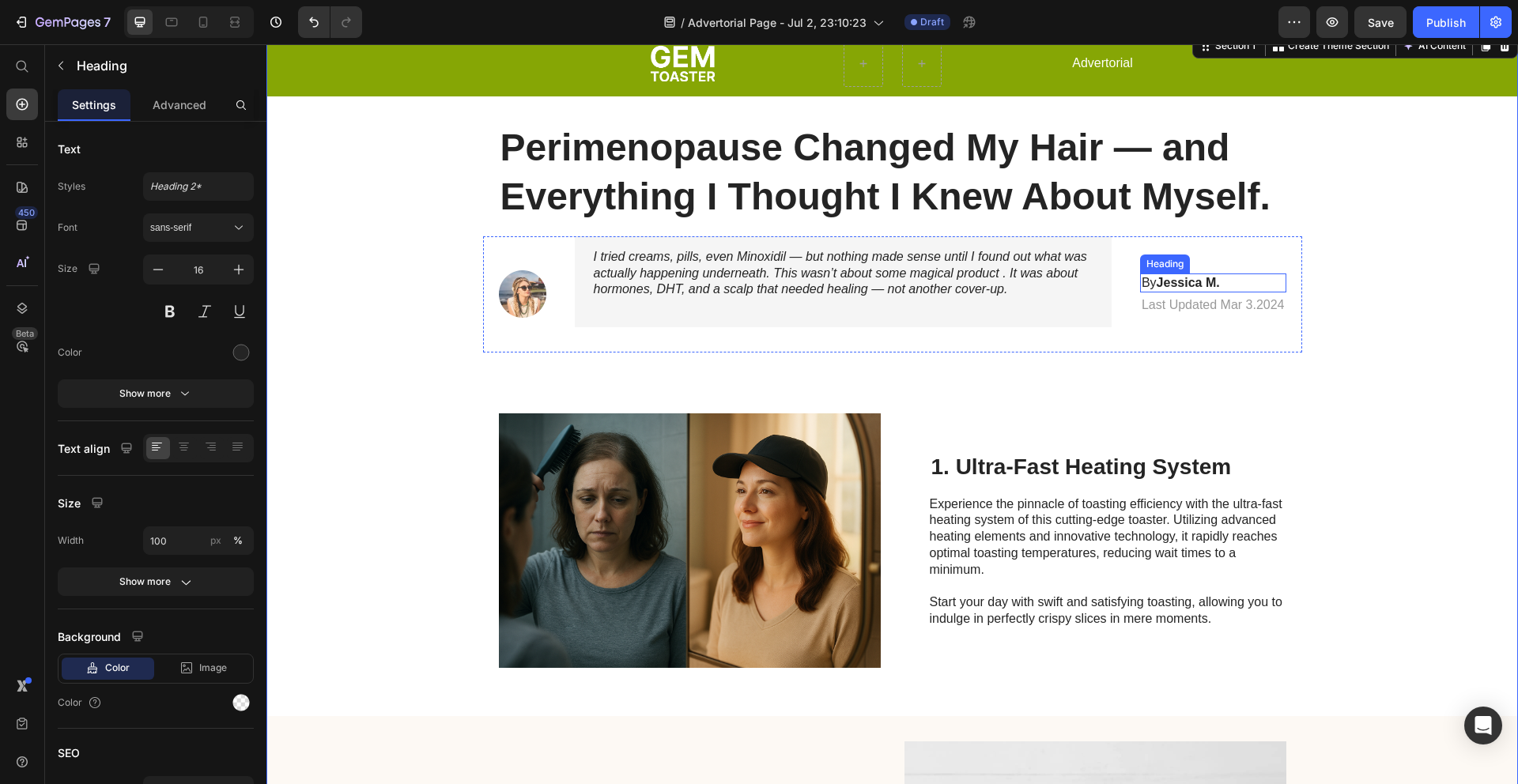 click on "By [FIRST] [LAST]." at bounding box center (1213, 283) 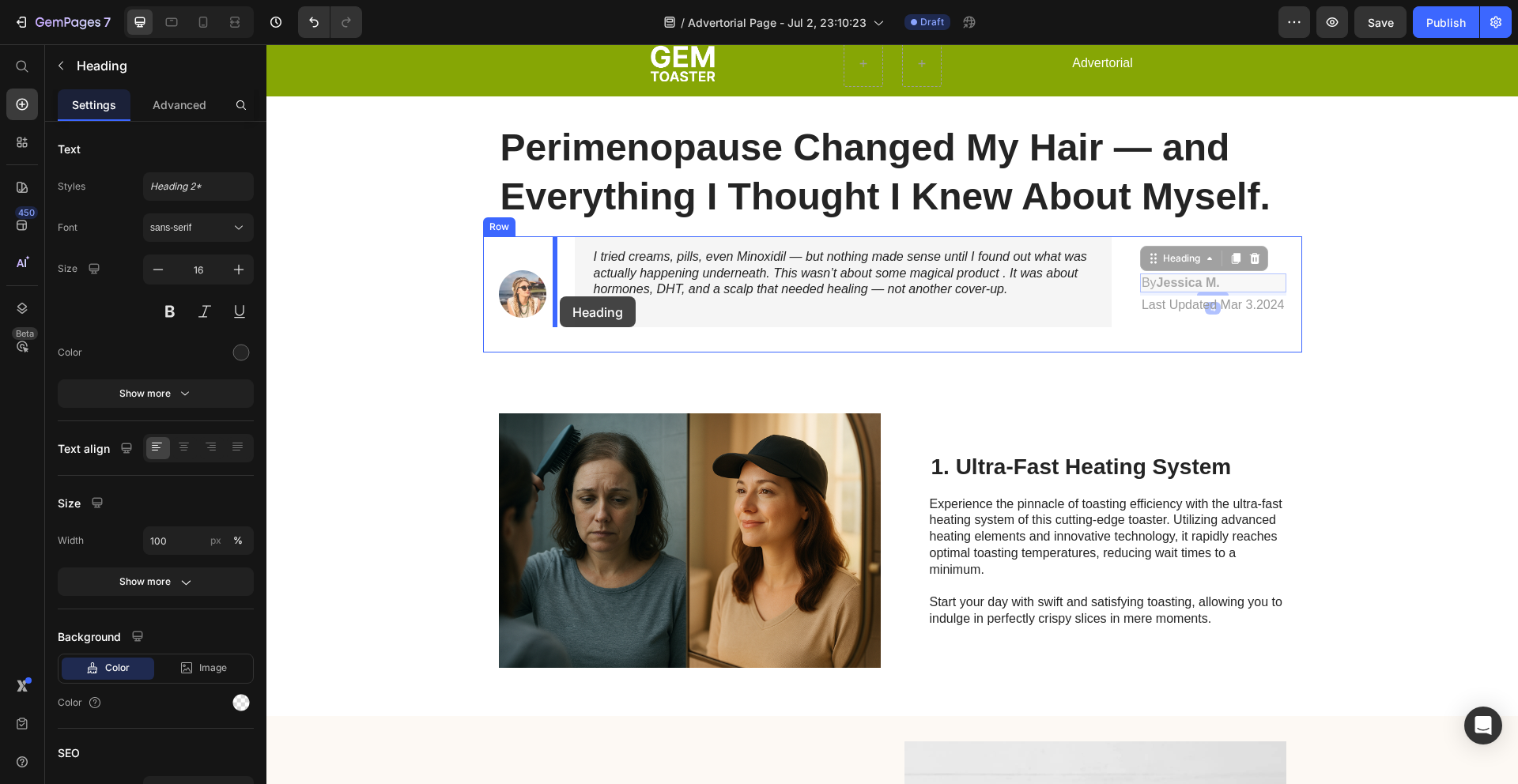 drag, startPoint x: 1141, startPoint y: 262, endPoint x: 560, endPoint y: 296, distance: 581.994 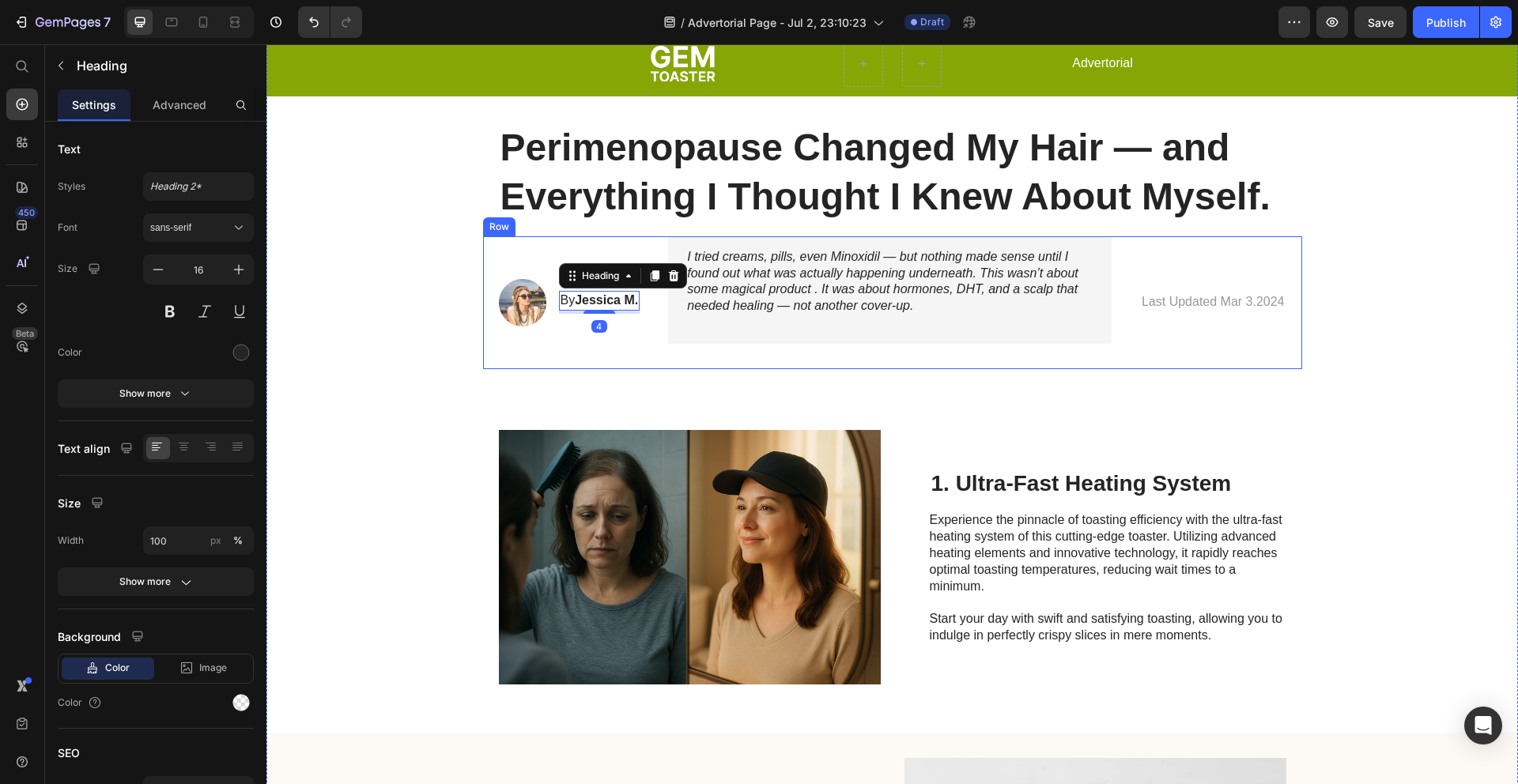 click on "Last Updated Mar 3.2024 Text Block" at bounding box center (1213, 303) 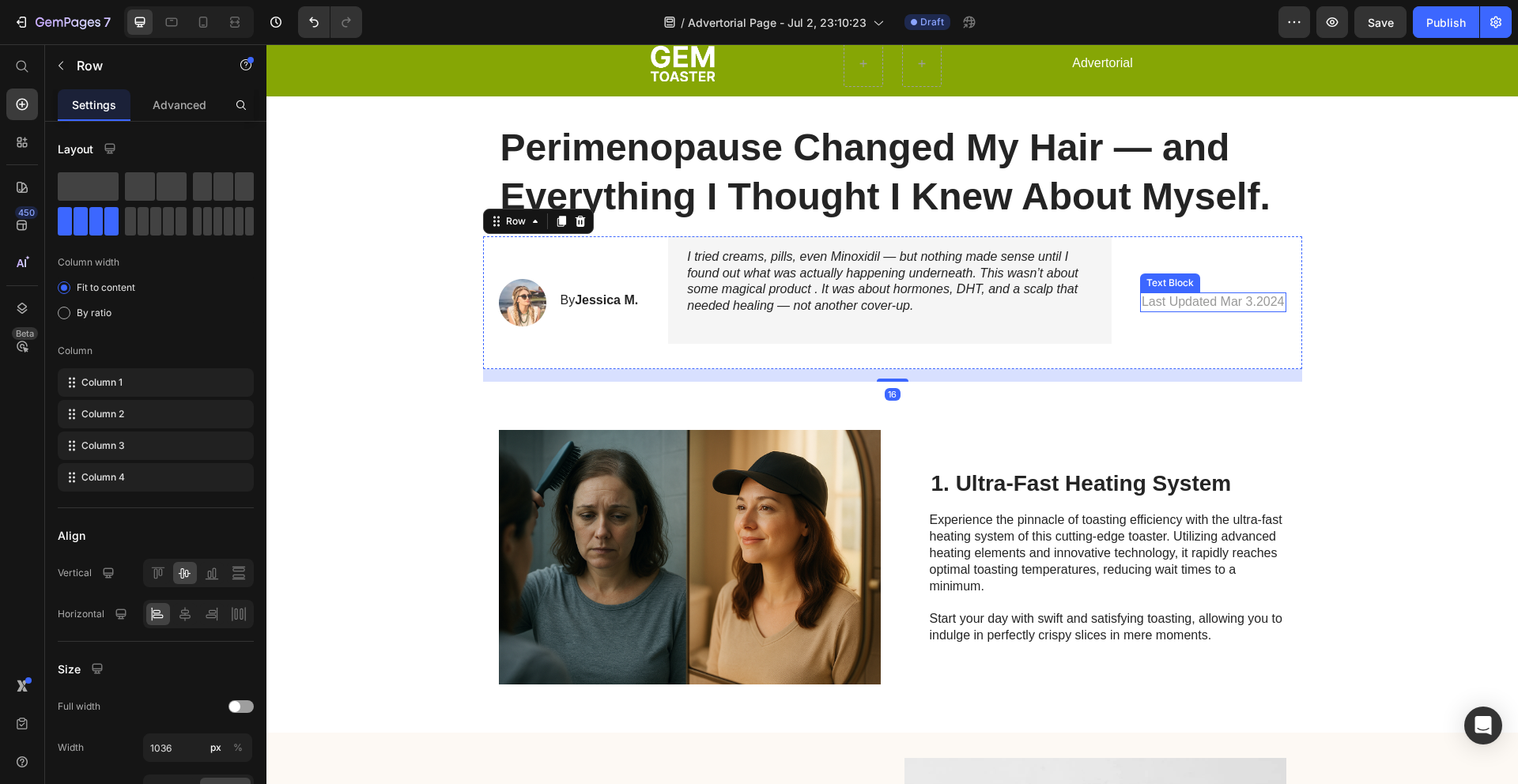 click on "Last Updated Mar 3.2024" at bounding box center [1213, 302] 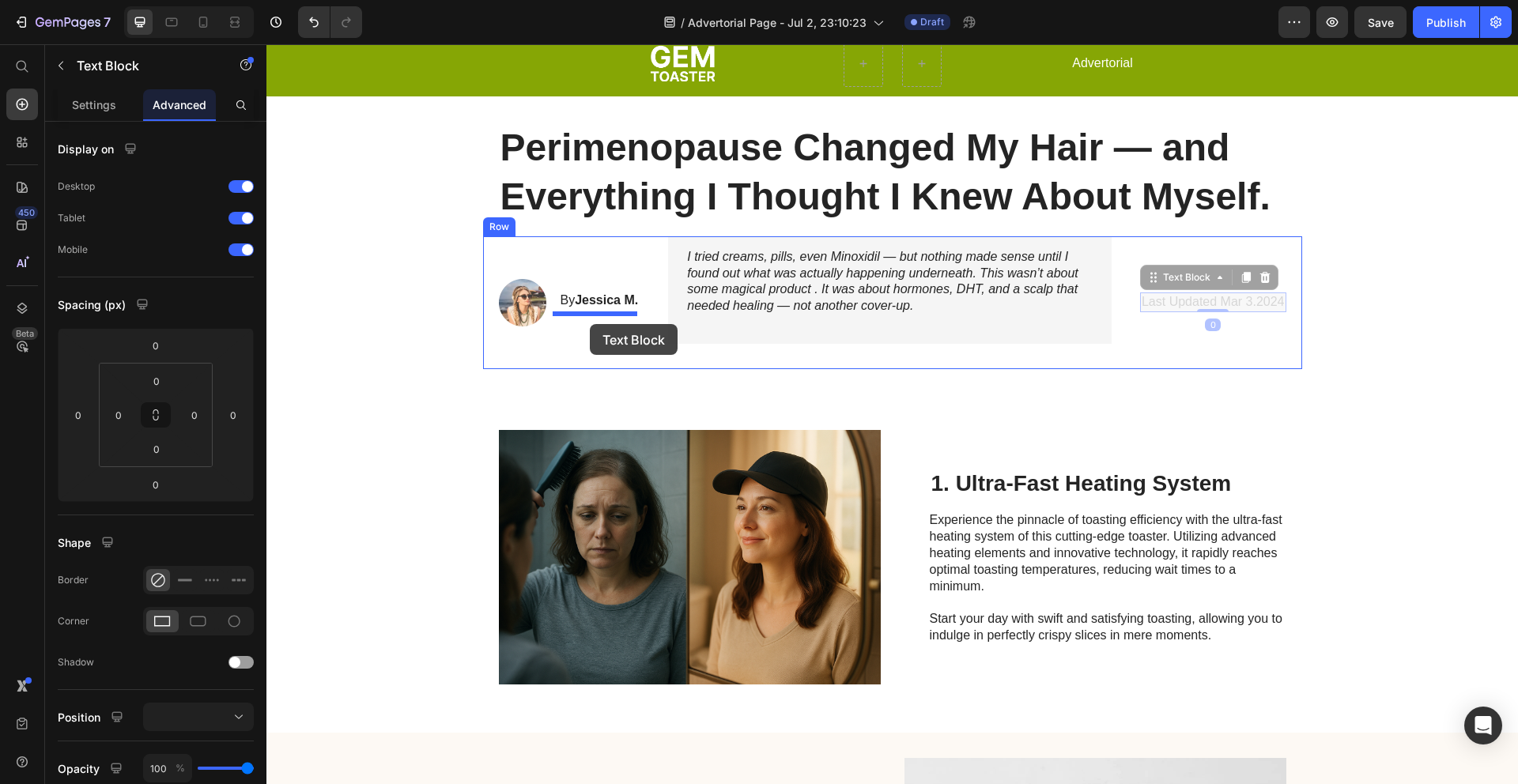 drag, startPoint x: 1143, startPoint y: 282, endPoint x: 590, endPoint y: 324, distance: 554.59264 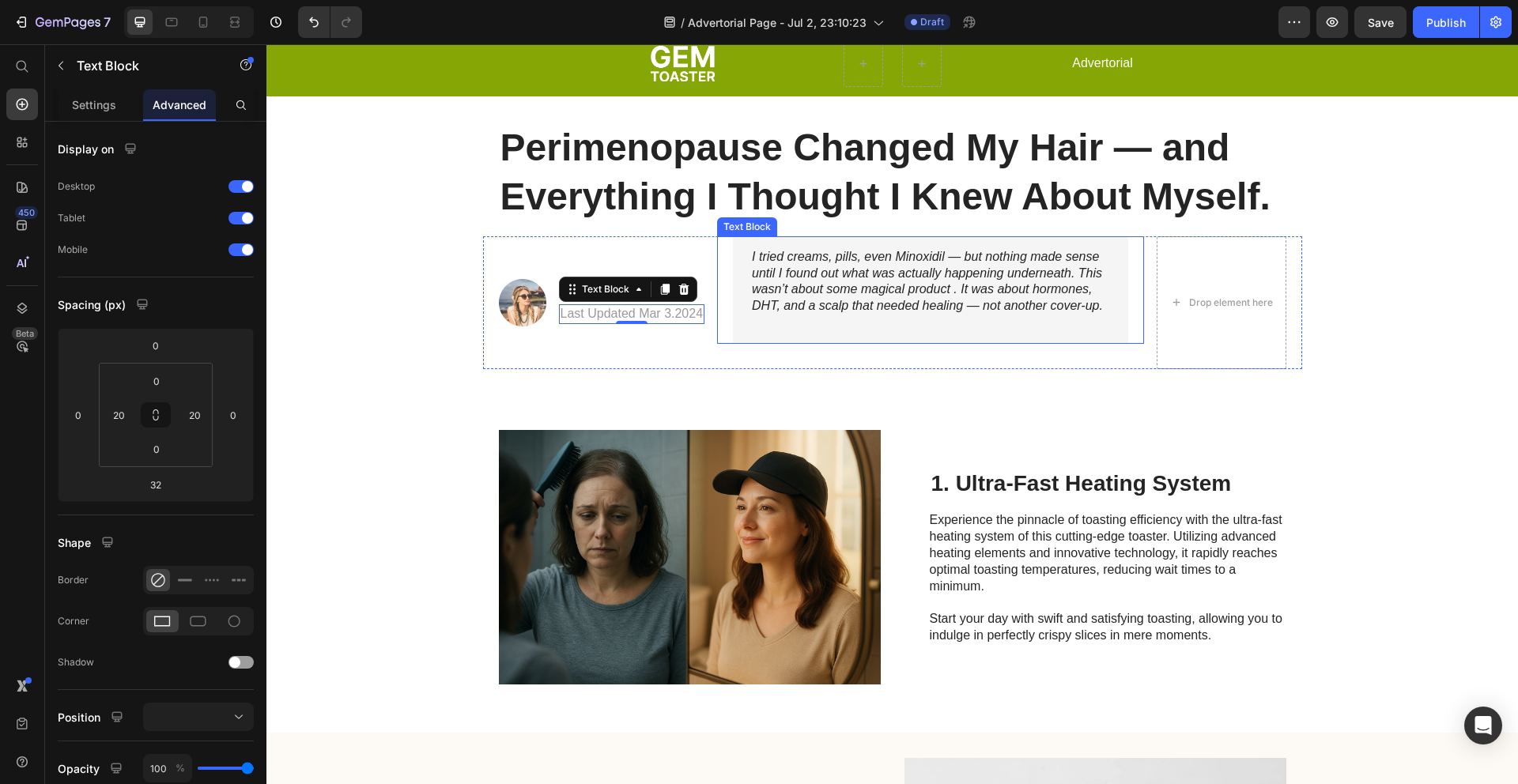 click on "I tried creams, pills, even Minoxidil — but nothing made sense until I found out what was actually happening underneath. This wasn’t about some magical product . It was about hormones, DHT, and a scalp that needed healing — not another cover-up." at bounding box center [927, 281] 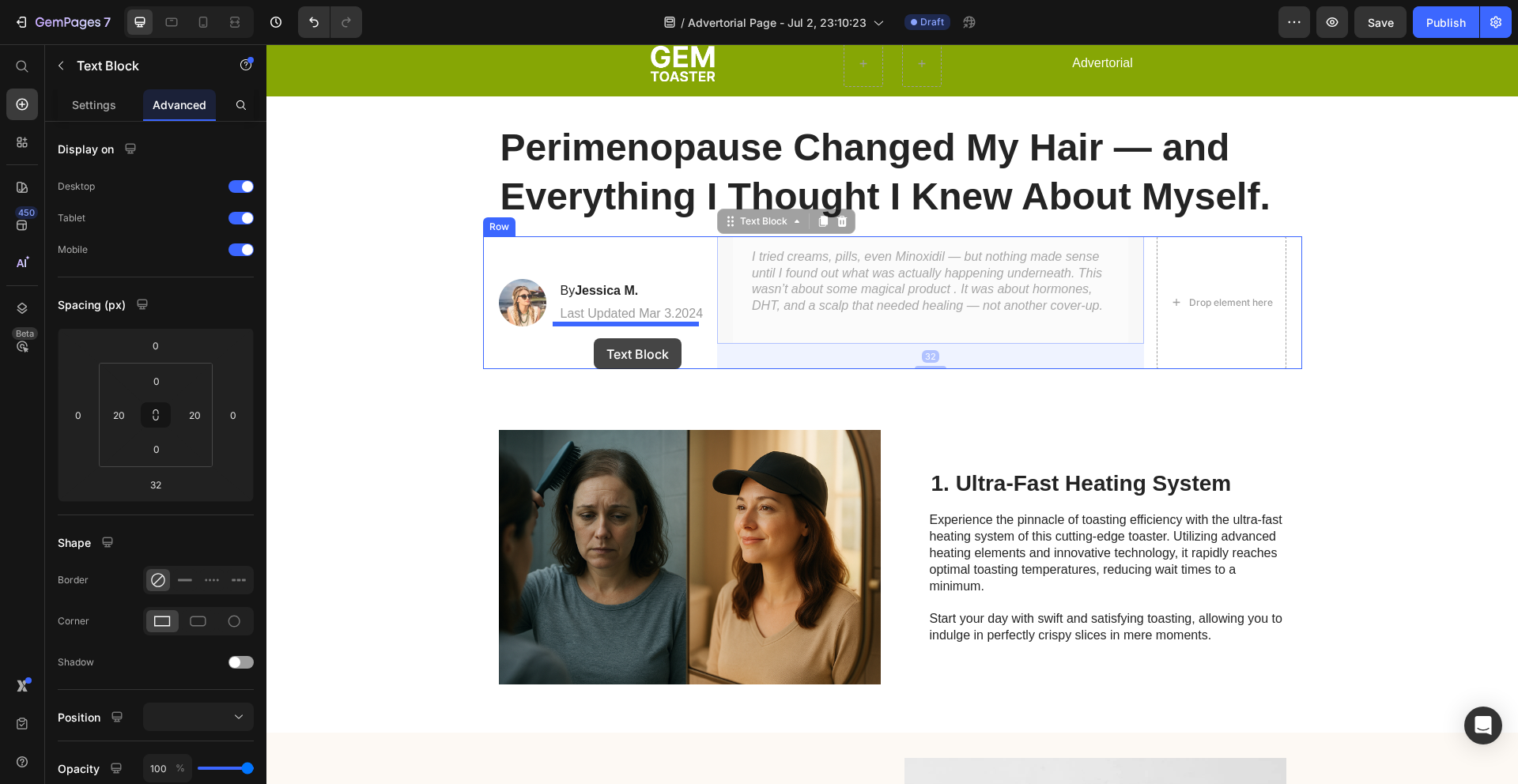 drag, startPoint x: 731, startPoint y: 225, endPoint x: 593, endPoint y: 337, distance: 177.73013 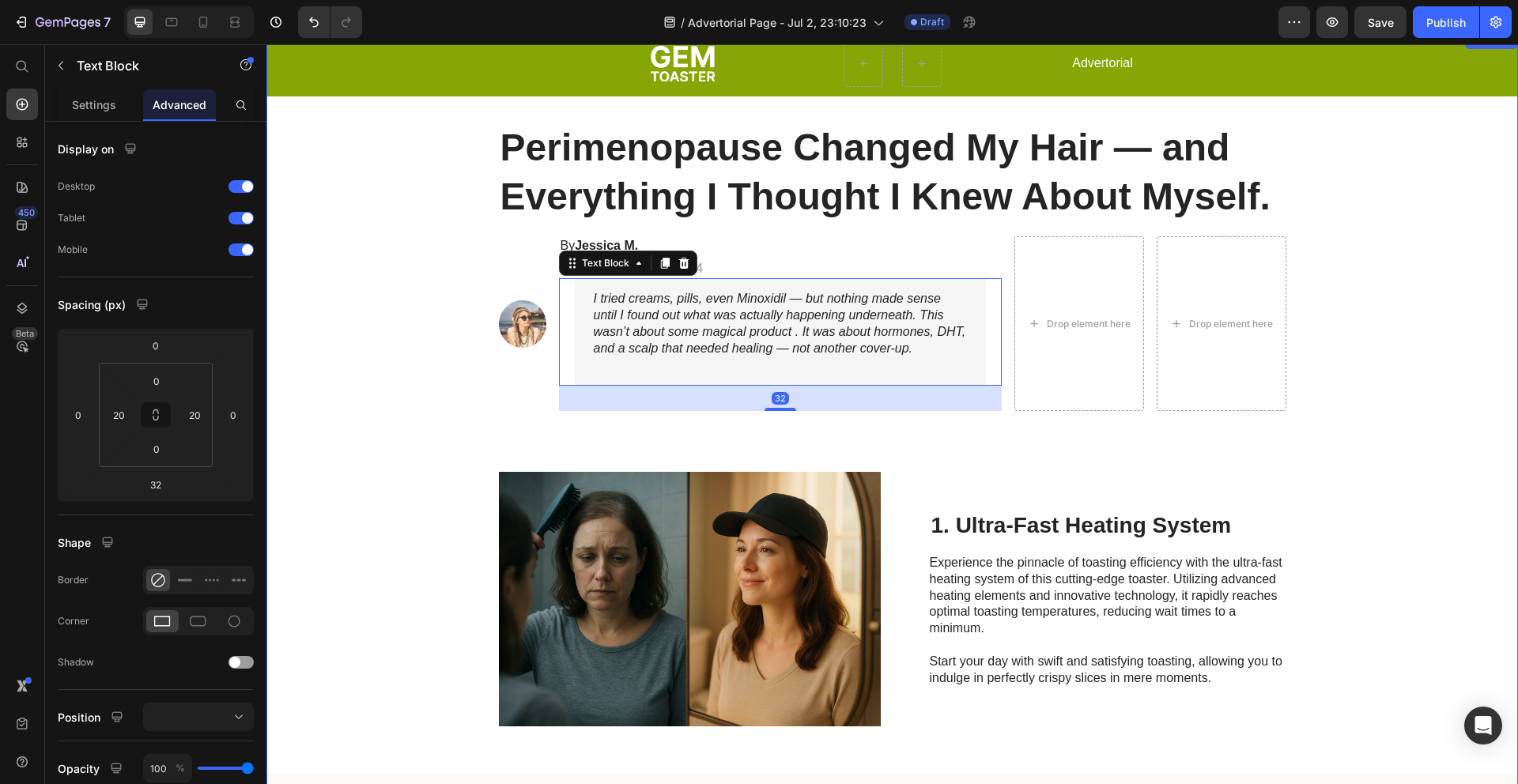 click on "Image
Row Advertorial Text Block Row Row Perimenopause Changed My Hair — and Everything I Thought I Knew About Myself. Heading Image By  [FIRST] [LAST]. Heading Last Updated Mar 3.2024 Text Block I tried creams, pills, even Minoxidil — but nothing made sense until I found out what was actually happening underneath. This wasn’t about some magical product . It was about hormones, DHT, and a scalp that needed healing — not another cover-up.   Text Block   32
Drop element here
Drop element here Row Image 1. Ultra-Fast Heating System Heading Experience the pinnacle of toasting efficiency with the ultra-fast heating system of this cutting-edge toaster. Utilizing advanced heating elements and innovative technology, it rapidly reaches optimal toasting temperatures, reducing wait times to a minimum. Start your day with swift and satisfying toasting, allowing you to indulge in perfectly crispy slices in mere moments. Text Block Row Heading Row" at bounding box center (892, 929) 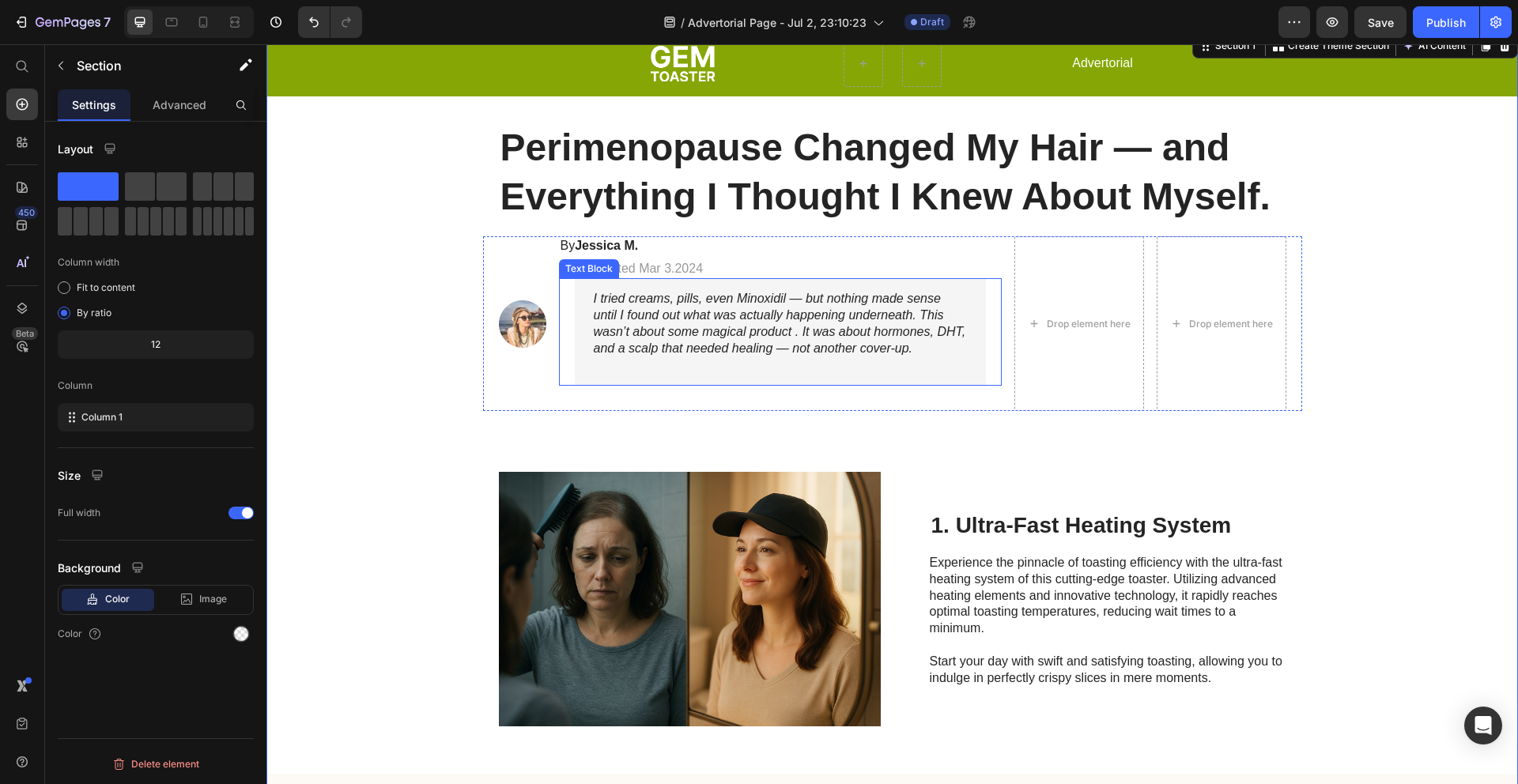 click on "I tried creams, pills, even Minoxidil — but nothing made sense until I found out what was actually happening underneath. This wasn’t about some magical product . It was about hormones, DHT, and a scalp that needed healing — not another cover-up." at bounding box center [780, 322] 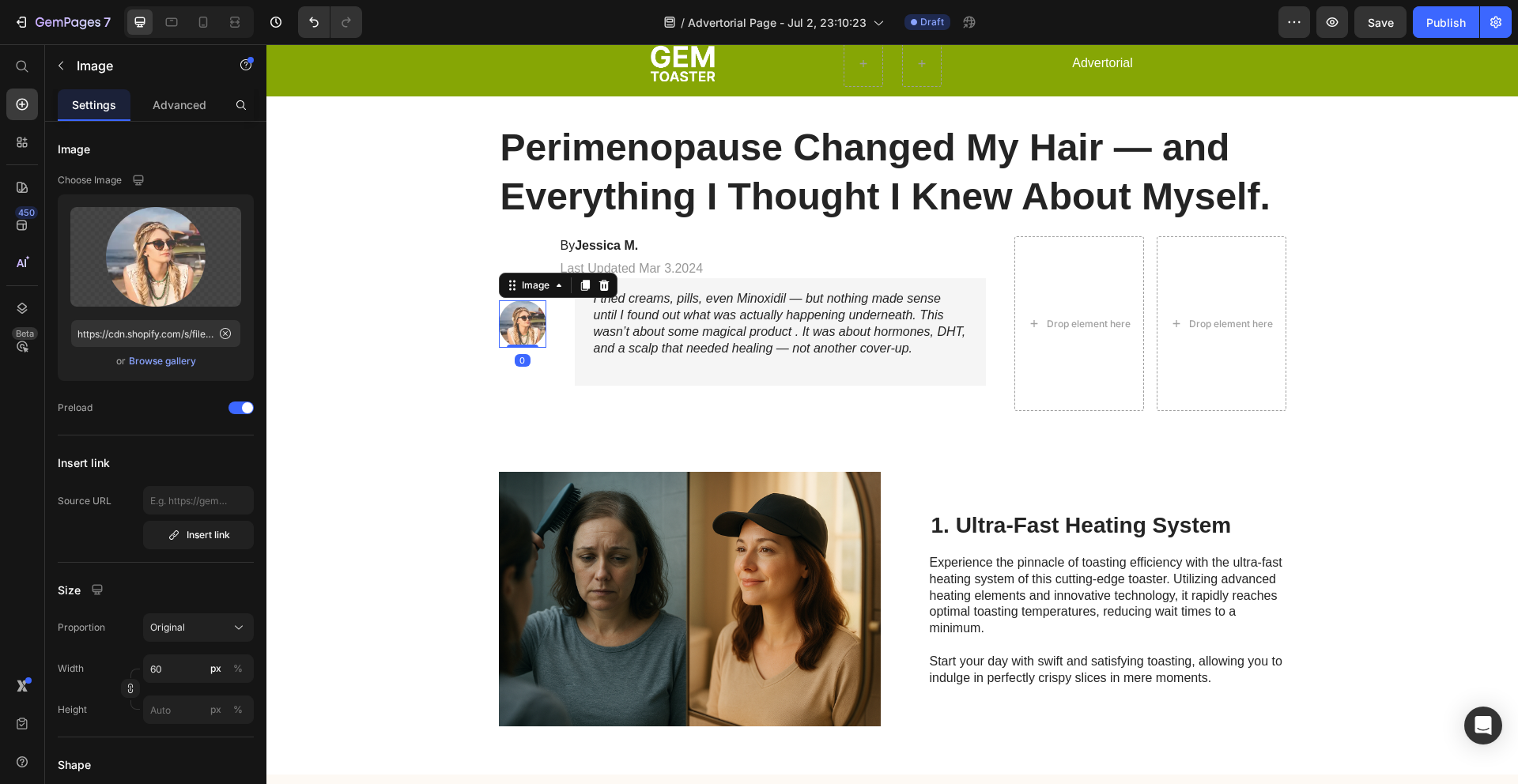 click at bounding box center (523, 324) 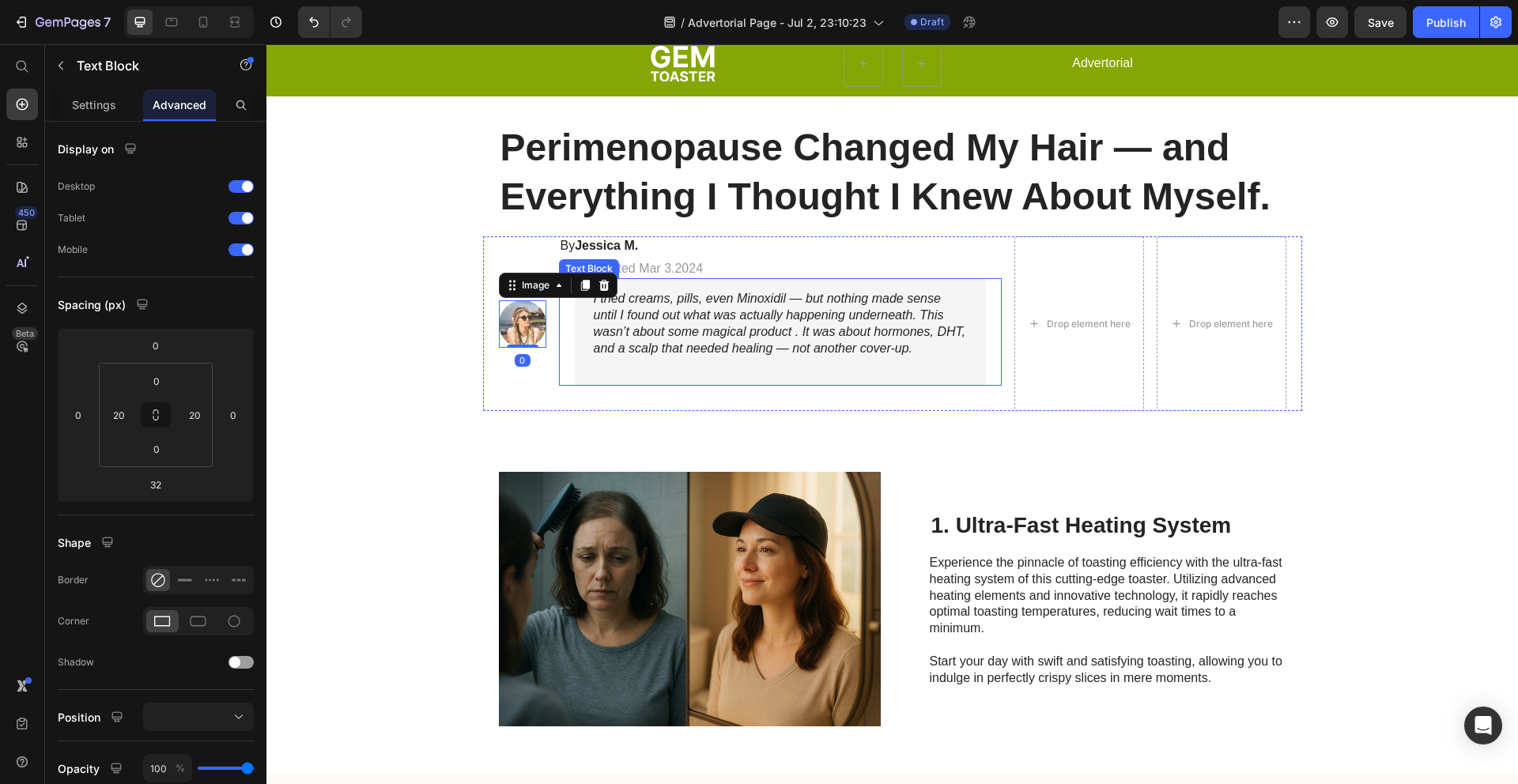 click on "I tried creams, pills, even Minoxidil — but nothing made sense until I found out what was actually happening underneath. This wasn’t about some magical product . It was about hormones, DHT, and a scalp that needed healing — not another cover-up." at bounding box center (780, 323) 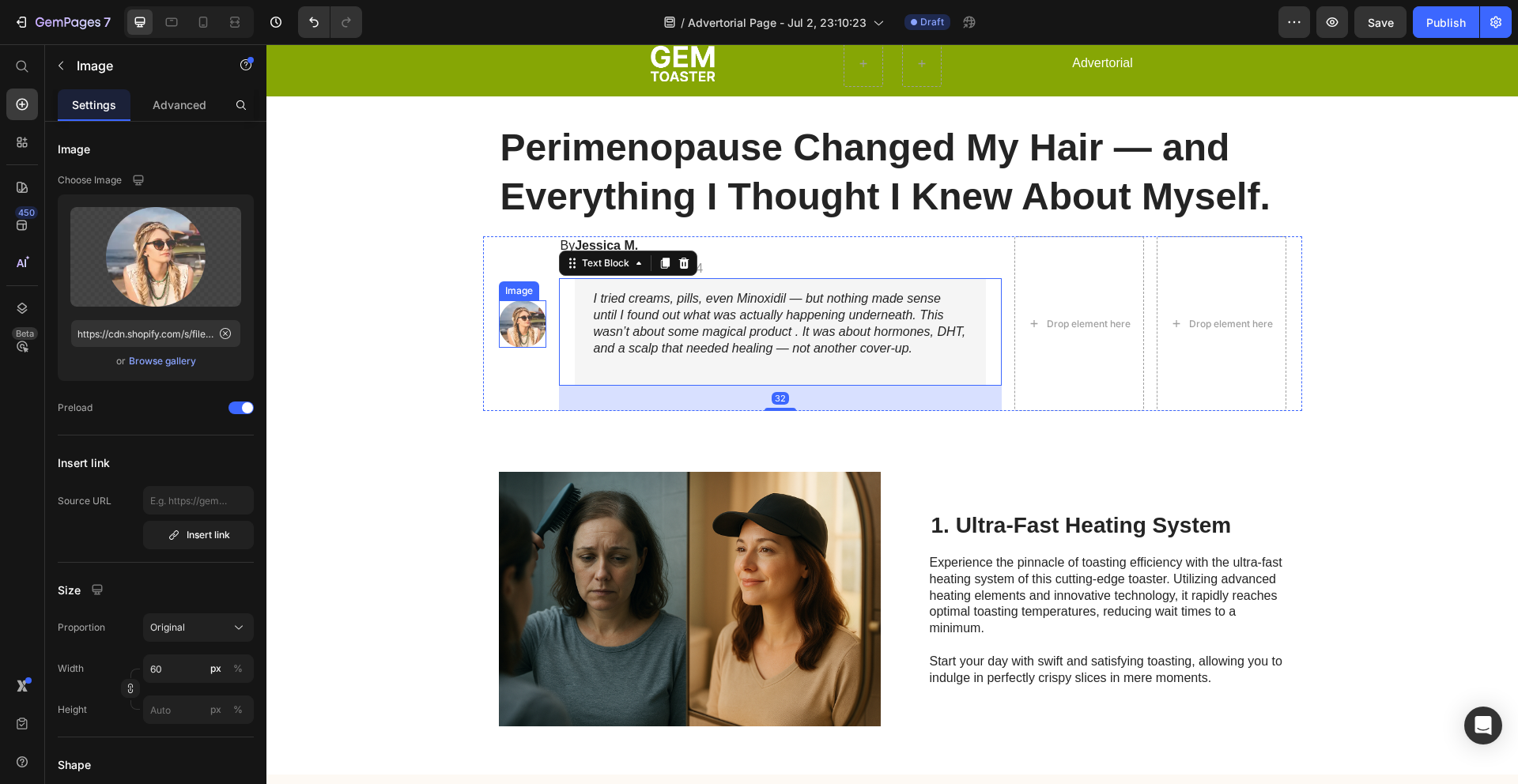 click at bounding box center [523, 324] 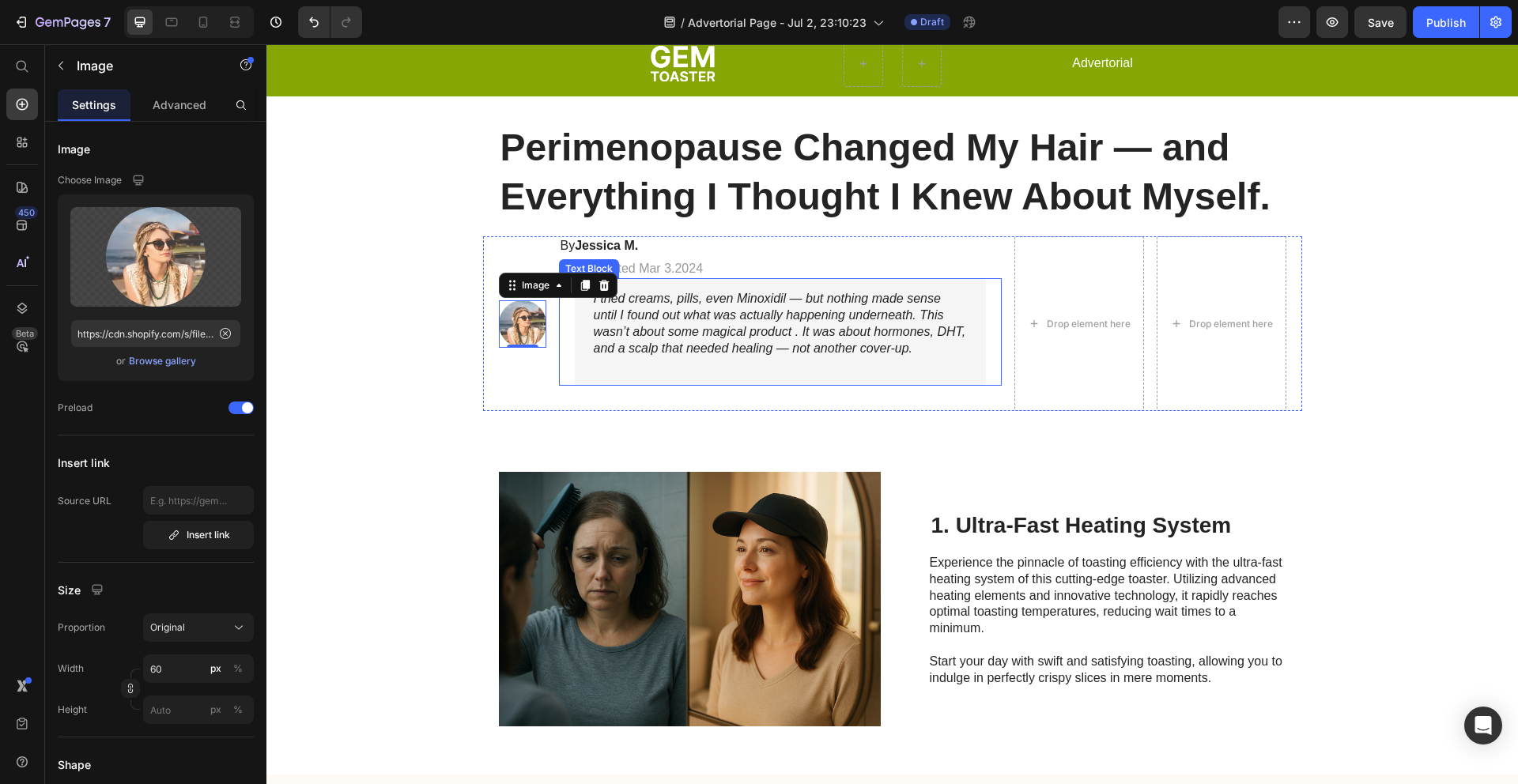 click on "I tried creams, pills, even Minoxidil — but nothing made sense until I found out what was actually happening underneath. This wasn’t about some magical product . It was about hormones, DHT, and a scalp that needed healing — not another cover-up." at bounding box center (780, 332) 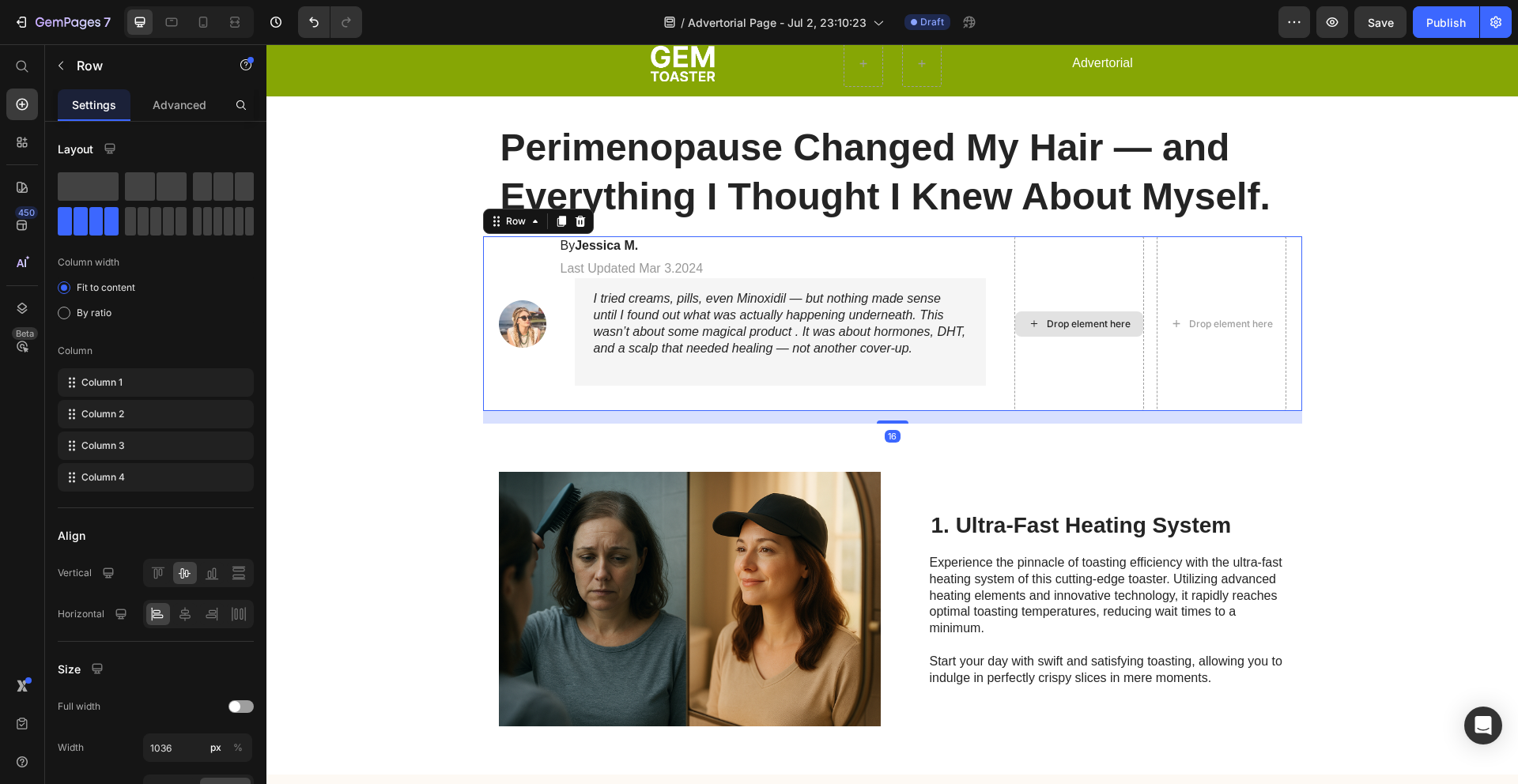 click on "Drop element here" at bounding box center [1079, 324] 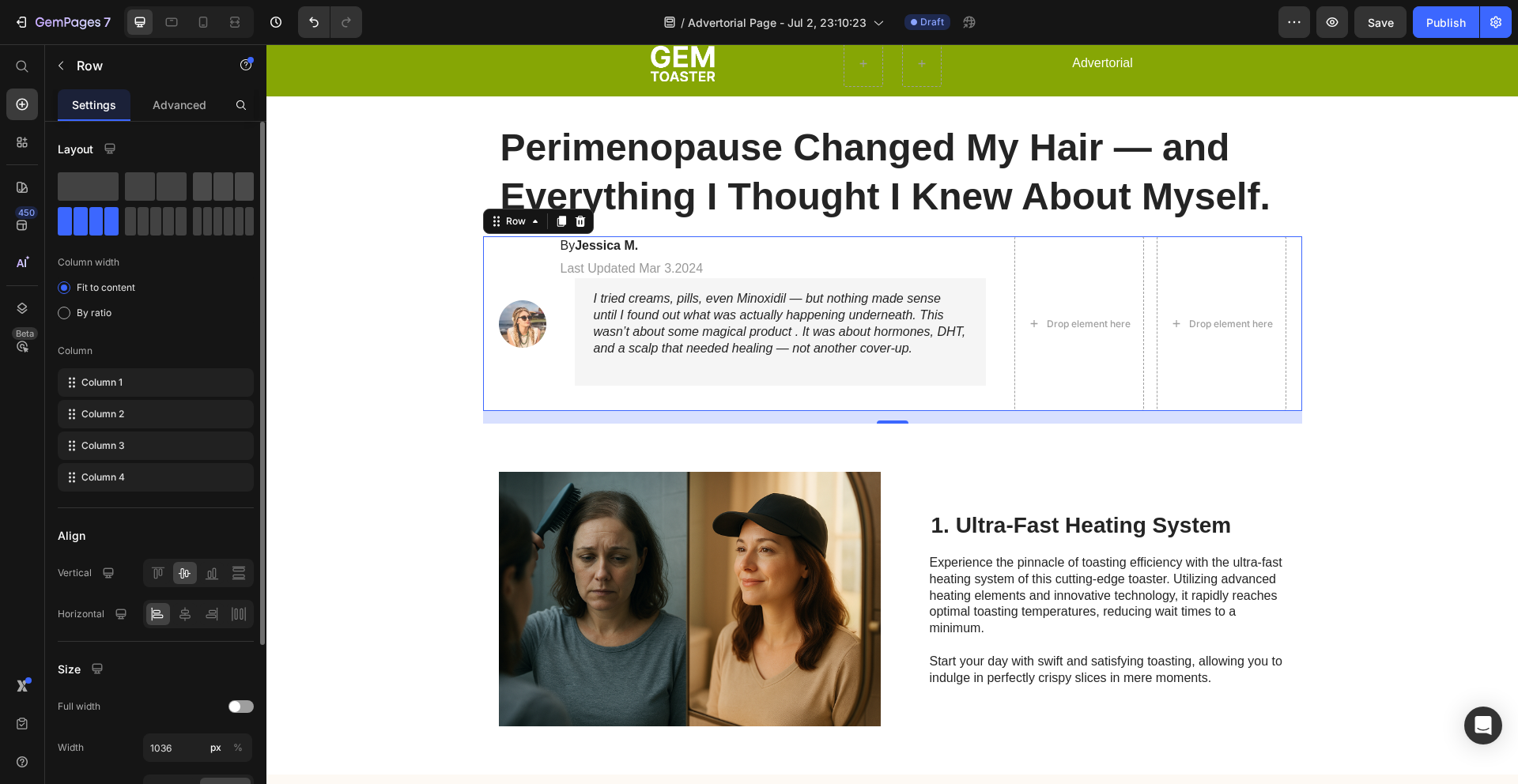 click 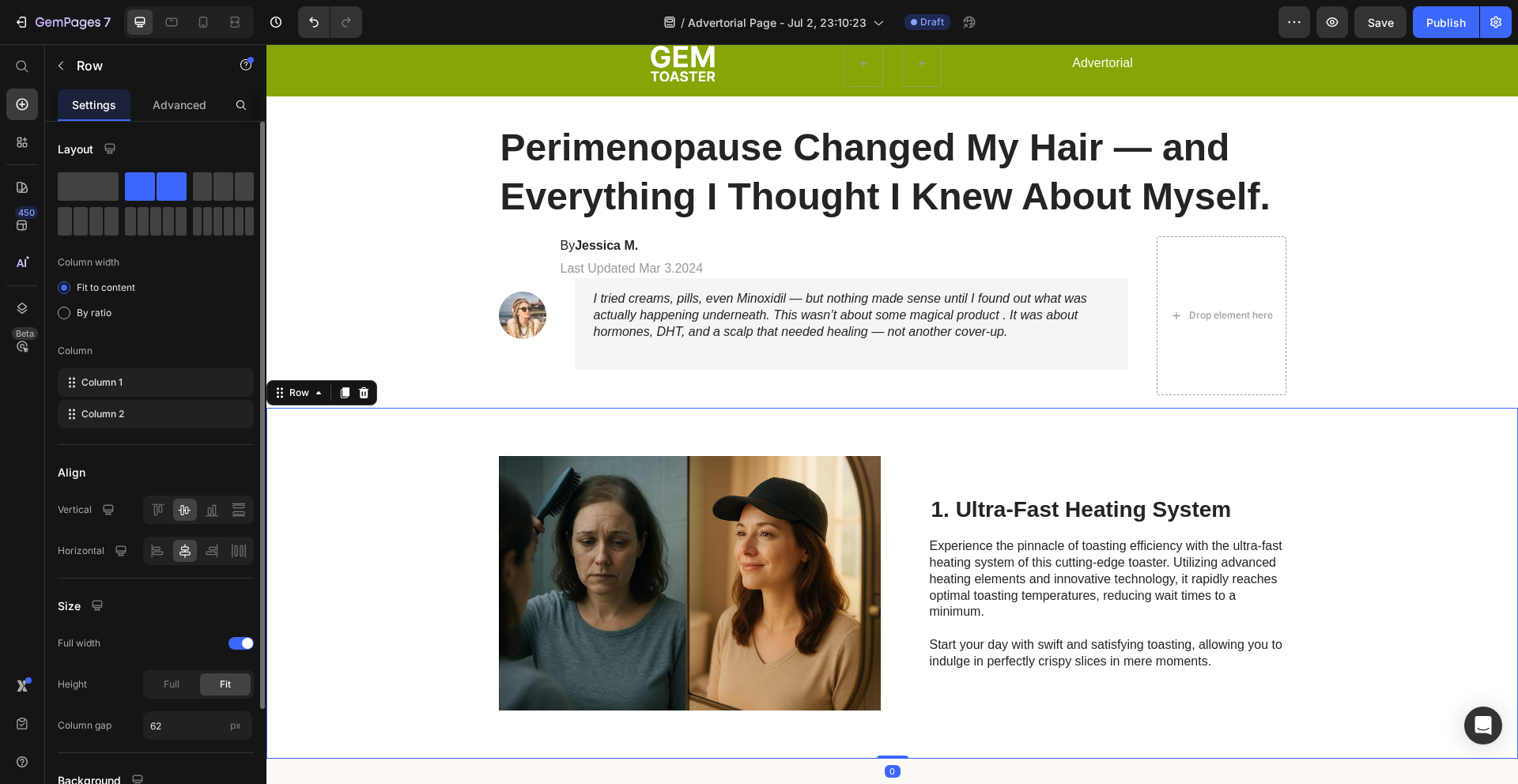 click on "Image 1. Ultra-Fast Heating System Heading Experience the pinnacle of toasting efficiency with the ultra-fast heating system of this cutting-edge toaster. Utilizing advanced heating elements and innovative technology, it rapidly reaches optimal toasting temperatures, reducing wait times to a minimum. Start your day with swift and satisfying toasting, allowing you to indulge in perfectly crispy slices in mere moments. Text Block Row   0" at bounding box center (892, 583) 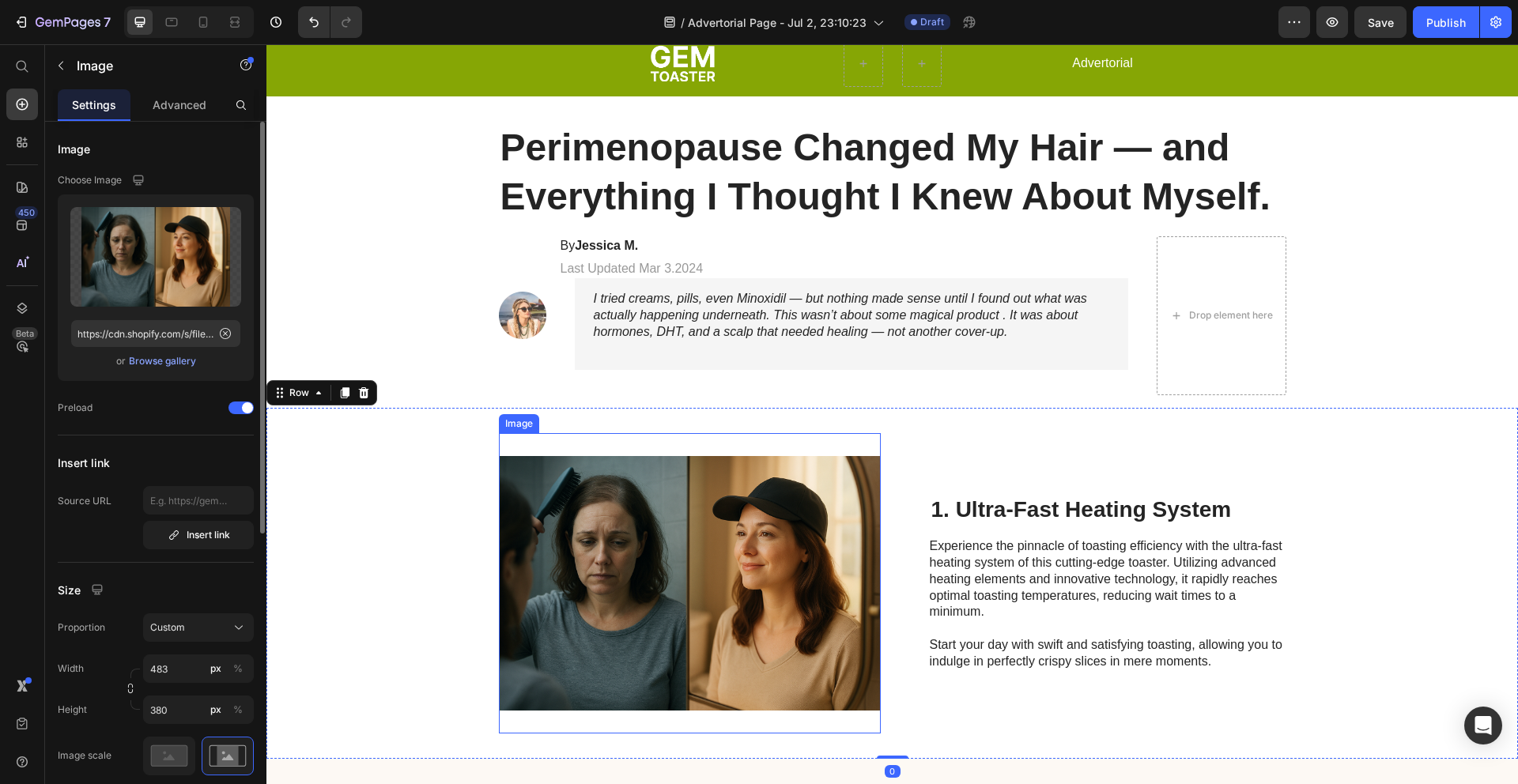 click at bounding box center (689, 583) 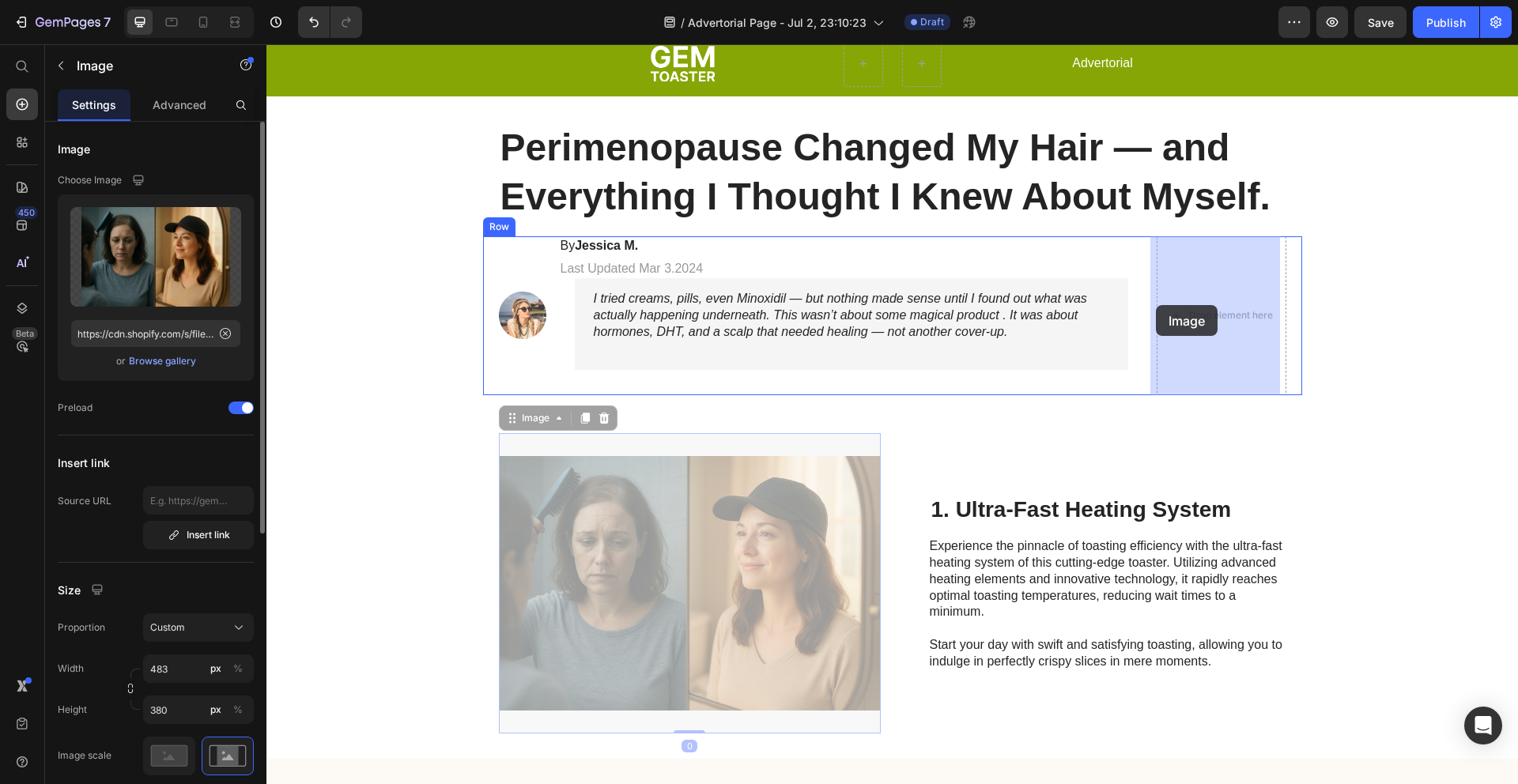 drag, startPoint x: 500, startPoint y: 418, endPoint x: 1156, endPoint y: 304, distance: 665.8318 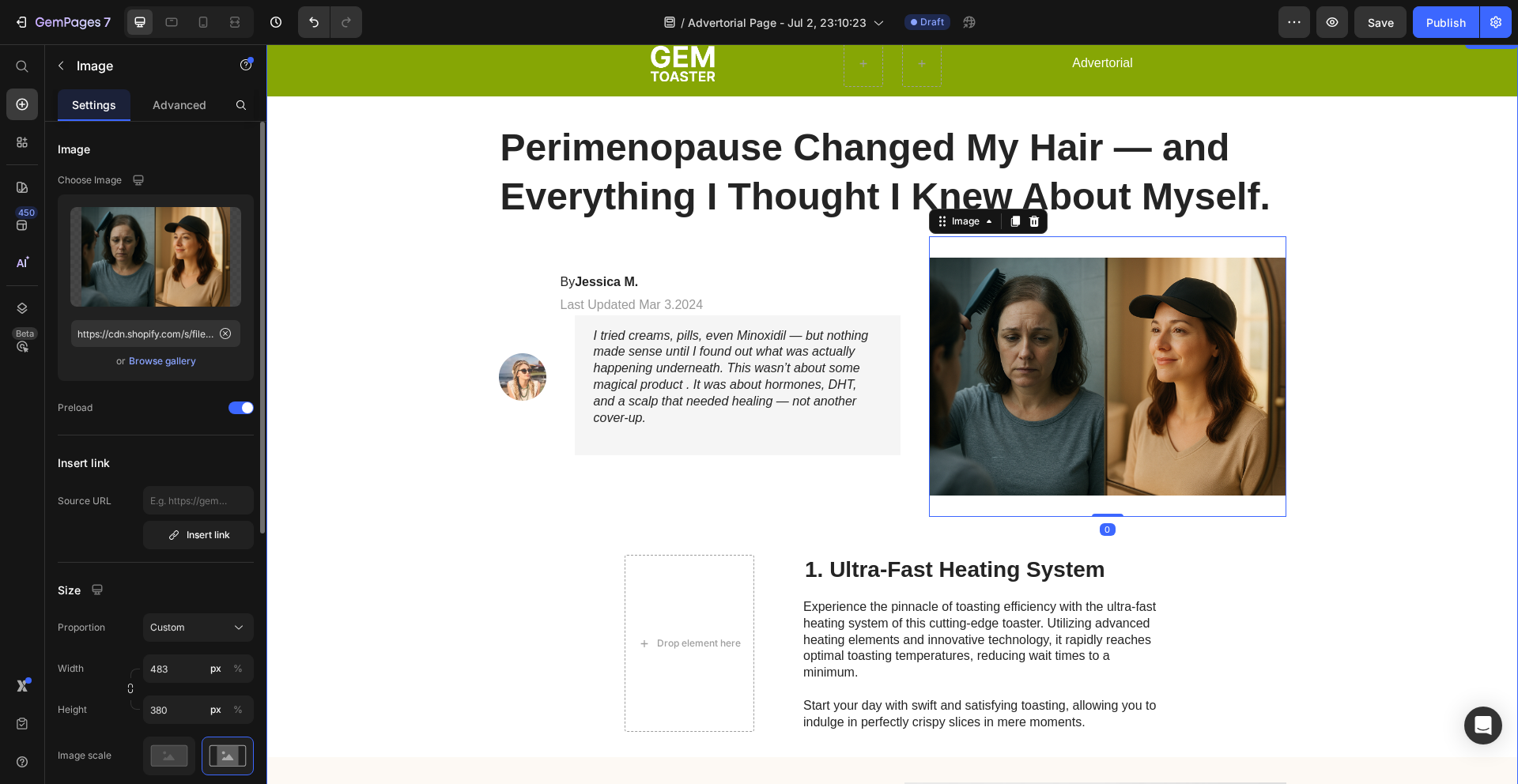 click on "Perimenopause Changed My Hair — and Everything I Thought I Knew About Myself. Heading Image By [FIRST] [LAST]. Heading Last Updated Mar 3.2024 Text Block I tried creams, pills, even Minoxidil — but nothing made sense until I found out what was actually happening underneath. This wasn’t about some magical product . It was about hormones, DHT, and a scalp that needed healing — not another cover-up. Text Block Image 0 Row Drop element here 1. Ultra-Fast Heating System Heading Experience the pinnacle of toasting efficiency with the ultra-fast heating system of this cutting-edge toaster. Utilizing advanced heating elements and innovative technology, it rapidly reaches optimal toasting temperatures, reducing wait times to a minimum. Start your day with swift and satisfying toasting, allowing you to indulge in perfectly crispy slices in mere moments. Text Block Row 2. Precise Browning Control Heading Text Block" at bounding box center [892, 920] 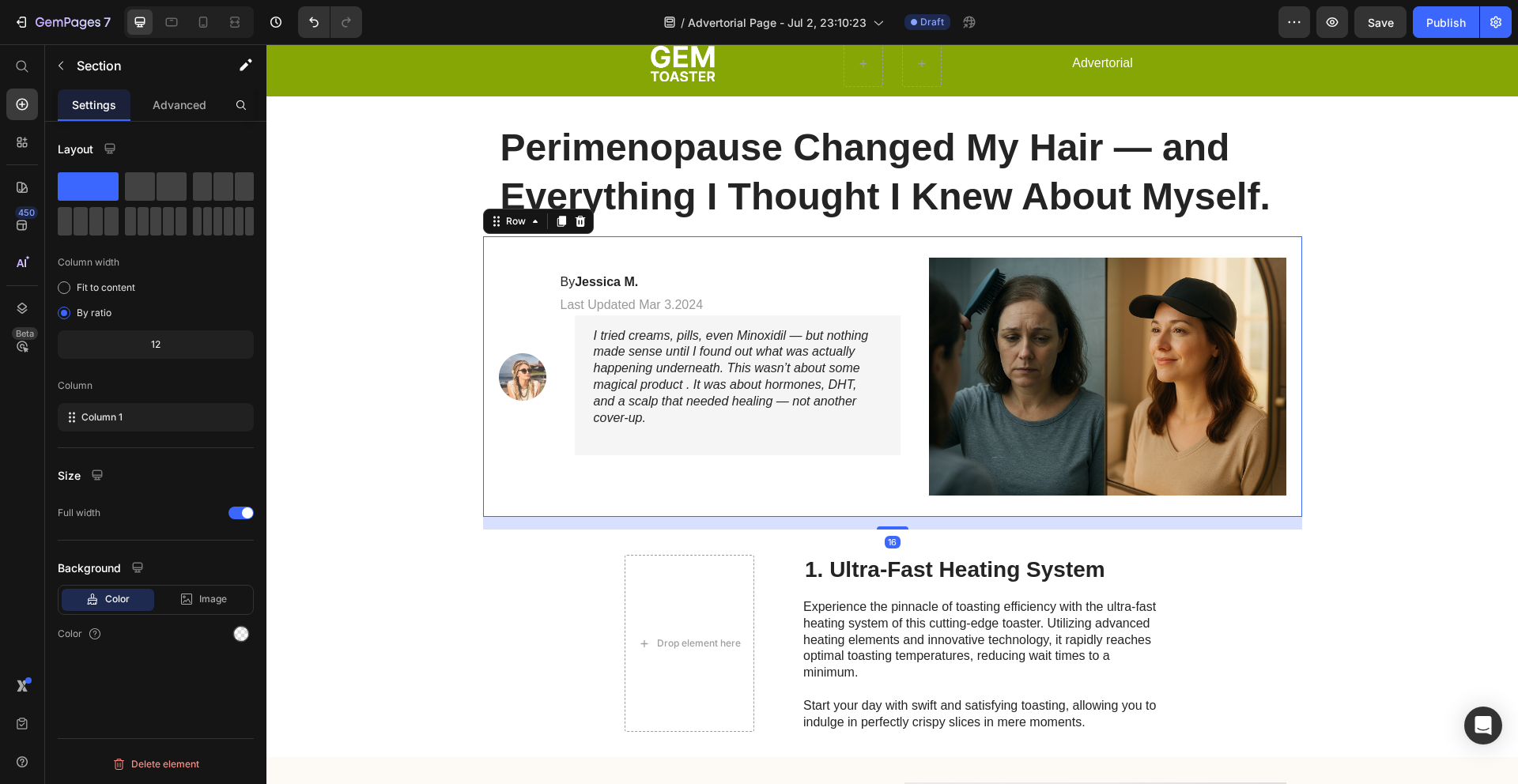 click on "Image" at bounding box center [523, 377] 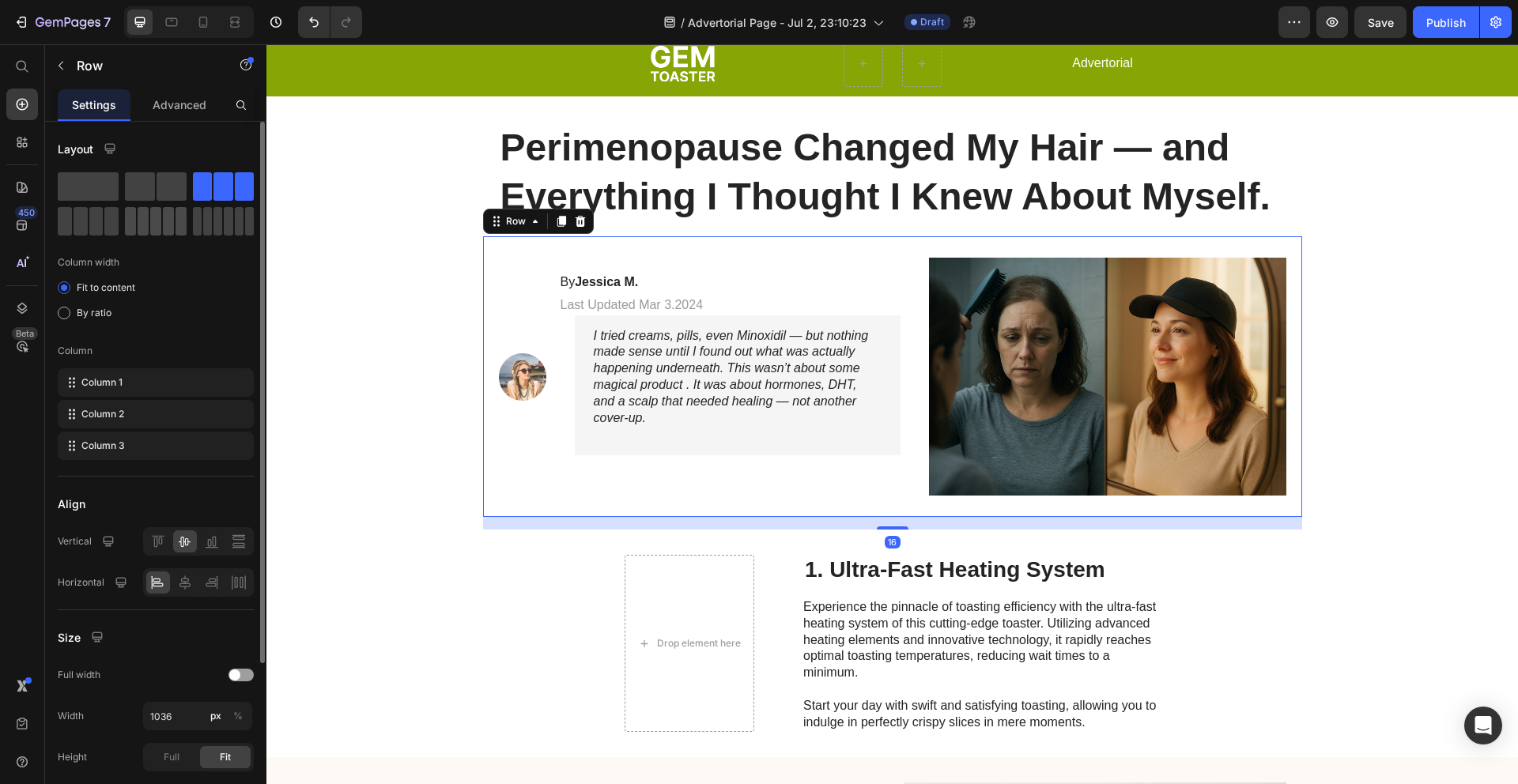 click 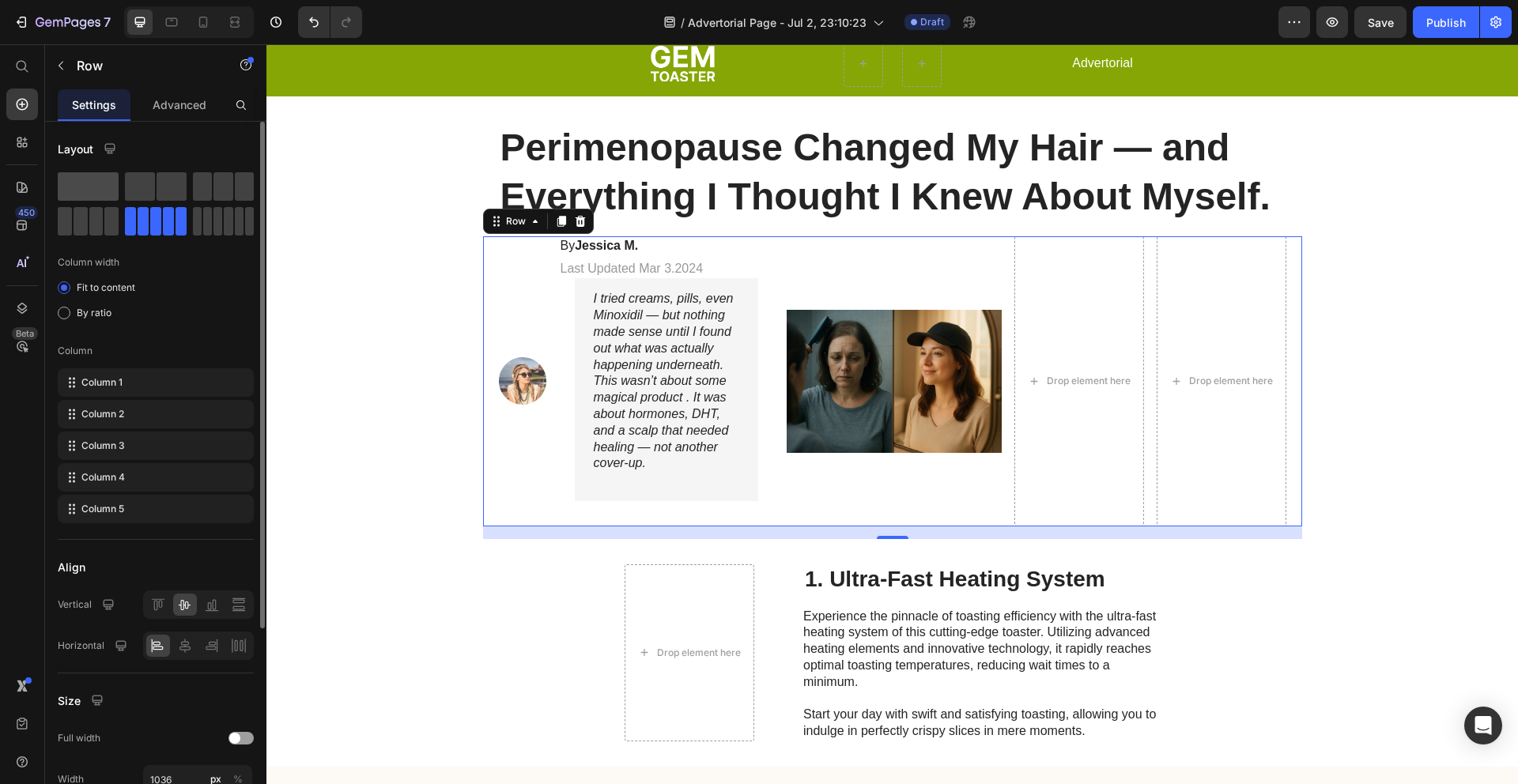 click 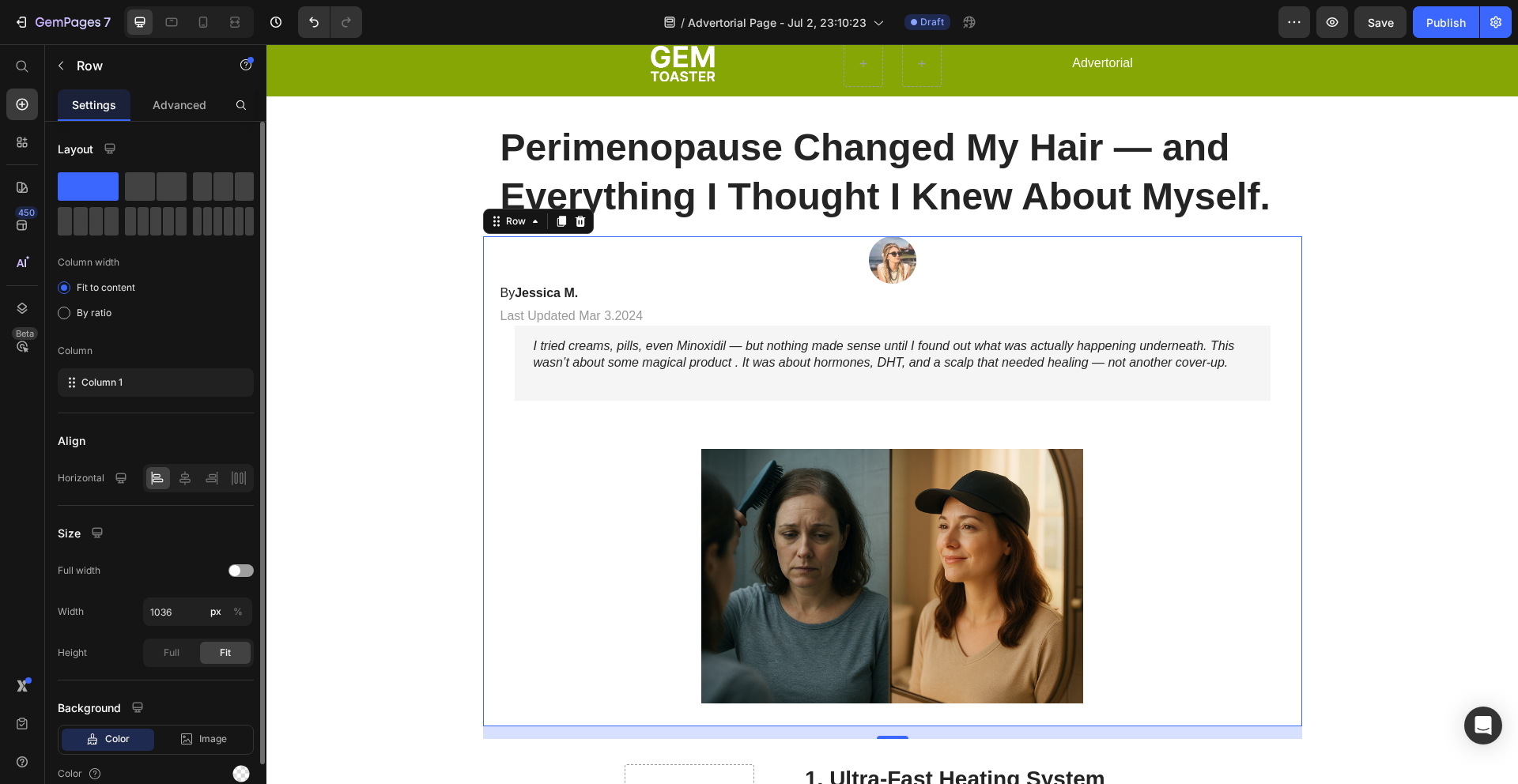 click on "Layout Column width Fit to content By ratio Column Column 1" 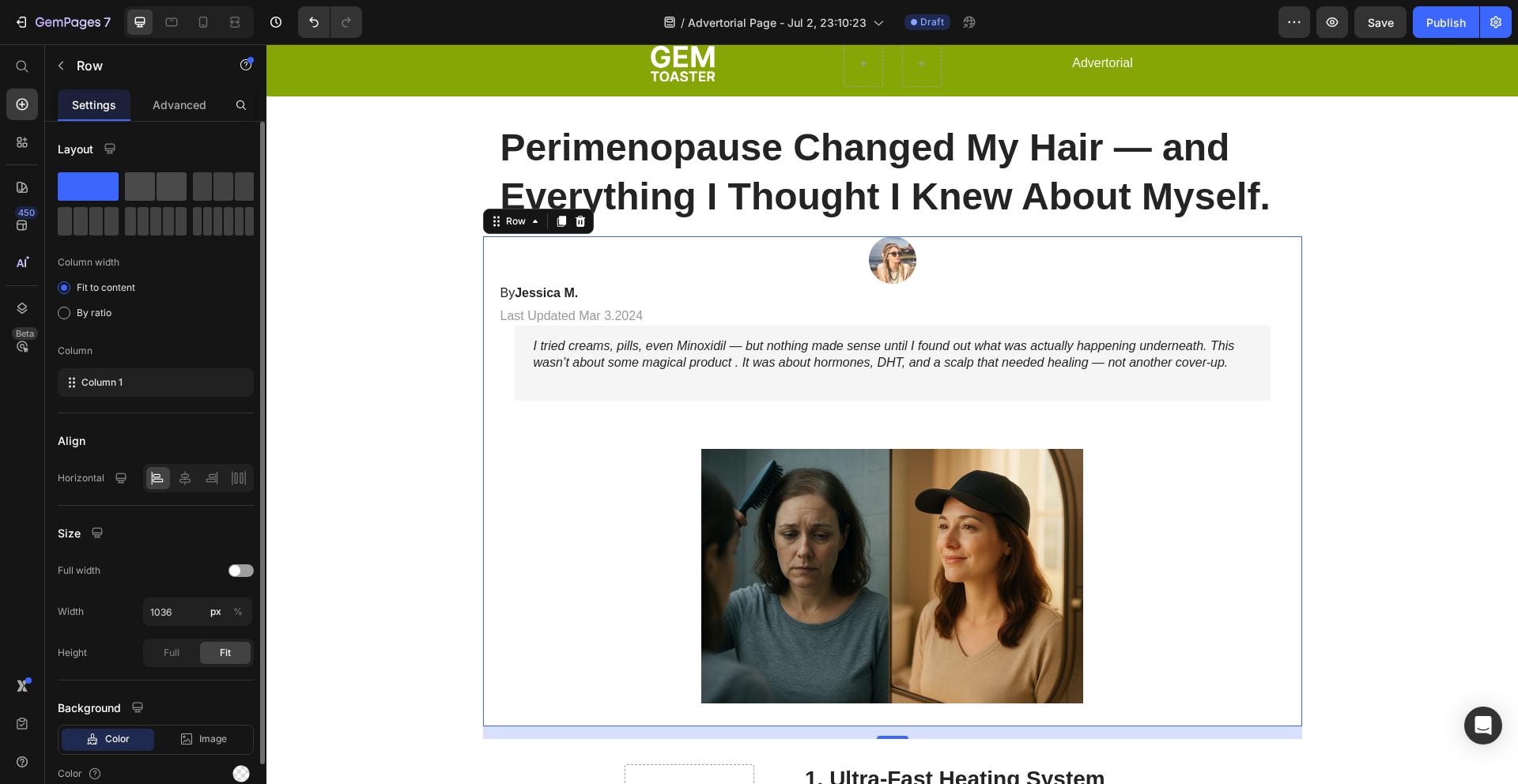 click 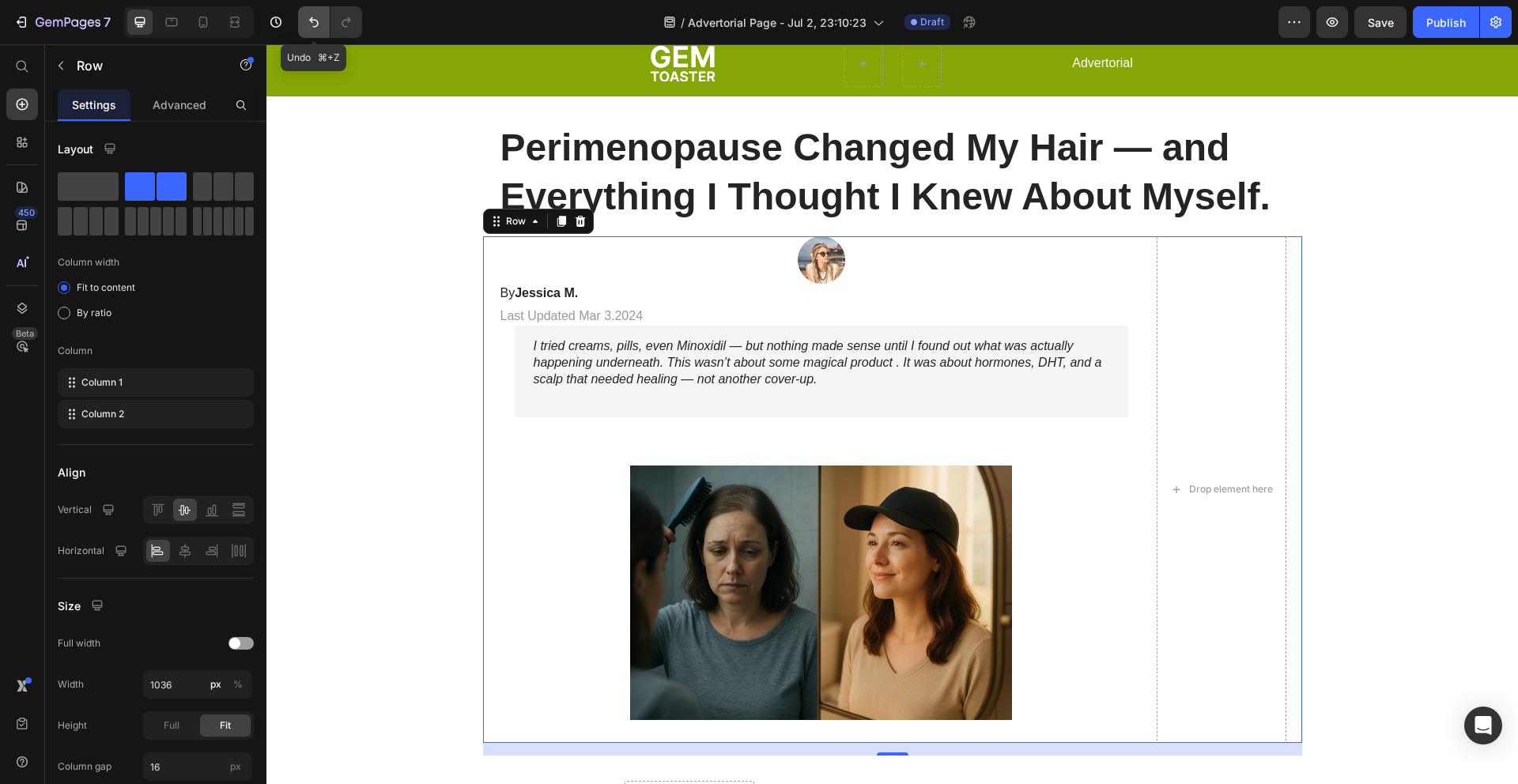 click 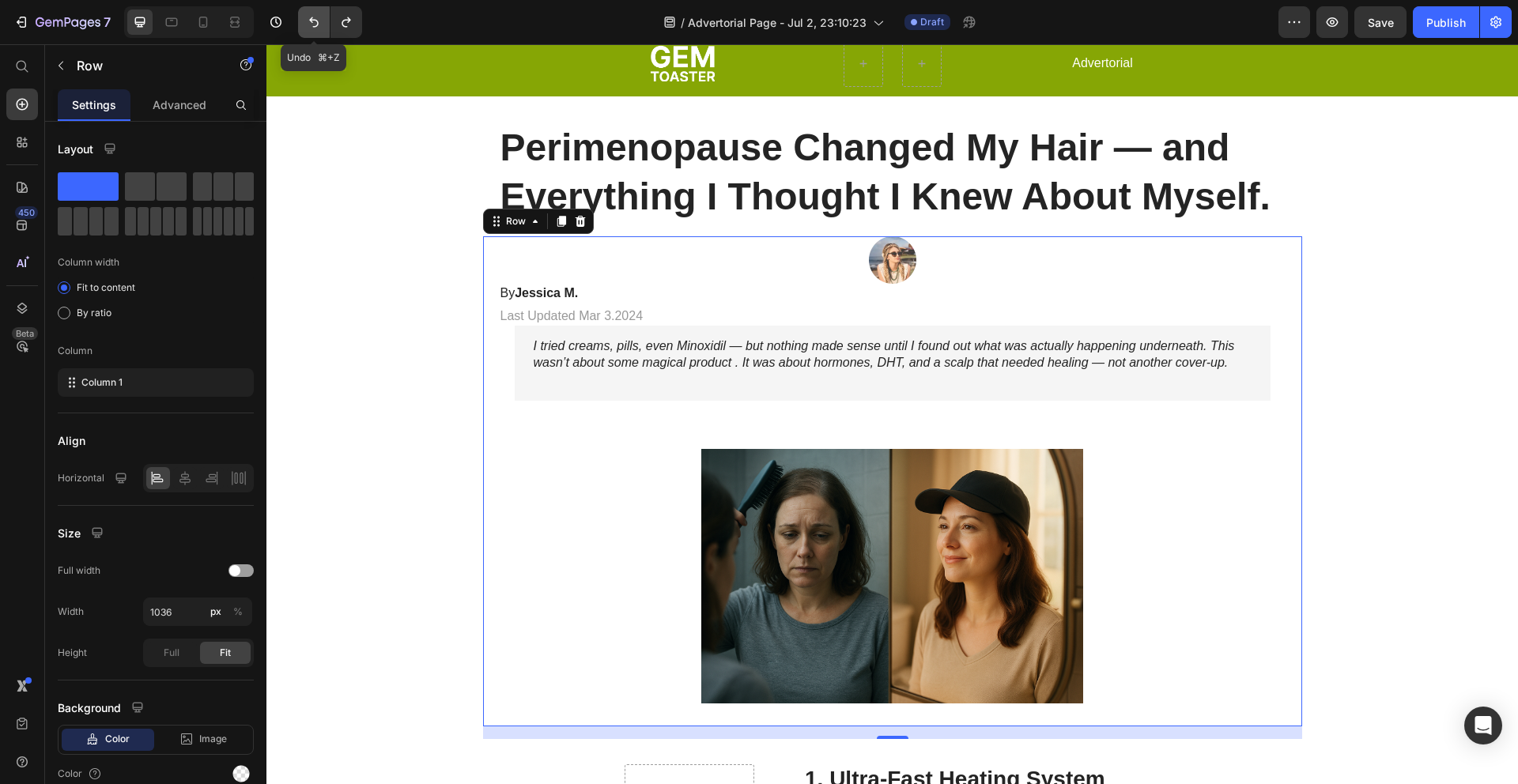 click 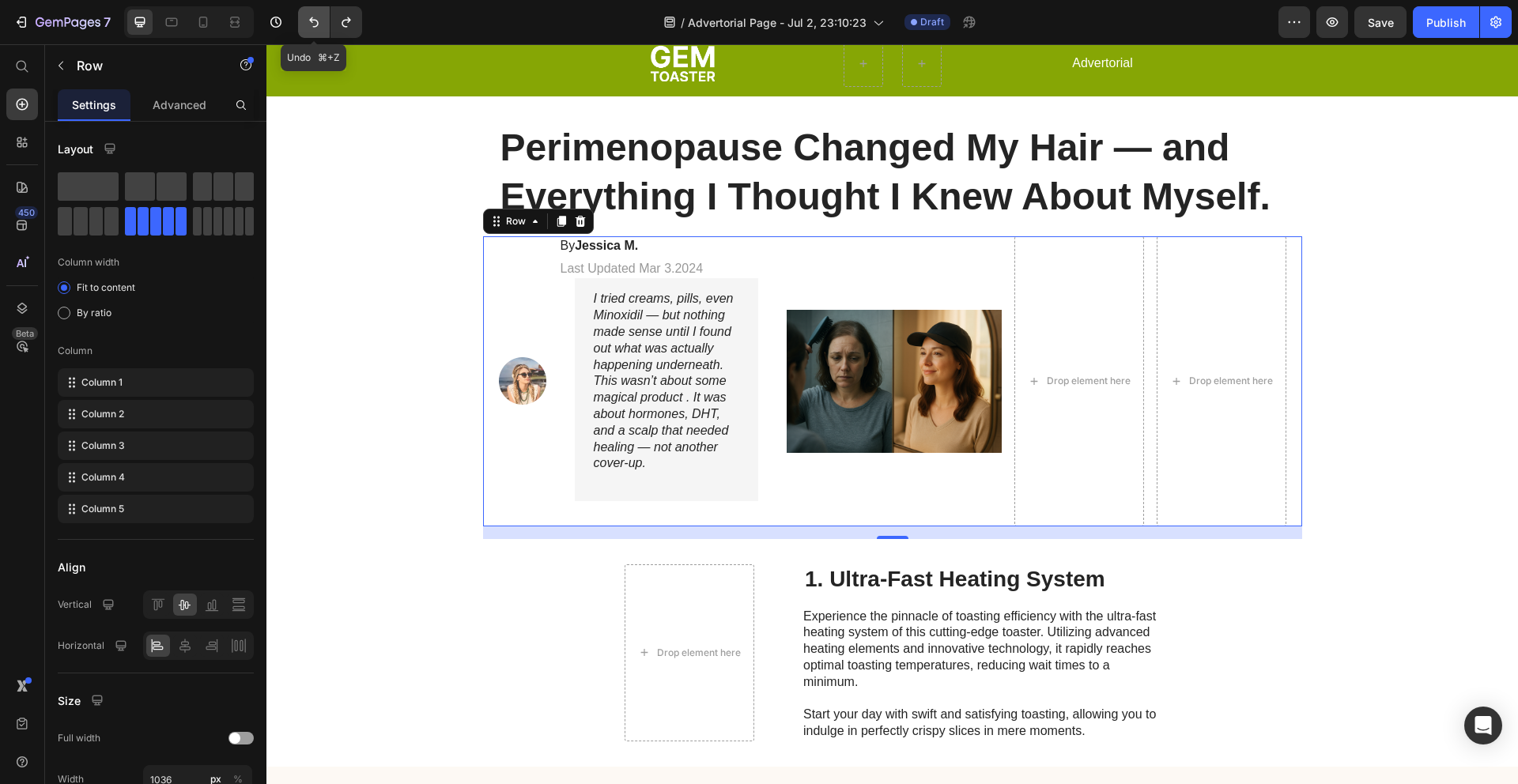 click 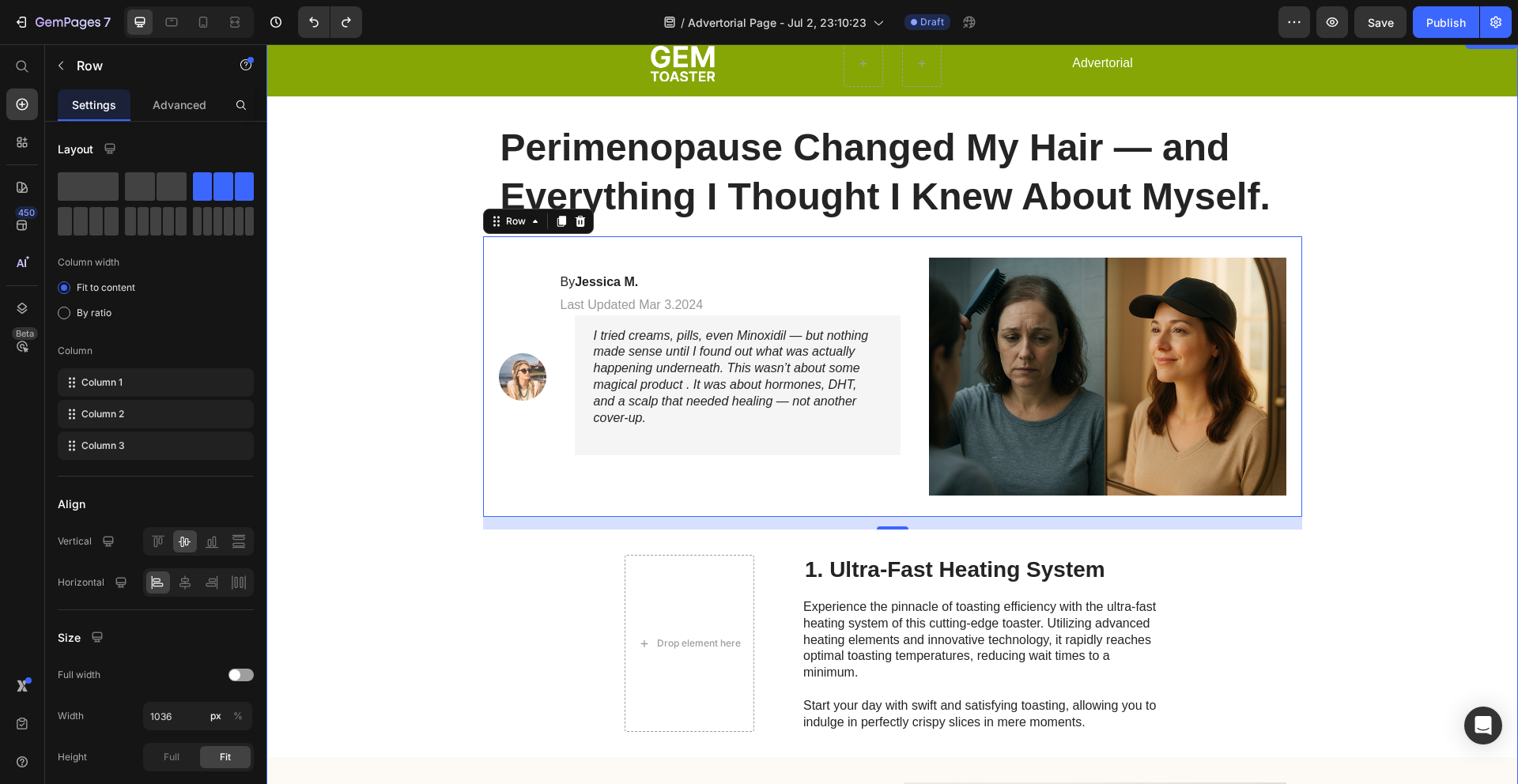 click on "Perimenopause Changed My Hair — and Everything I Thought I Knew About Myself. Heading Image By [FIRST] [LAST]. Heading Last Updated Mar 3.2024 Text Block I tried creams, pills, even Minoxidil — but nothing made sense until I found out what was actually happening underneath. This wasn’t about some magical product . It was about hormones, DHT, and a scalp that needed healing — not another cover-up. Text Block Image Row 16 Drop element here 1. Ultra-Fast Heating System Heading Experience the pinnacle of toasting efficiency with the ultra-fast heating system of this cutting-edge toaster. Utilizing advanced heating elements and innovative technology, it rapidly reaches optimal toasting temperatures, reducing wait times to a minimum. Start your day with swift and satisfying toasting, allowing you to indulge in perfectly crispy slices in mere moments. Text Block Row 2. Precise Browning Control Heading Text Block" at bounding box center [892, 920] 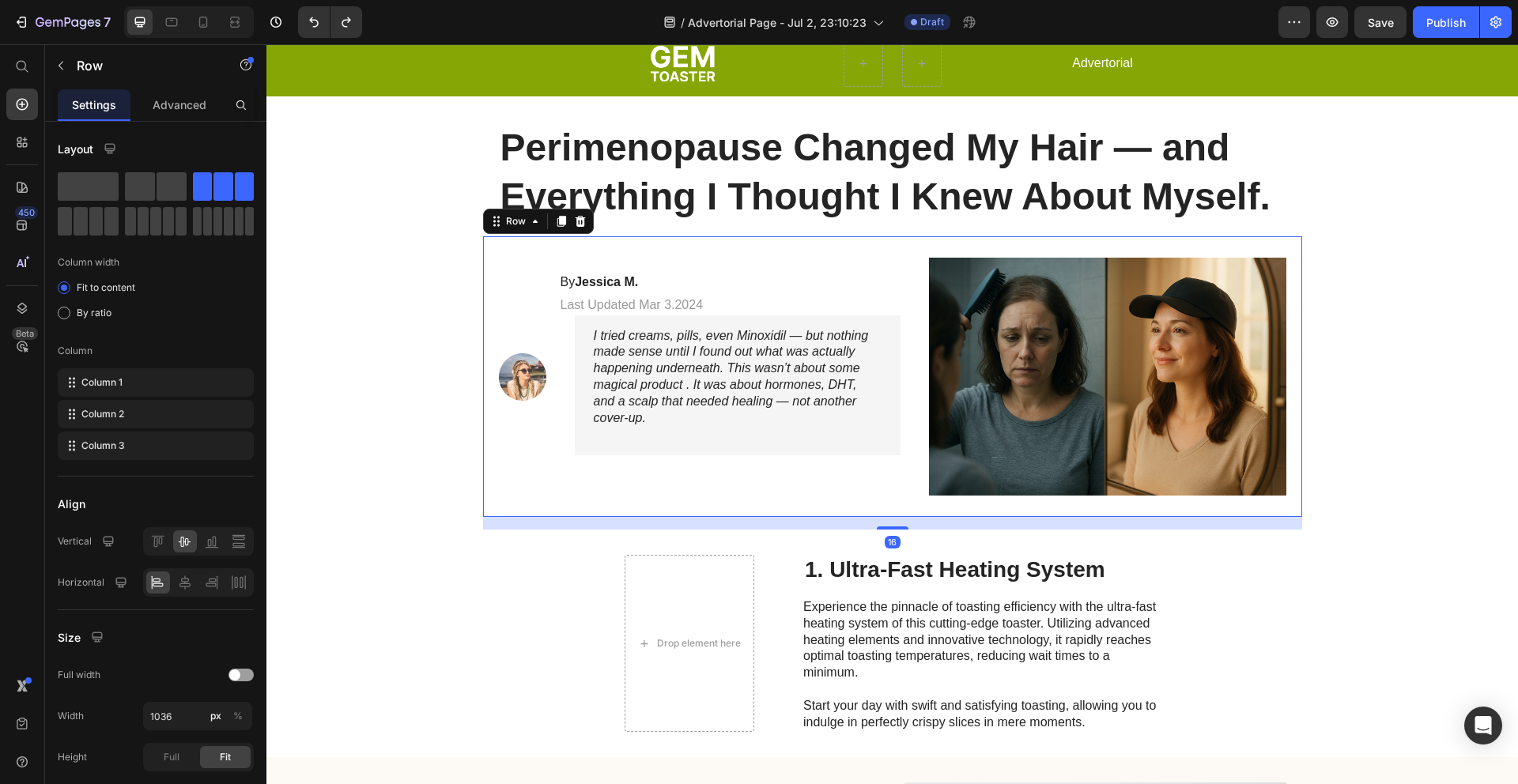 click on "By [FIRST] [LAST]. Heading Last Updated Mar 3.2024 Text Block I tried creams, pills, even Minoxidil — but nothing made sense until I found out what was actually happening underneath. This wasn’t about some magical product . It was about hormones, DHT, and a scalp that needed healing — not another cover-up. Text Block" at bounding box center (738, 377) 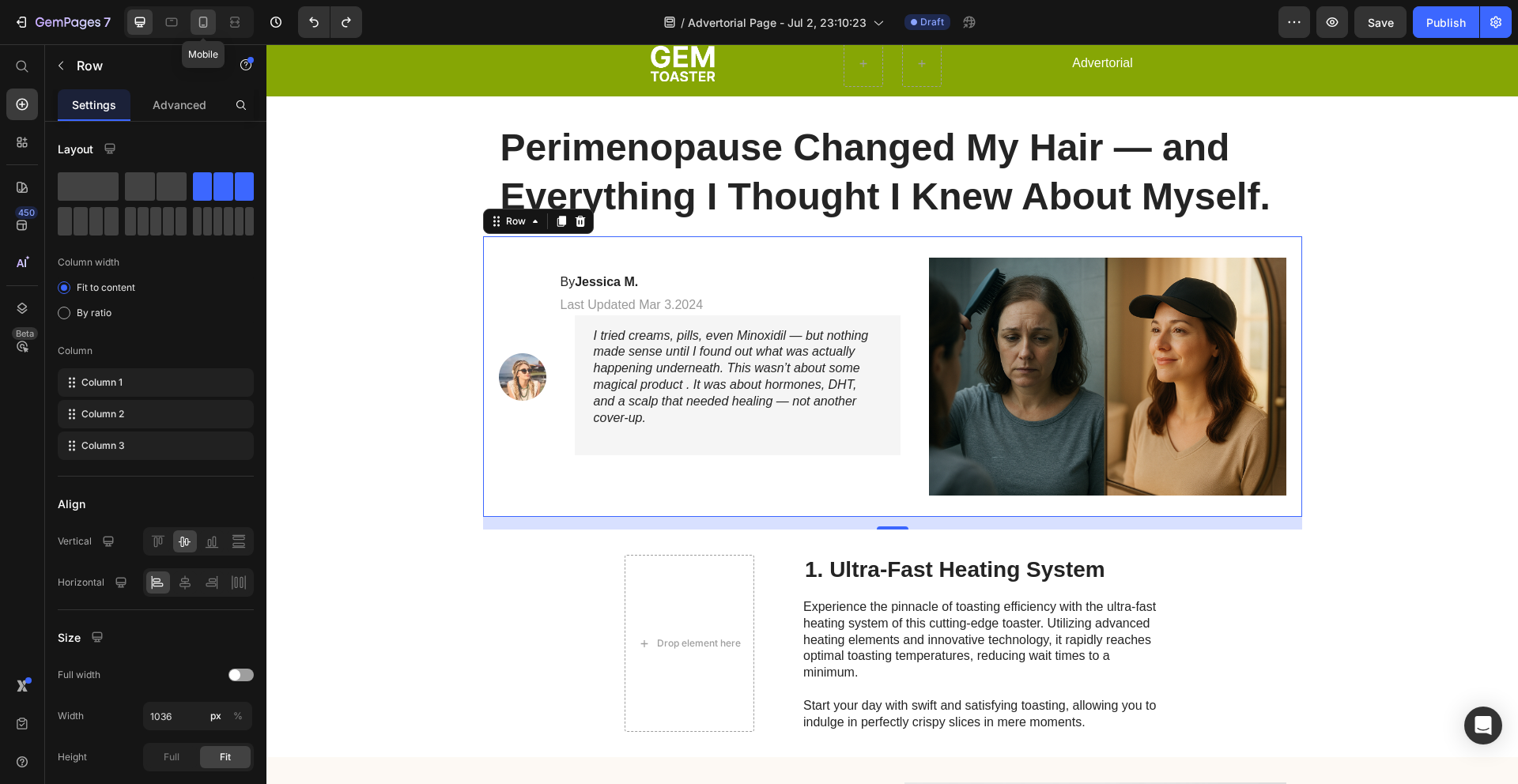 click 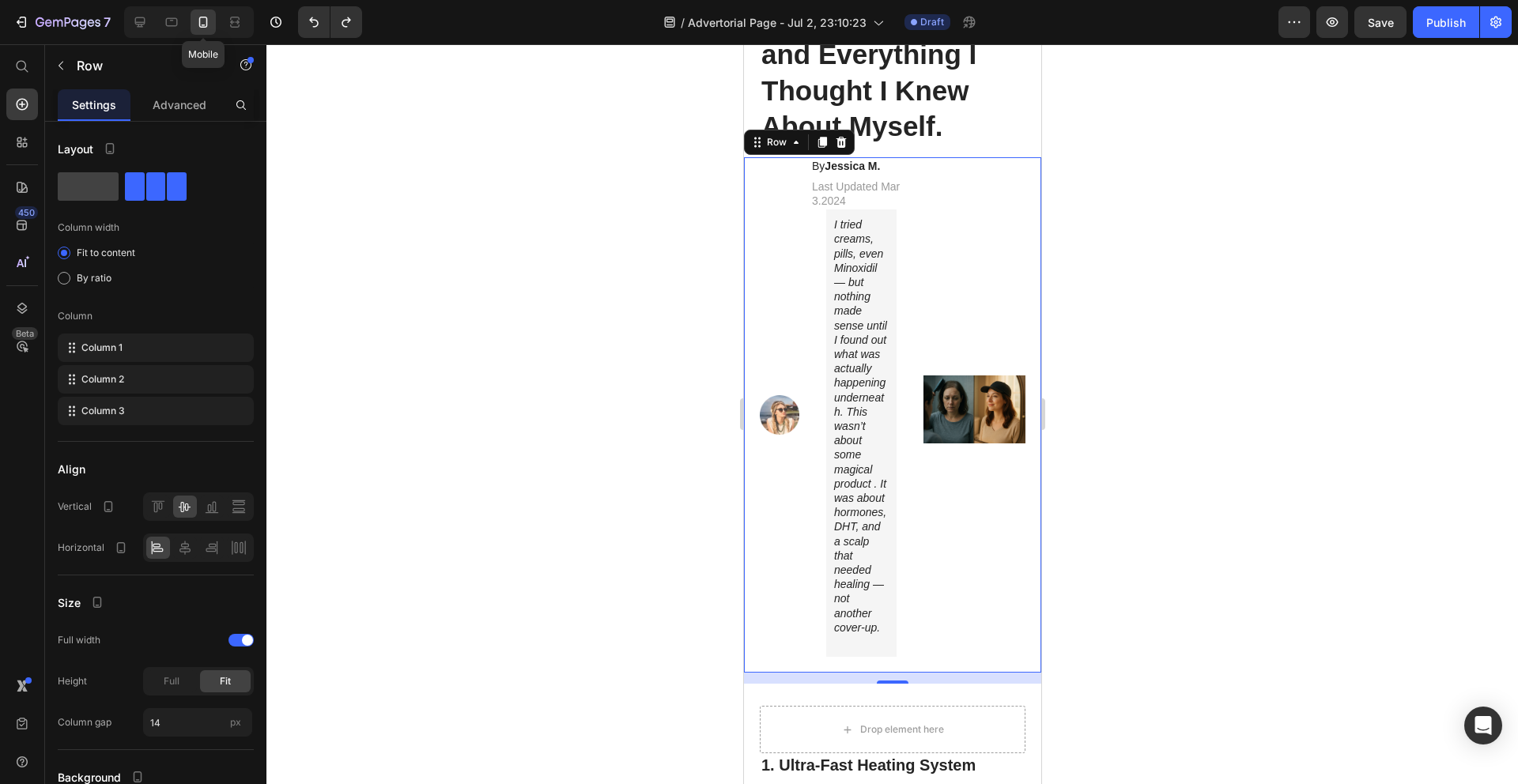 scroll, scrollTop: 301, scrollLeft: 0, axis: vertical 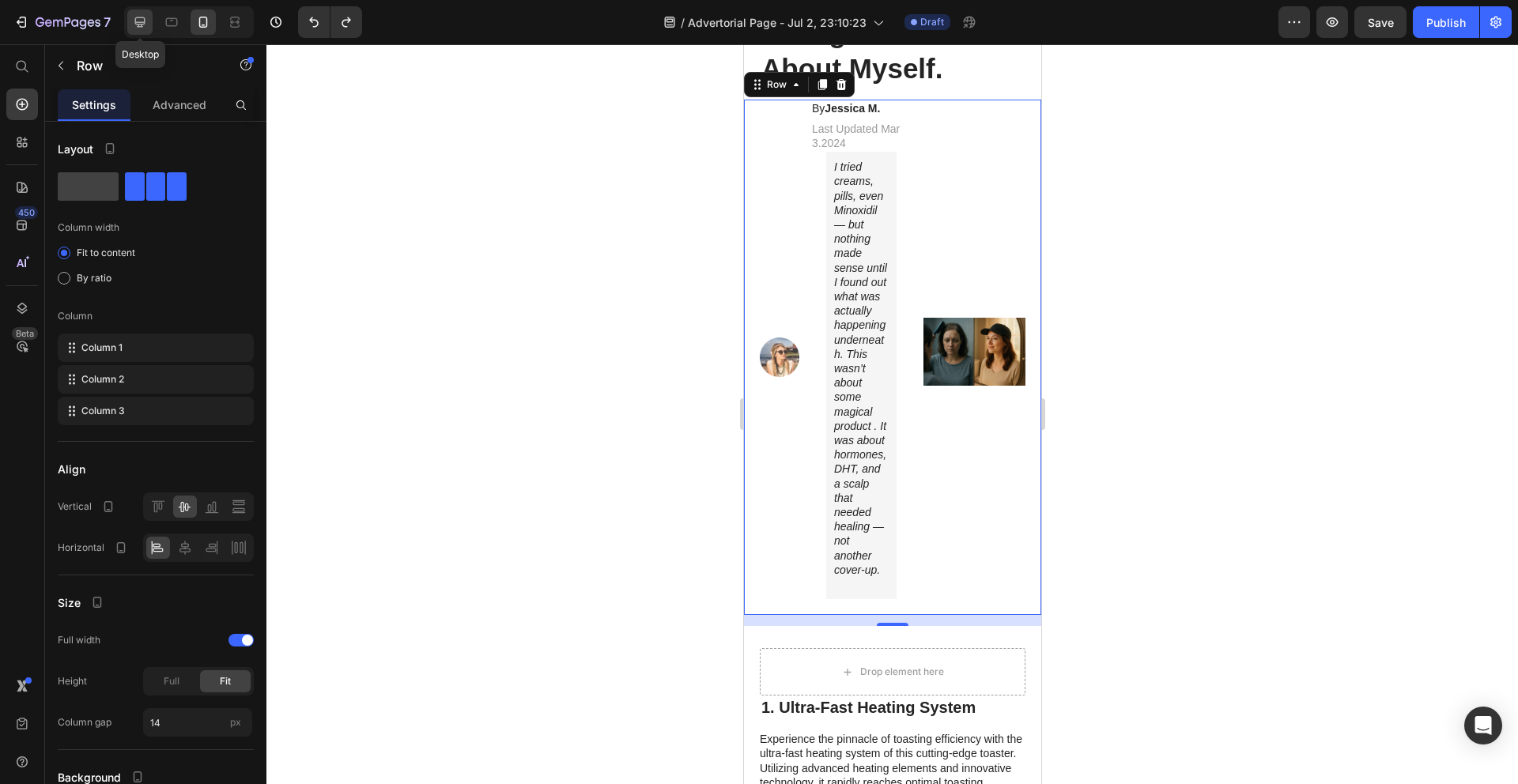 click 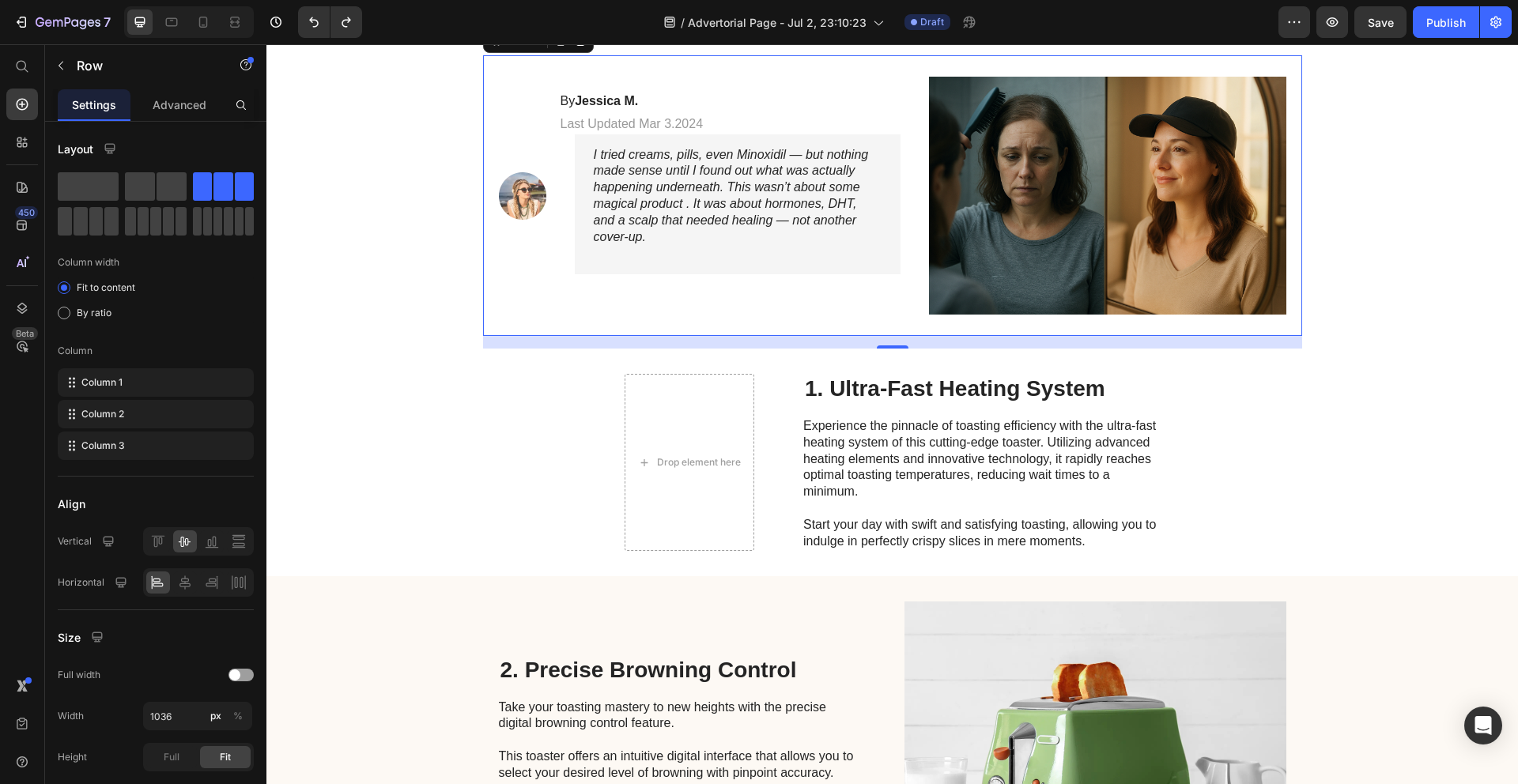 scroll, scrollTop: 183, scrollLeft: 0, axis: vertical 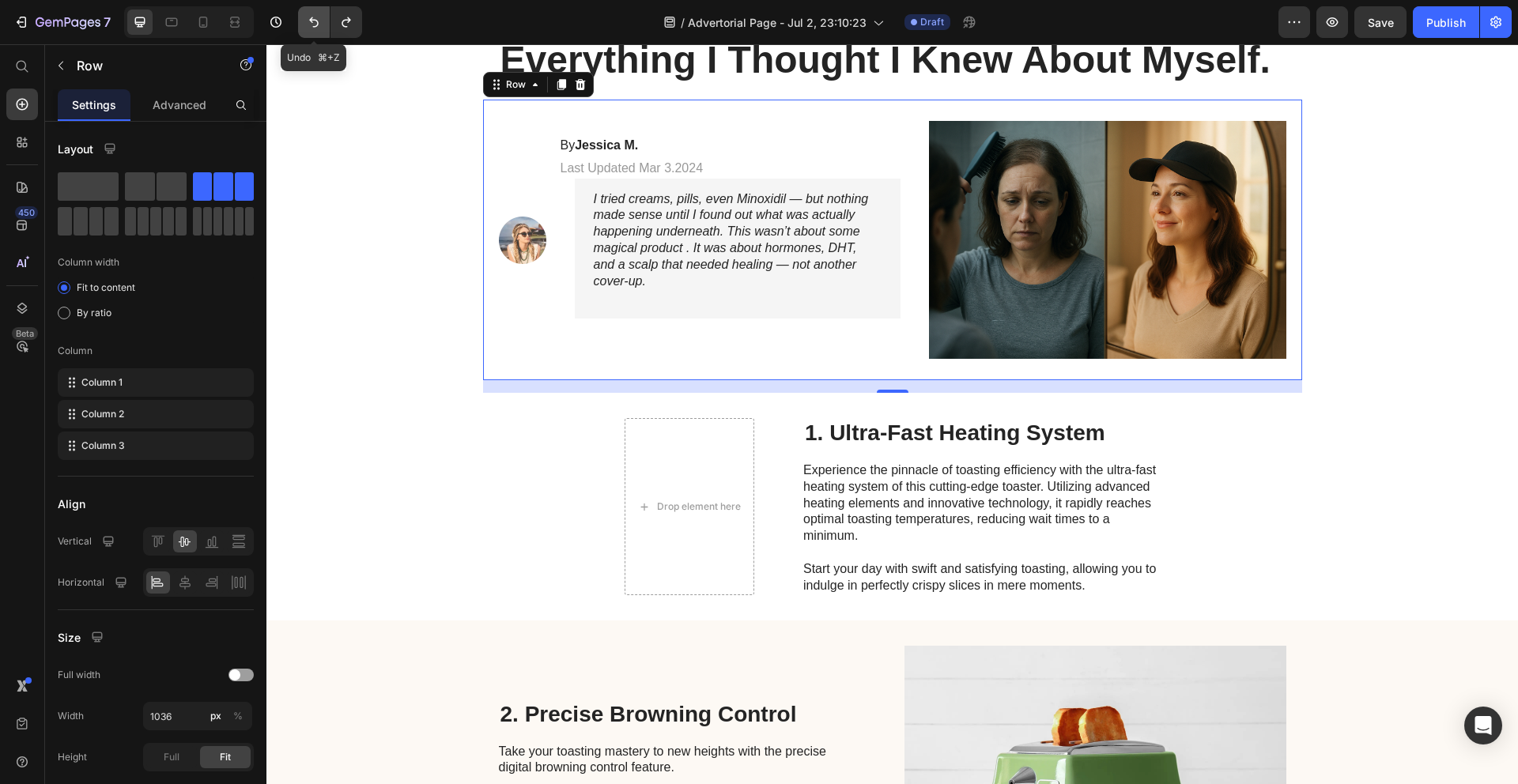click 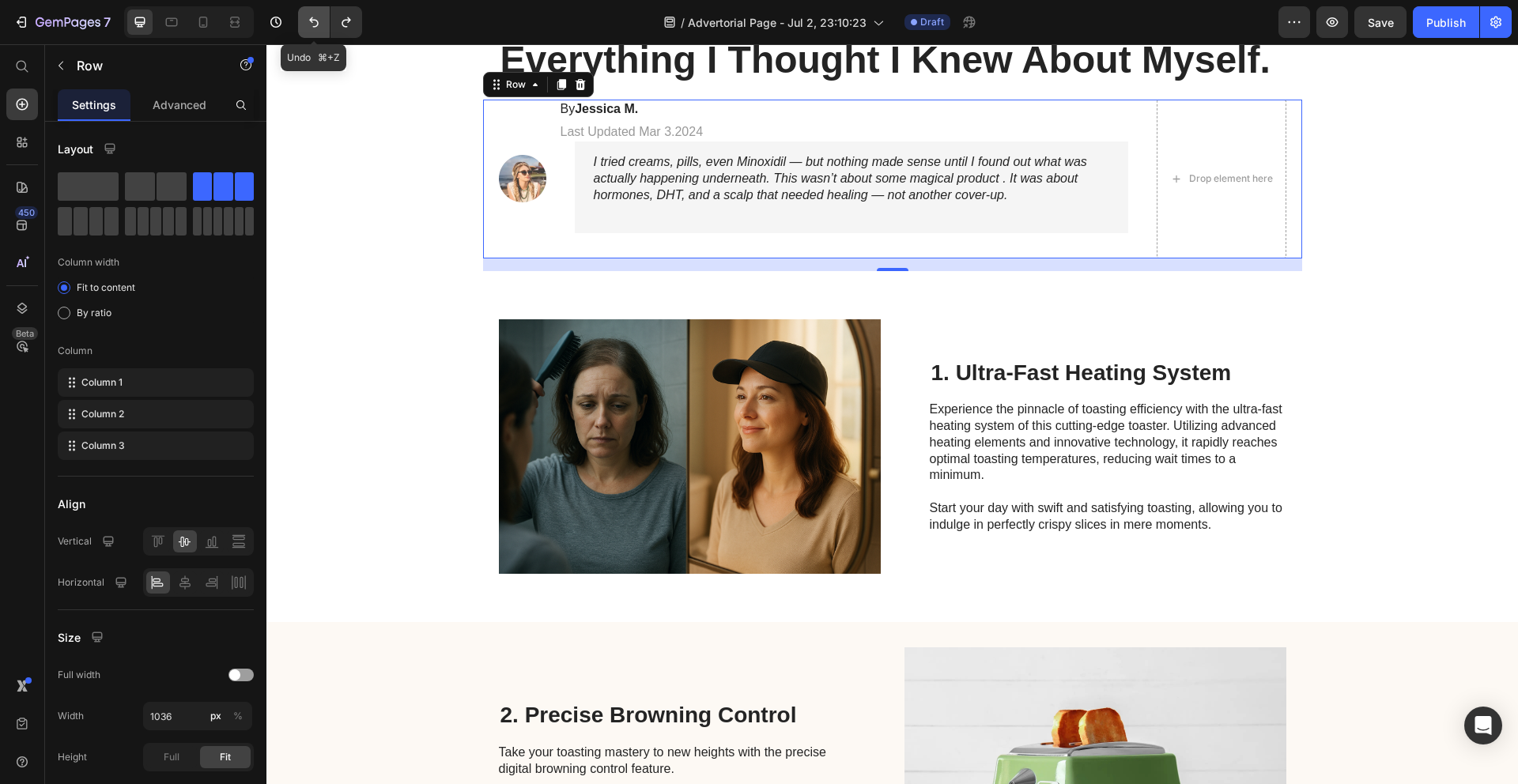 click 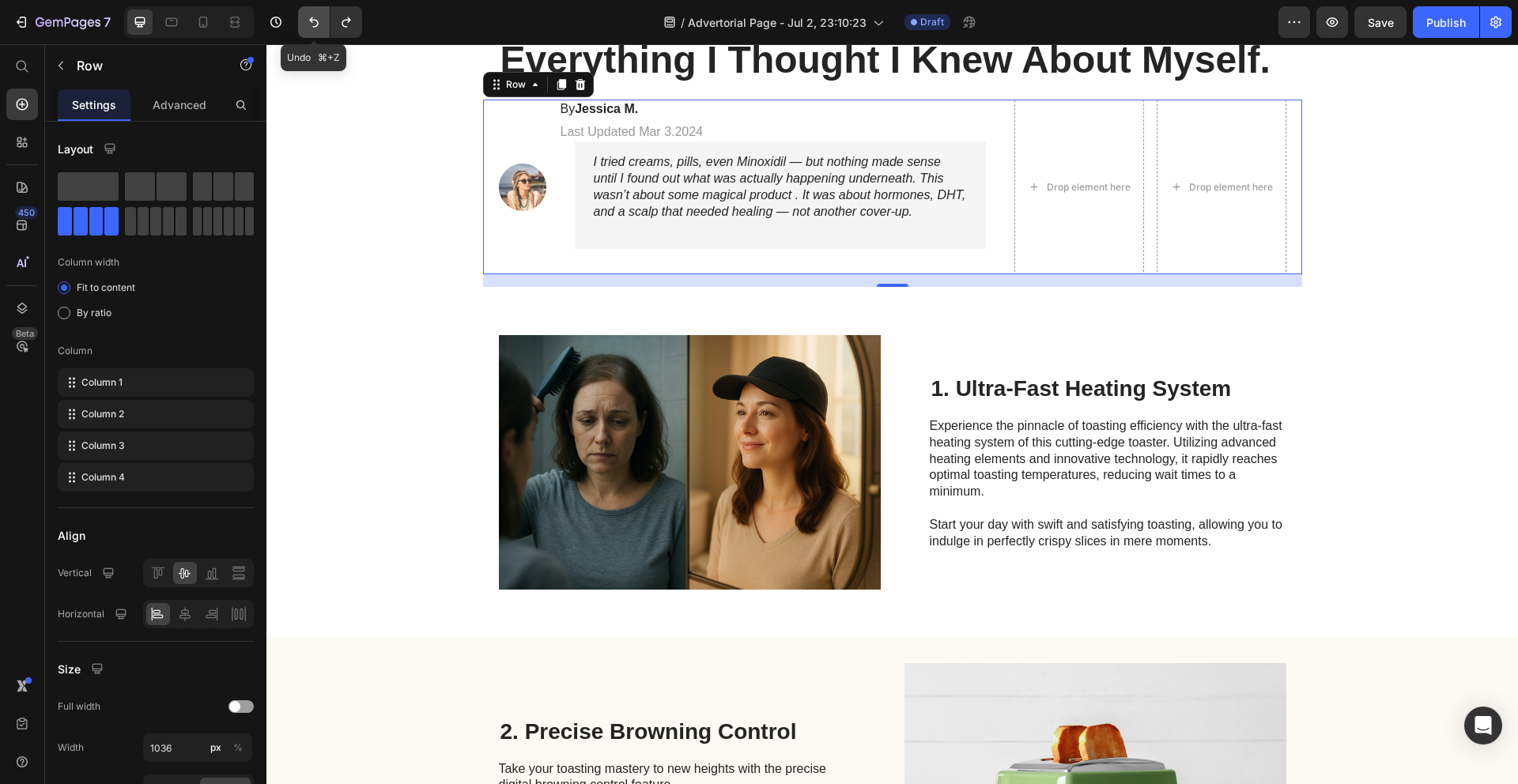 click 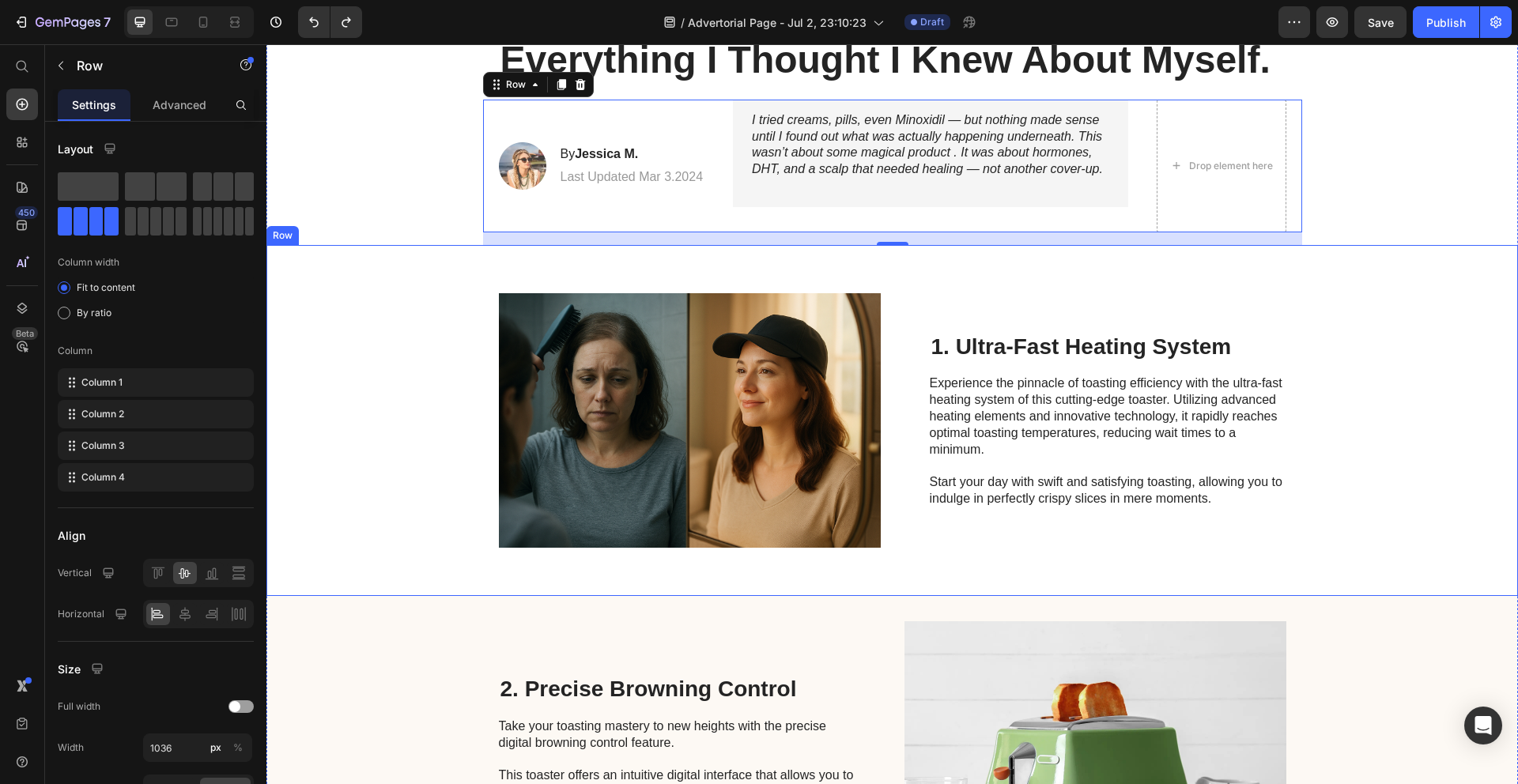 click on "Image 1. Ultra-Fast Heating System Heading Experience the pinnacle of toasting efficiency with the ultra-fast heating system of this cutting-edge toaster. Utilizing advanced heating elements and innovative technology, it rapidly reaches optimal toasting temperatures, reducing wait times to a minimum. Start your day with swift and satisfying toasting, allowing you to indulge in perfectly crispy slices in mere moments. Text Block Row" at bounding box center (892, 420) 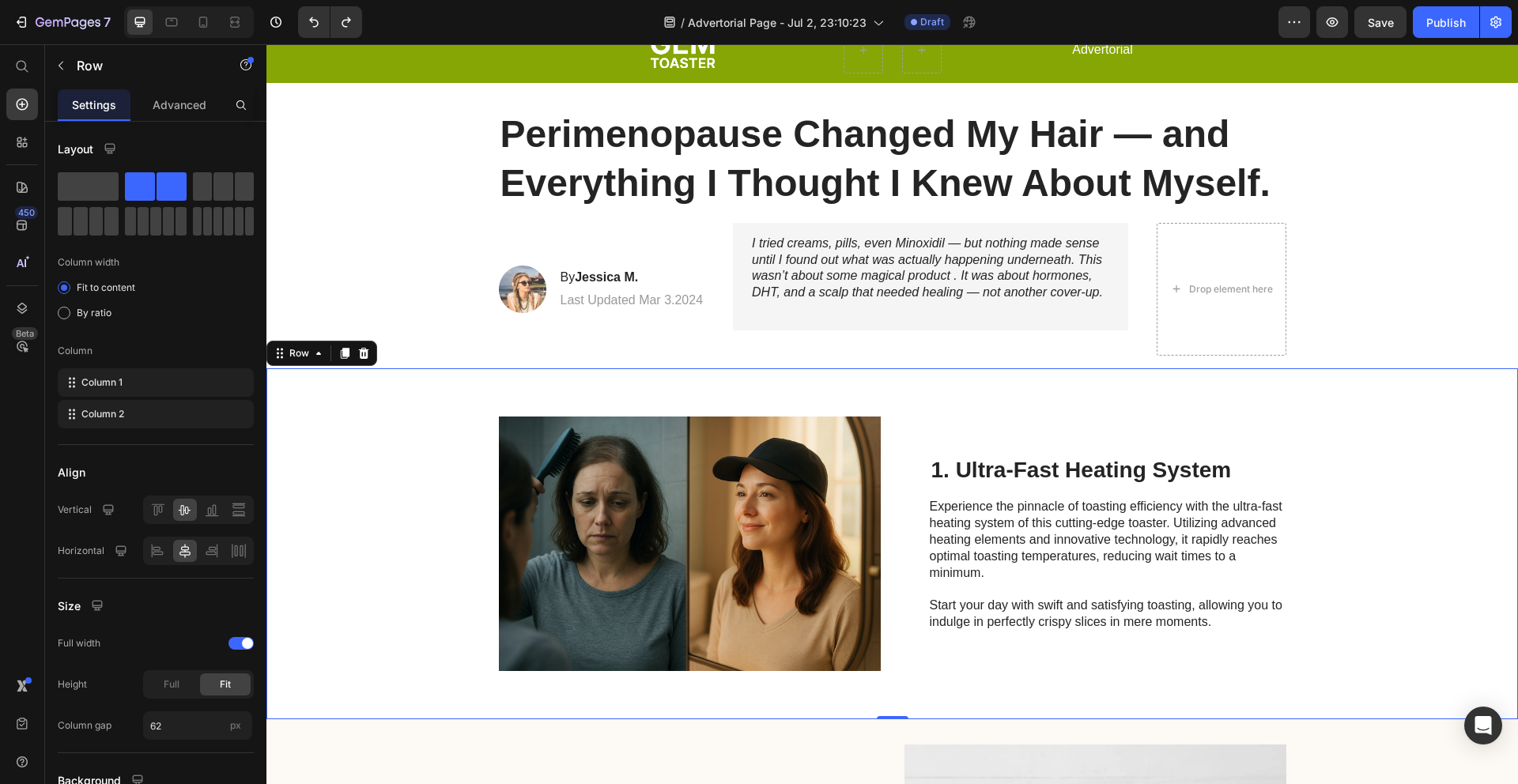 scroll, scrollTop: 0, scrollLeft: 0, axis: both 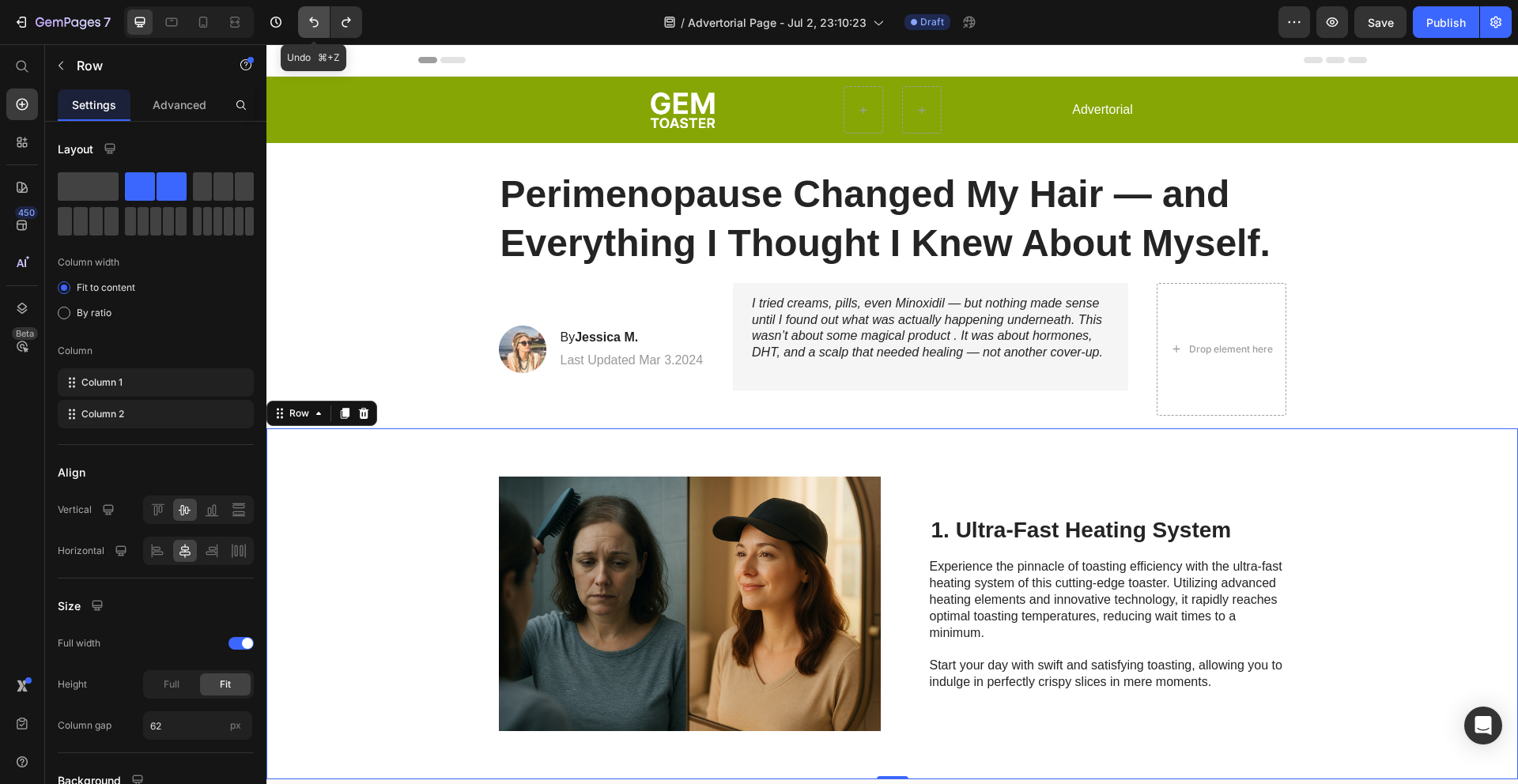click 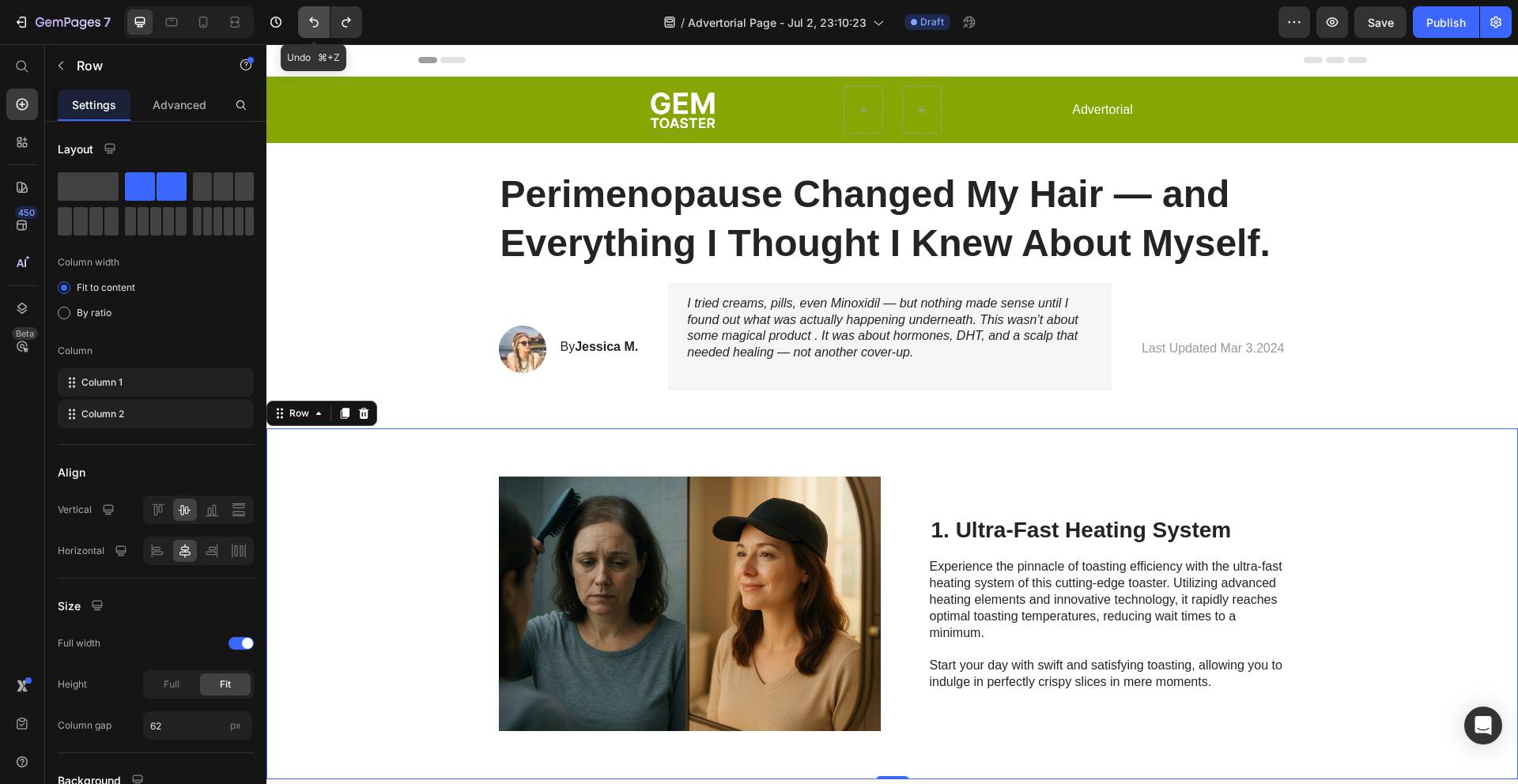click 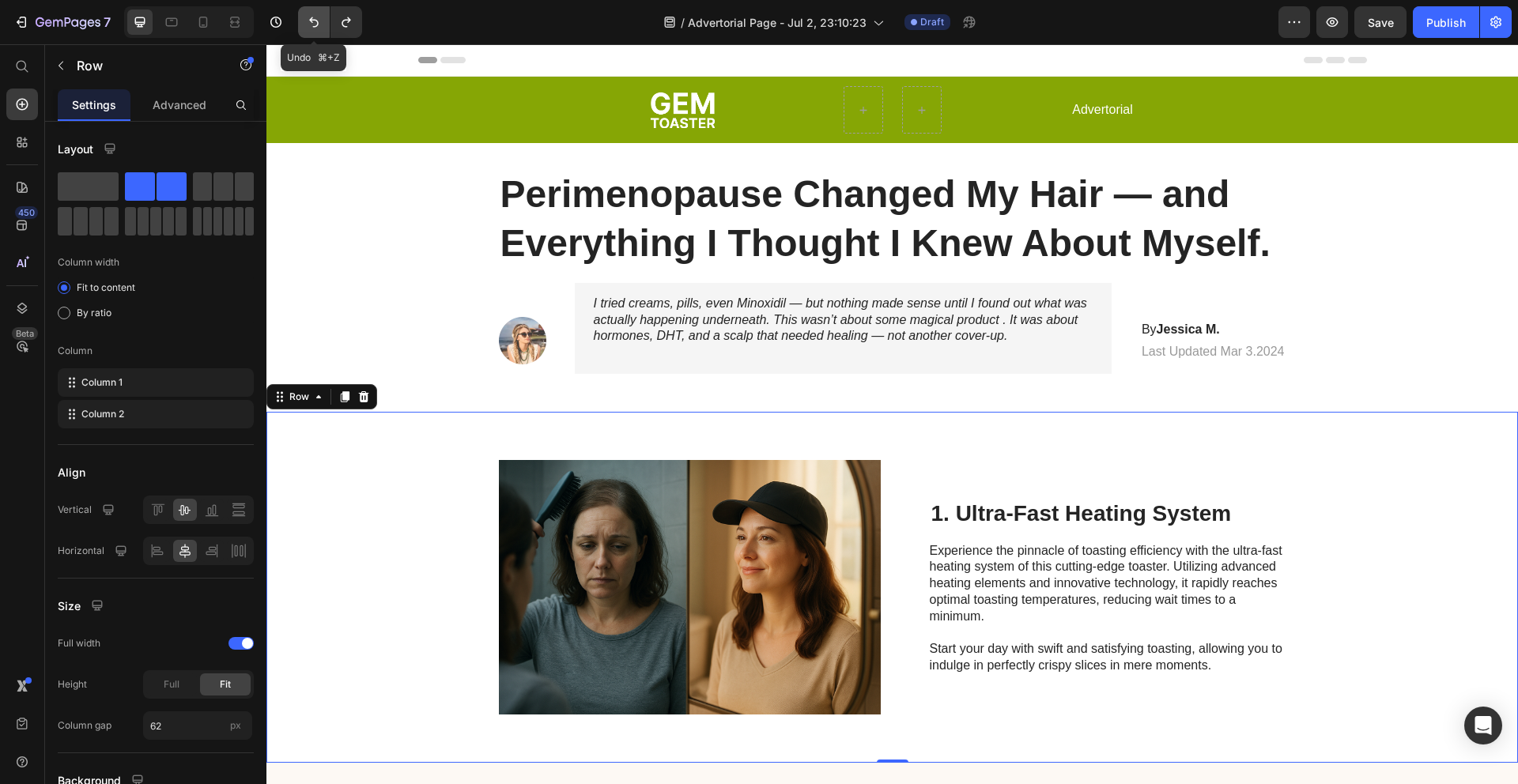 click 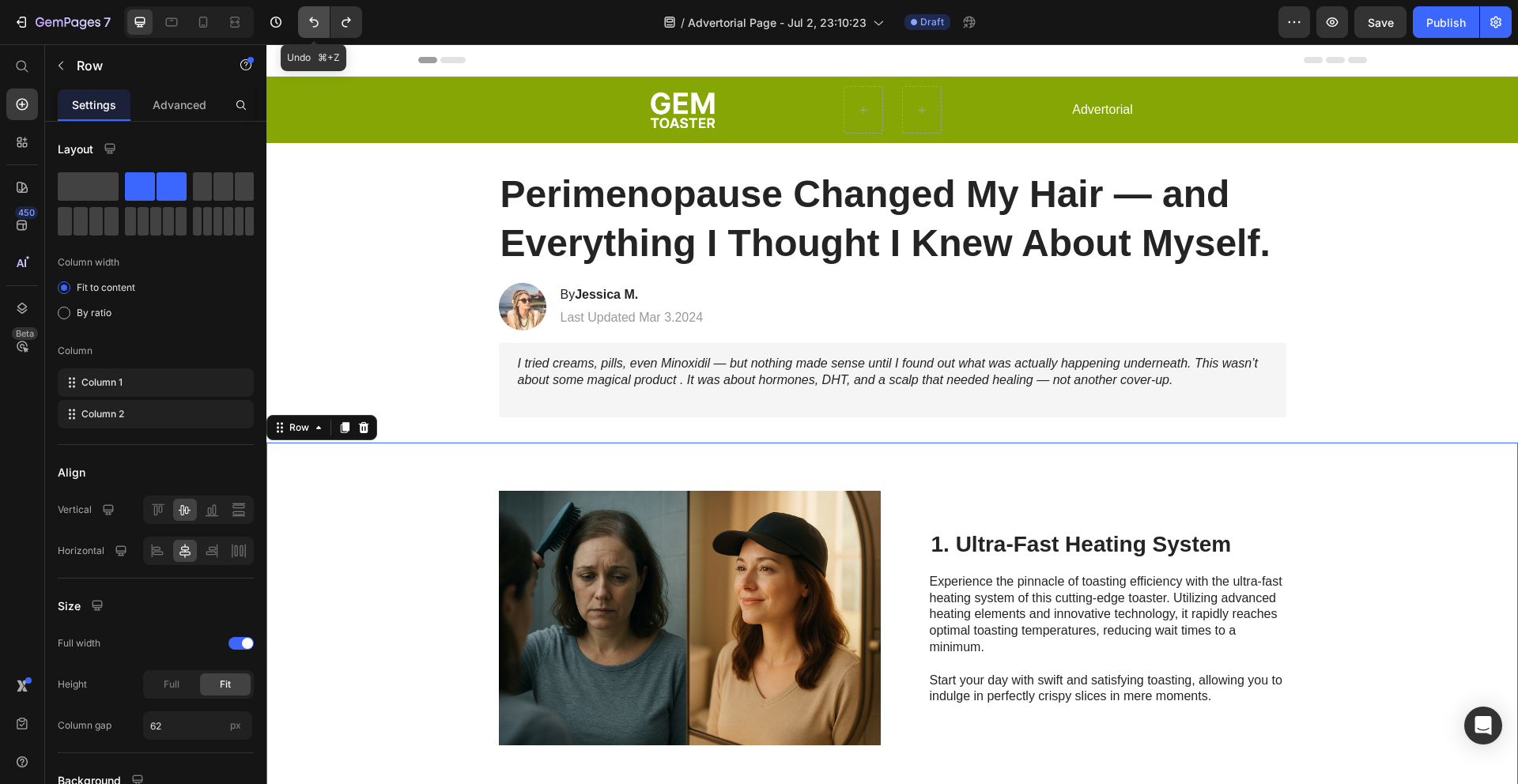 click 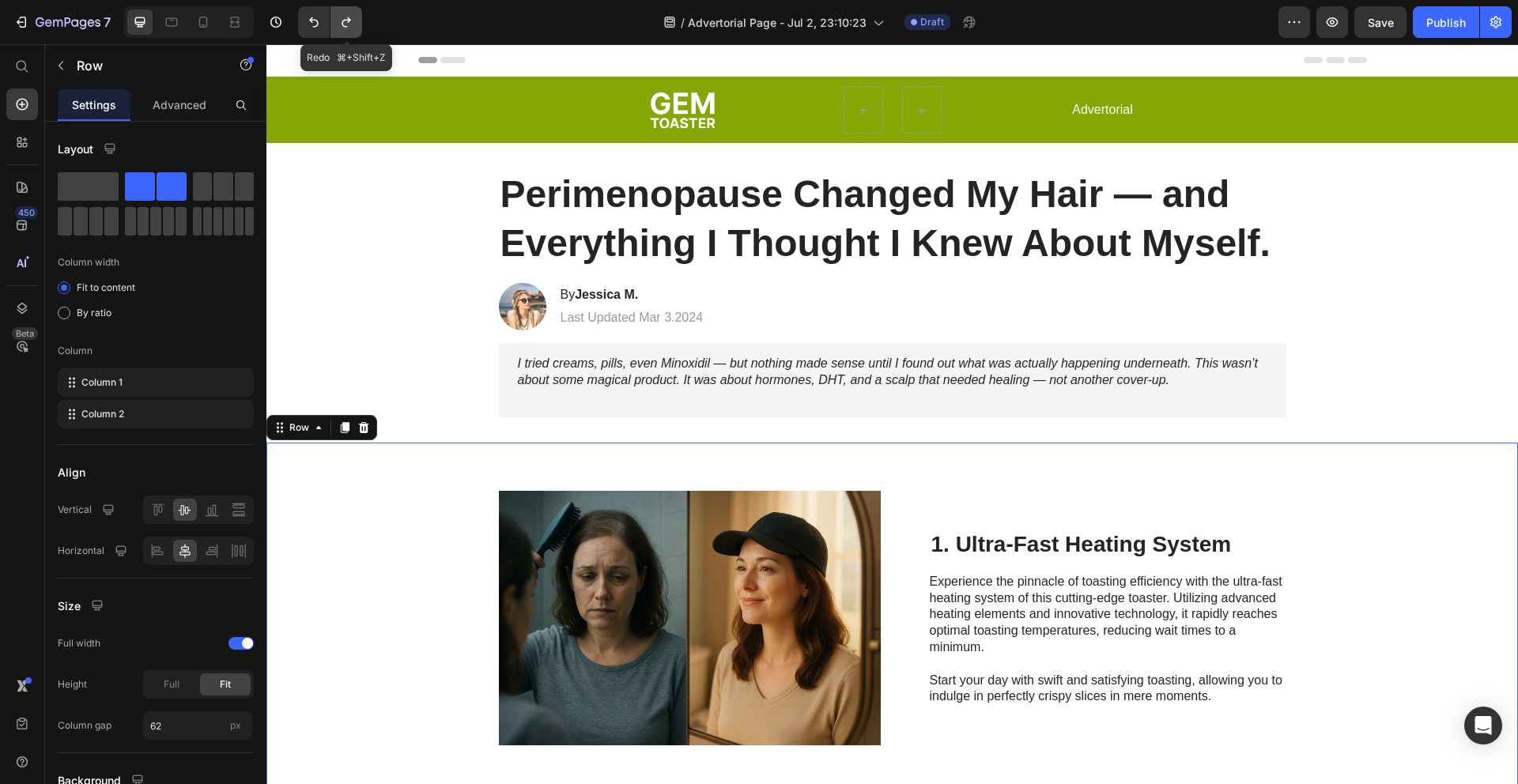click 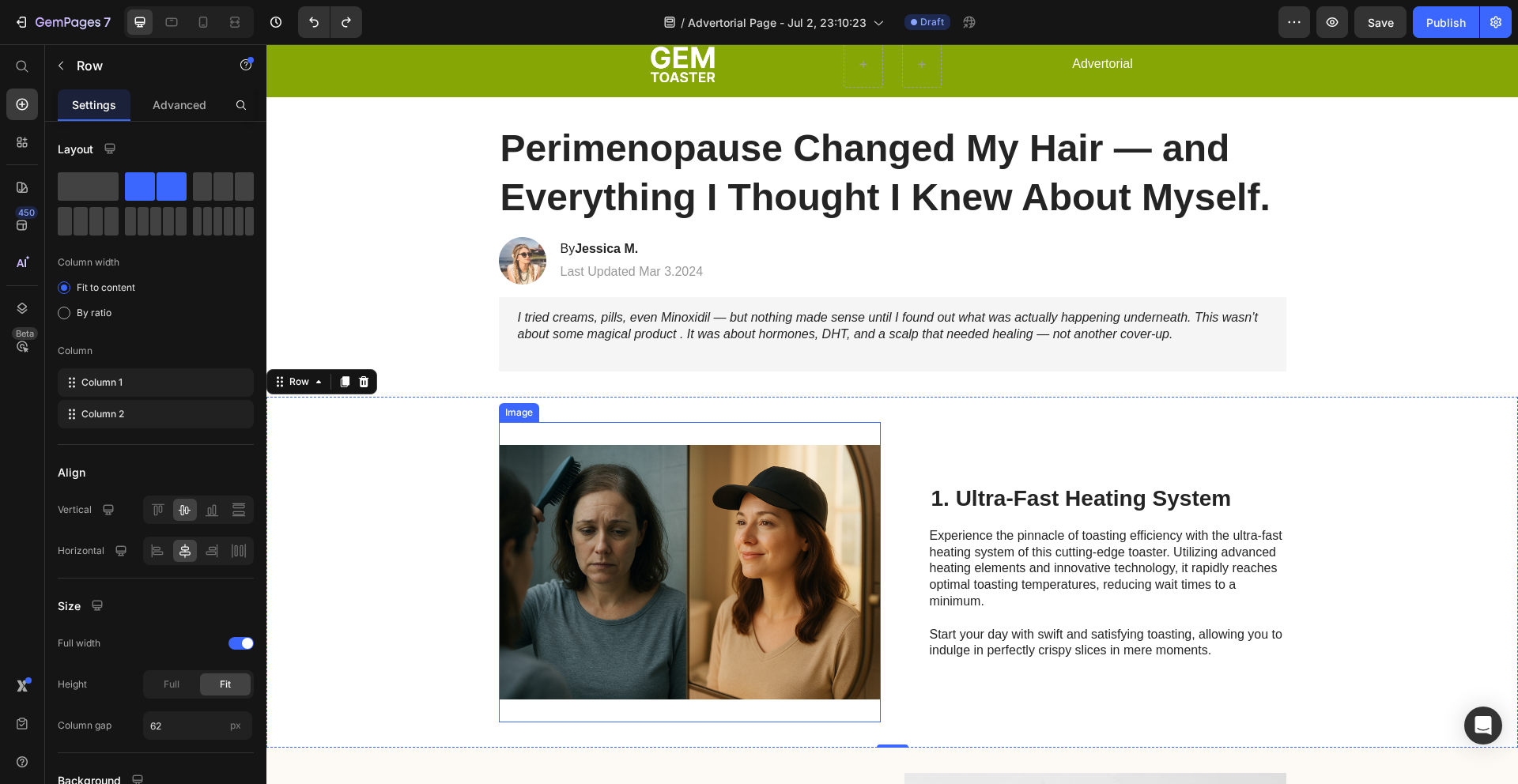 scroll, scrollTop: 49, scrollLeft: 0, axis: vertical 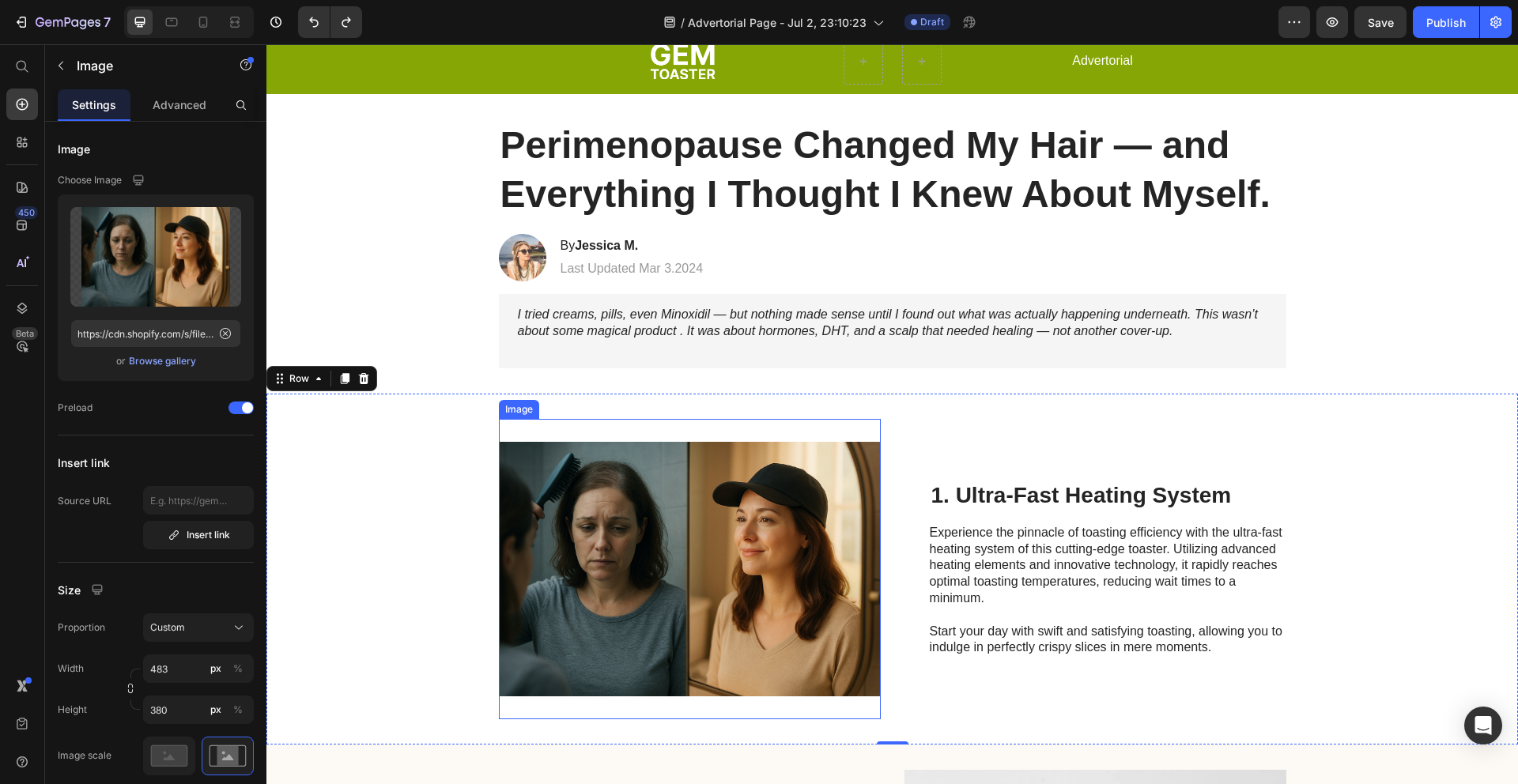 click at bounding box center [689, 569] 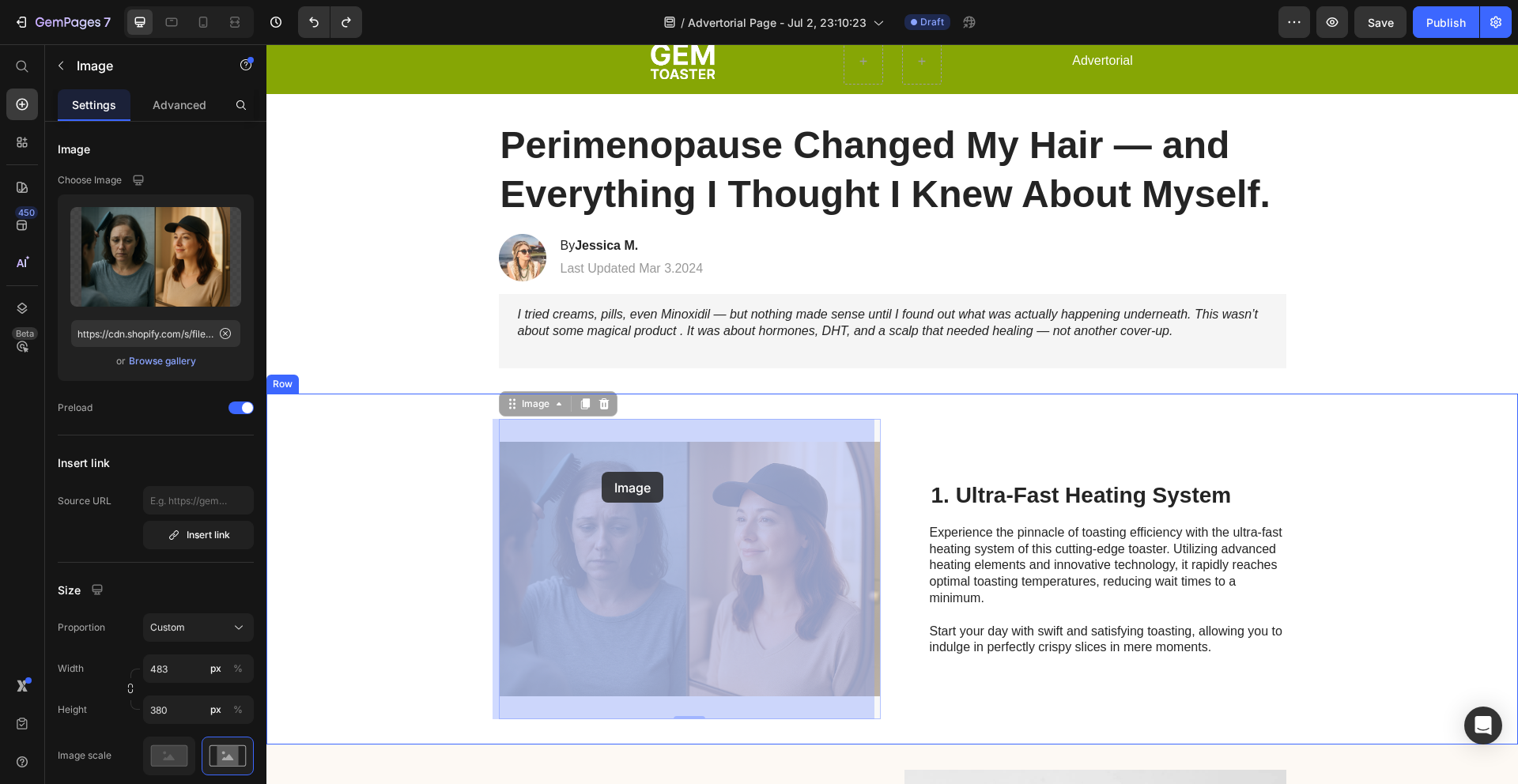 drag, startPoint x: 512, startPoint y: 406, endPoint x: 601, endPoint y: 472, distance: 110.8016 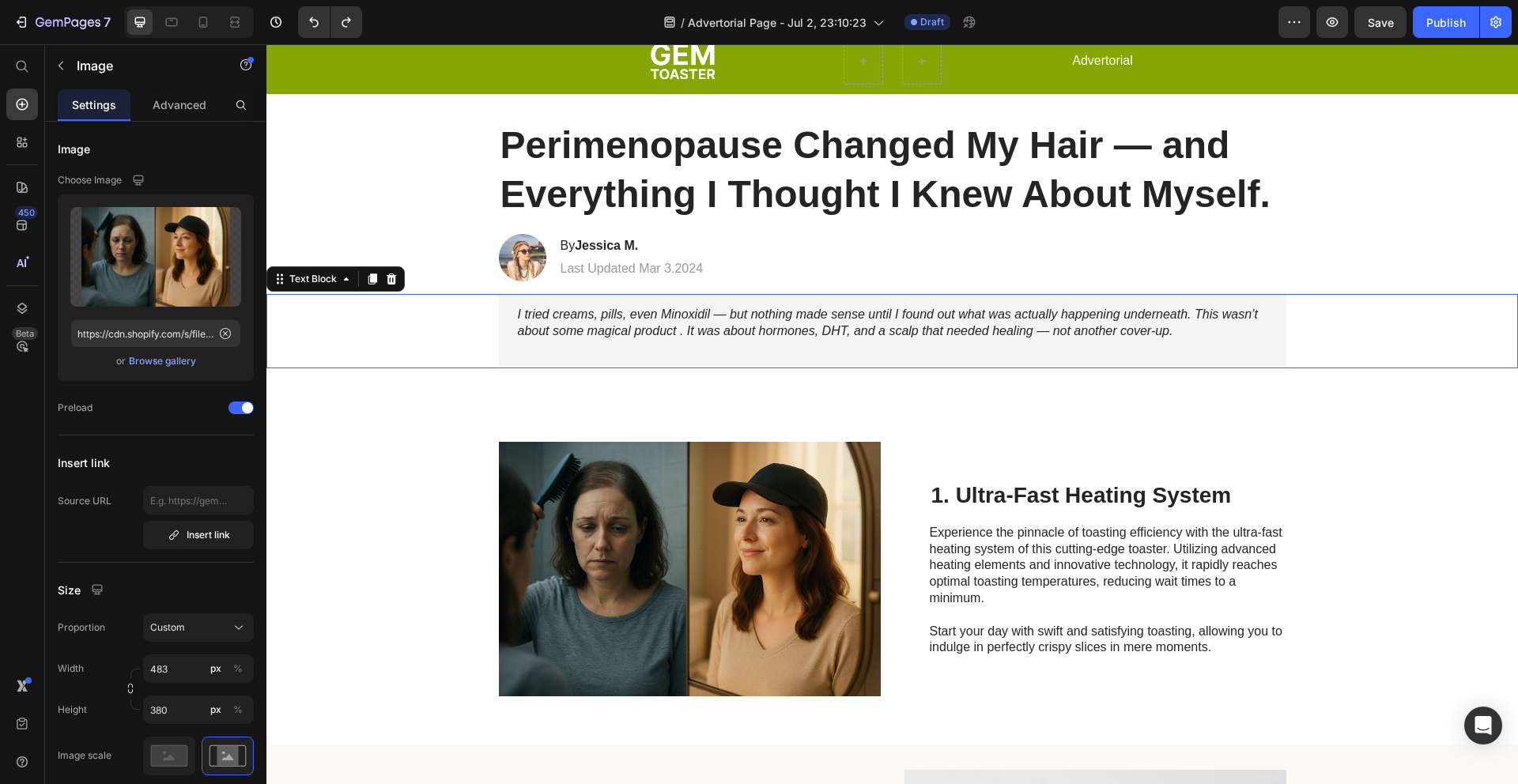 click on "I tried creams, pills, even Minoxidil — but nothing made sense until I found out what was actually happening underneath. This wasn’t about some magical product . It was about hormones, DHT, and a scalp that needed healing — not another cover-up." at bounding box center (893, 331) 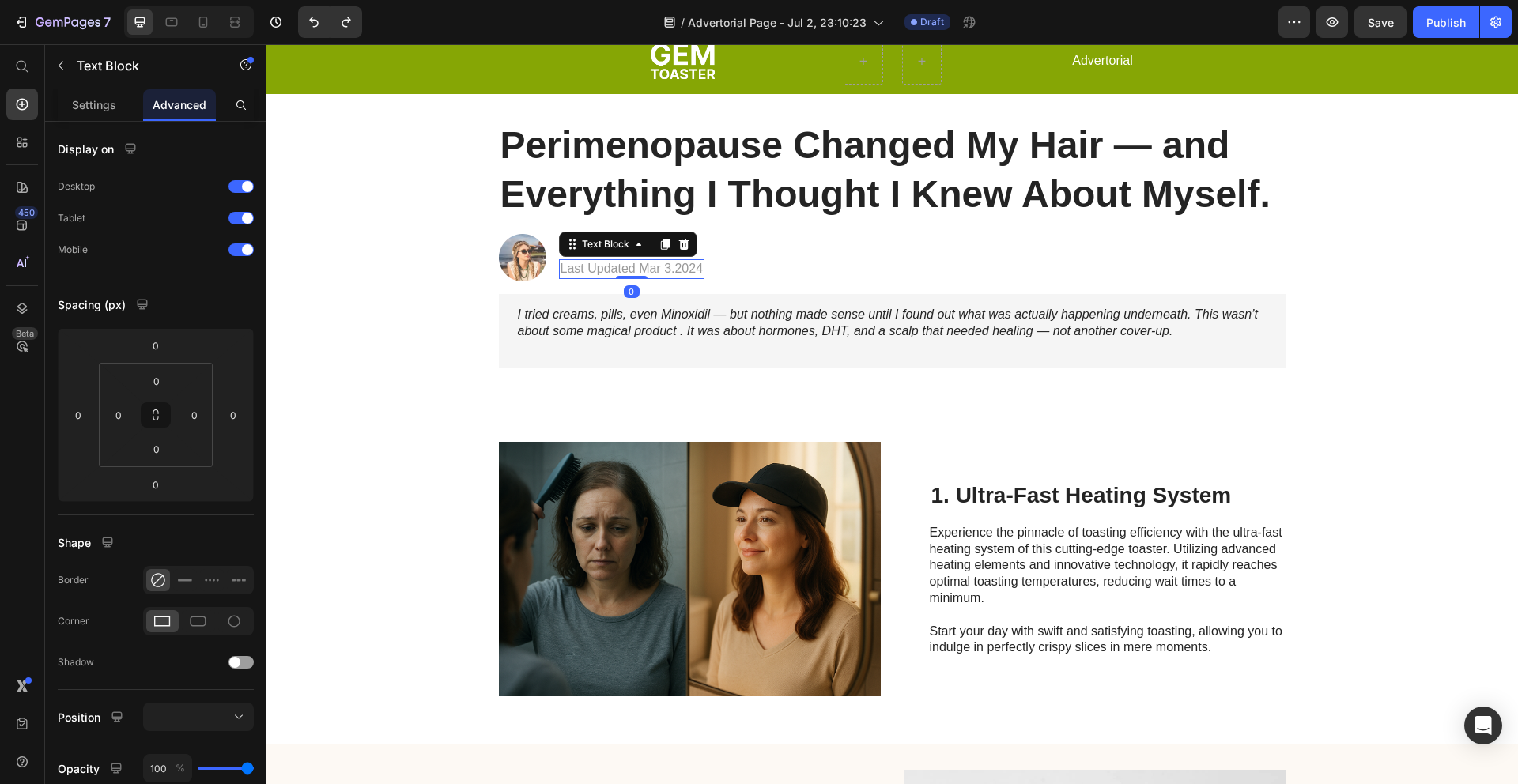 click on "Last Updated Mar 3.2024" at bounding box center [632, 269] 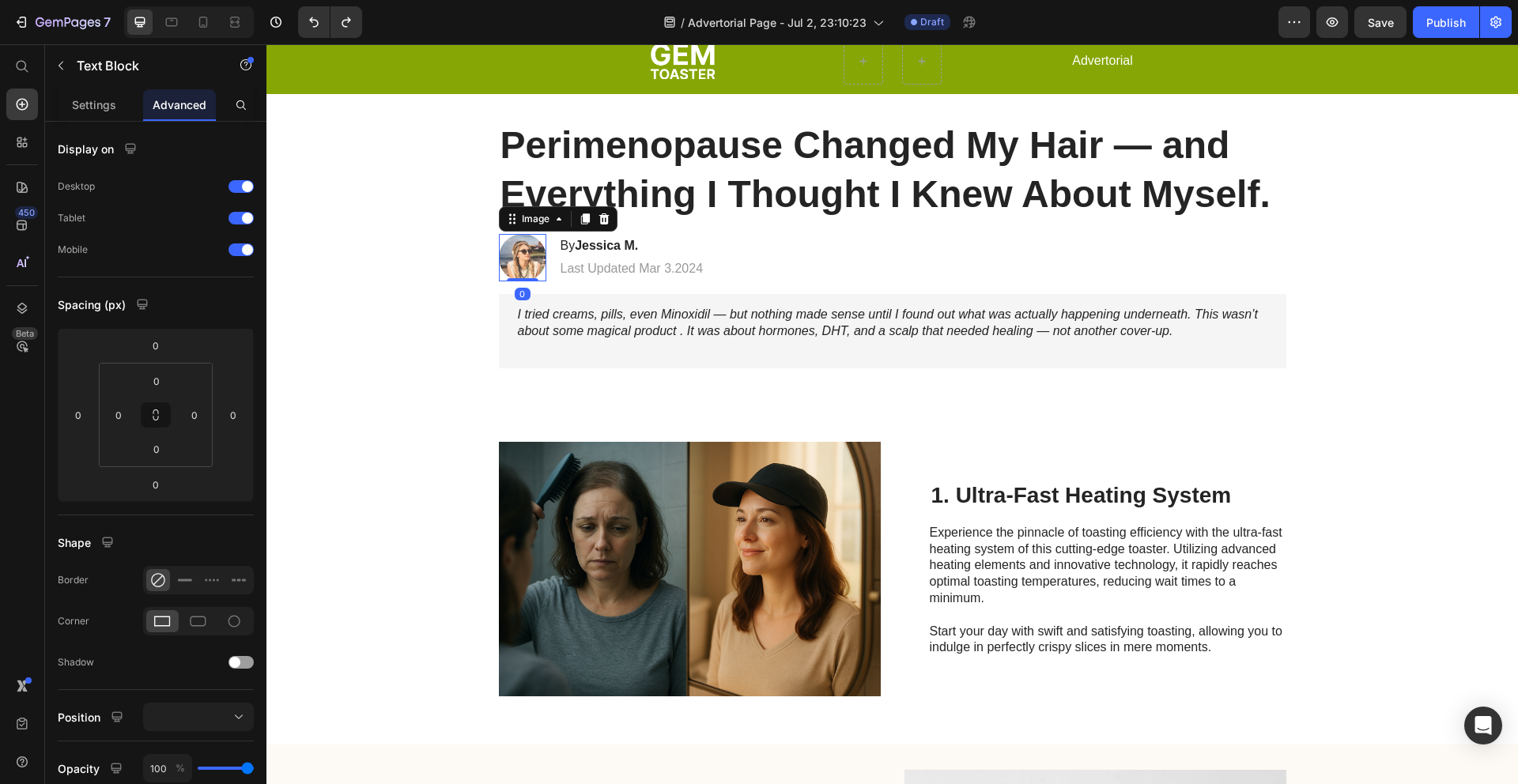 click at bounding box center (523, 258) 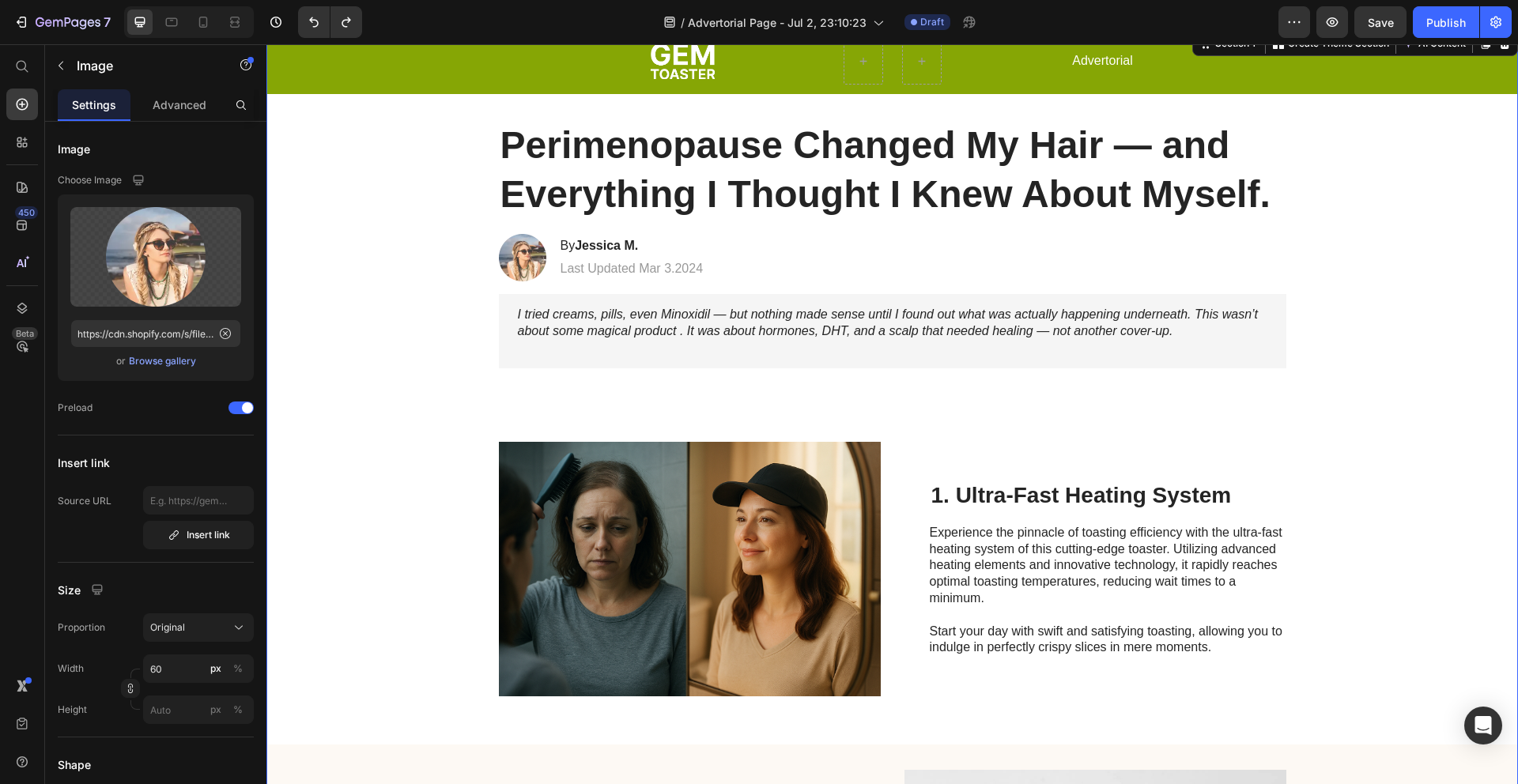 click on "Perimenopause Changed My Hair — and Everything I Thought I Knew About Myself. Heading Image By [FIRST] [LAST]. Heading Last Updated Mar 3.2024 Text Block Row I tried creams, pills, even Minoxidil — but nothing made sense until I found out what was actually happening underneath. This wasn’t about some magical product . It was about hormones, DHT, and a scalp that needed healing — not another cover-up. Text Block Image 1. Ultra-Fast Heating System Heading Experience the pinnacle of toasting efficiency with the ultra-fast heating system of this cutting-edge toaster. Utilizing advanced heating elements and innovative technology, it rapidly reaches optimal toasting temperatures, reducing wait times to a minimum. Start your day with swift and satisfying toasting, allowing you to indulge in perfectly crispy slices in mere moments. Text Block Row 2. Precise Browning Control Heading Text Block Image Row Image Heading Text Block Row" at bounding box center [892, 912] 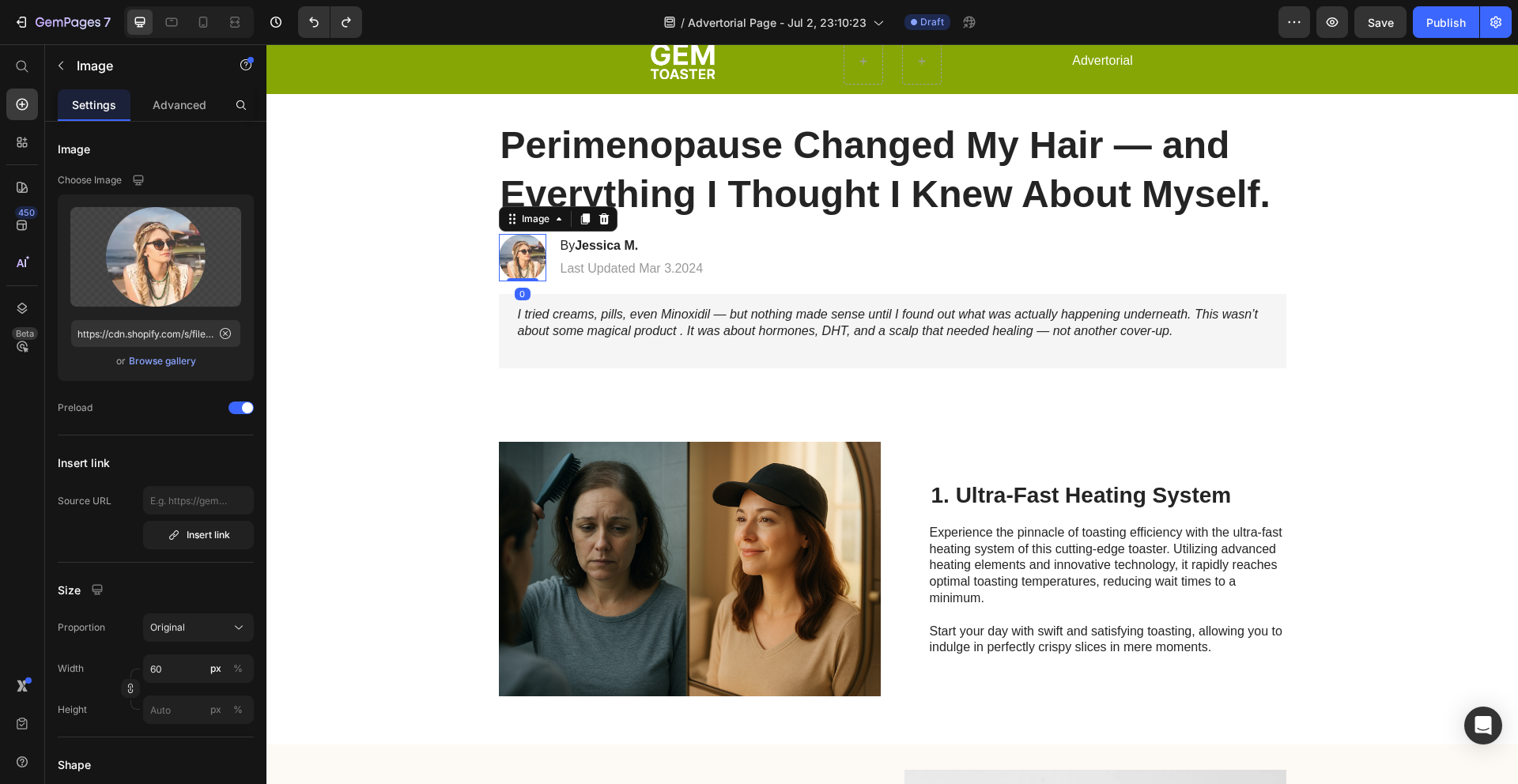 click at bounding box center [523, 258] 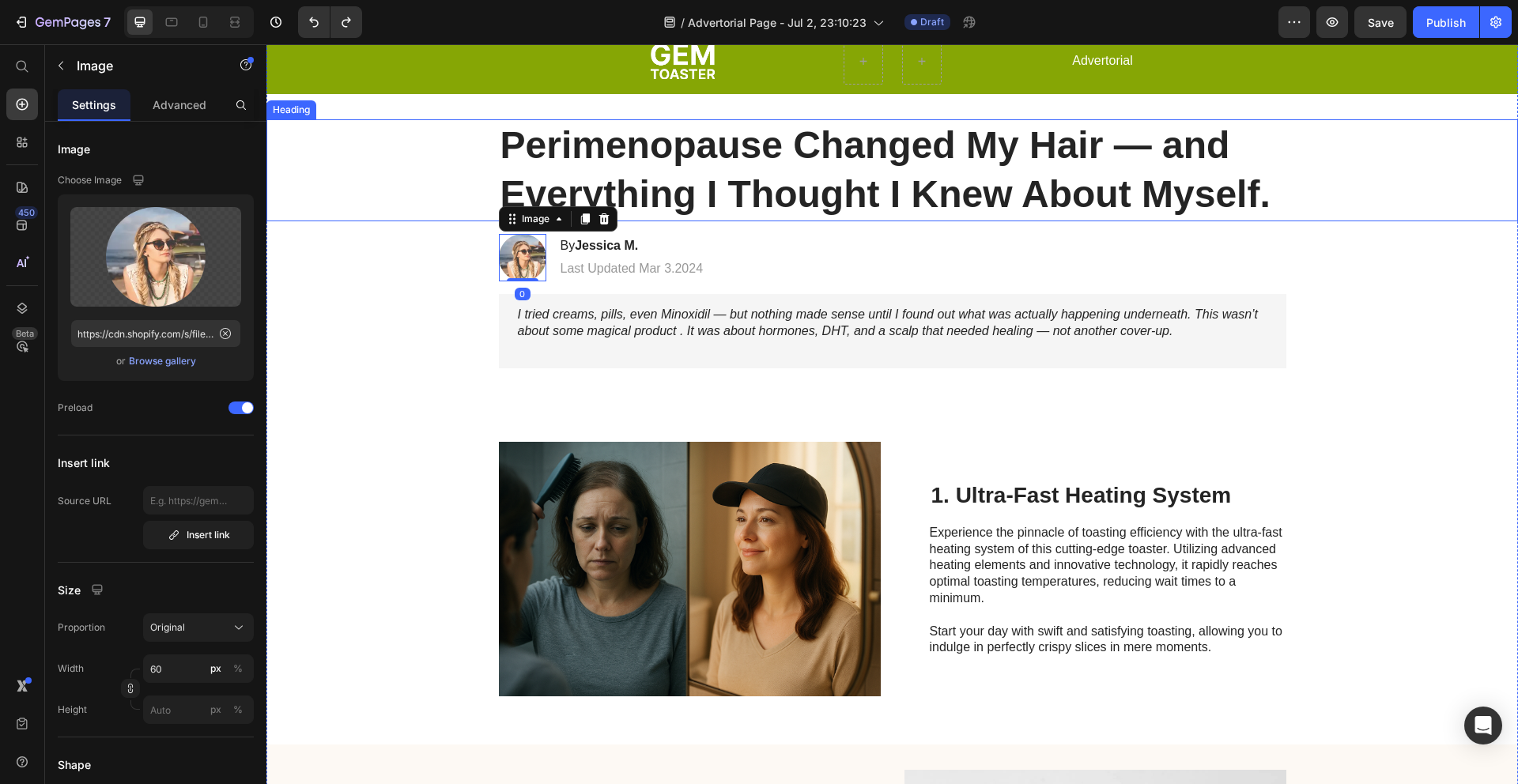 click on "Perimenopause Changed My Hair — and Everything I Thought I Knew About Myself." at bounding box center (893, 170) 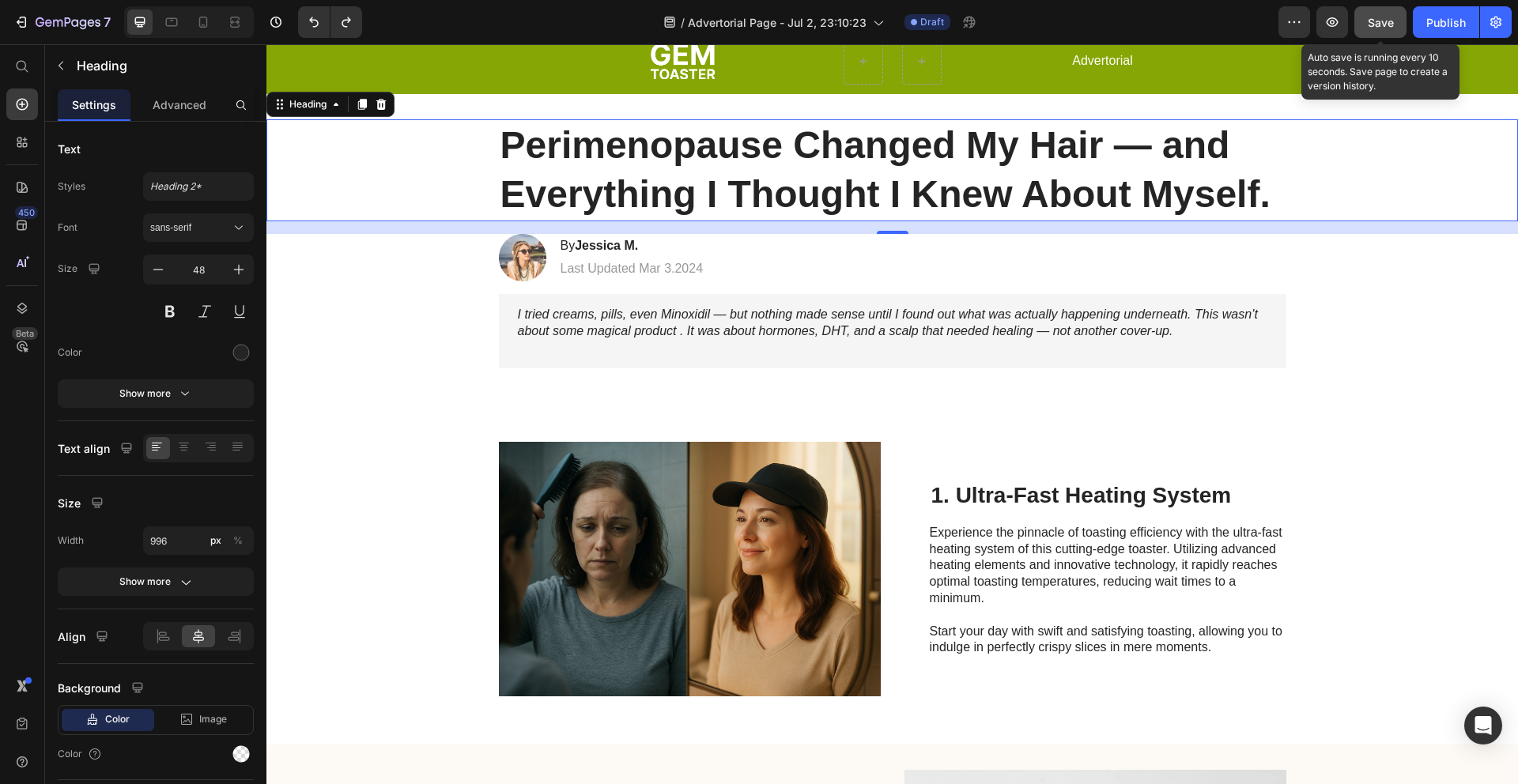 click on "Save" 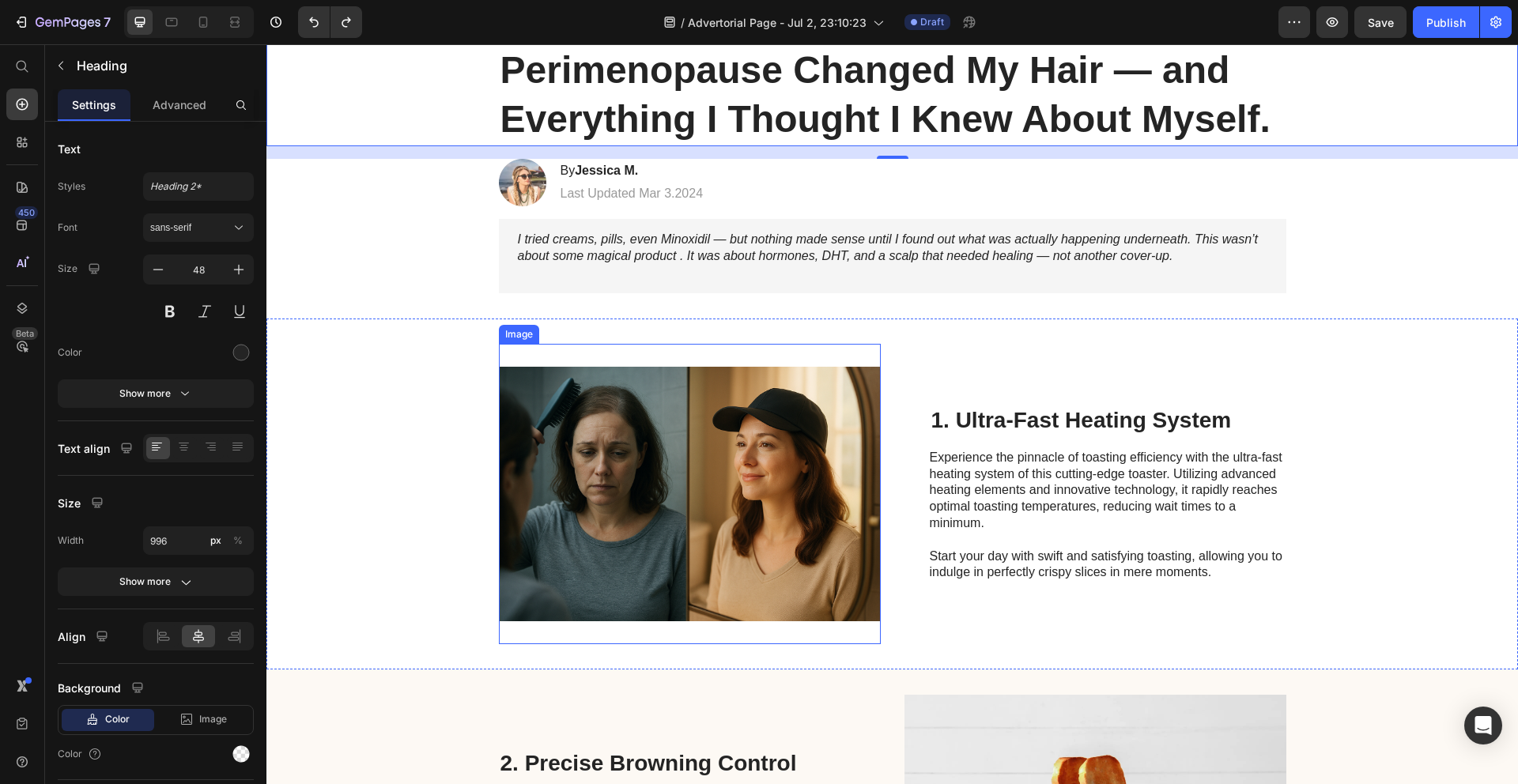 scroll, scrollTop: 127, scrollLeft: 0, axis: vertical 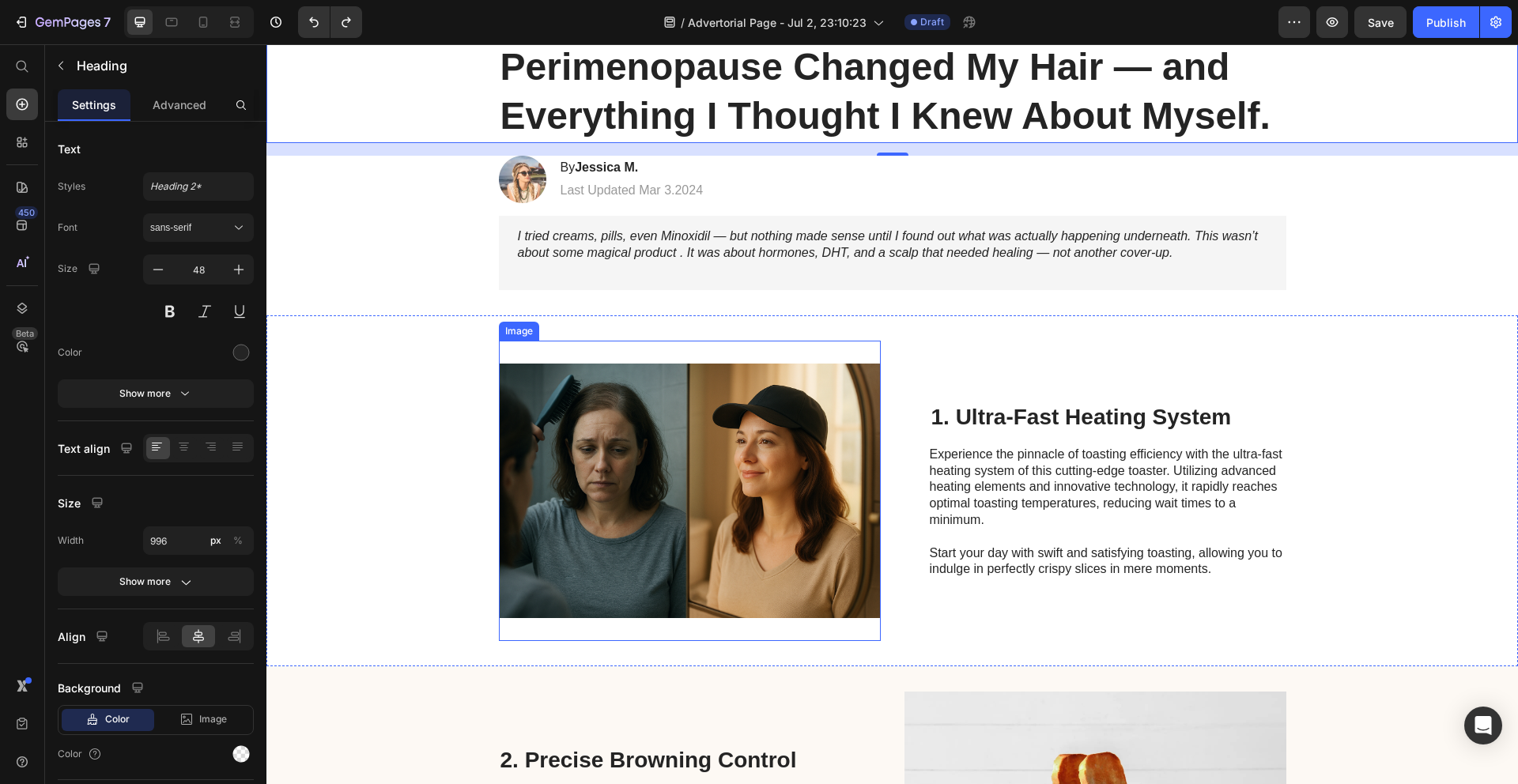 click at bounding box center [689, 491] 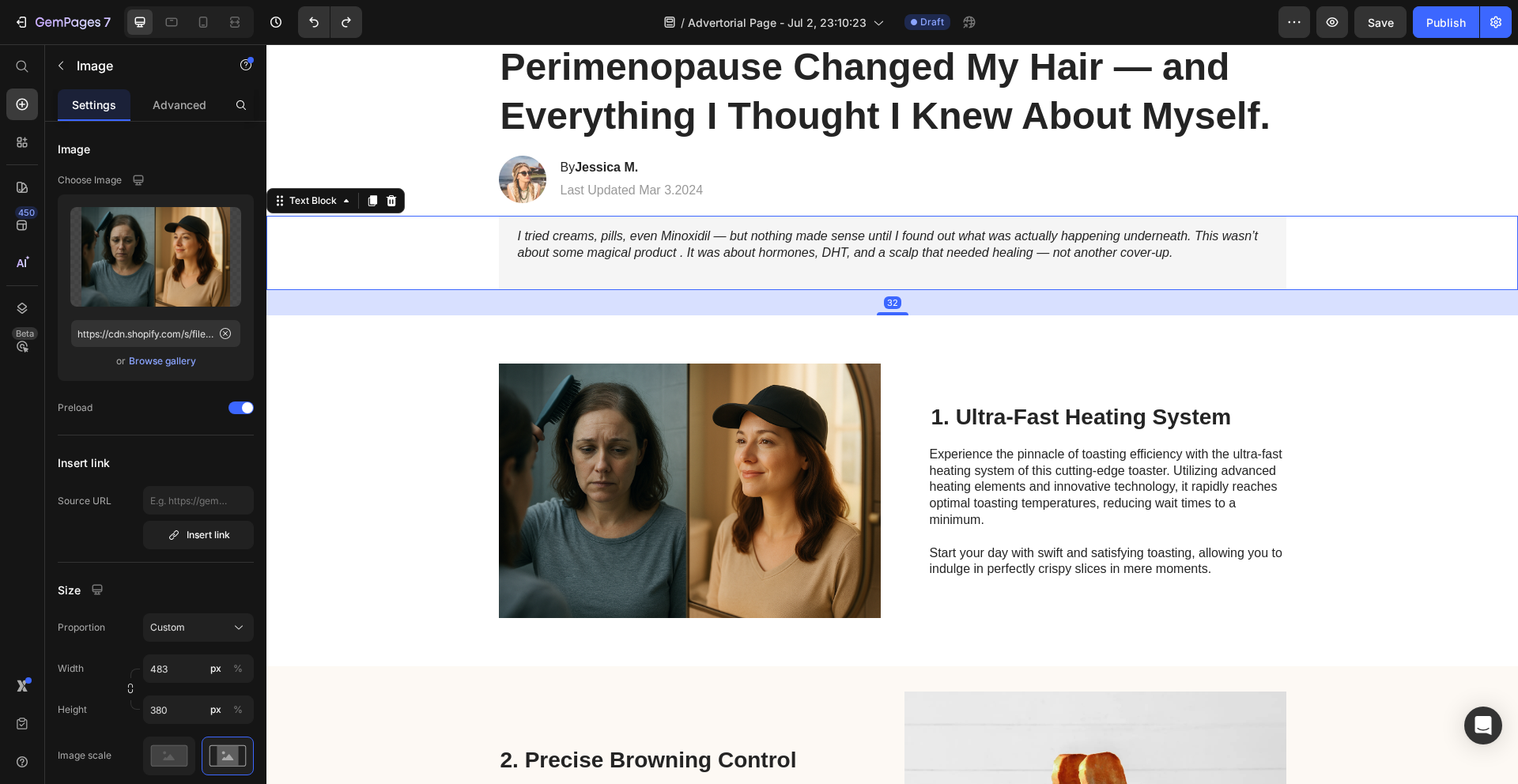 click on "I tried creams, pills, even Minoxidil — but nothing made sense until I found out what was actually happening underneath. This wasn’t about some magical product . It was about hormones, DHT, and a scalp that needed healing — not another cover-up." at bounding box center [893, 253] 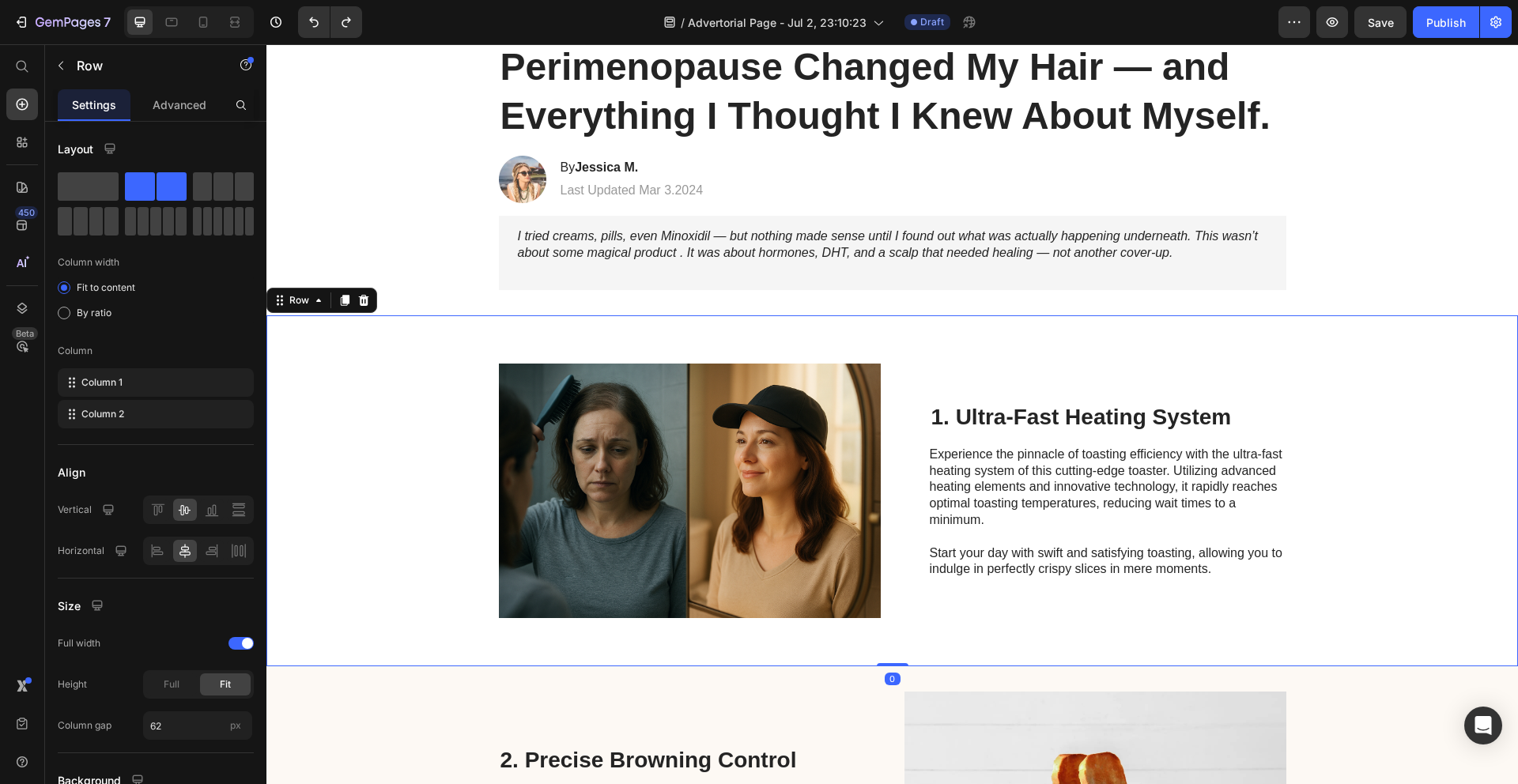 click on "Image 1. Ultra-Fast Heating System Heading Experience the pinnacle of toasting efficiency with the ultra-fast heating system of this cutting-edge toaster. Utilizing advanced heating elements and innovative technology, it rapidly reaches optimal toasting temperatures, reducing wait times to a minimum. Start your day with swift and satisfying toasting, allowing you to indulge in perfectly crispy slices in mere moments. Text Block Row   0" at bounding box center (892, 491) 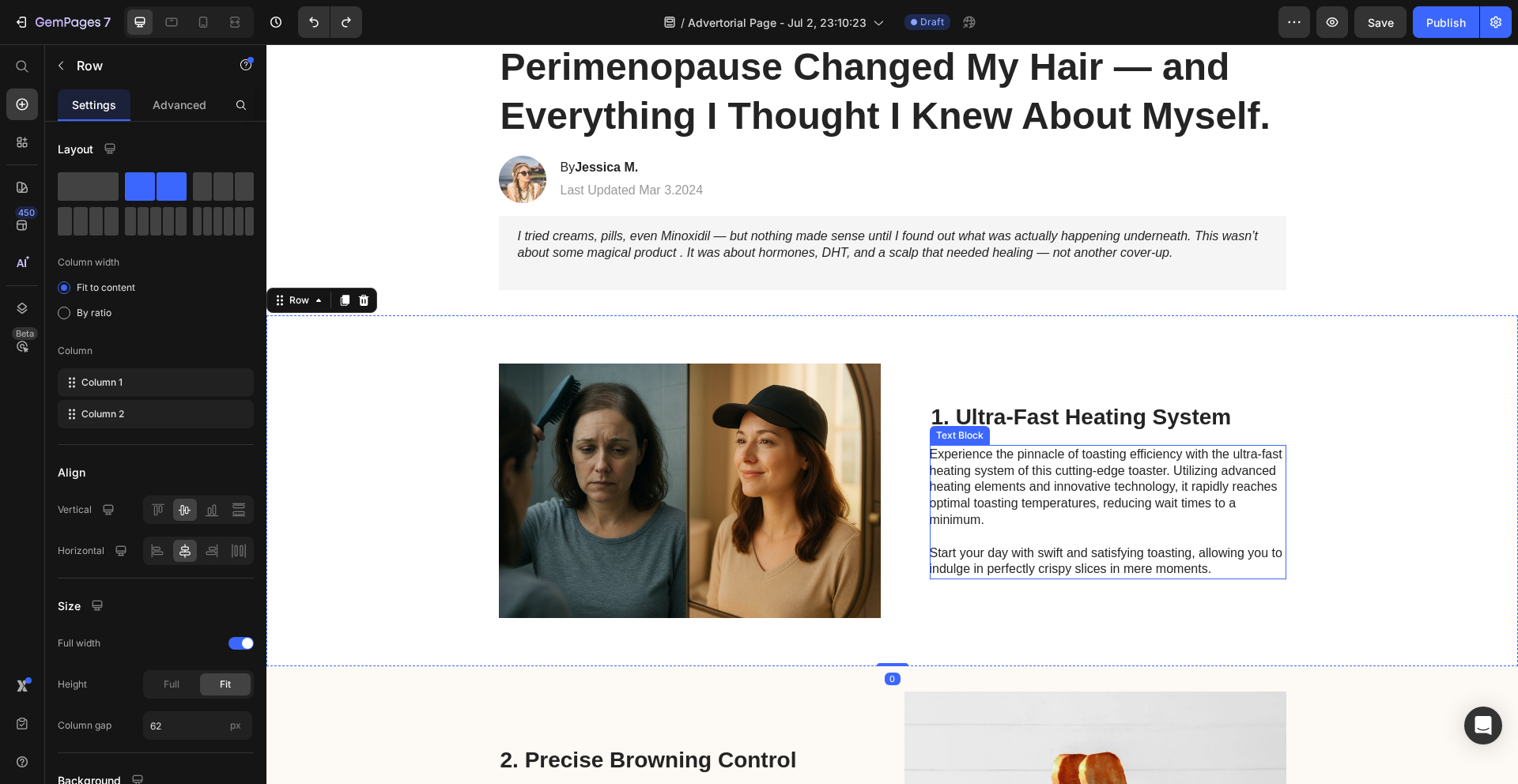 click on "Experience the pinnacle of toasting efficiency with the ultra-fast heating system of this cutting-edge toaster. Utilizing advanced heating elements and innovative technology, it rapidly reaches optimal toasting temperatures, reducing wait times to a minimum. Start your day with swift and satisfying toasting, allowing you to indulge in perfectly crispy slices in mere moments." at bounding box center [1107, 512] 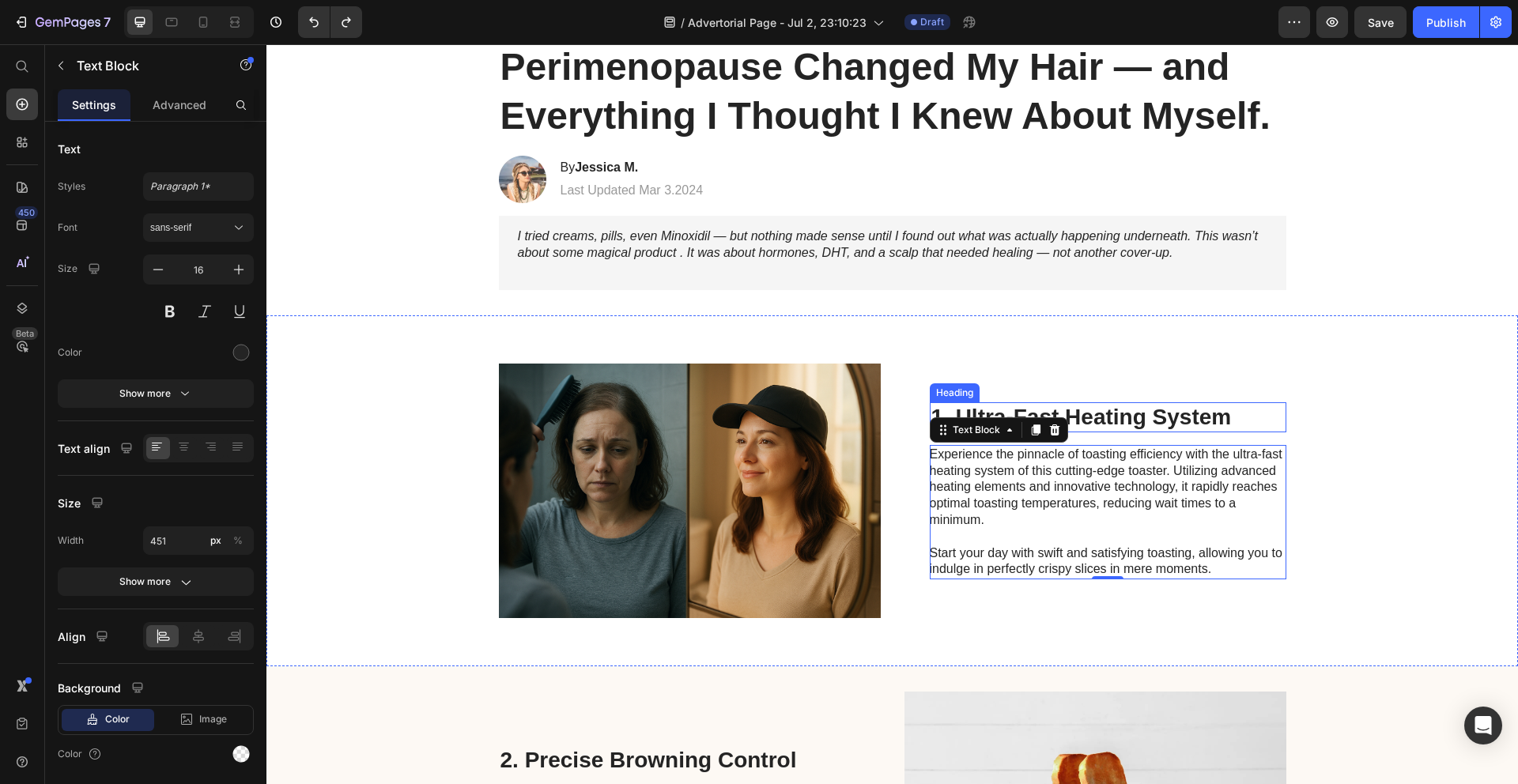 click on "1. Ultra-Fast Heating System" at bounding box center (1108, 417) 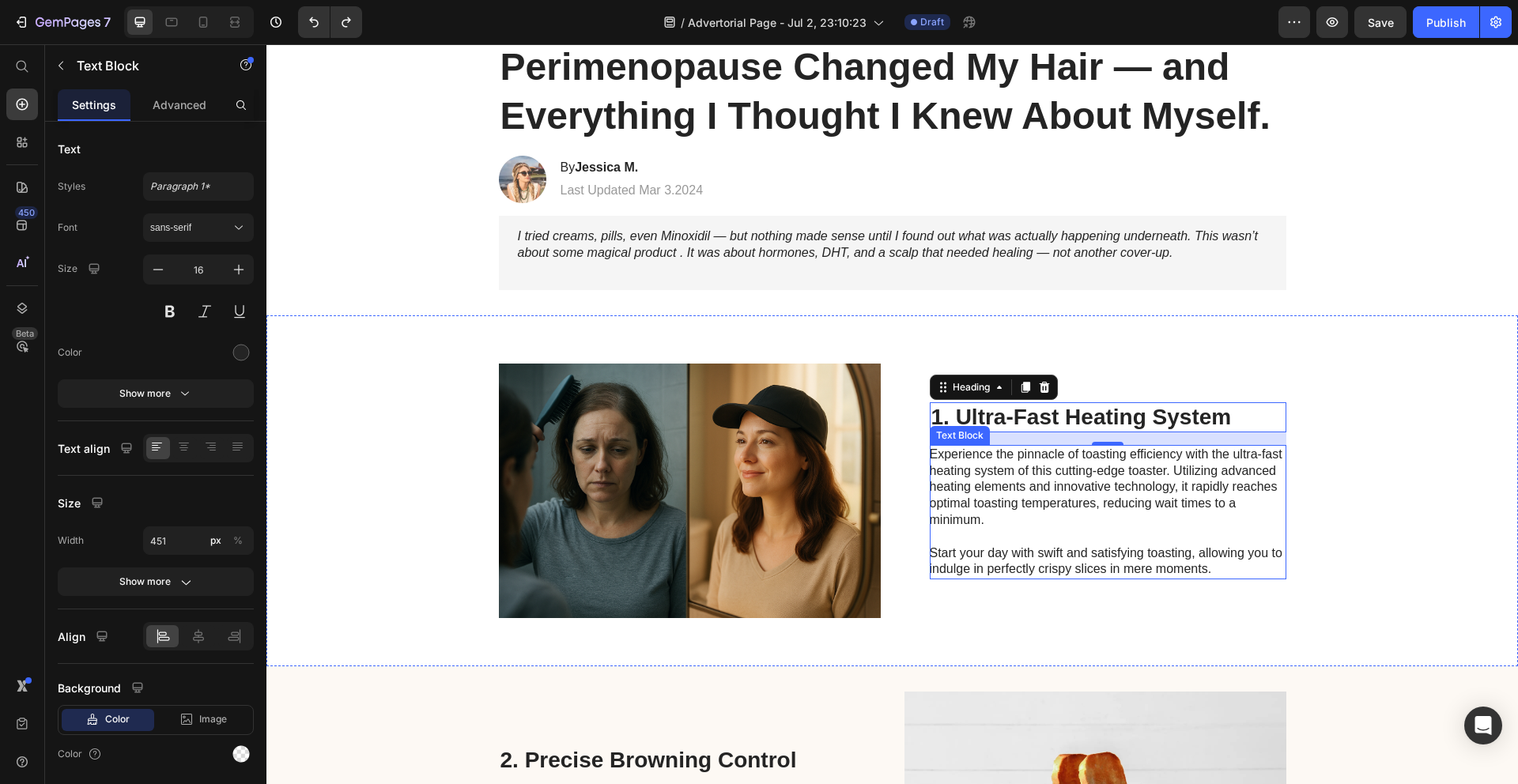 click on "Experience the pinnacle of toasting efficiency with the ultra-fast heating system of this cutting-edge toaster. Utilizing advanced heating elements and innovative technology, it rapidly reaches optimal toasting temperatures, reducing wait times to a minimum. Start your day with swift and satisfying toasting, allowing you to indulge in perfectly crispy slices in mere moments." at bounding box center [1107, 512] 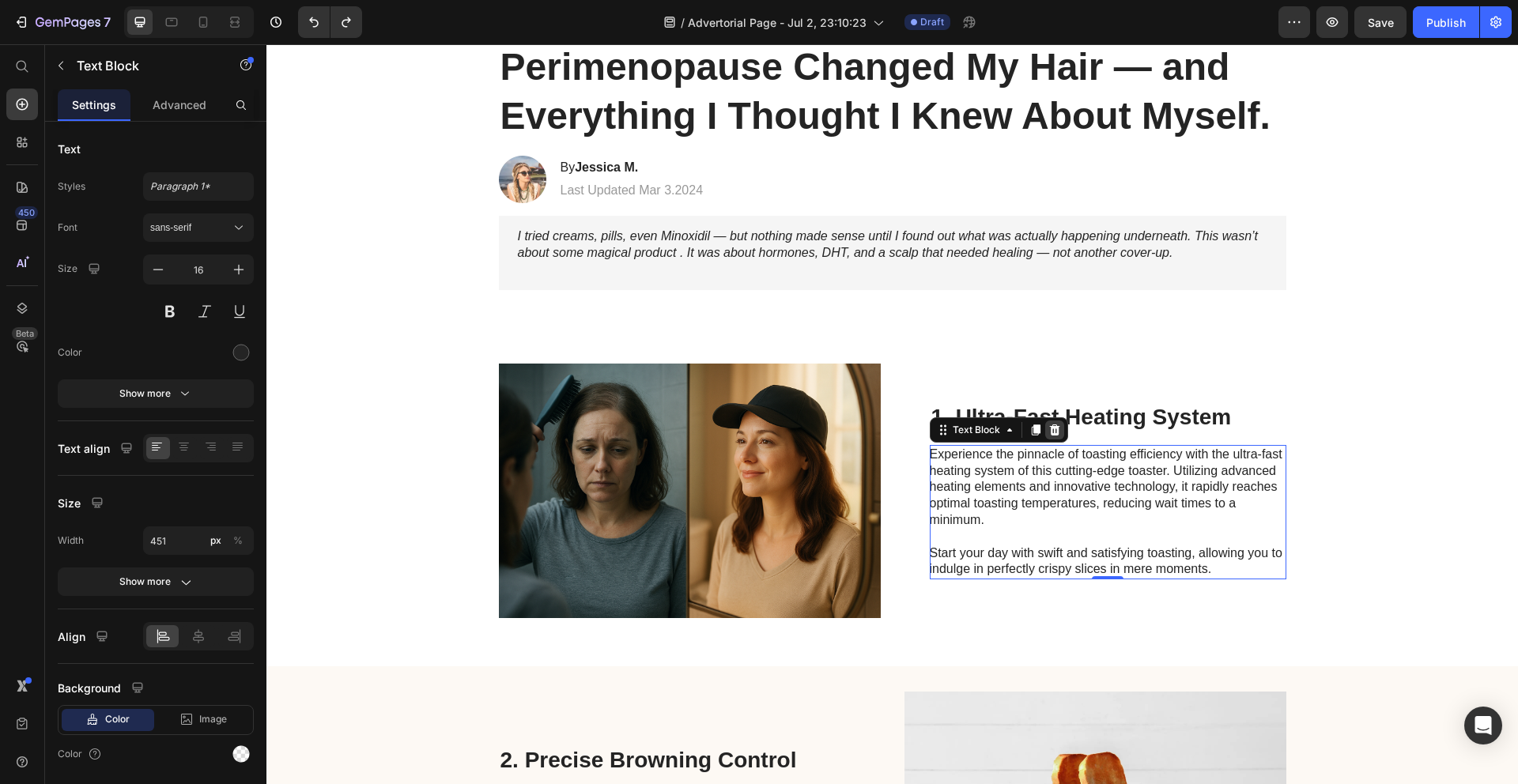 click 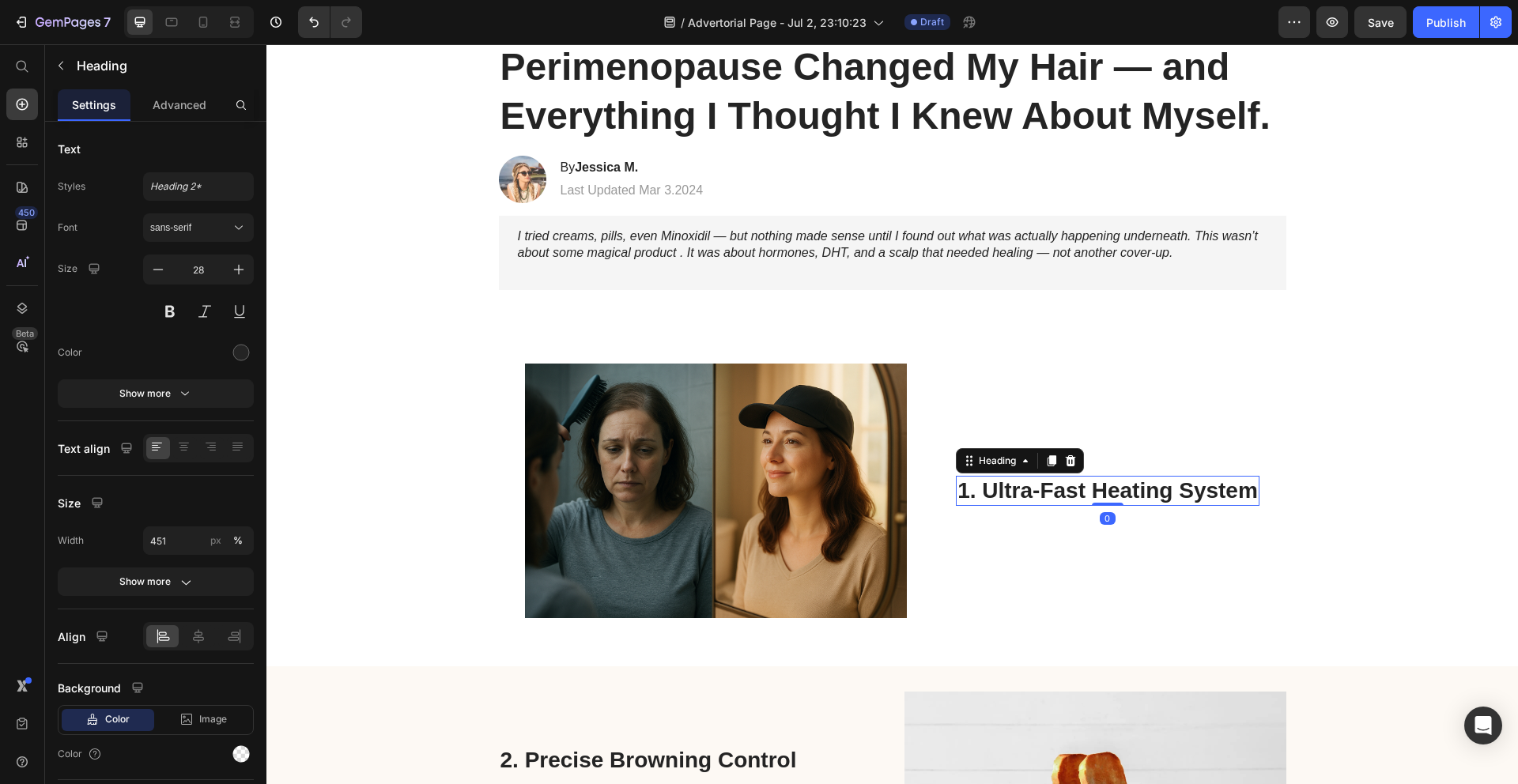 click on "1. Ultra-Fast Heating System" at bounding box center [1108, 491] 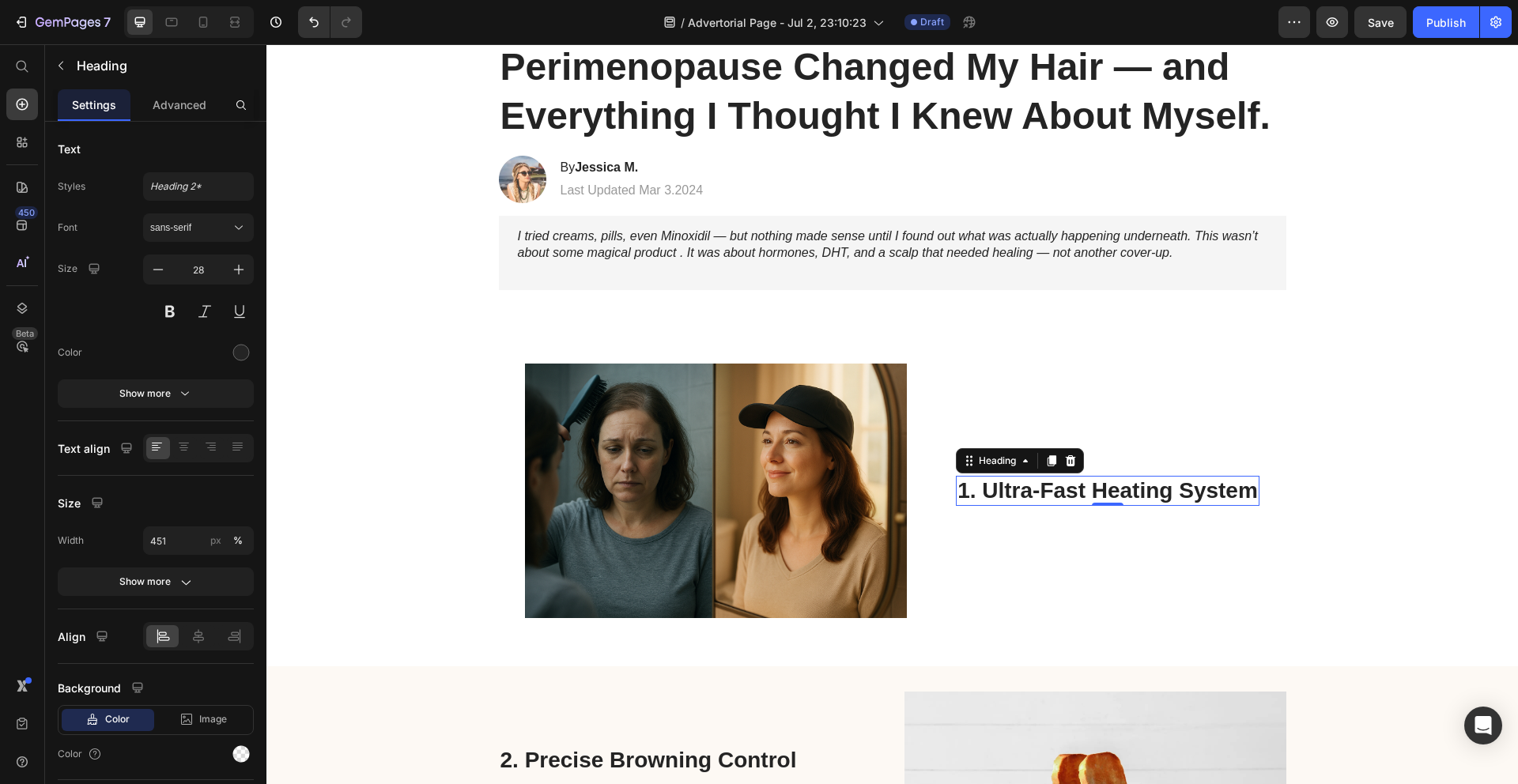 click on "1. Ultra-Fast Heating System" at bounding box center (1108, 491) 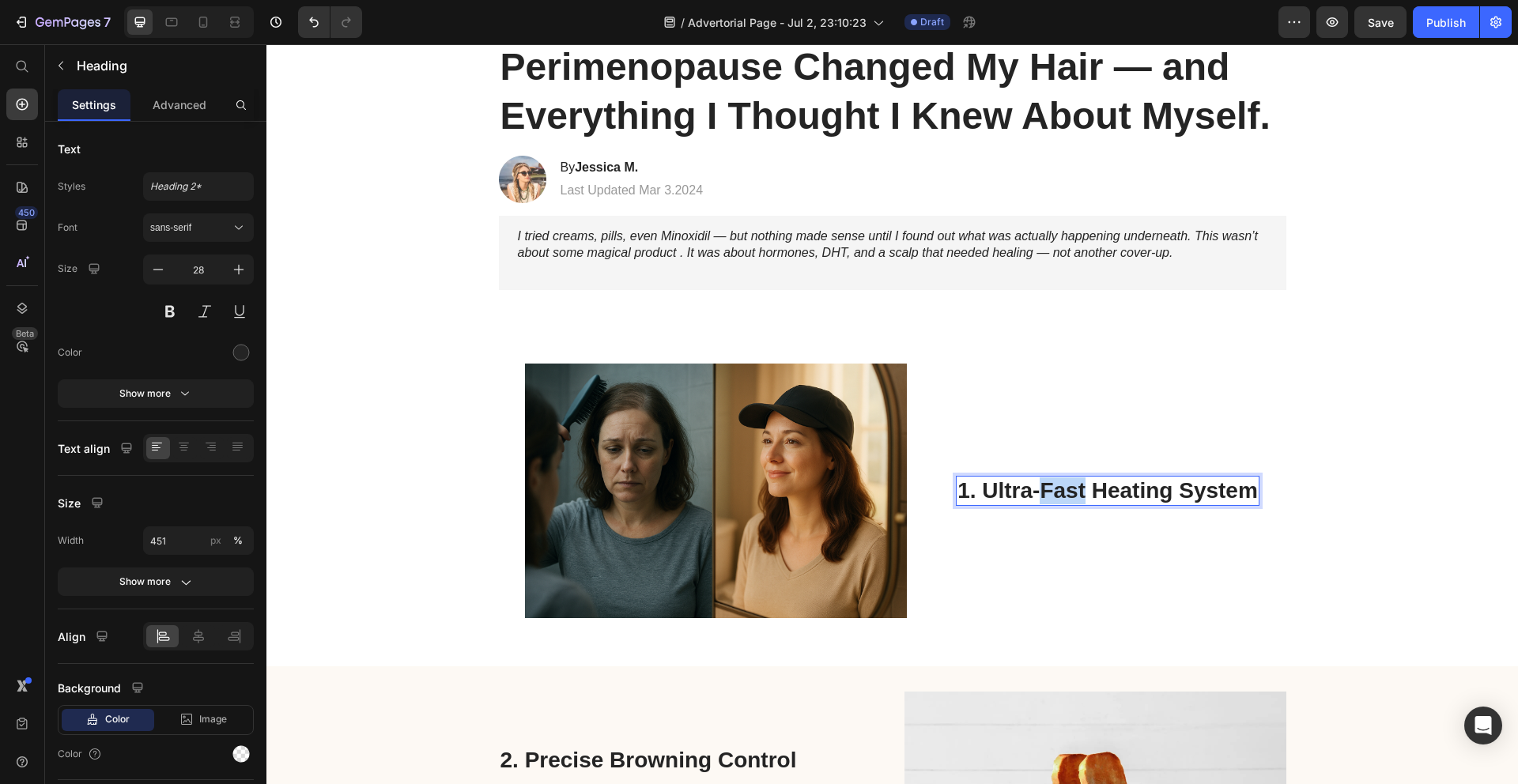 click on "1. Ultra-Fast Heating System" at bounding box center (1108, 491) 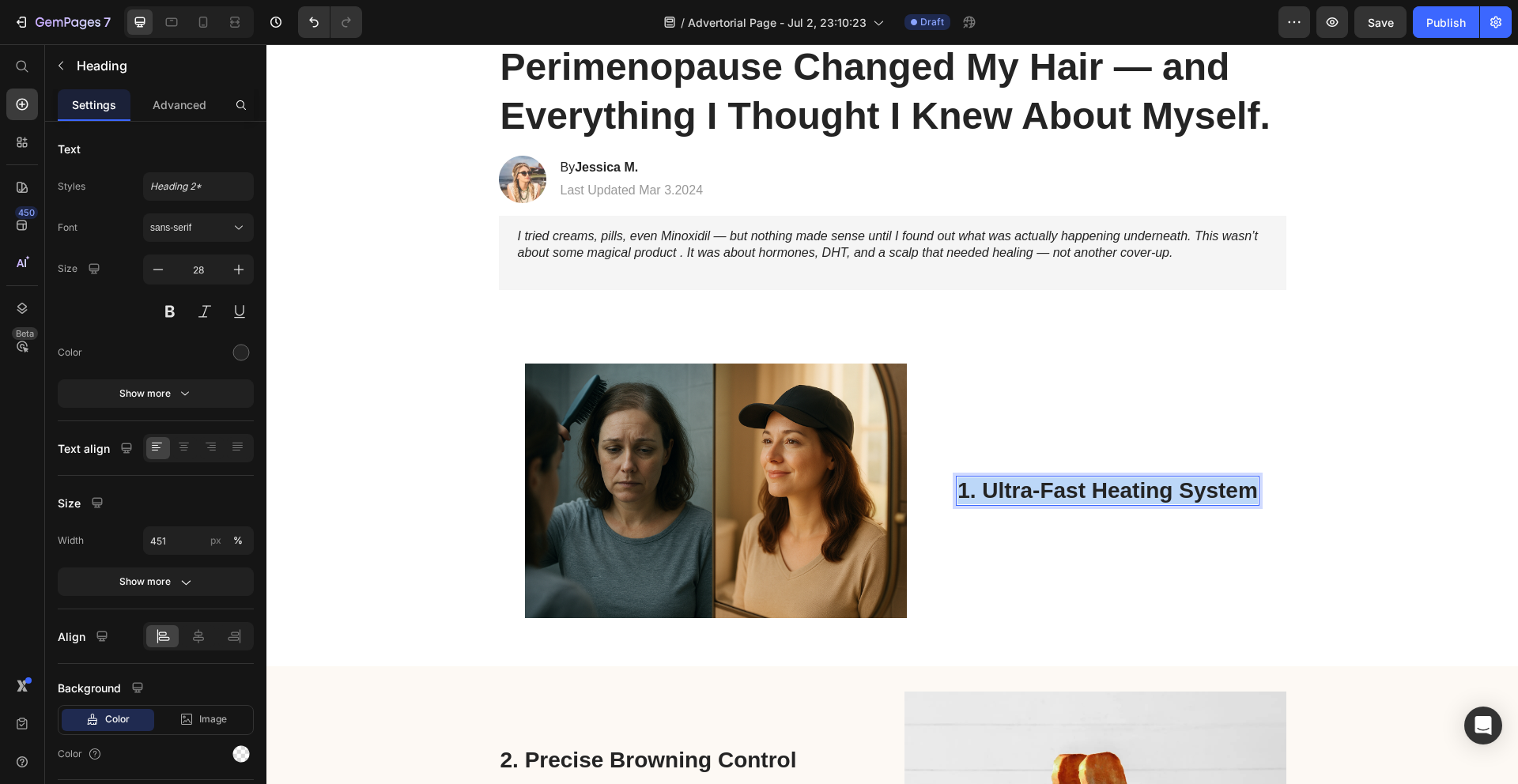 click on "1. Ultra-Fast Heating System" at bounding box center (1108, 491) 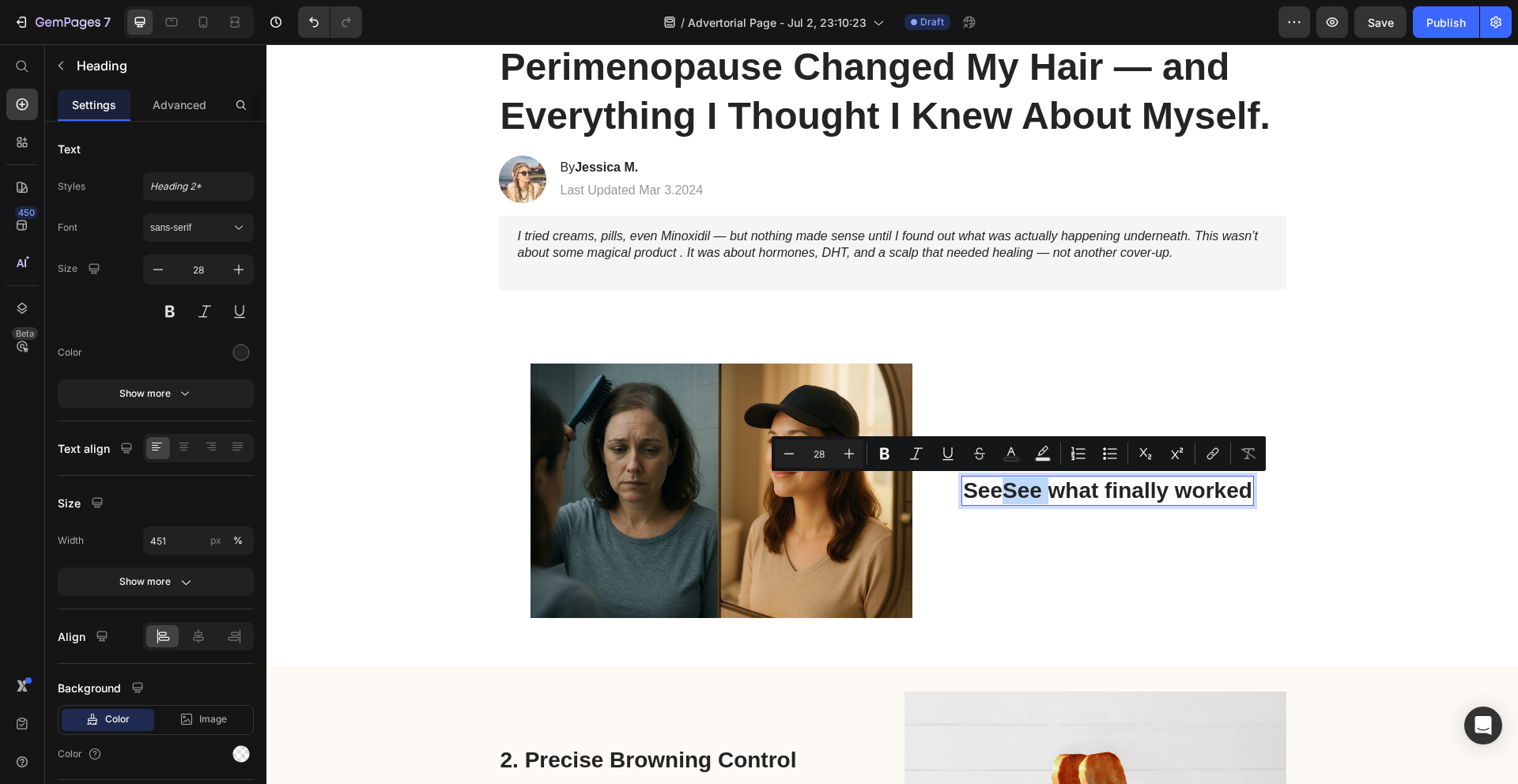 drag, startPoint x: 1002, startPoint y: 490, endPoint x: 1051, endPoint y: 488, distance: 49.0408 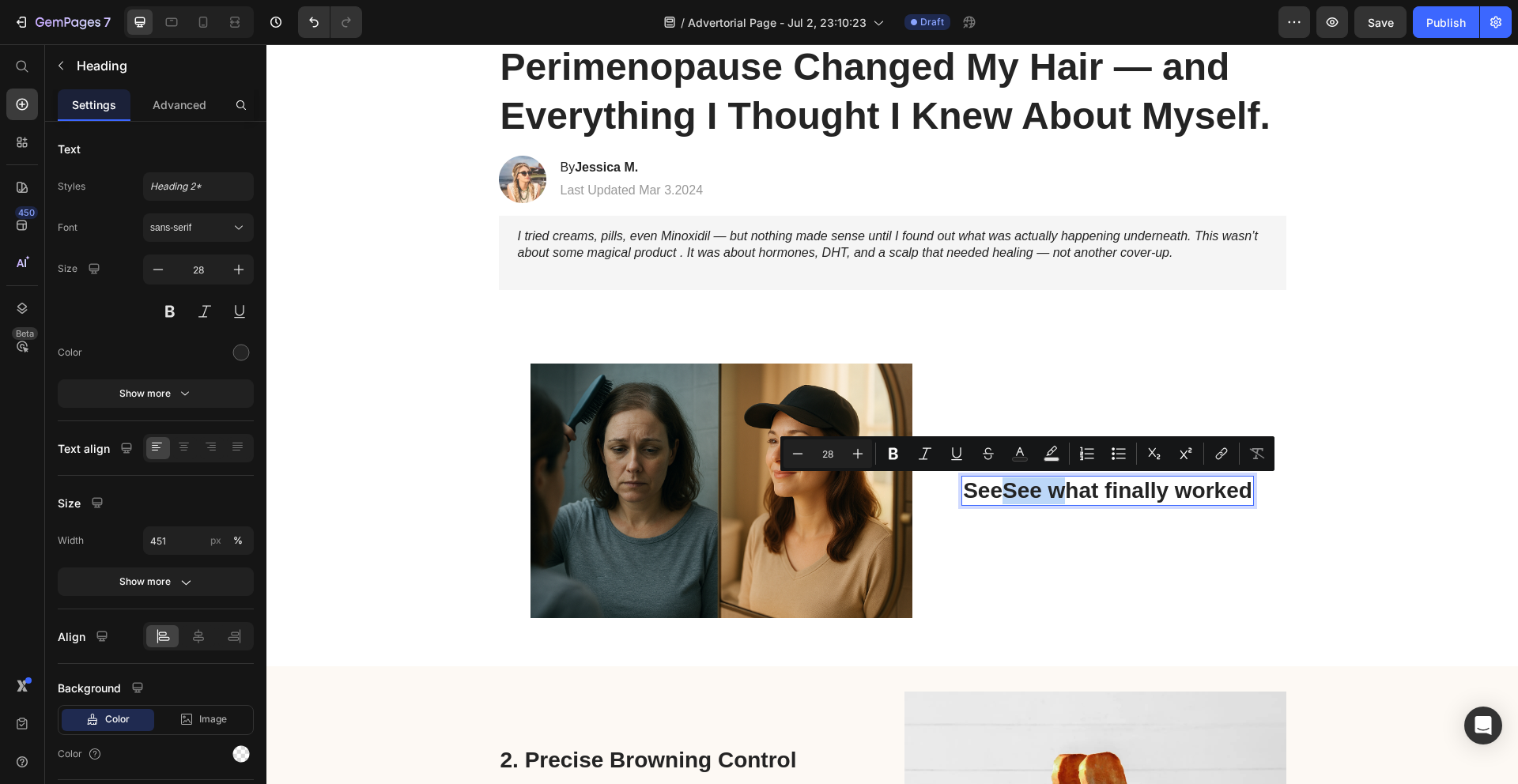 click on "SeeSee what finally worked" at bounding box center (1108, 491) 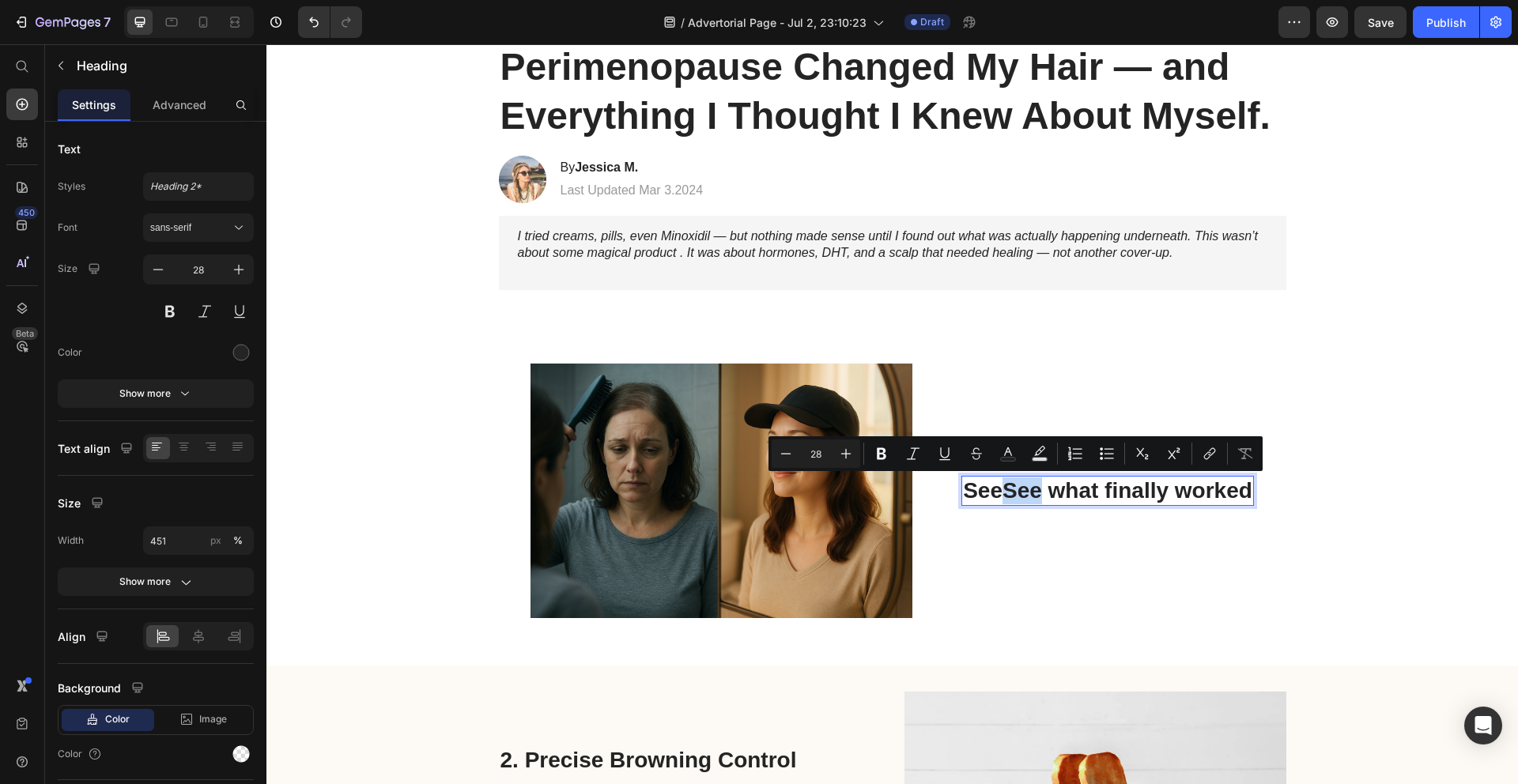 drag, startPoint x: 1035, startPoint y: 490, endPoint x: 994, endPoint y: 494, distance: 41.19466 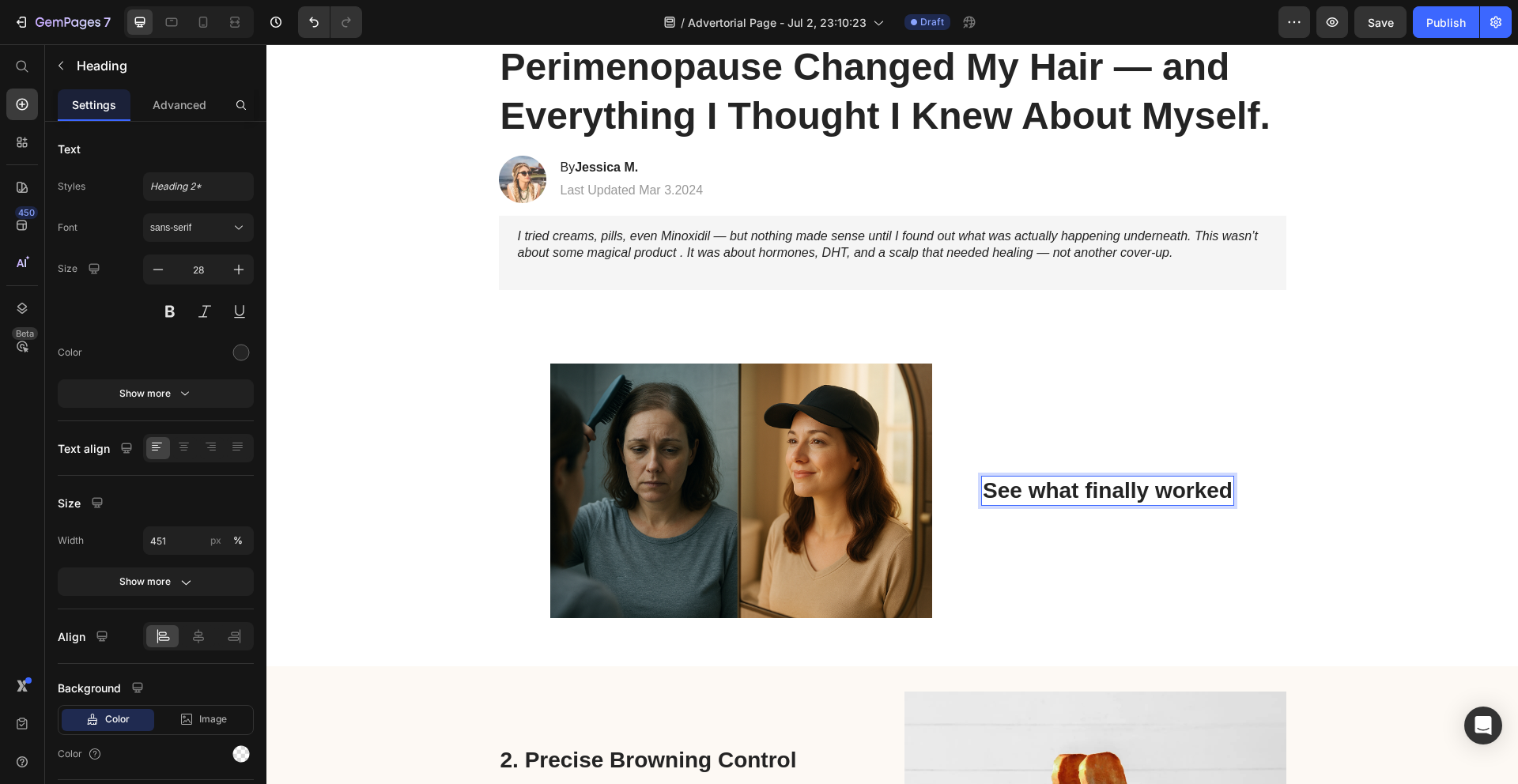 click on "See what finally worked" at bounding box center (1108, 491) 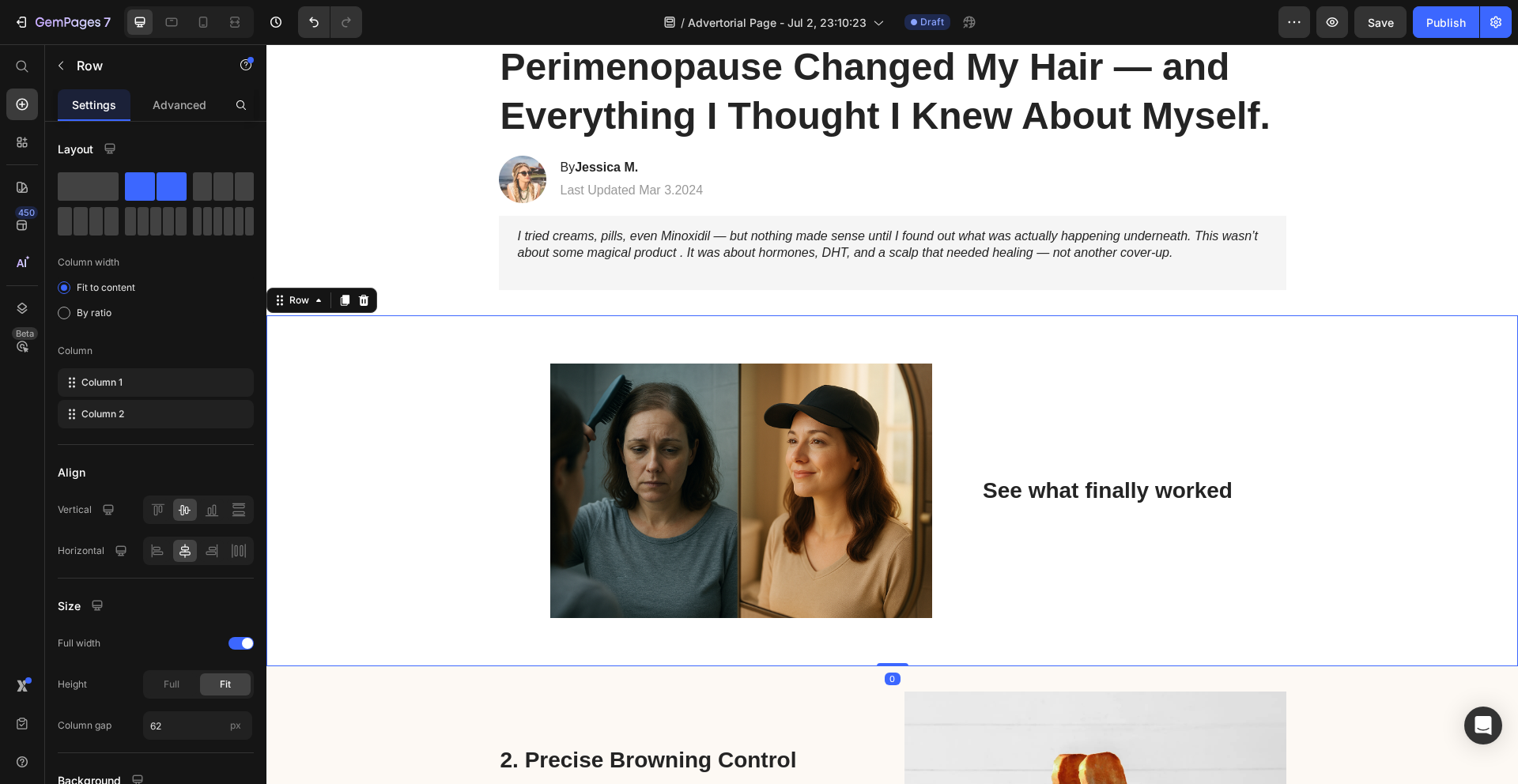 click on "See what finally worked Heading" at bounding box center [1108, 491] 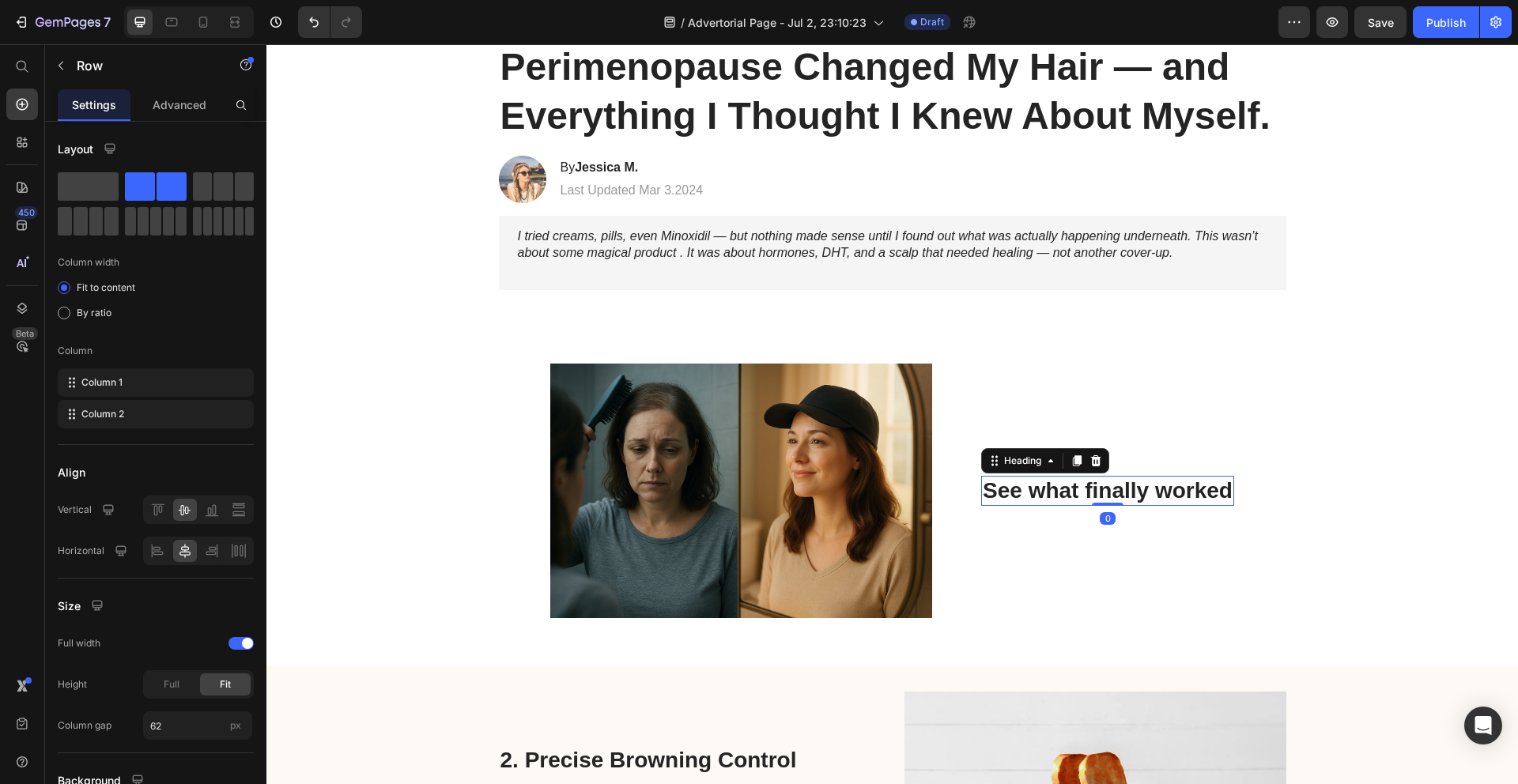 click on "See what finally worked" at bounding box center [1108, 491] 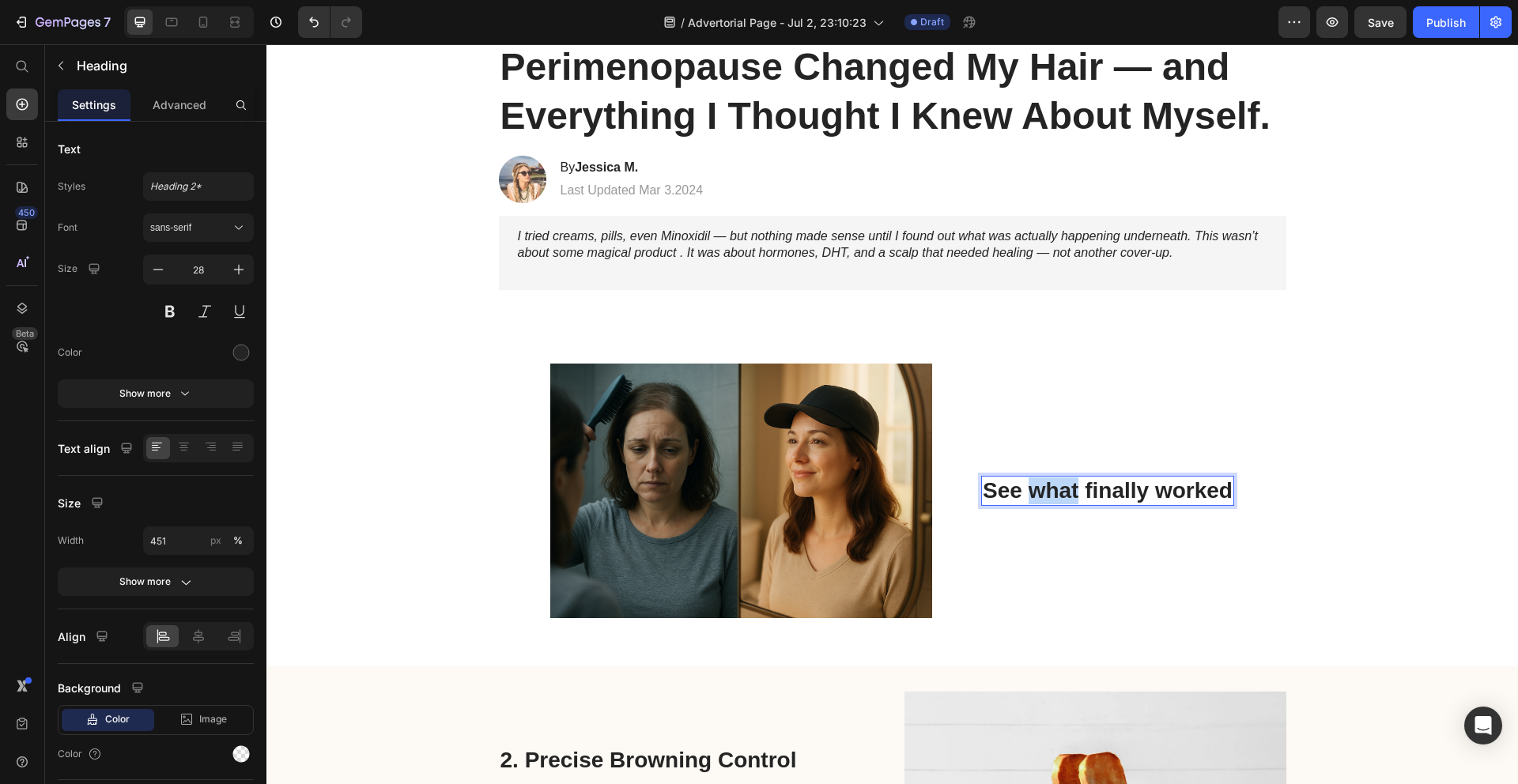 click on "See what finally worked" at bounding box center (1108, 491) 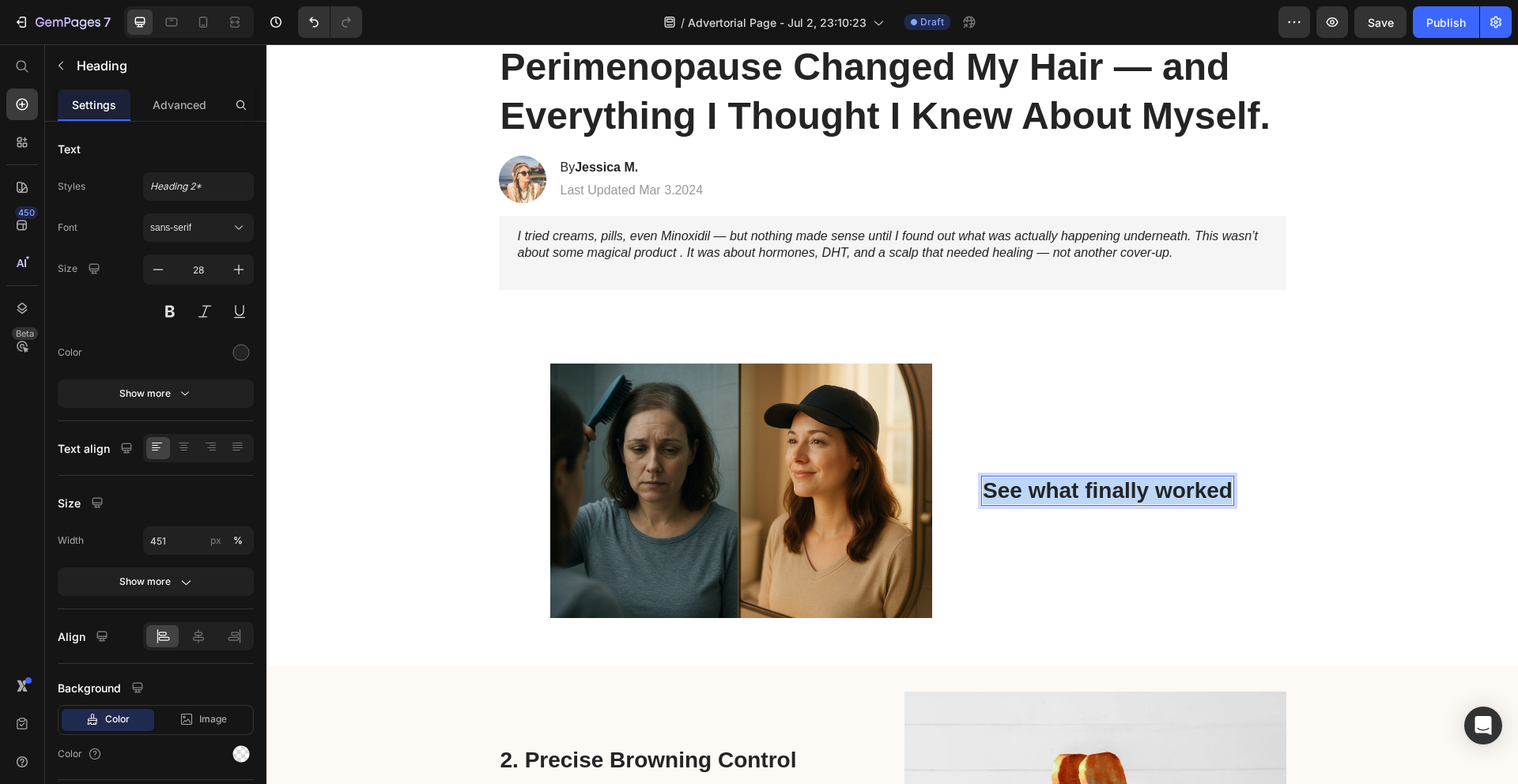 click on "See what finally worked" at bounding box center (1108, 491) 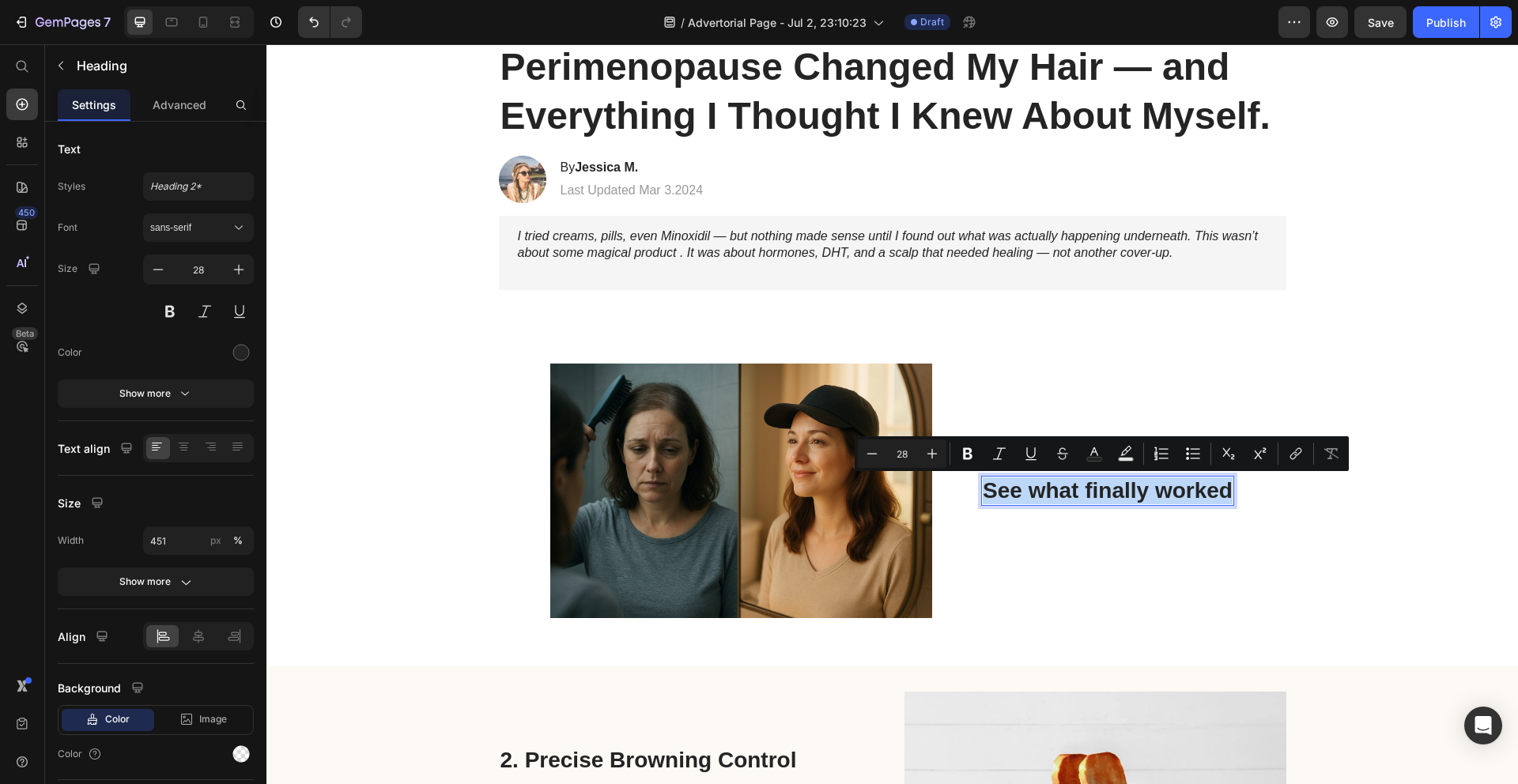 copy on "See what finally worked" 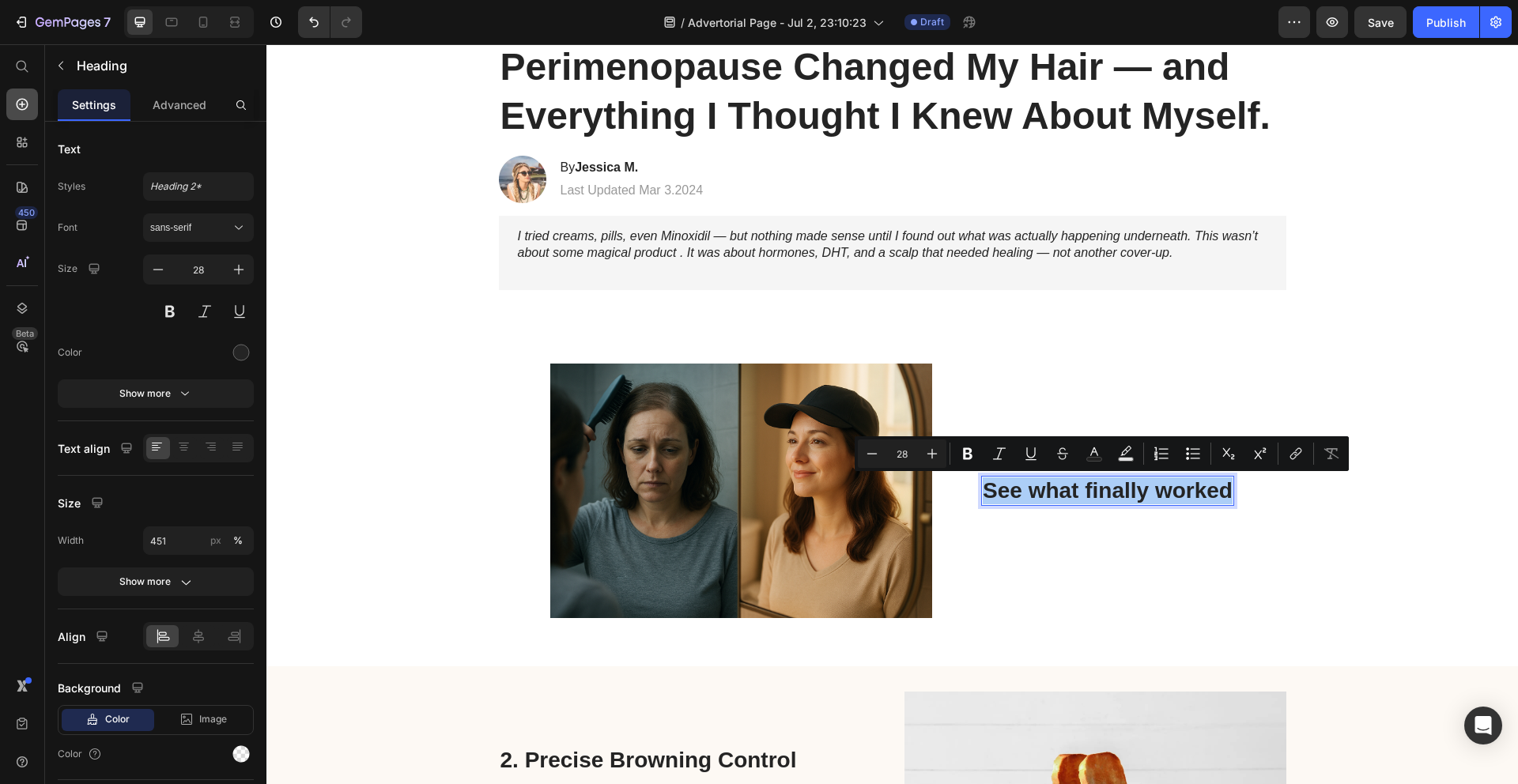 click 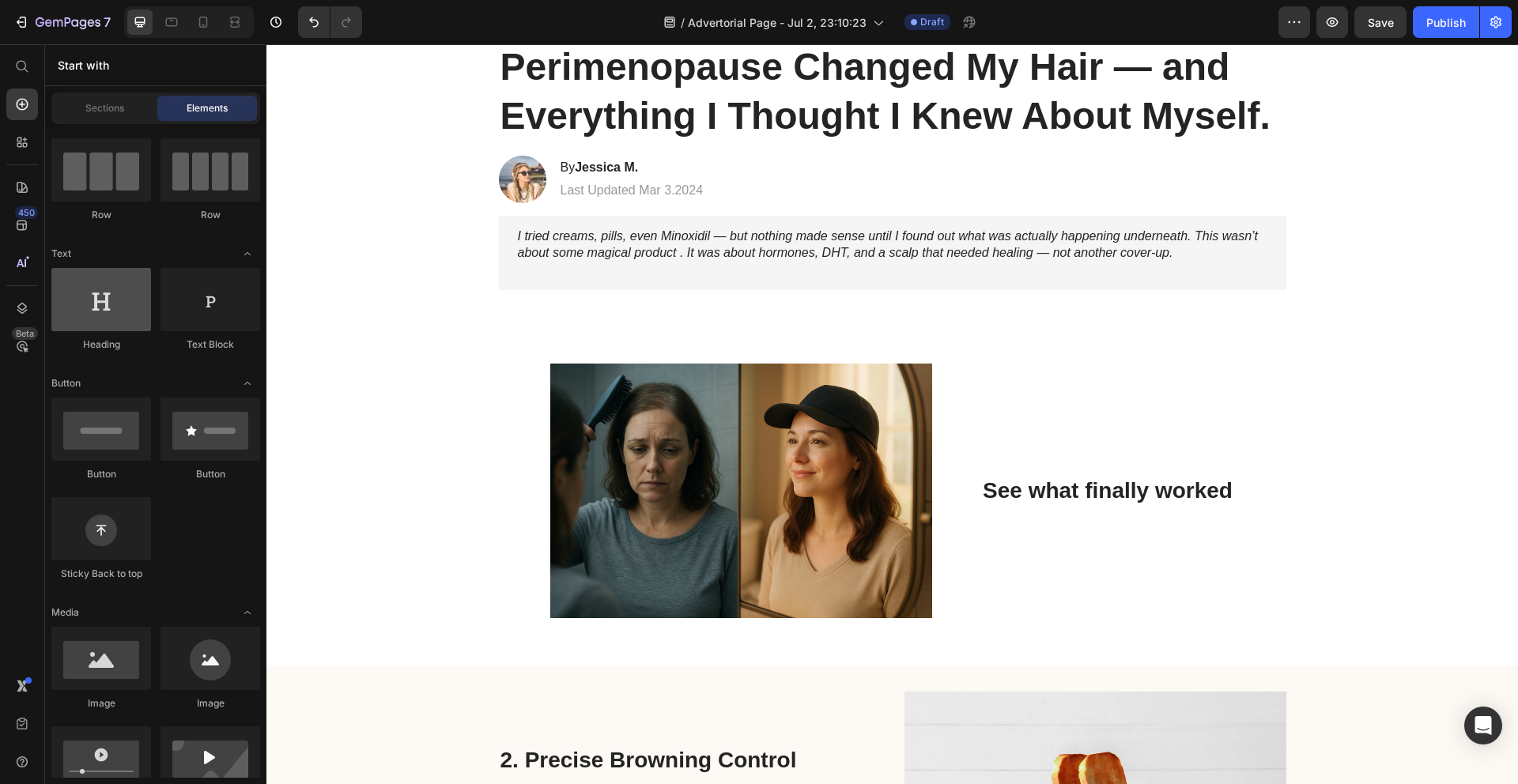 scroll, scrollTop: 242, scrollLeft: 0, axis: vertical 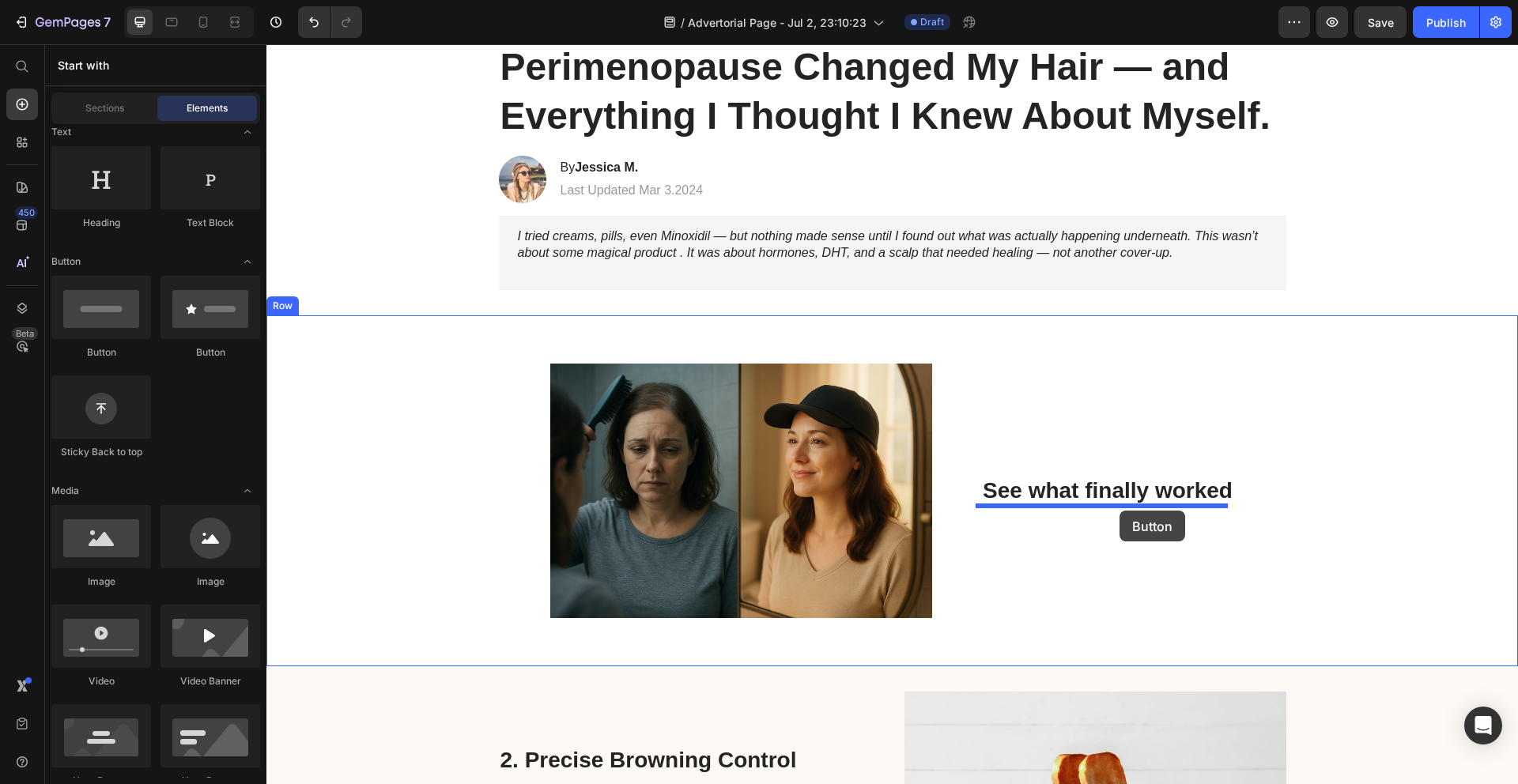 drag, startPoint x: 372, startPoint y: 347, endPoint x: 1120, endPoint y: 511, distance: 765.7676 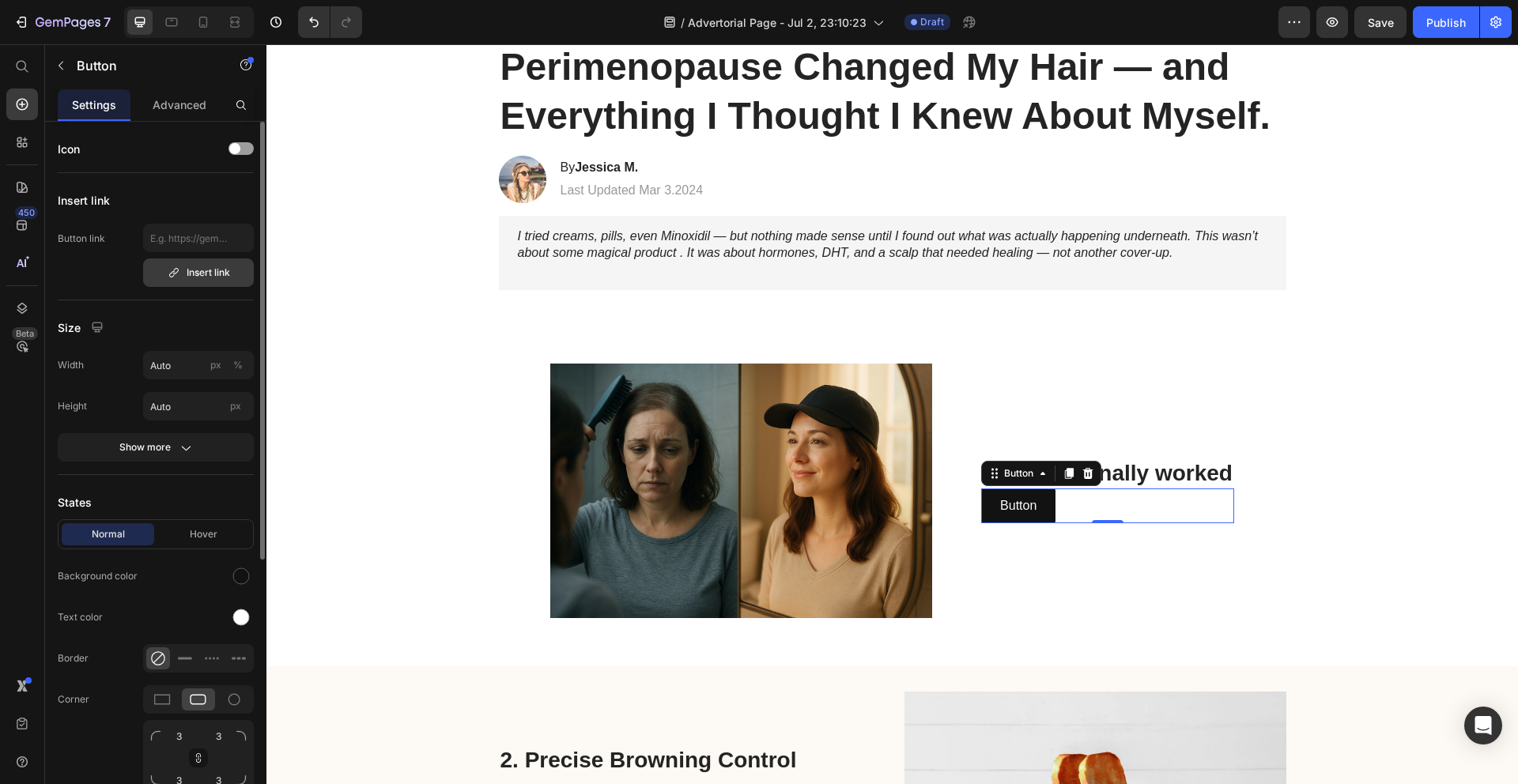 click 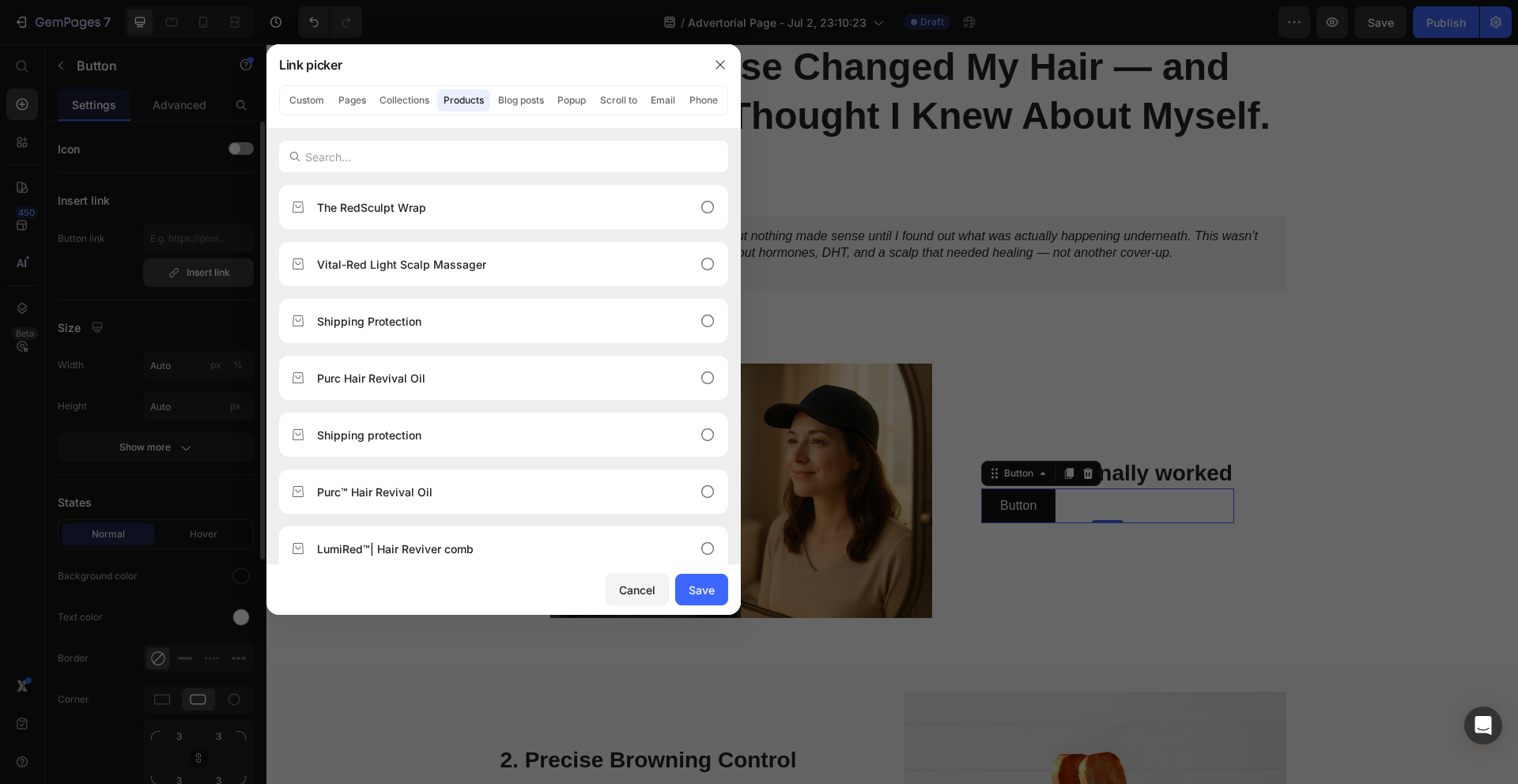 click at bounding box center (759, 392) 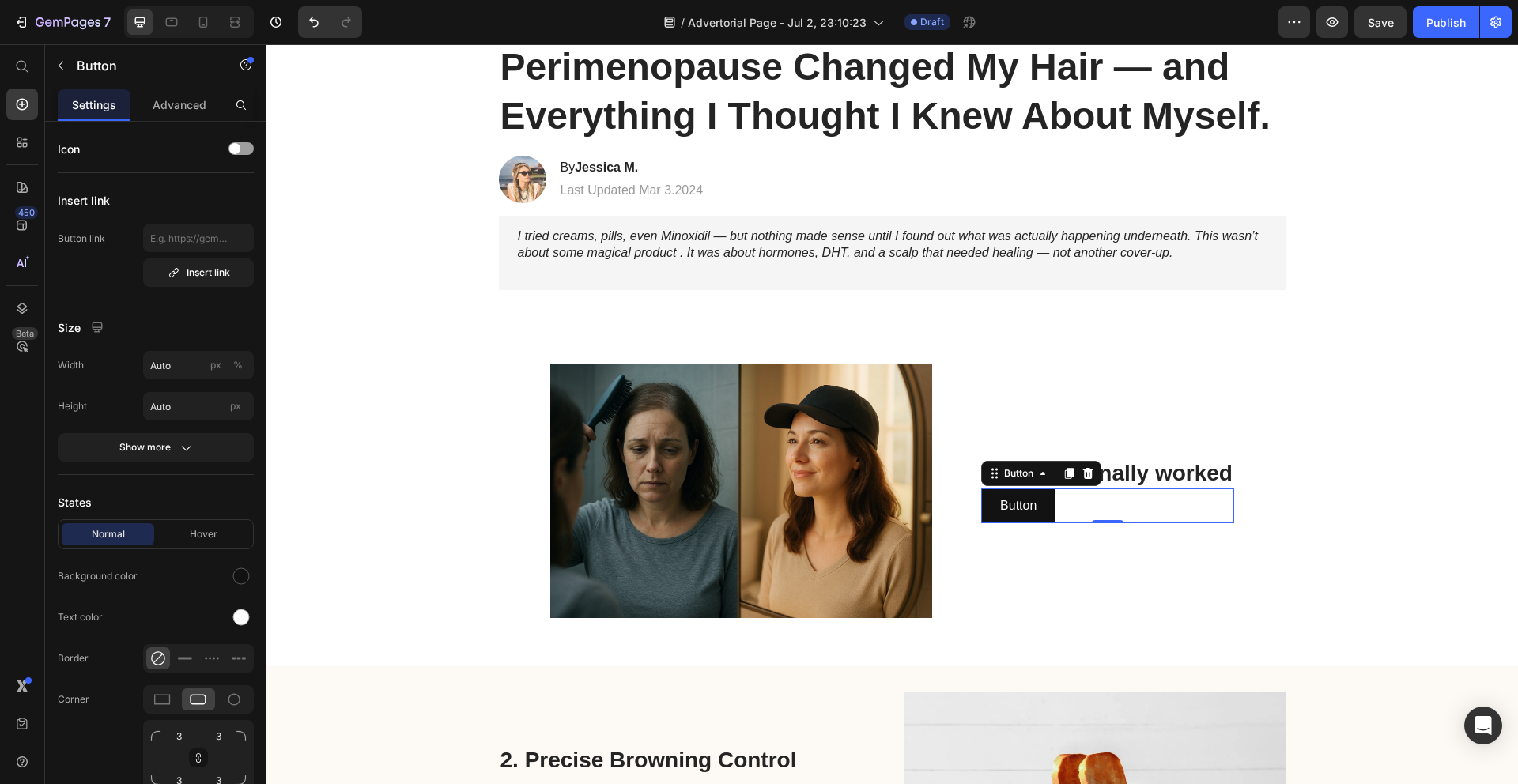 click on "Button Button   0" at bounding box center (1108, 506) 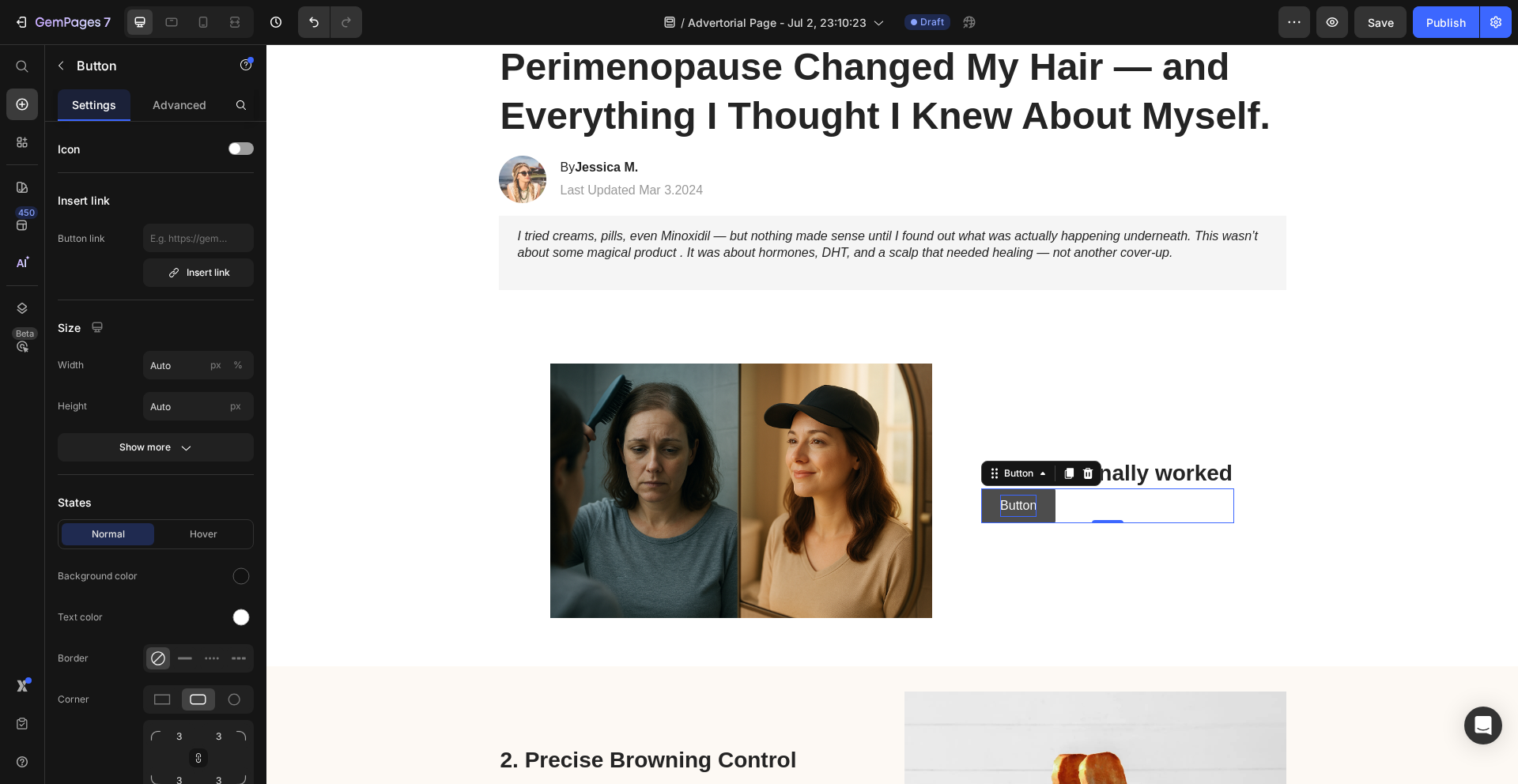 click on "Button" at bounding box center [1018, 506] 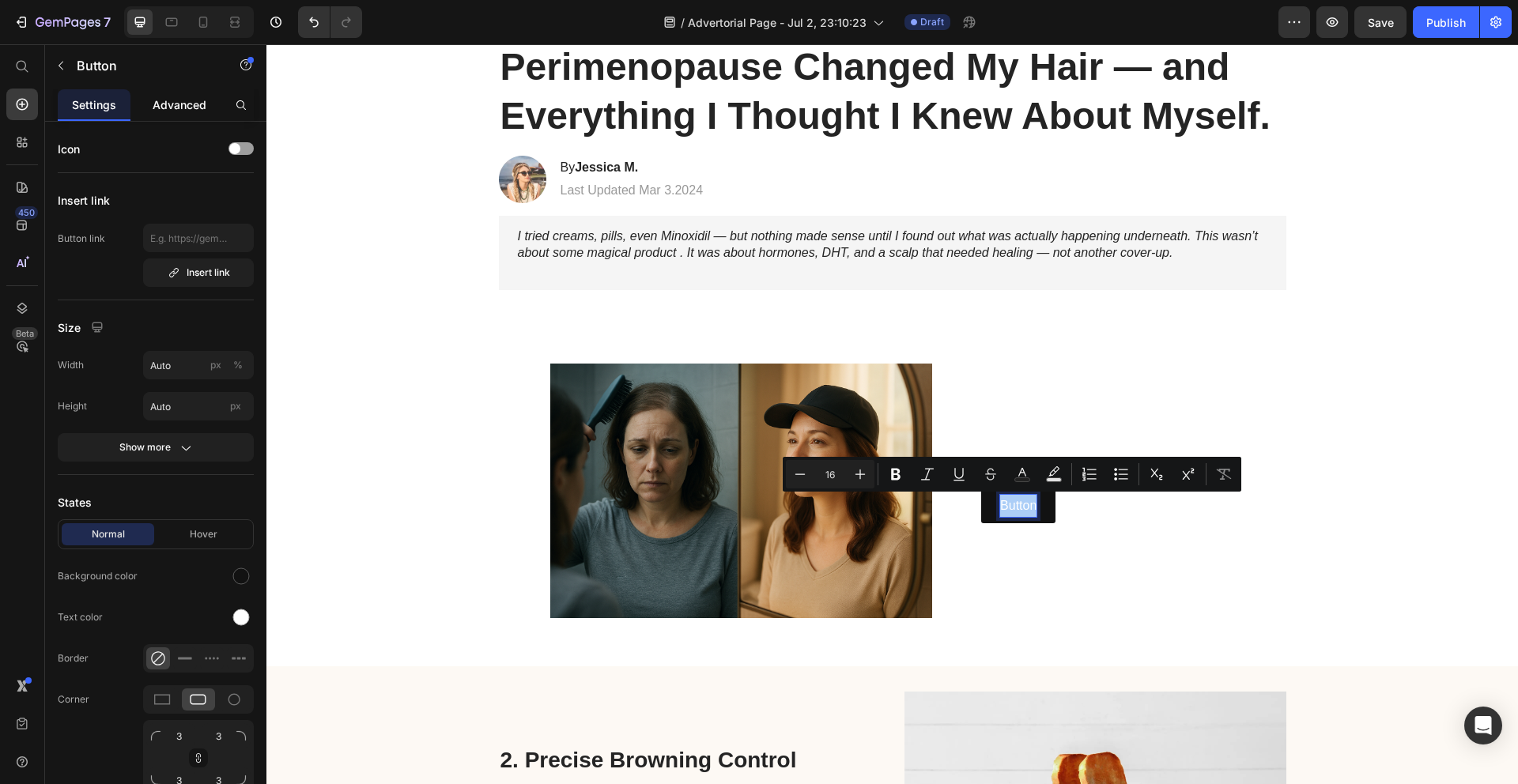 click on "Advanced" at bounding box center [179, 104] 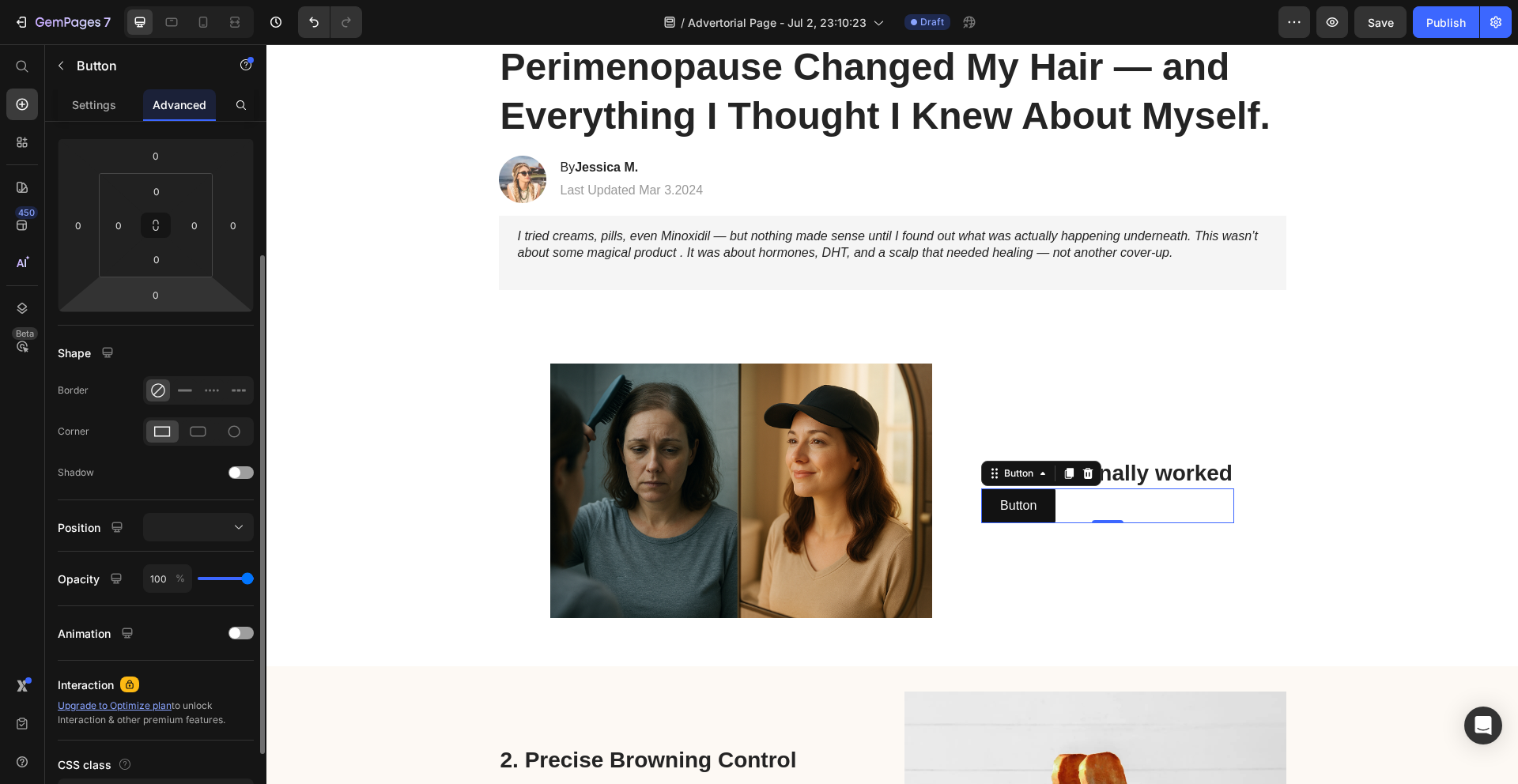 scroll, scrollTop: 0, scrollLeft: 0, axis: both 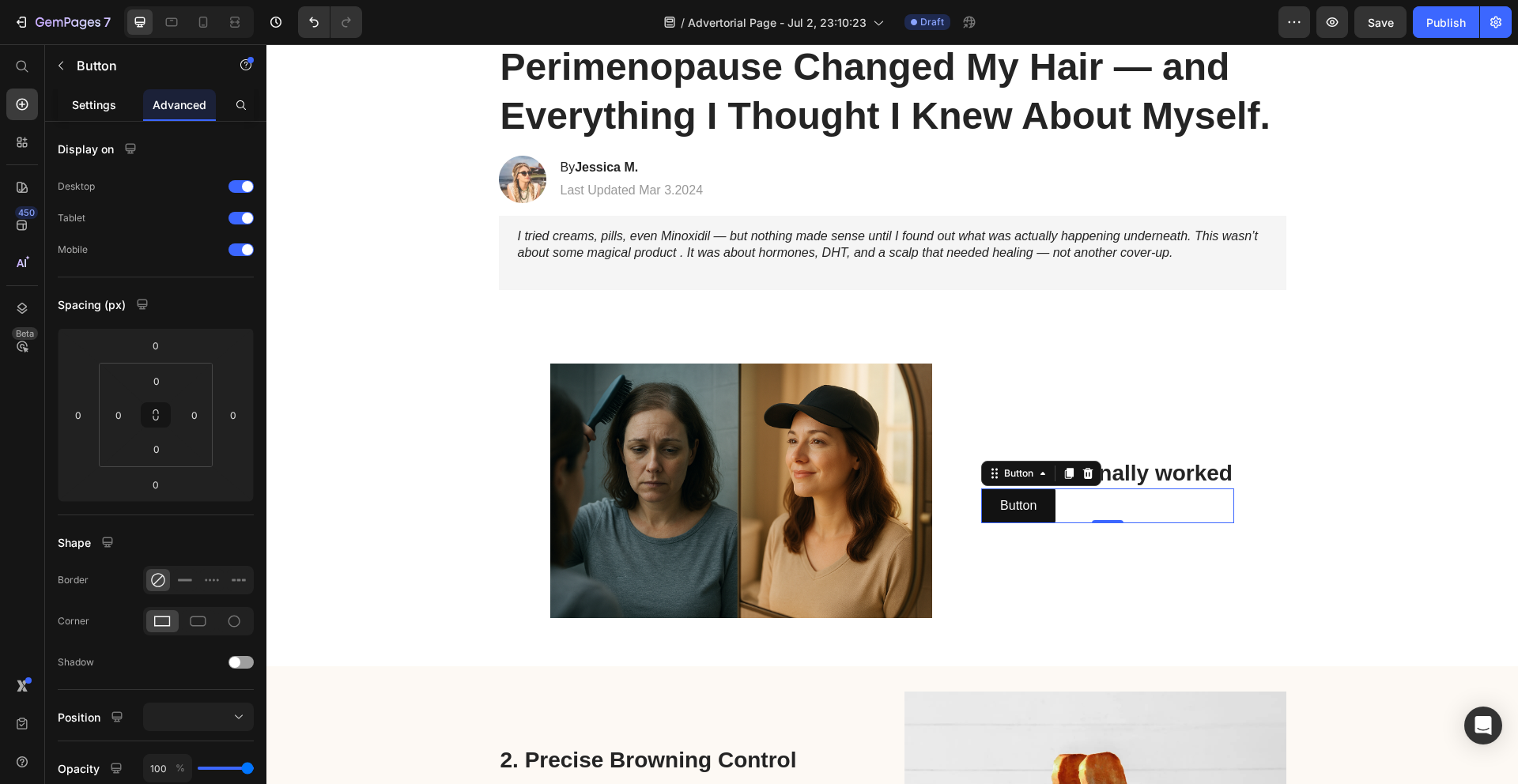 click on "Settings" 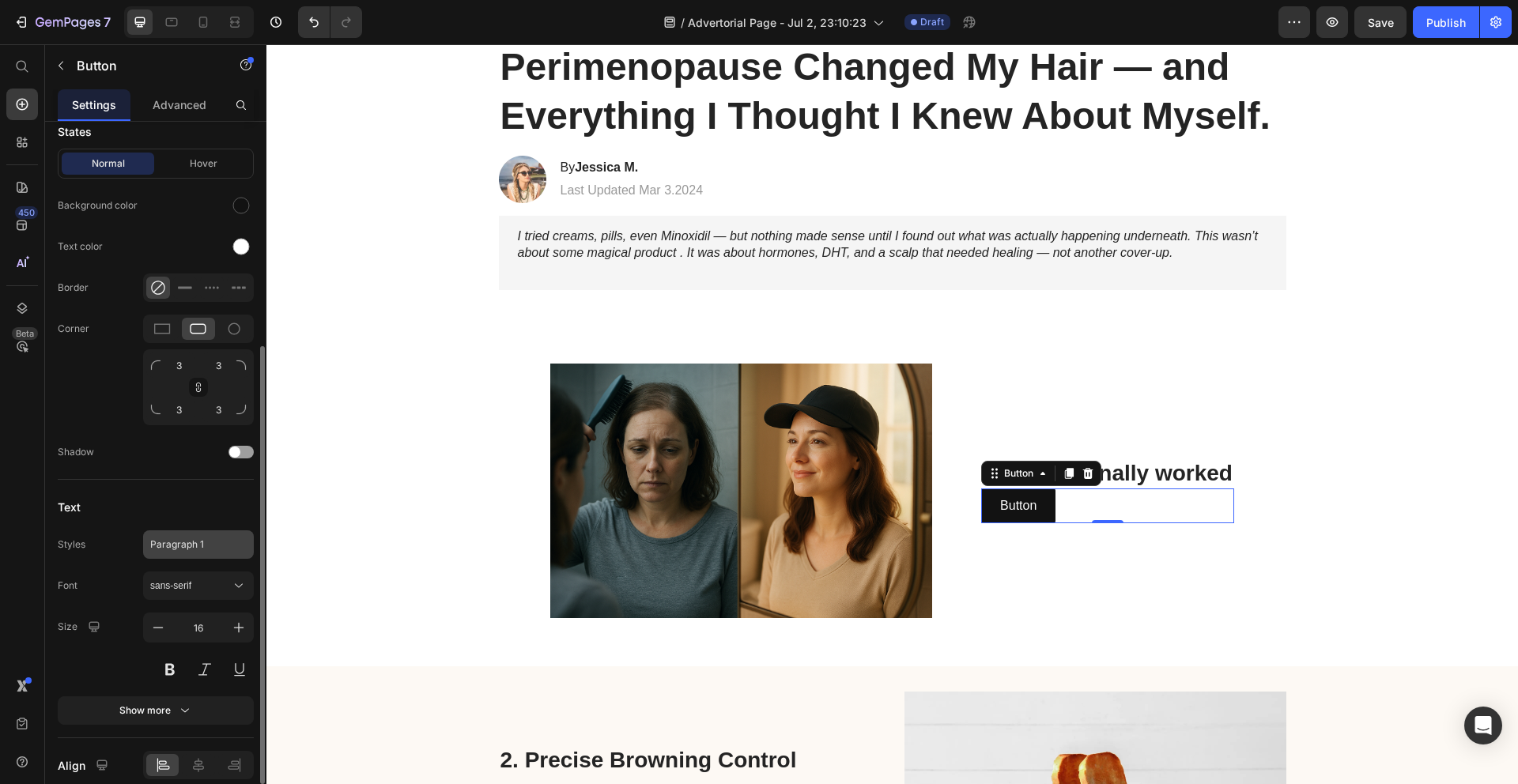 scroll, scrollTop: 0, scrollLeft: 0, axis: both 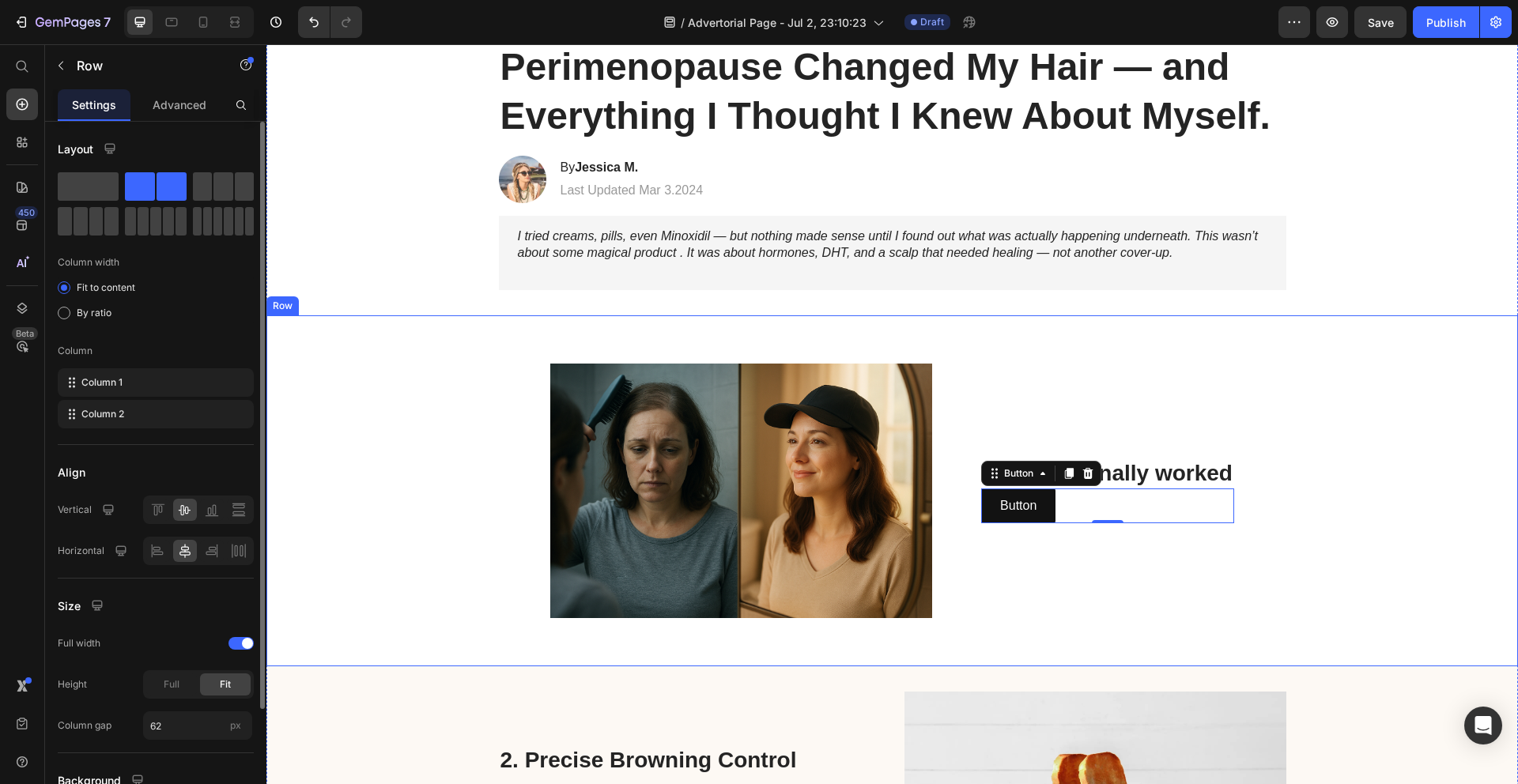 click on "Image See what finally worked Heading Button Button   0 Row" at bounding box center [892, 491] 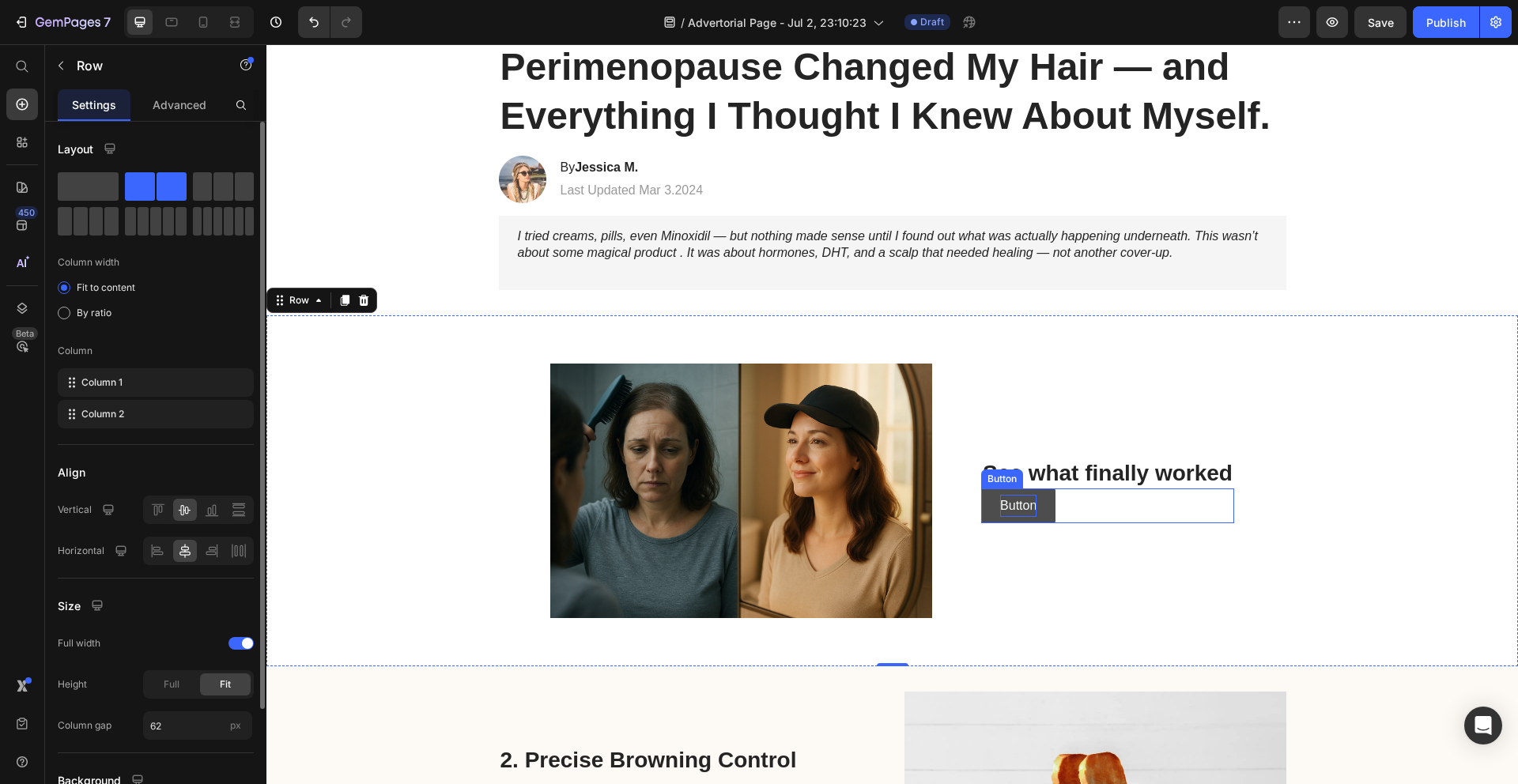 click on "Button" at bounding box center [1018, 506] 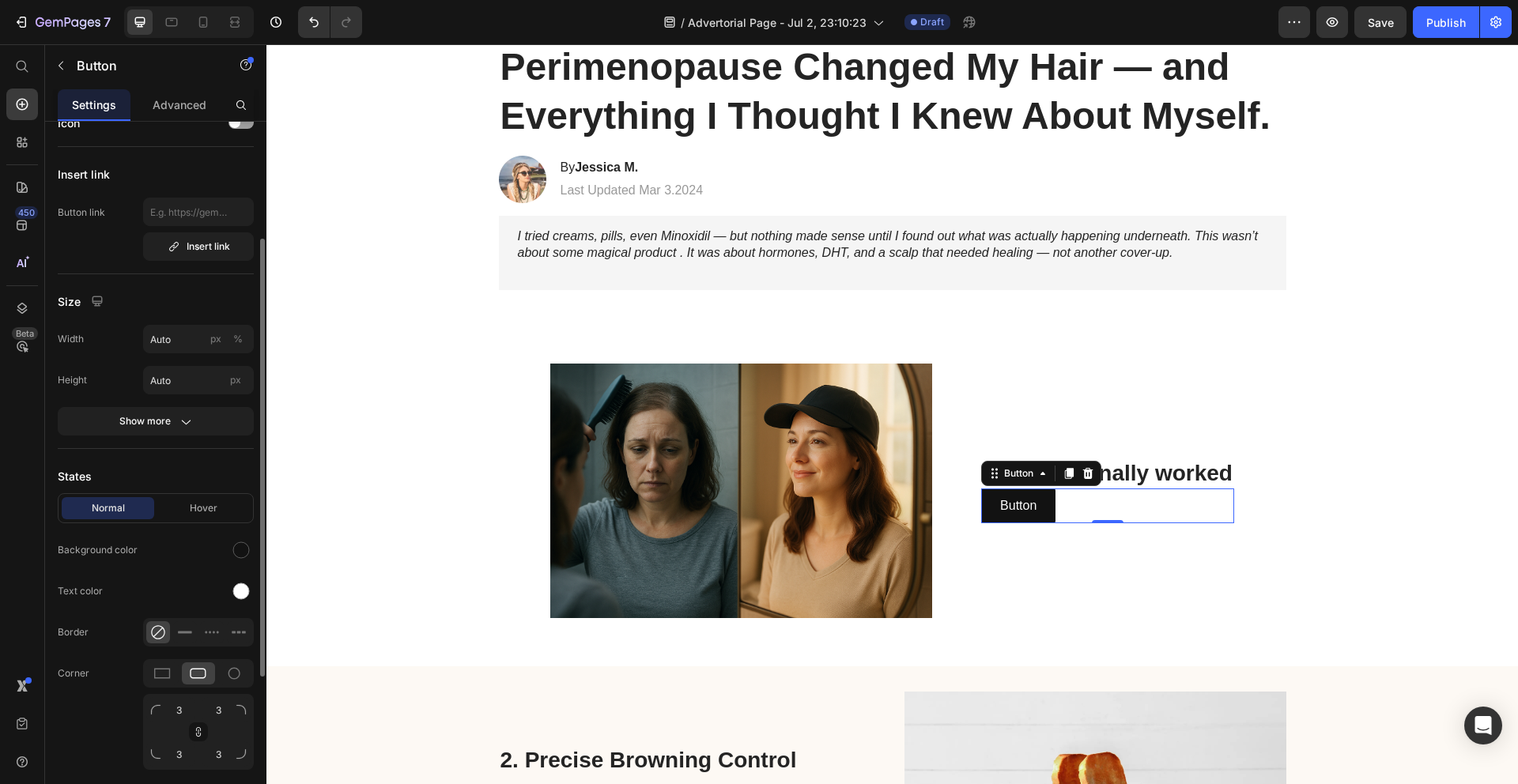 scroll, scrollTop: 89, scrollLeft: 0, axis: vertical 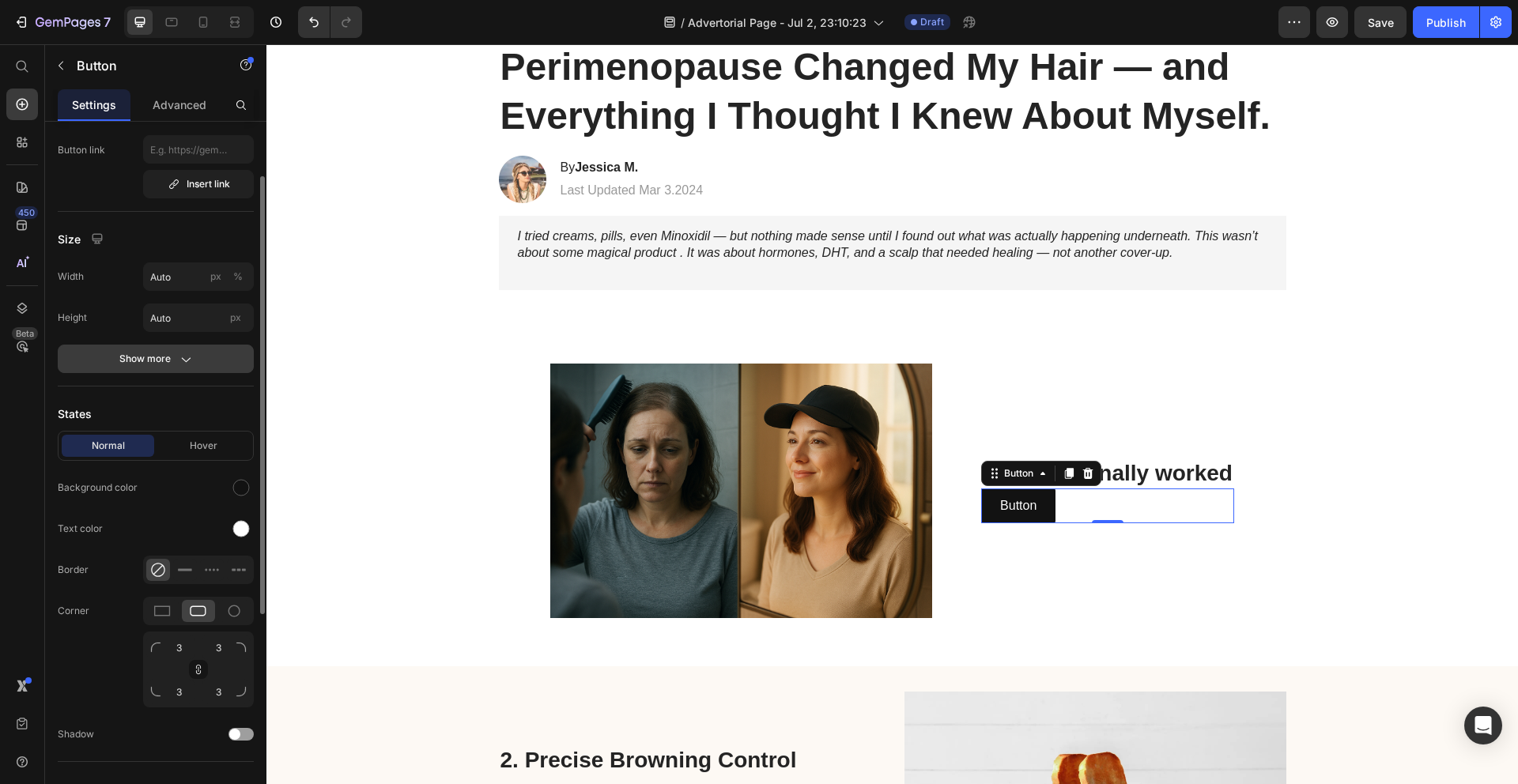 click on "Show more" 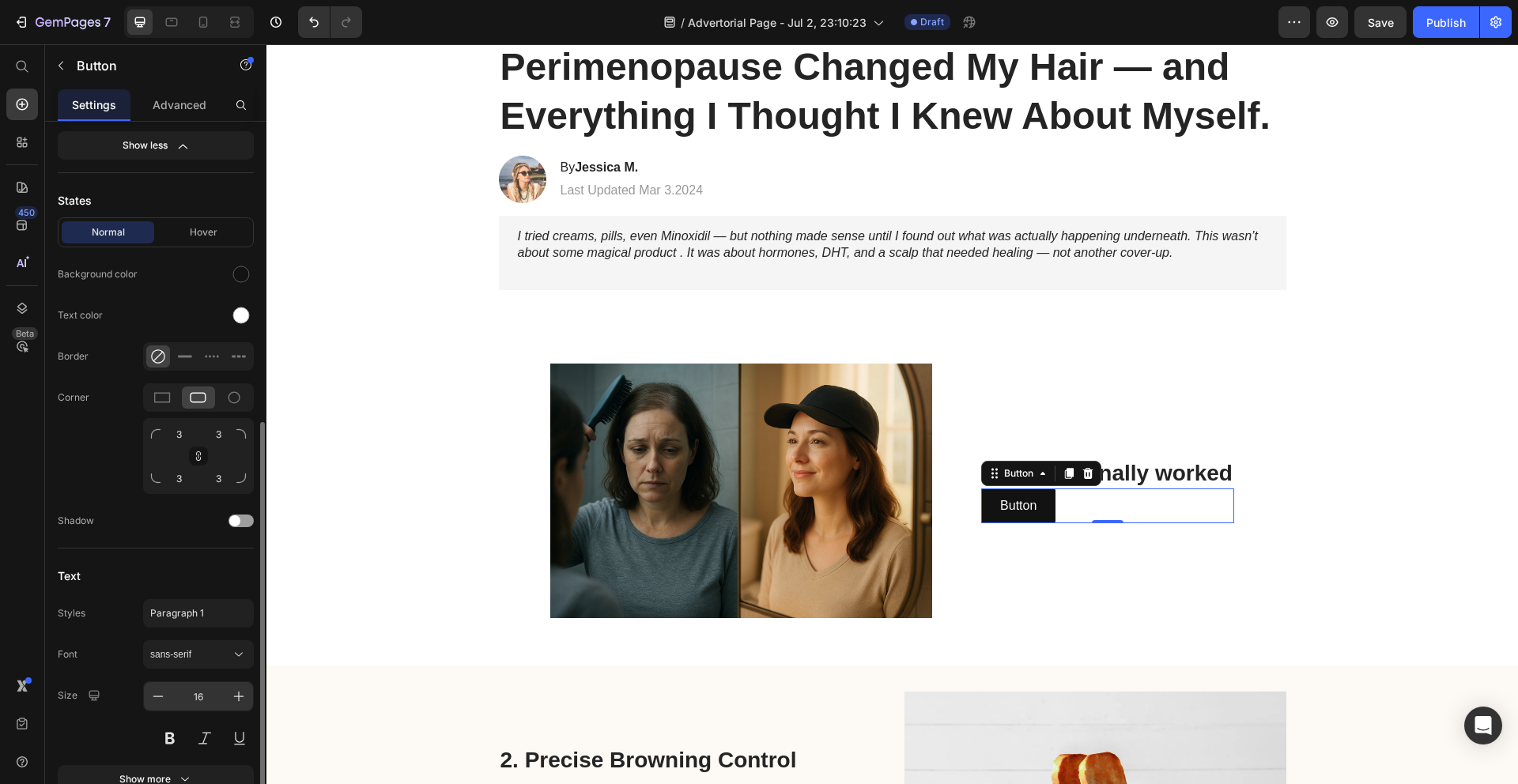 scroll, scrollTop: 593, scrollLeft: 0, axis: vertical 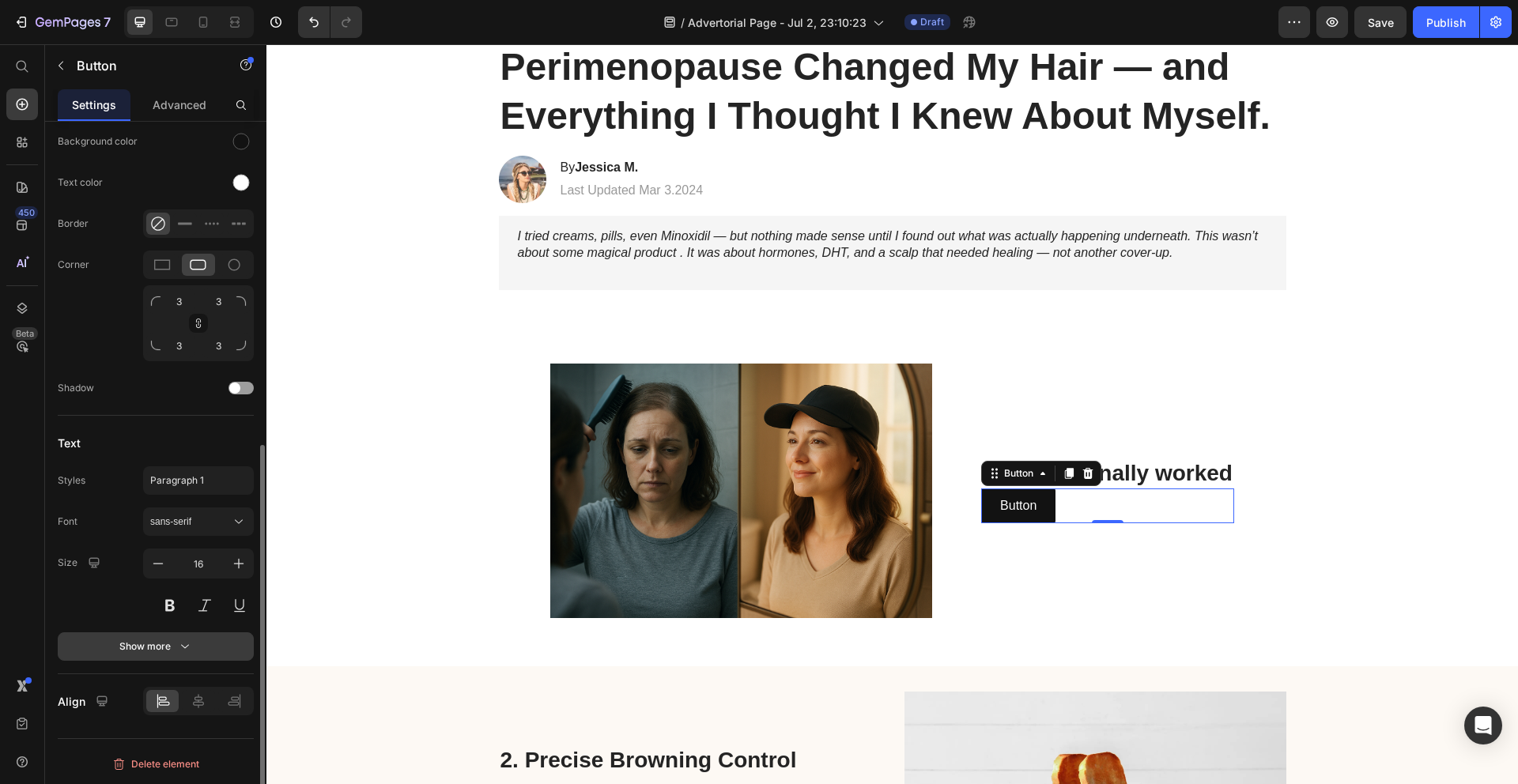 click on "Show more" at bounding box center [156, 646] 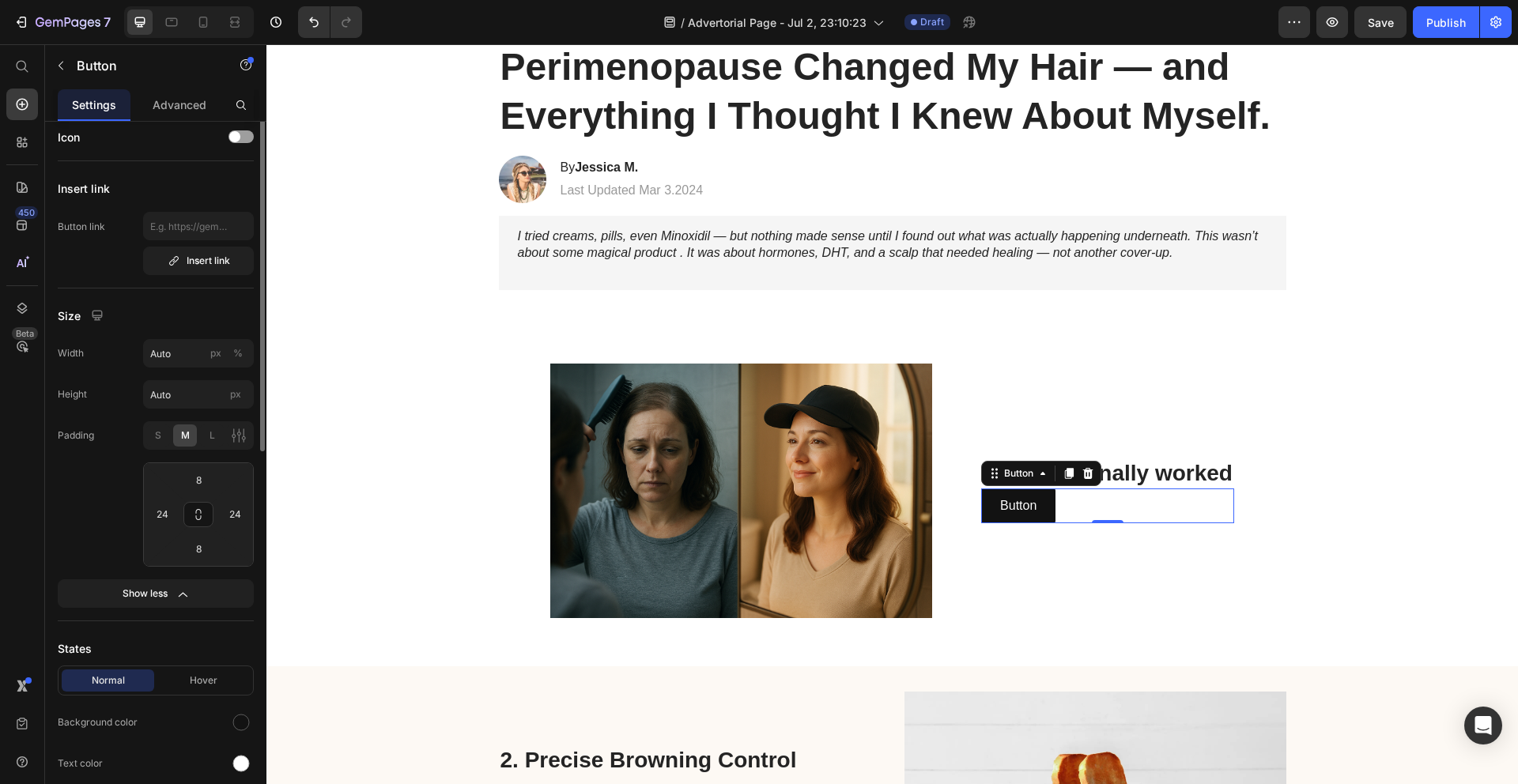 scroll, scrollTop: 0, scrollLeft: 0, axis: both 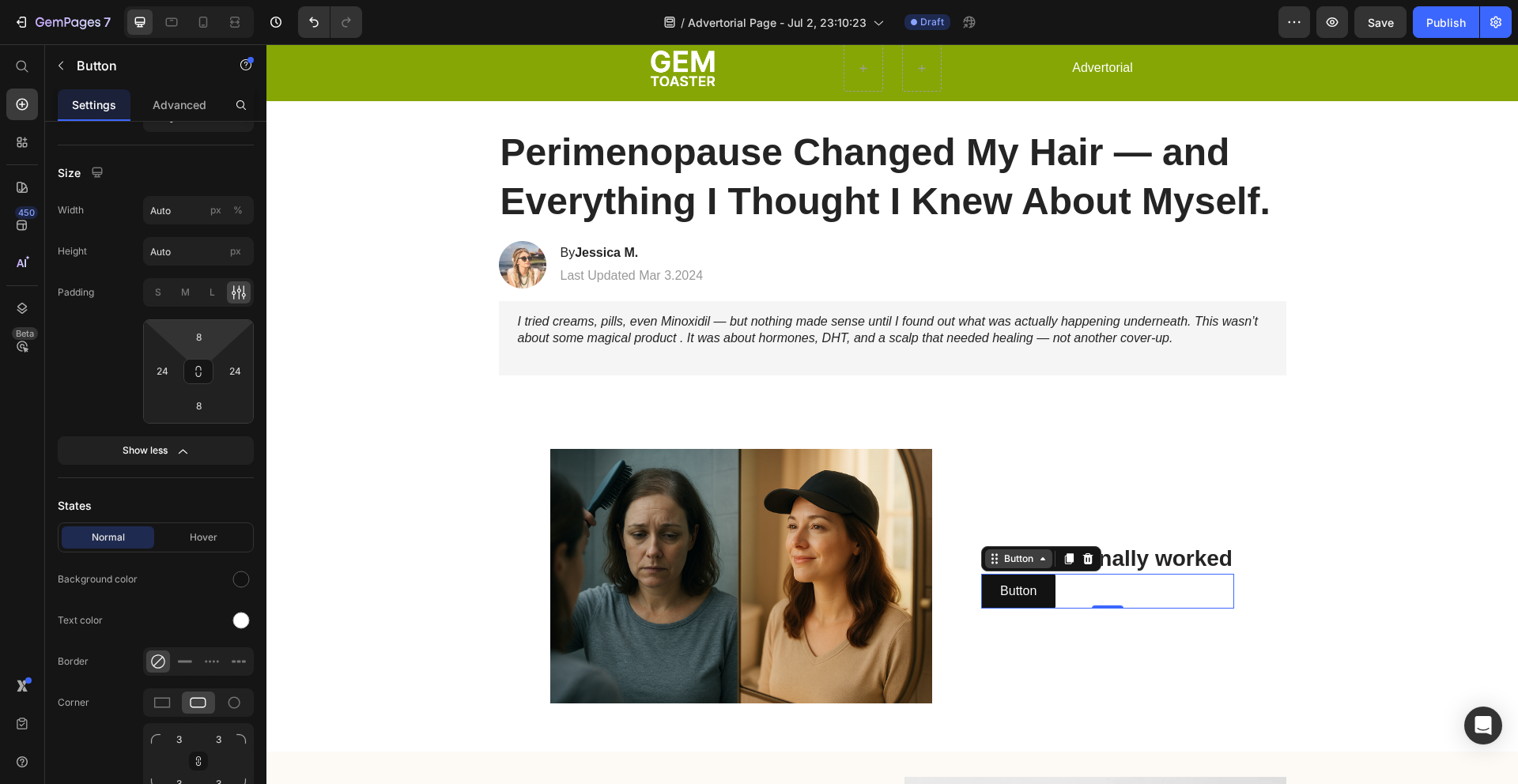 click on "Button" at bounding box center (1018, 559) 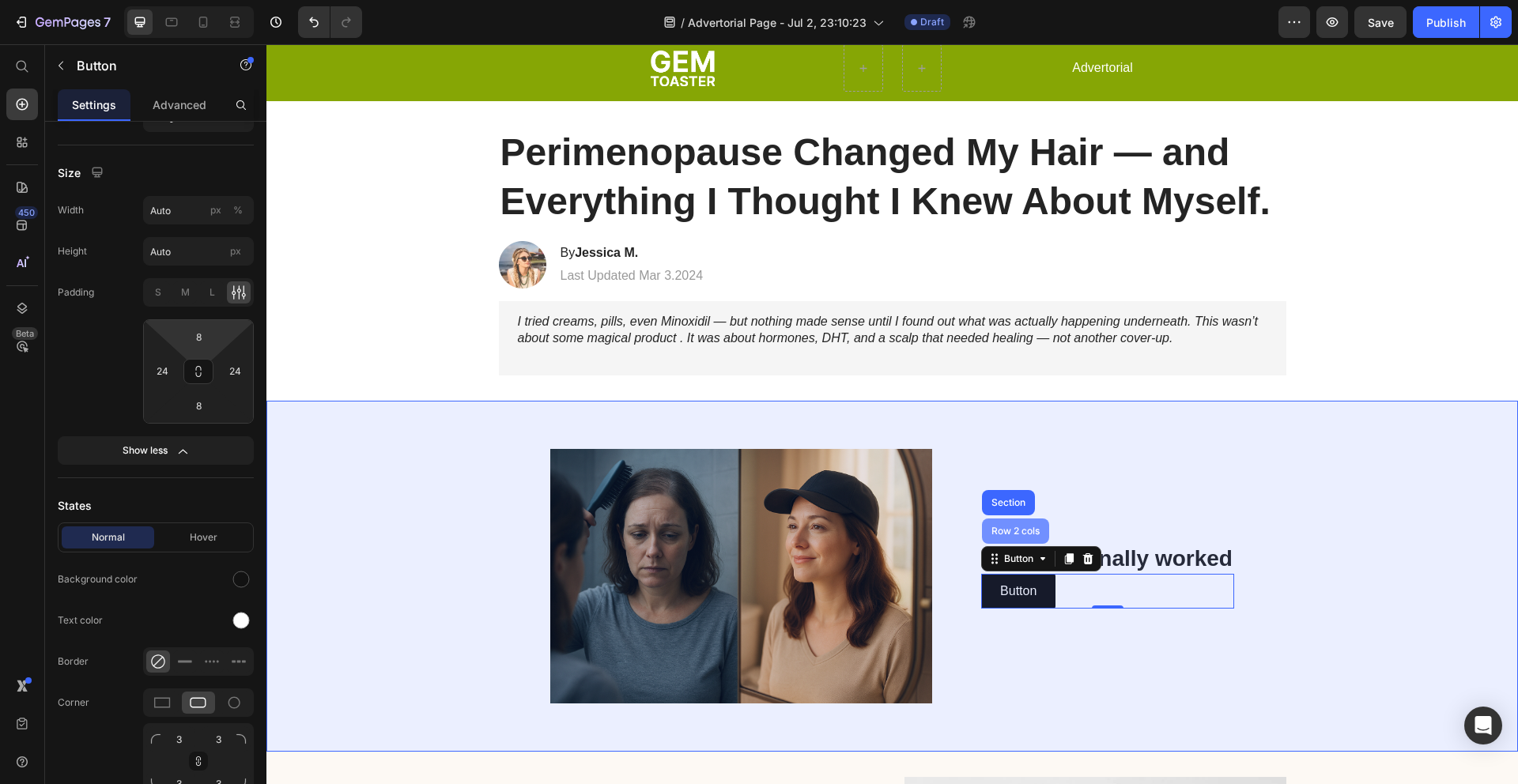 click on "Row 2 cols" at bounding box center (1015, 531) 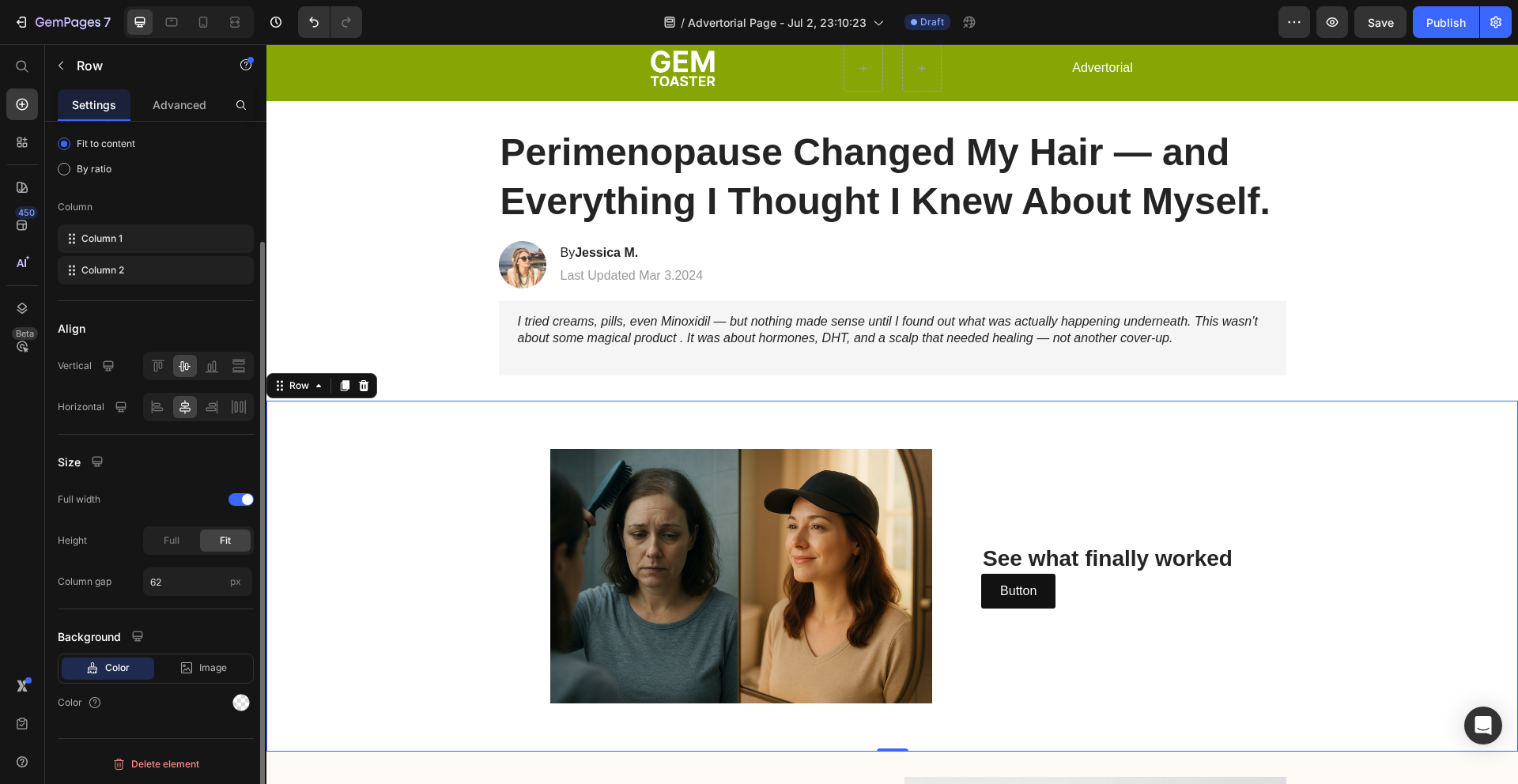 scroll, scrollTop: 0, scrollLeft: 0, axis: both 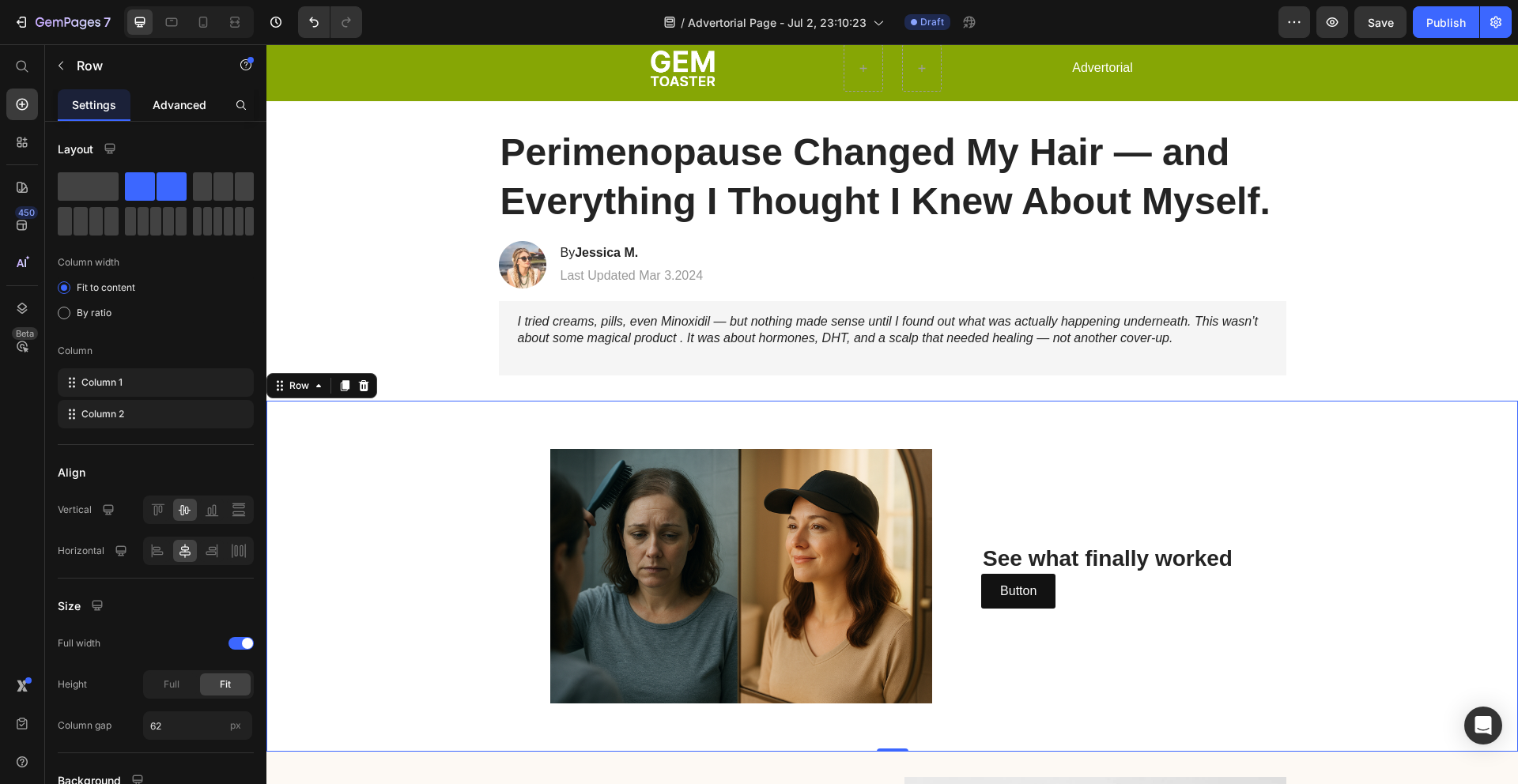 click on "Advanced" 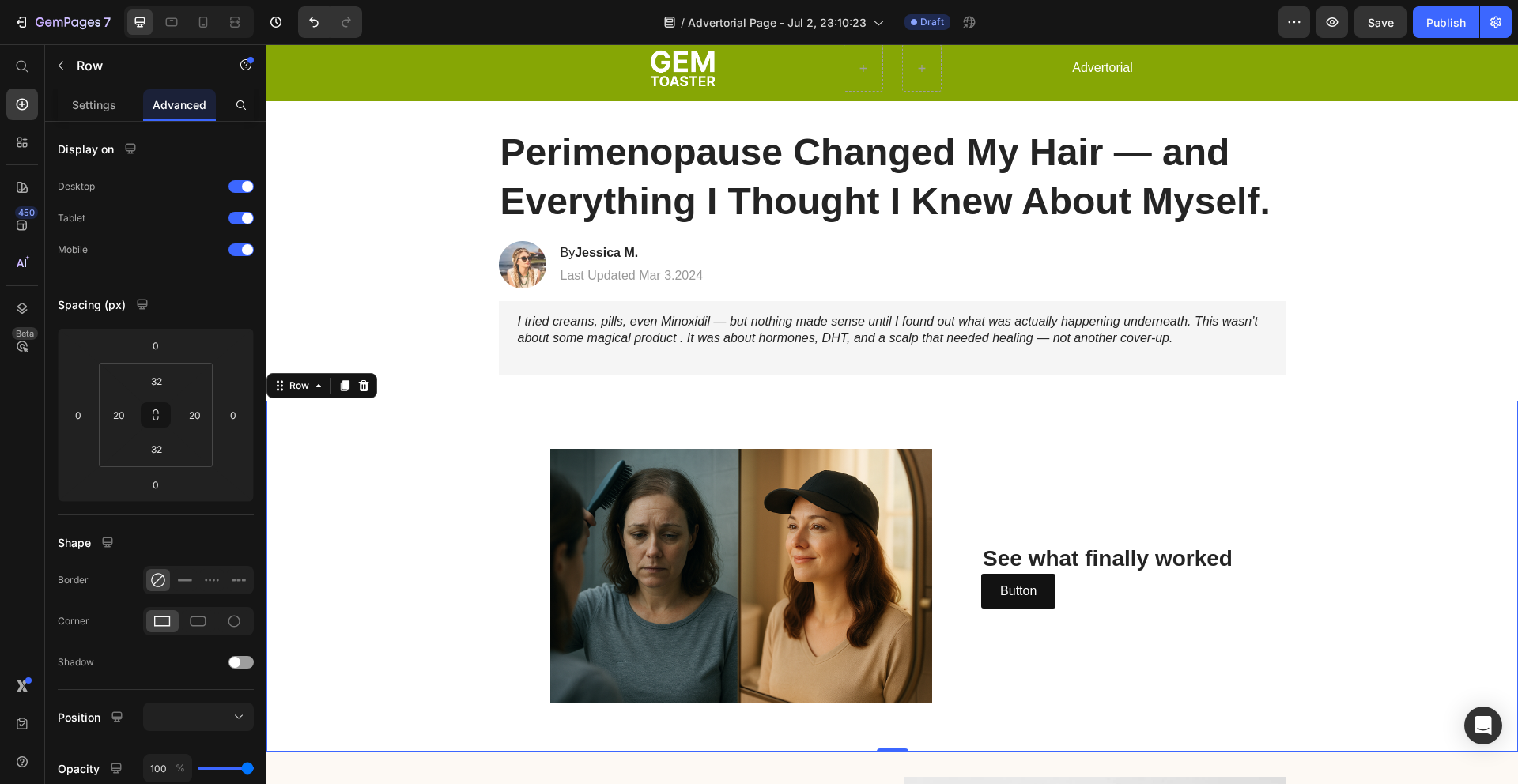 click on "See what finally worked Heading Button Button" at bounding box center (1108, 576) 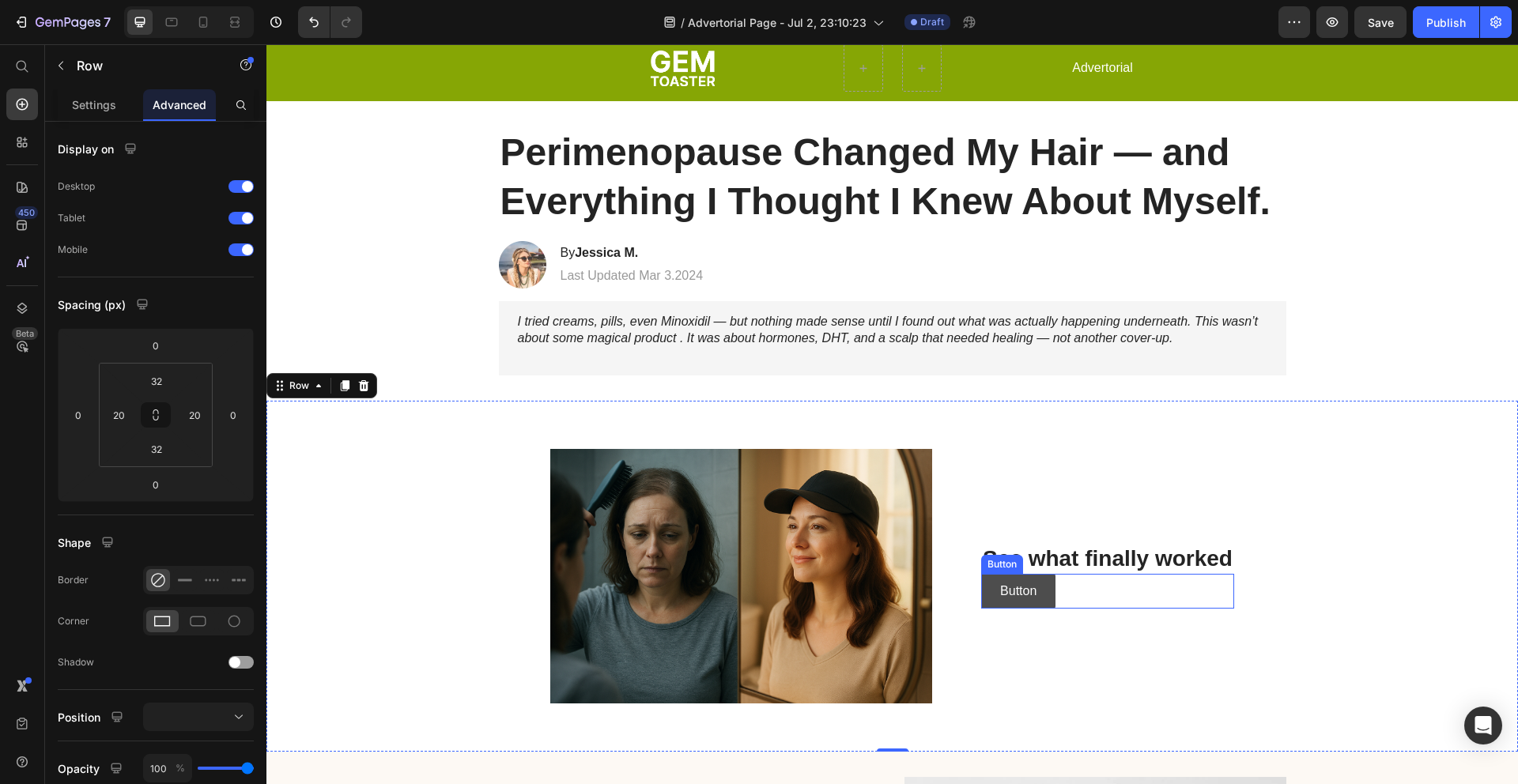 click on "Button" at bounding box center (1018, 591) 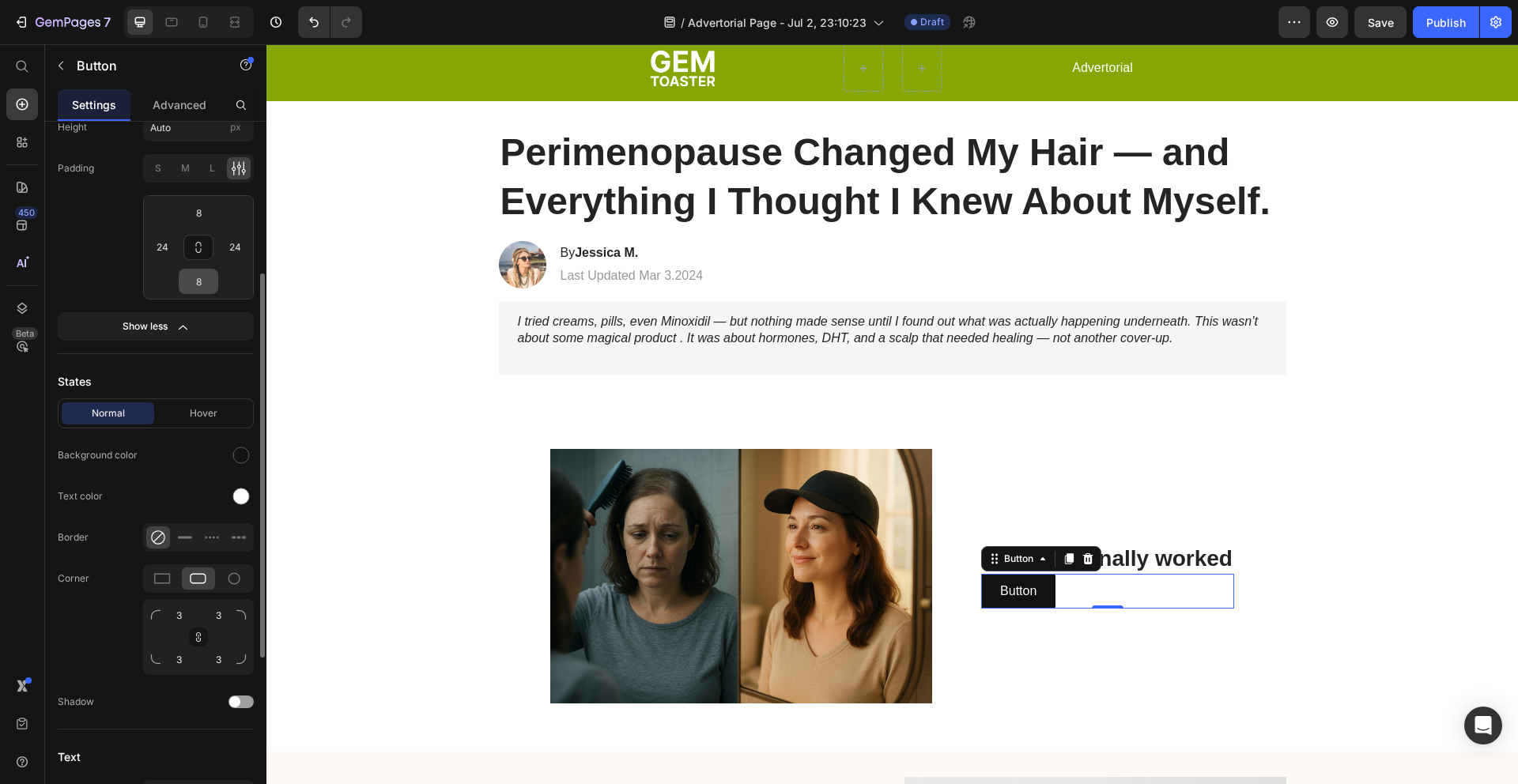 scroll, scrollTop: 282, scrollLeft: 0, axis: vertical 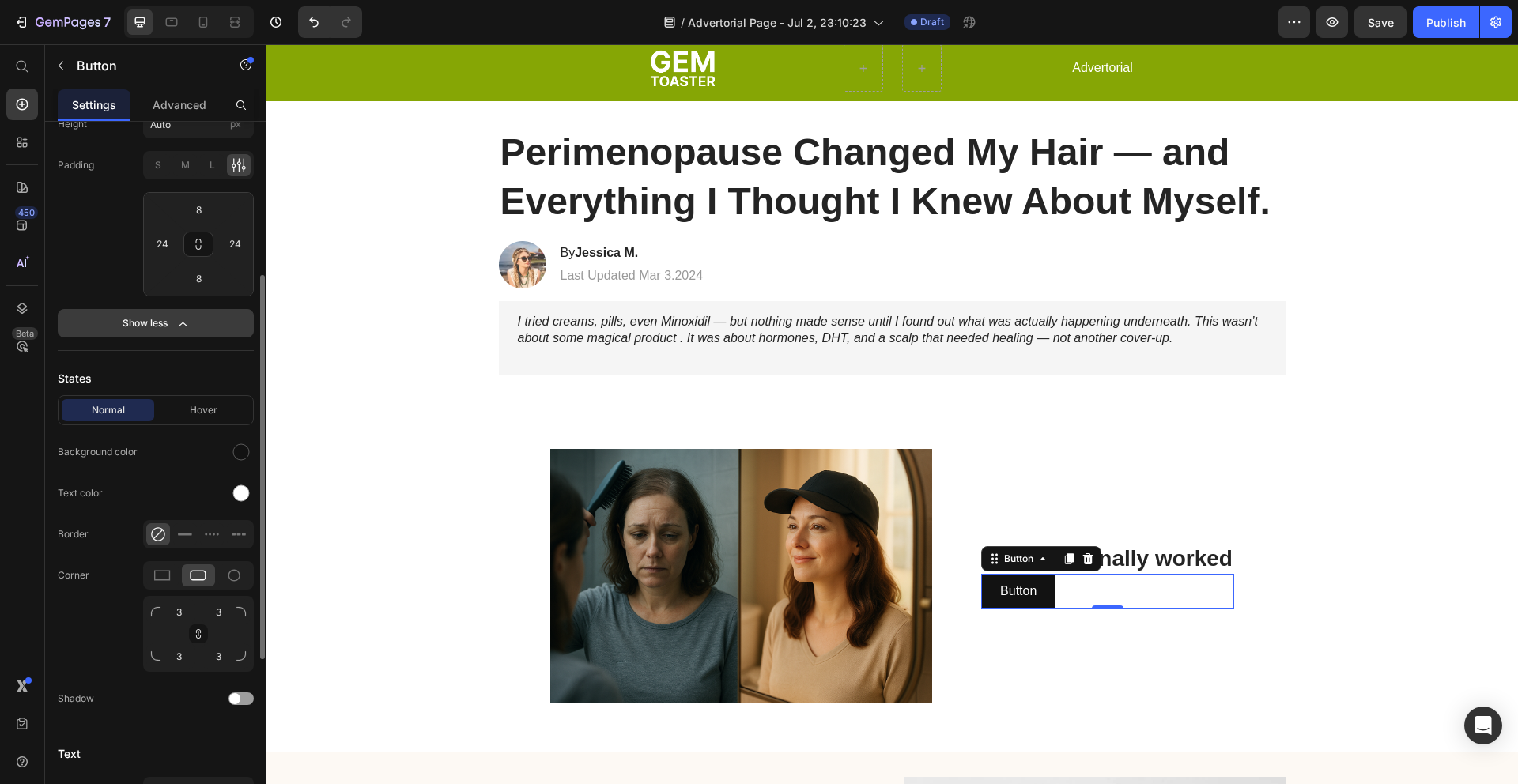 click 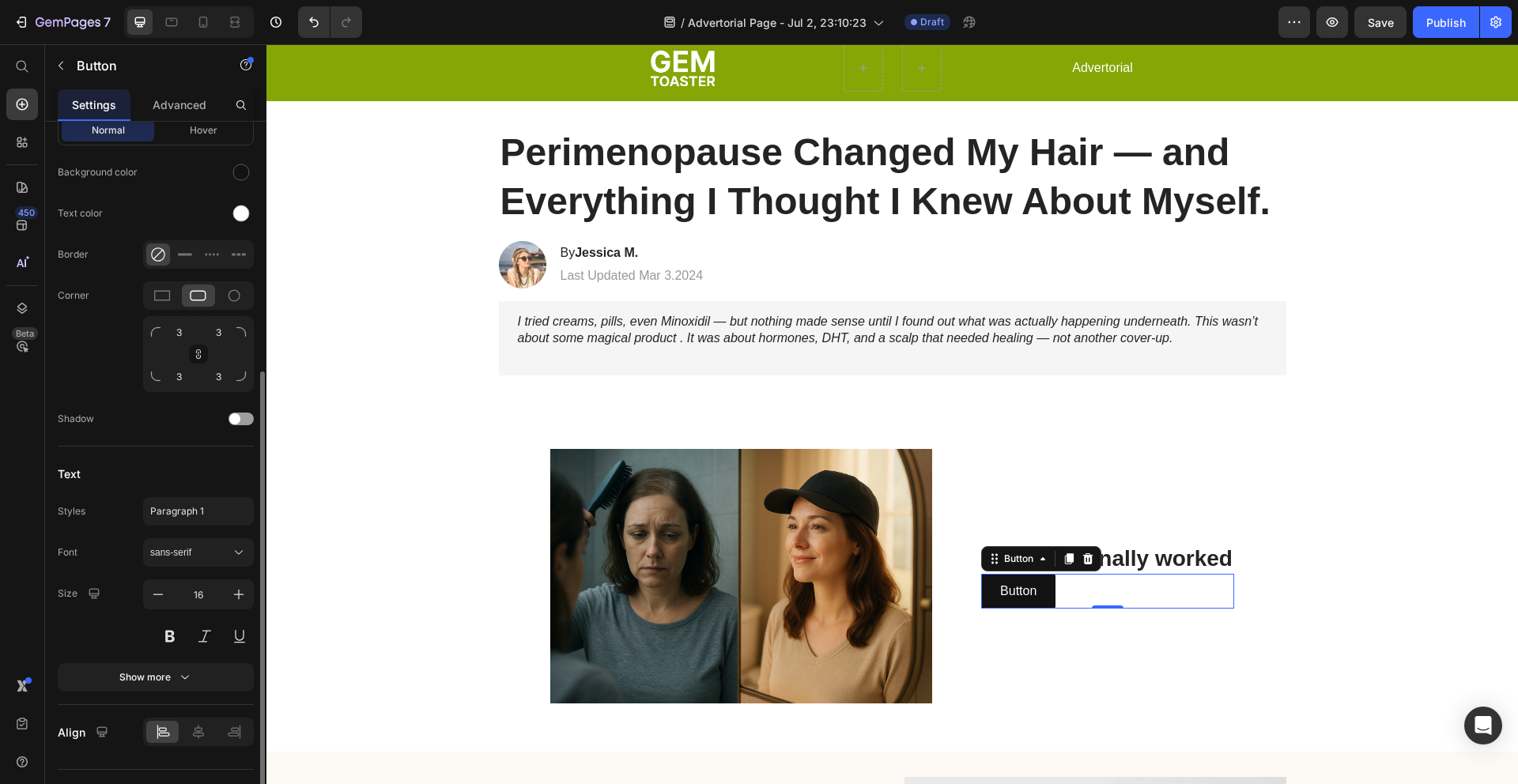 scroll, scrollTop: 435, scrollLeft: 0, axis: vertical 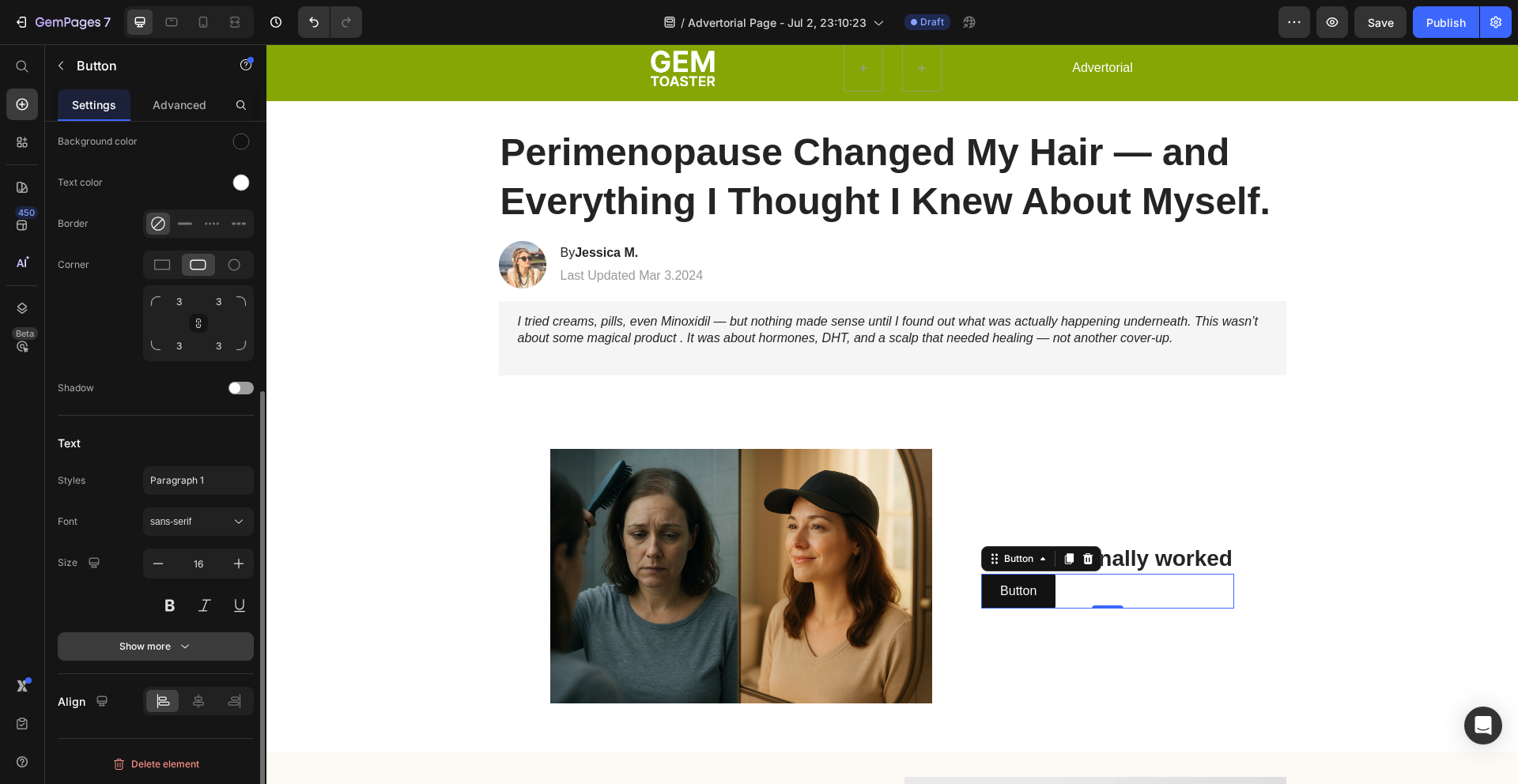 click on "Show more" at bounding box center (156, 646) 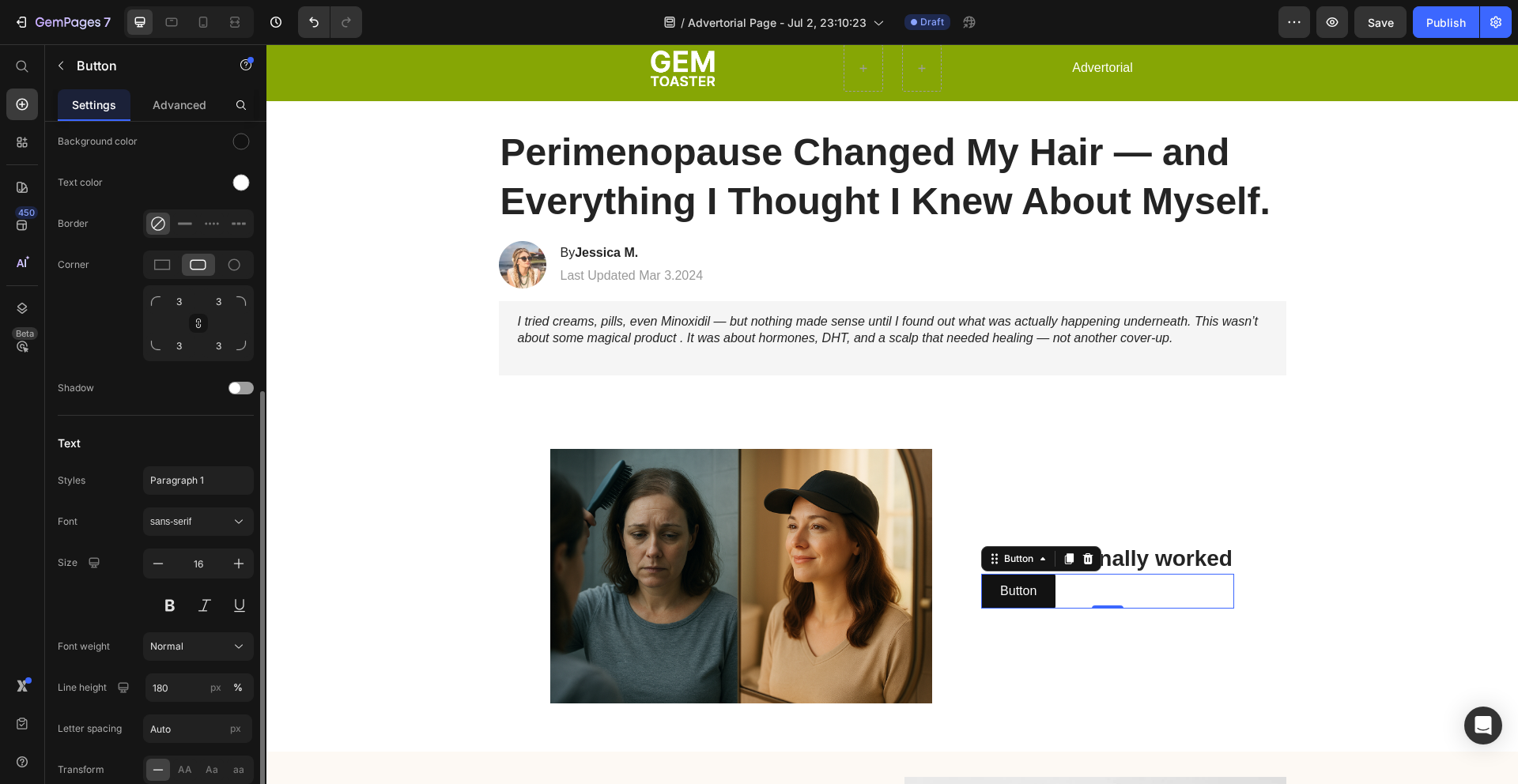 scroll, scrollTop: 599, scrollLeft: 0, axis: vertical 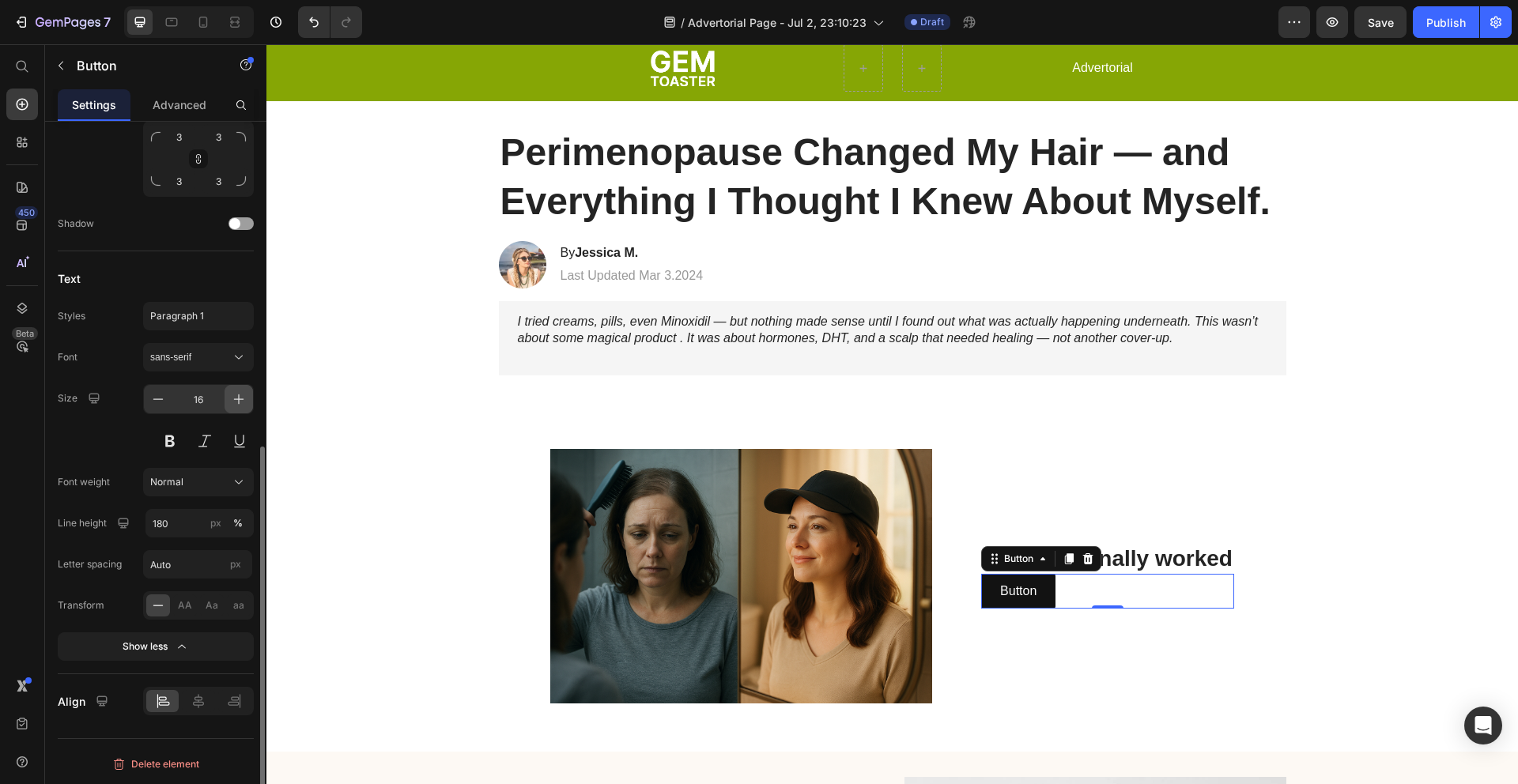 click 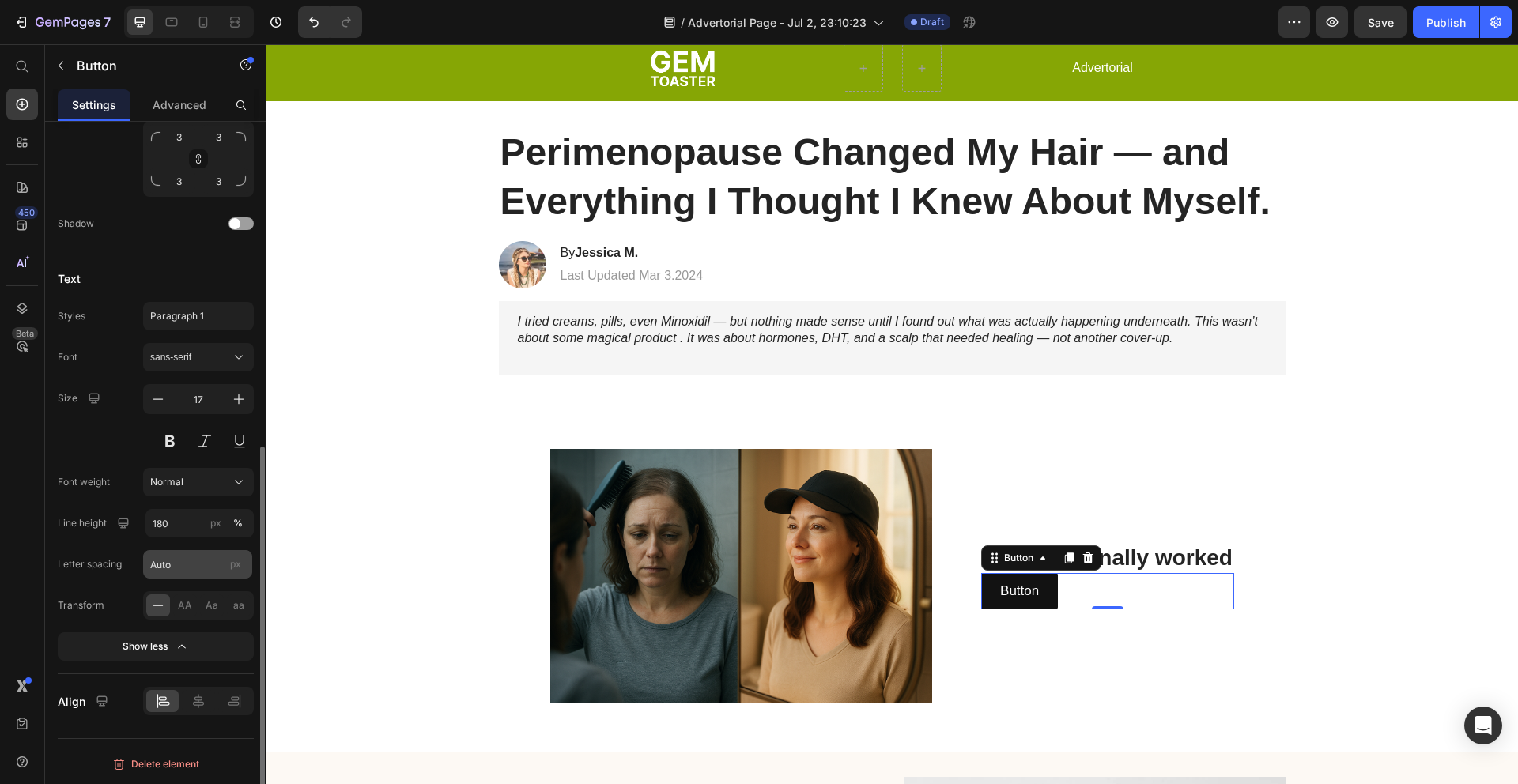 scroll, scrollTop: 117, scrollLeft: 0, axis: vertical 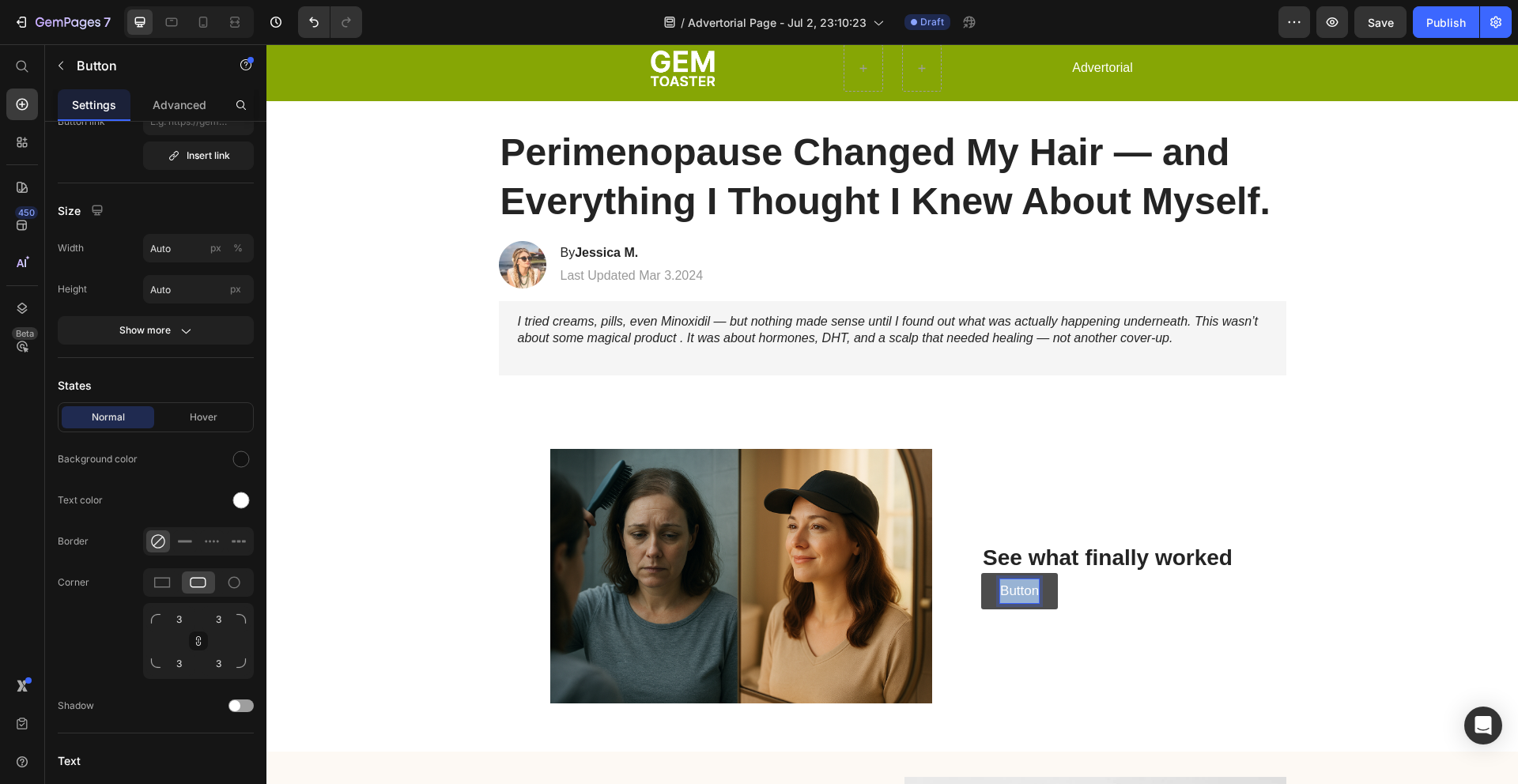 click on "Button" at bounding box center (1019, 591) 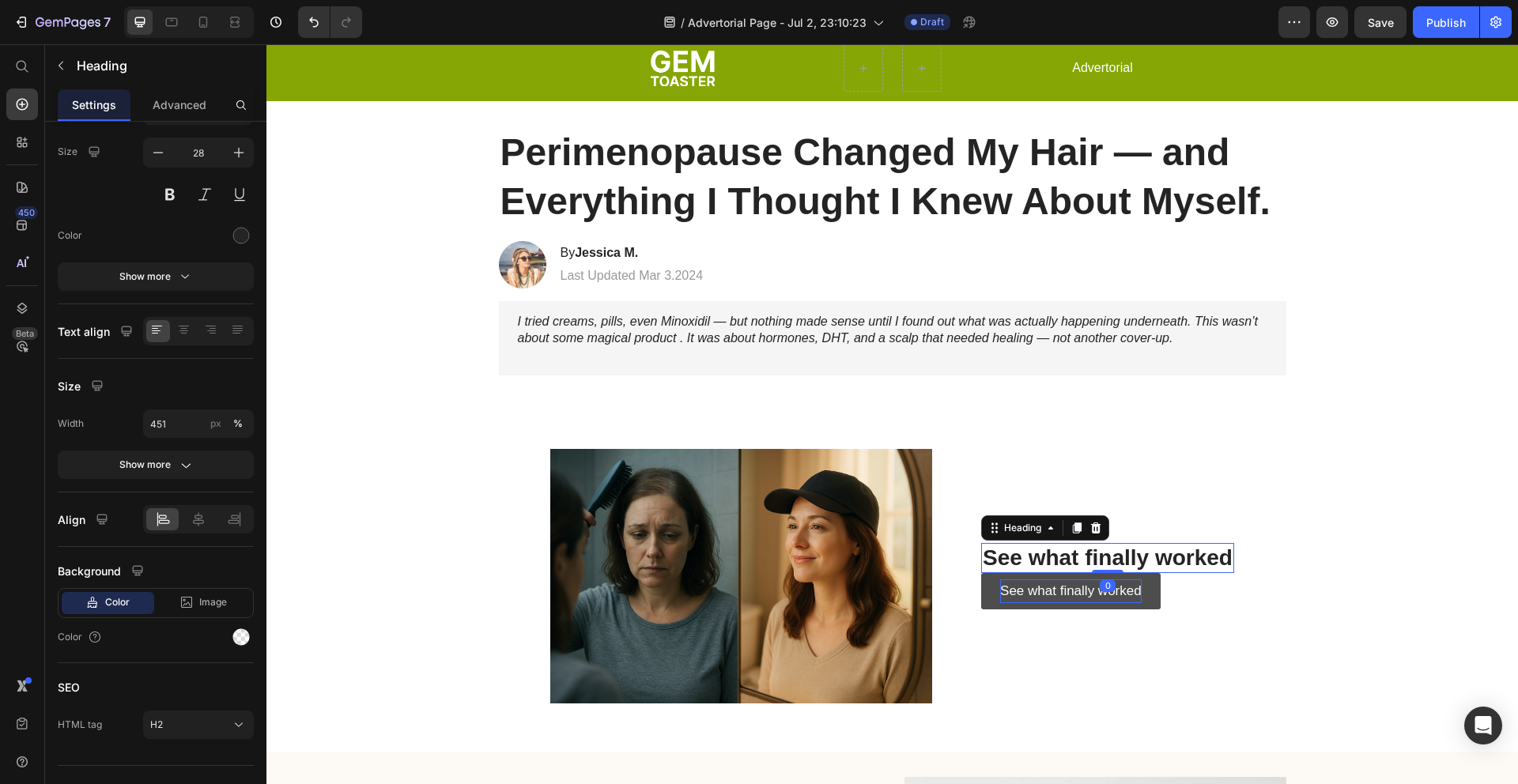 click on "See what finally worked" at bounding box center (1108, 558) 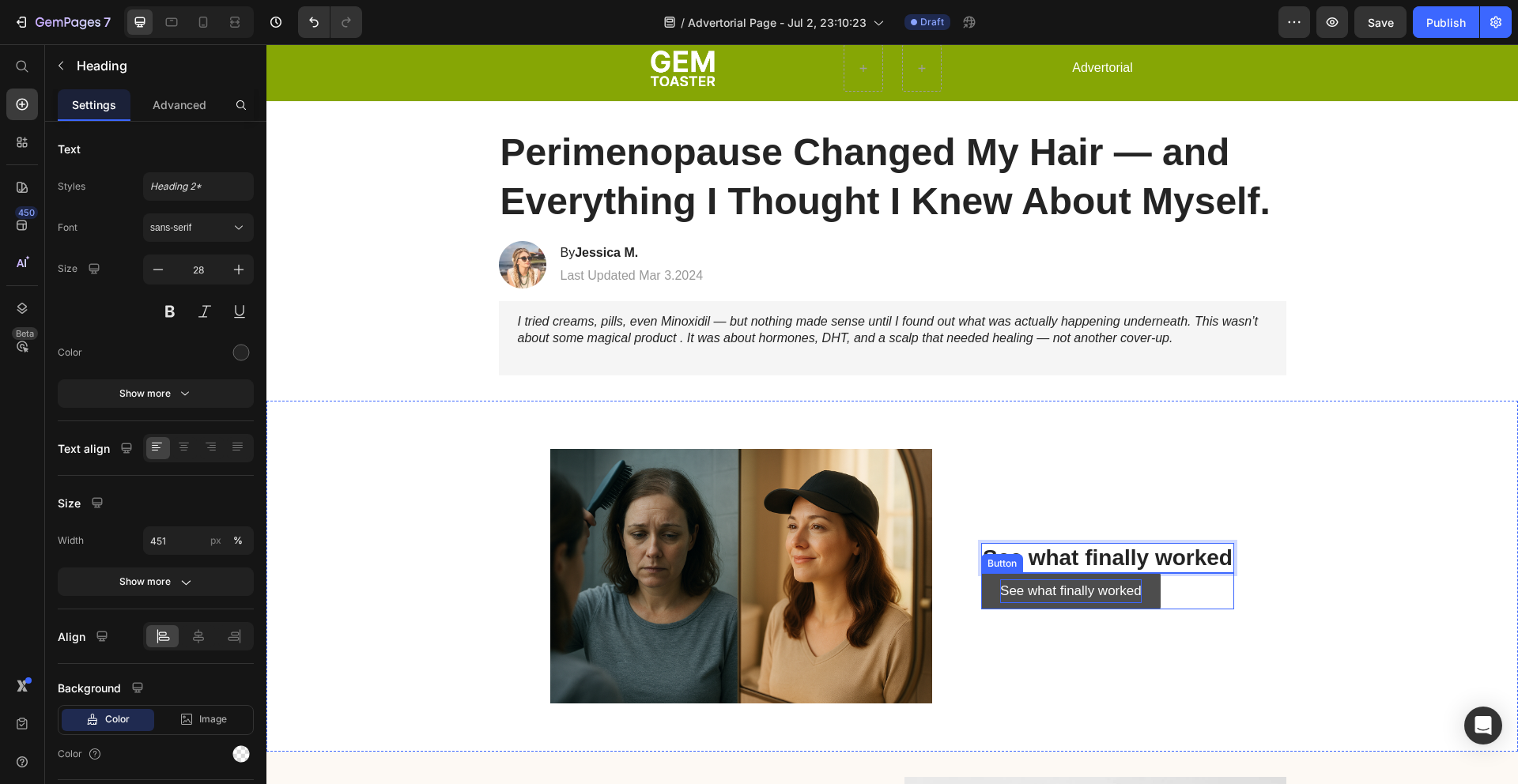 click on "See what finally worked" at bounding box center [1071, 591] 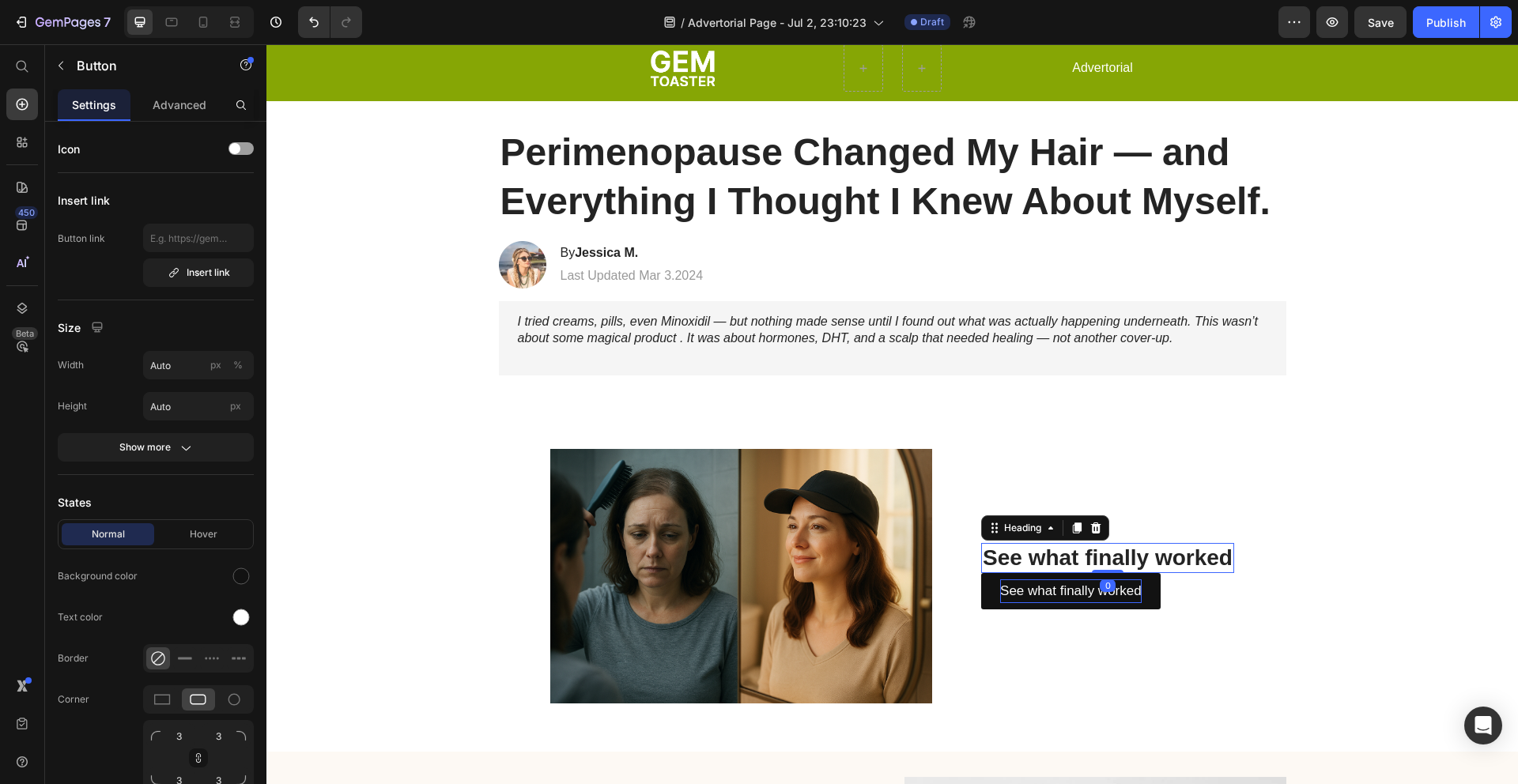 click on "See what finally worked" at bounding box center (1108, 558) 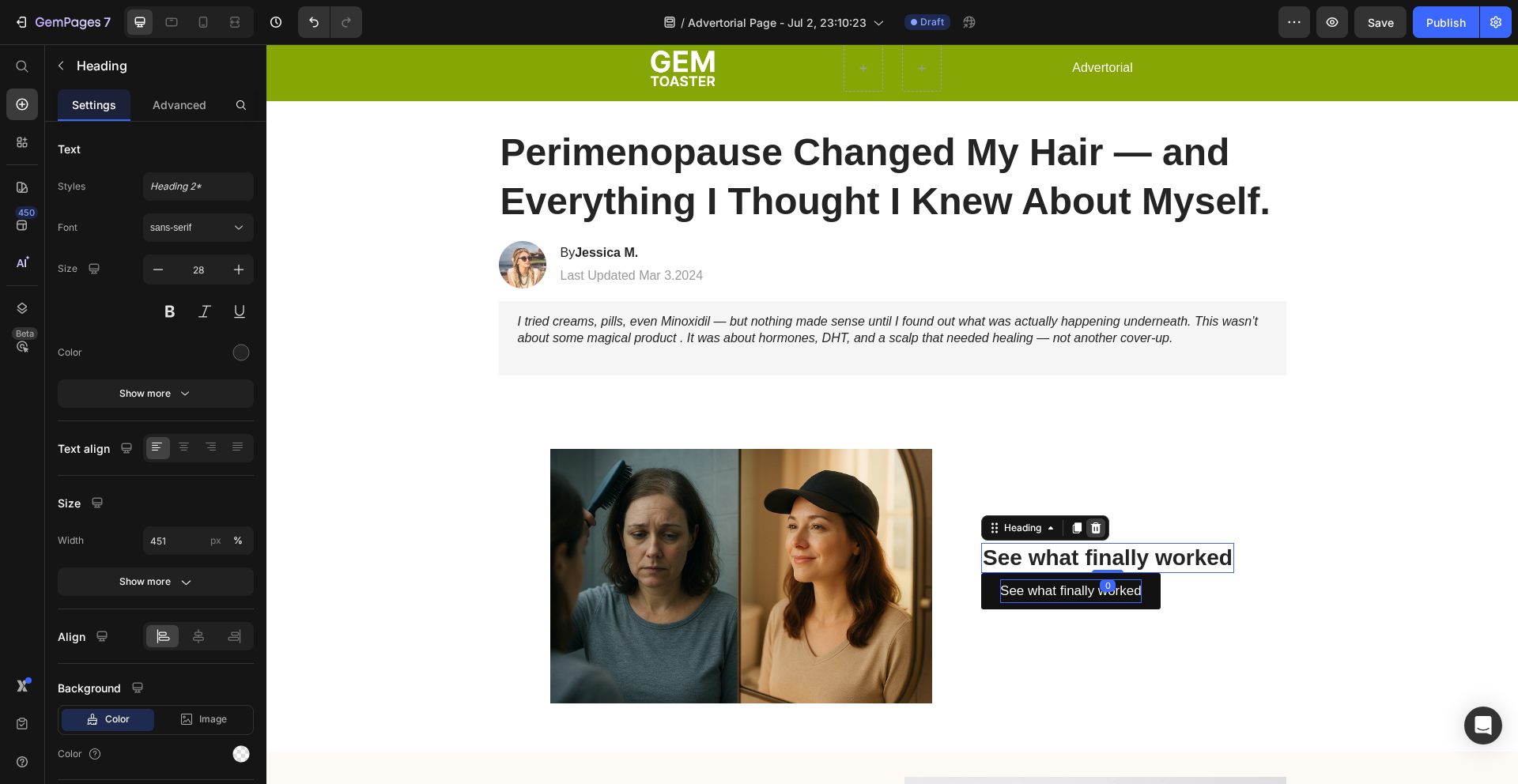 click 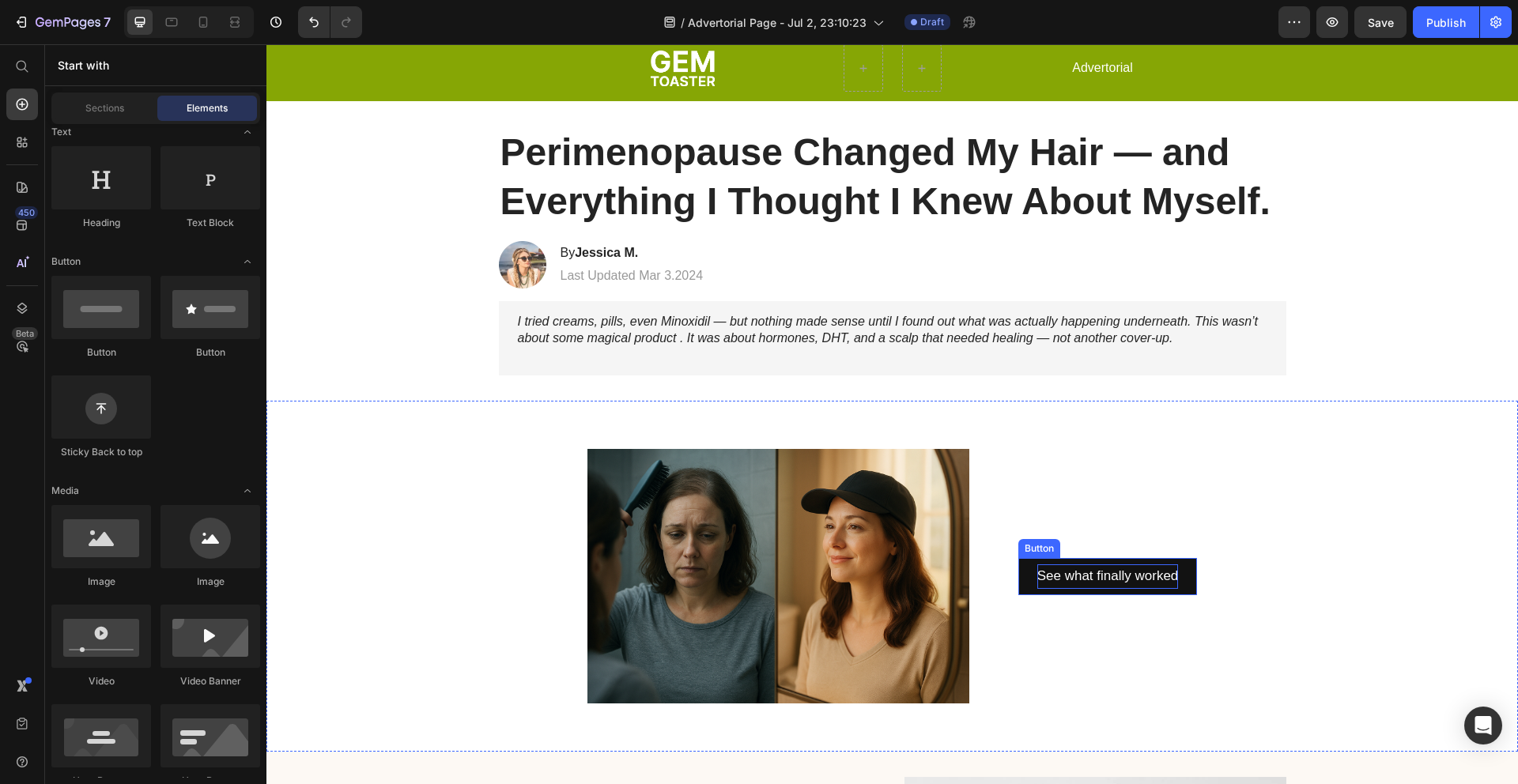 click on "See what finally worked" at bounding box center [1108, 576] 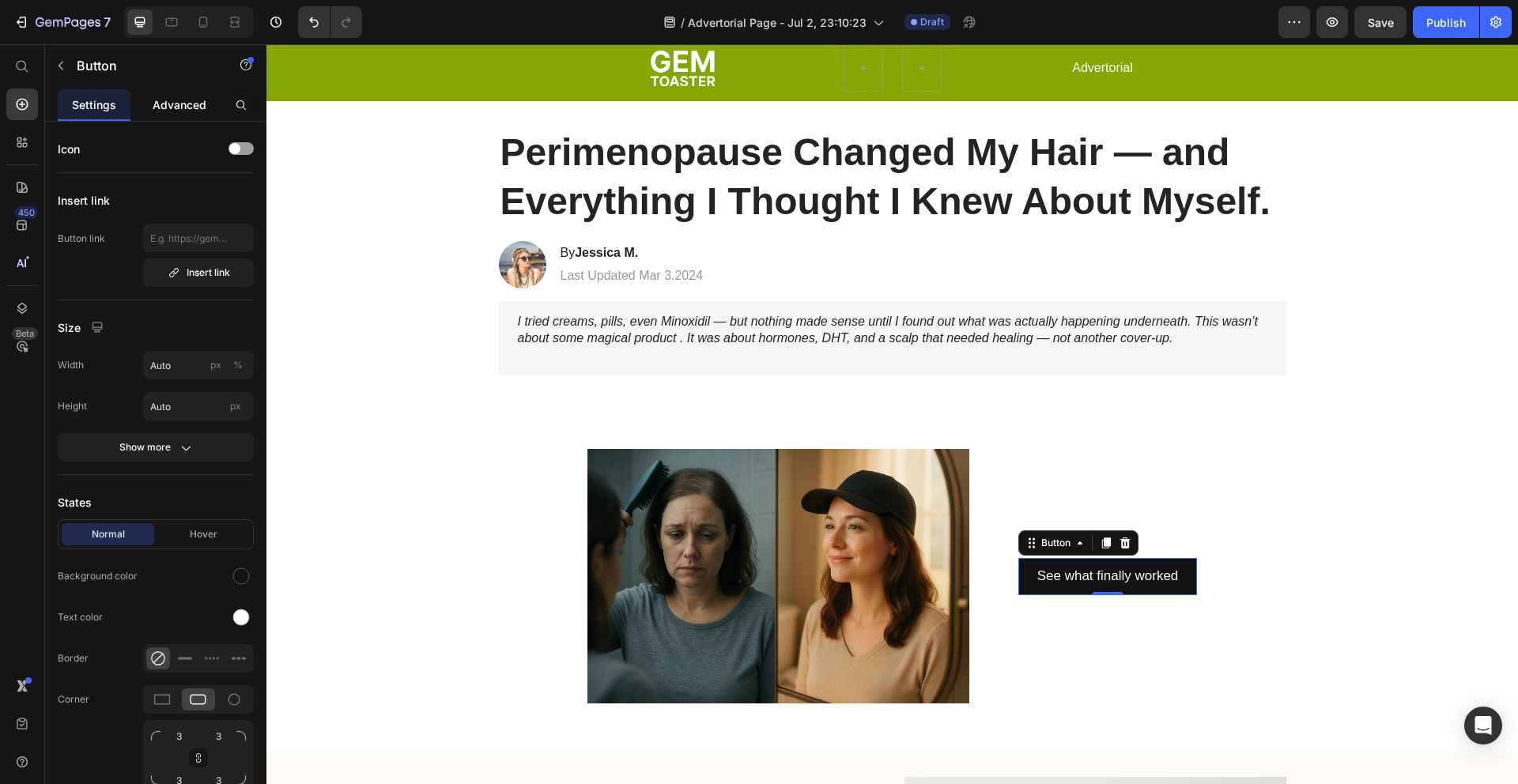 click on "Advanced" 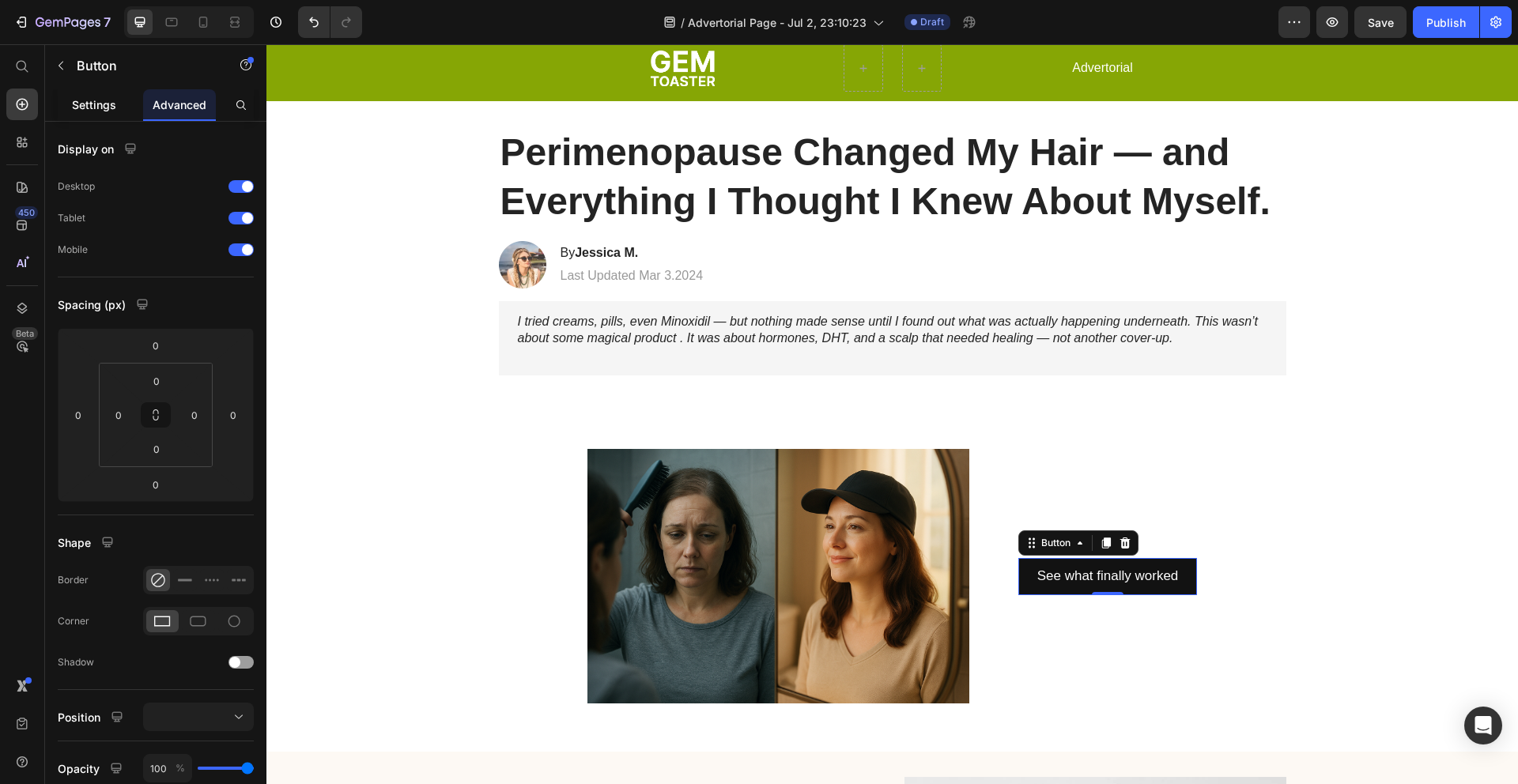 click on "Settings" at bounding box center (94, 104) 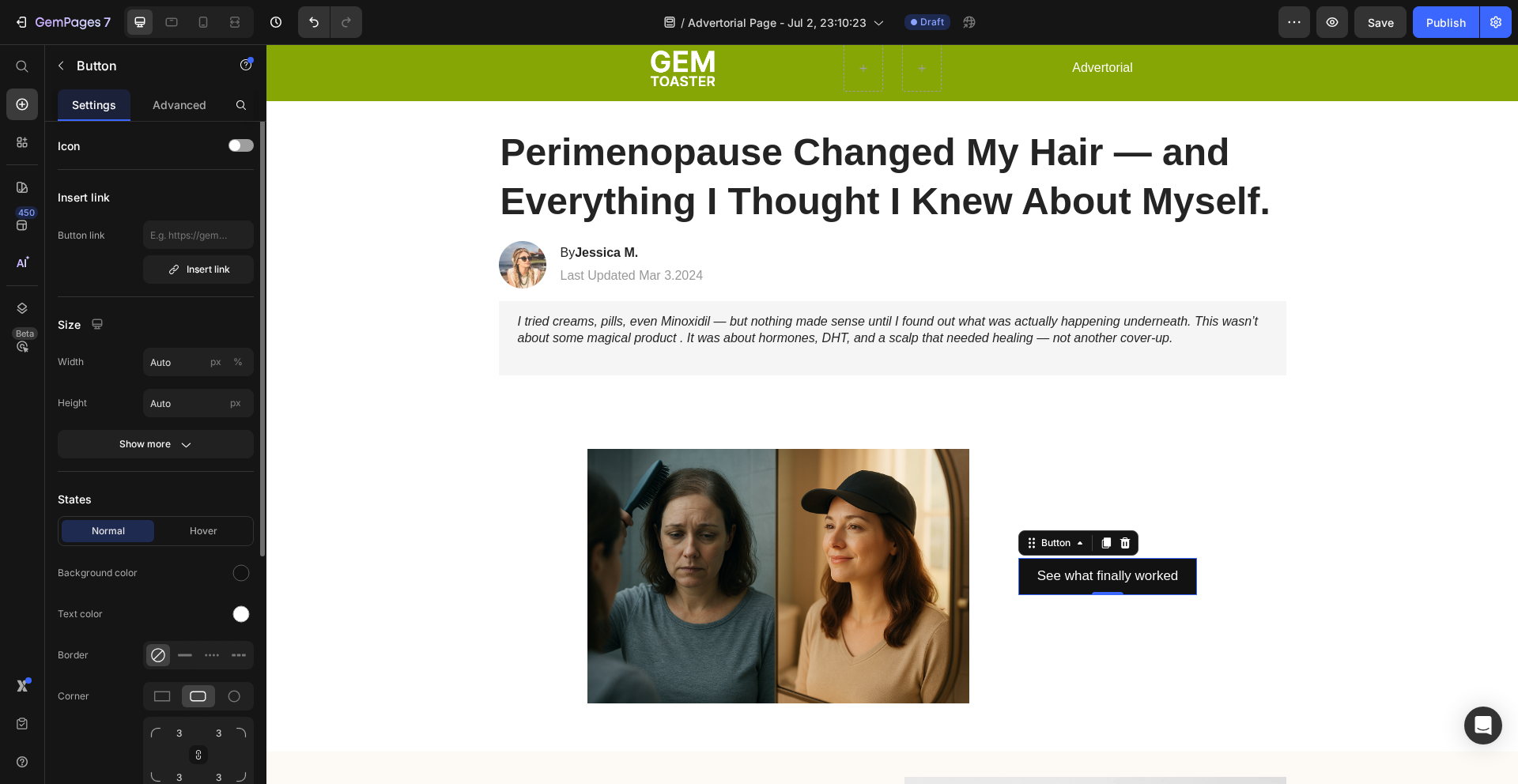 scroll, scrollTop: 0, scrollLeft: 0, axis: both 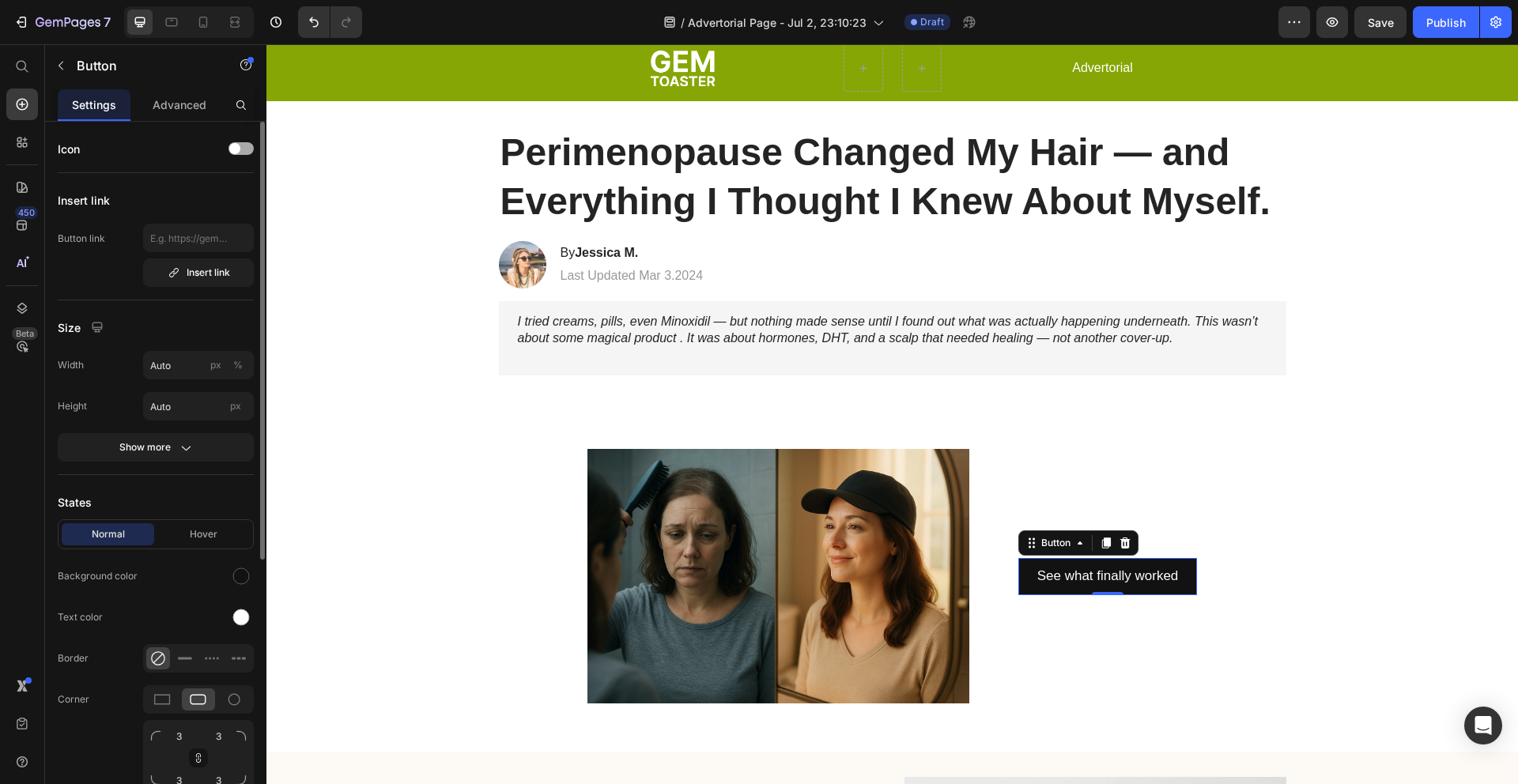 click at bounding box center [241, 149] 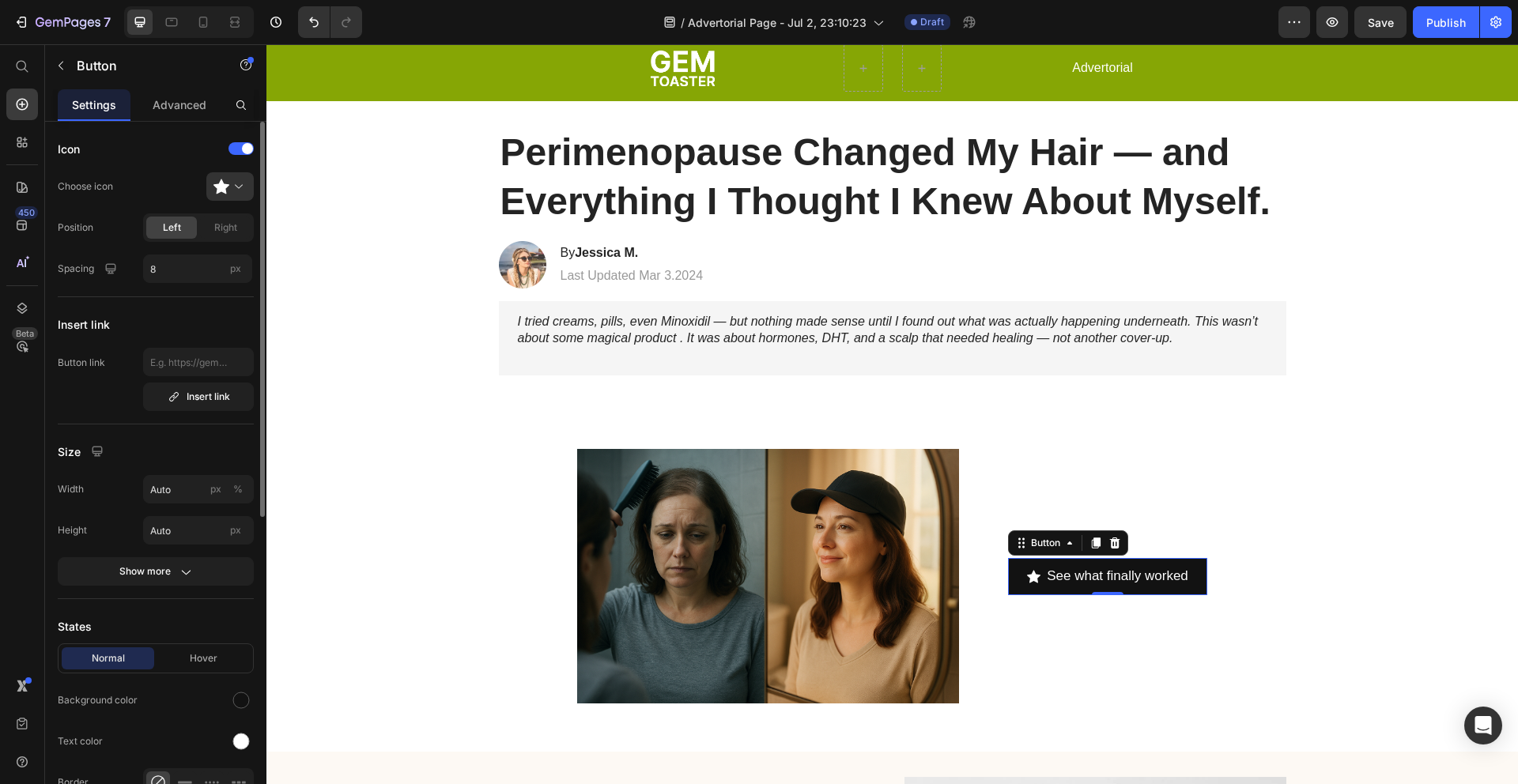 click on "Choose icon   Position Left Right Spacing 8 px" 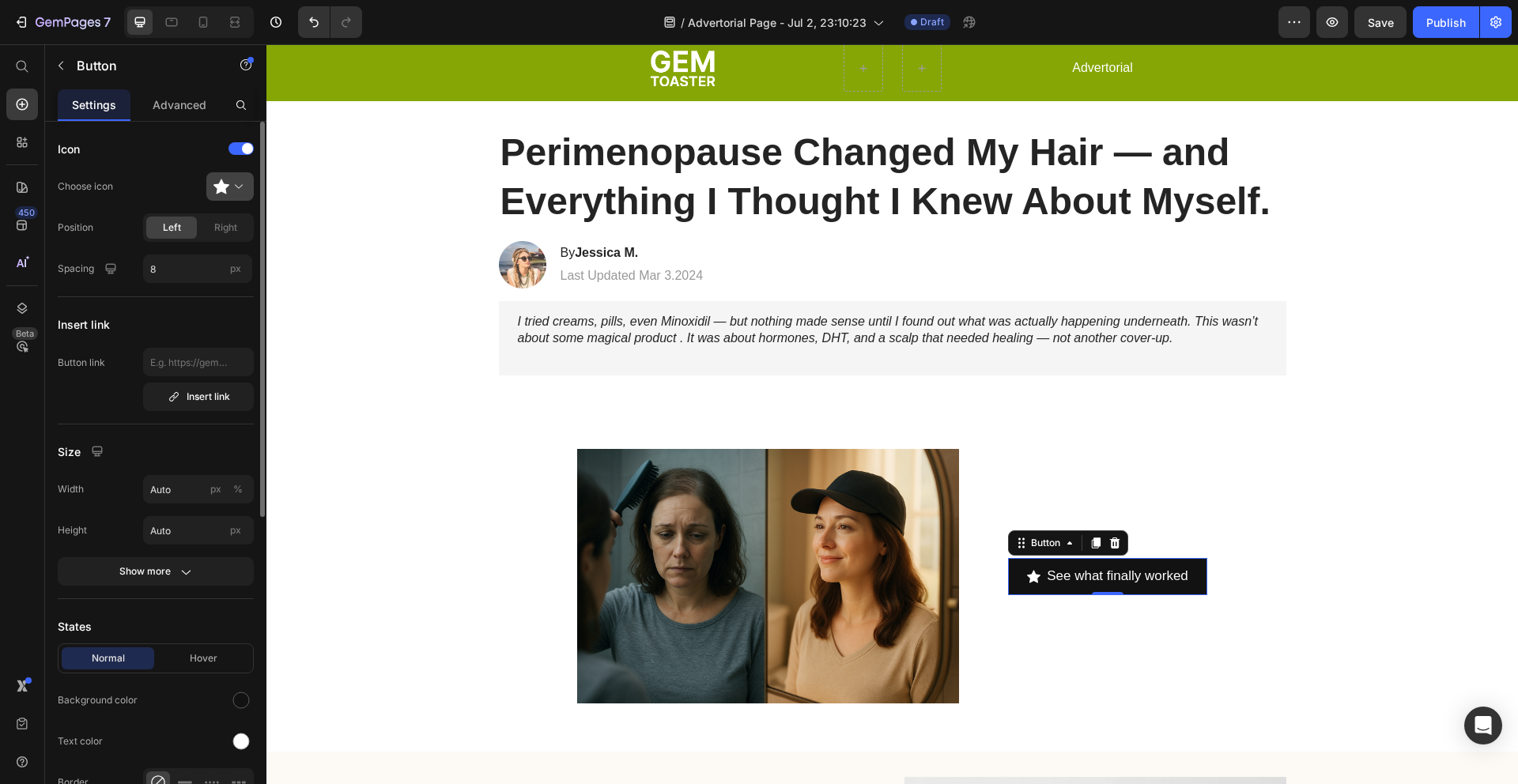 click at bounding box center (236, 187) 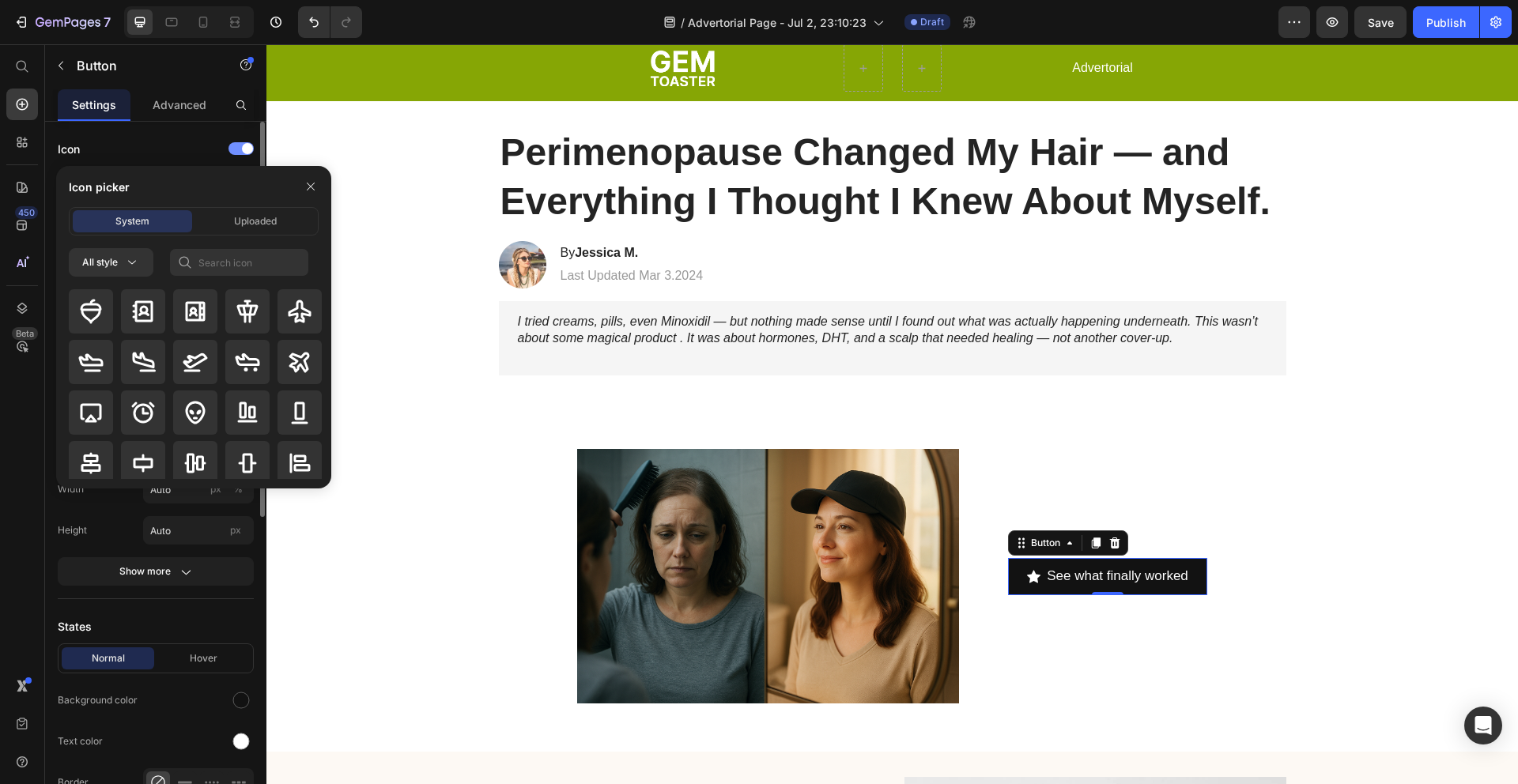 click on "Icon" 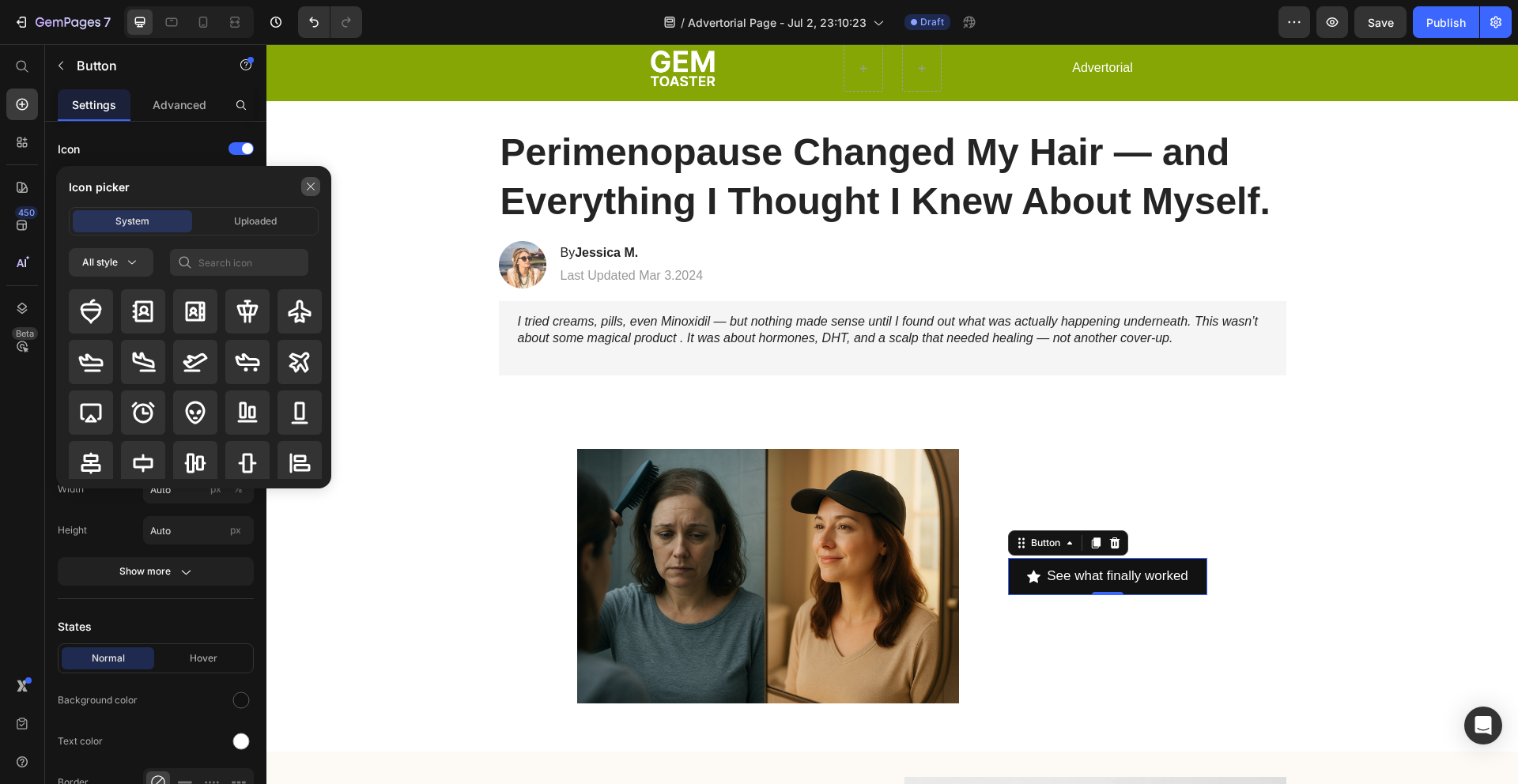 click 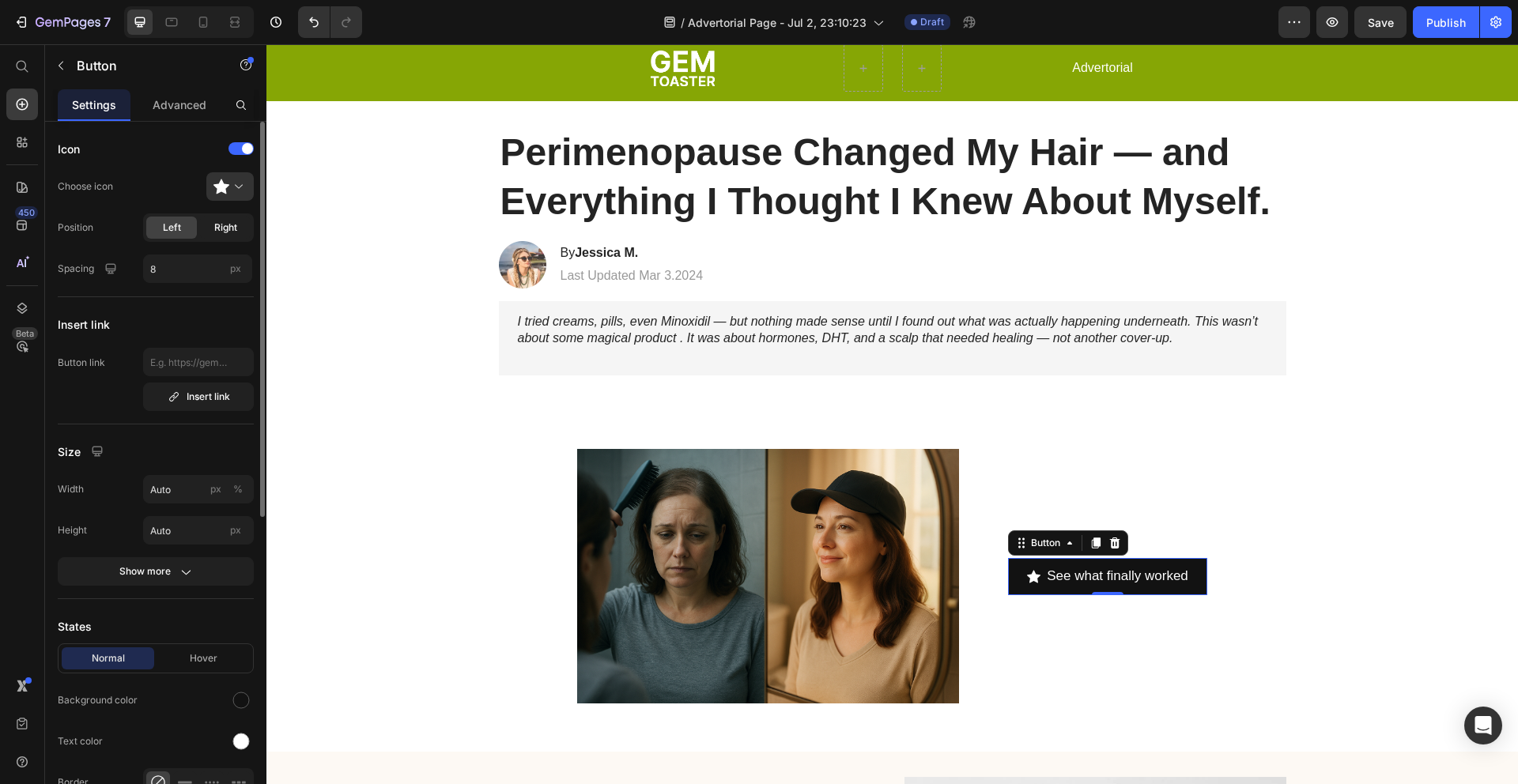 click on "Right" 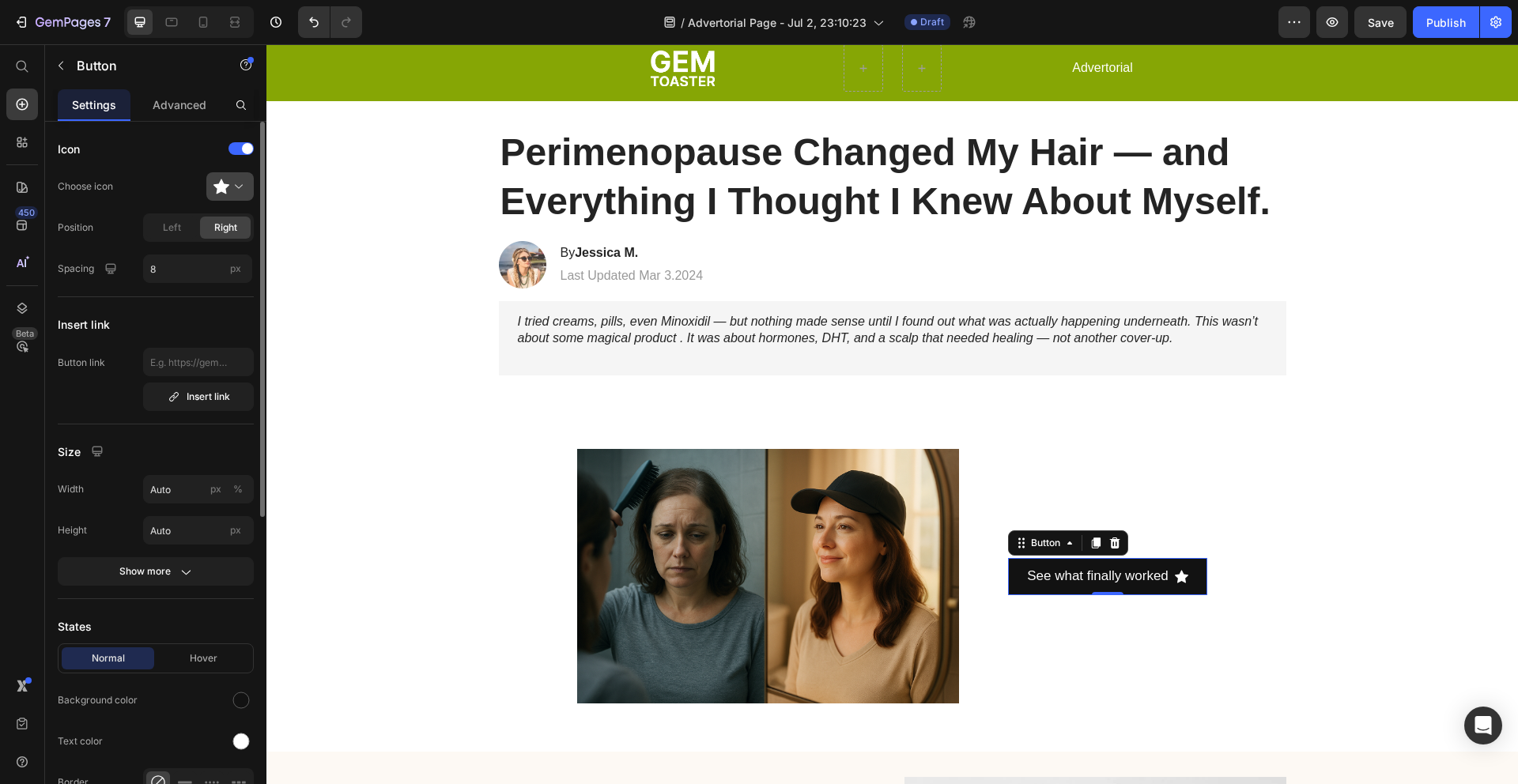 click at bounding box center [236, 187] 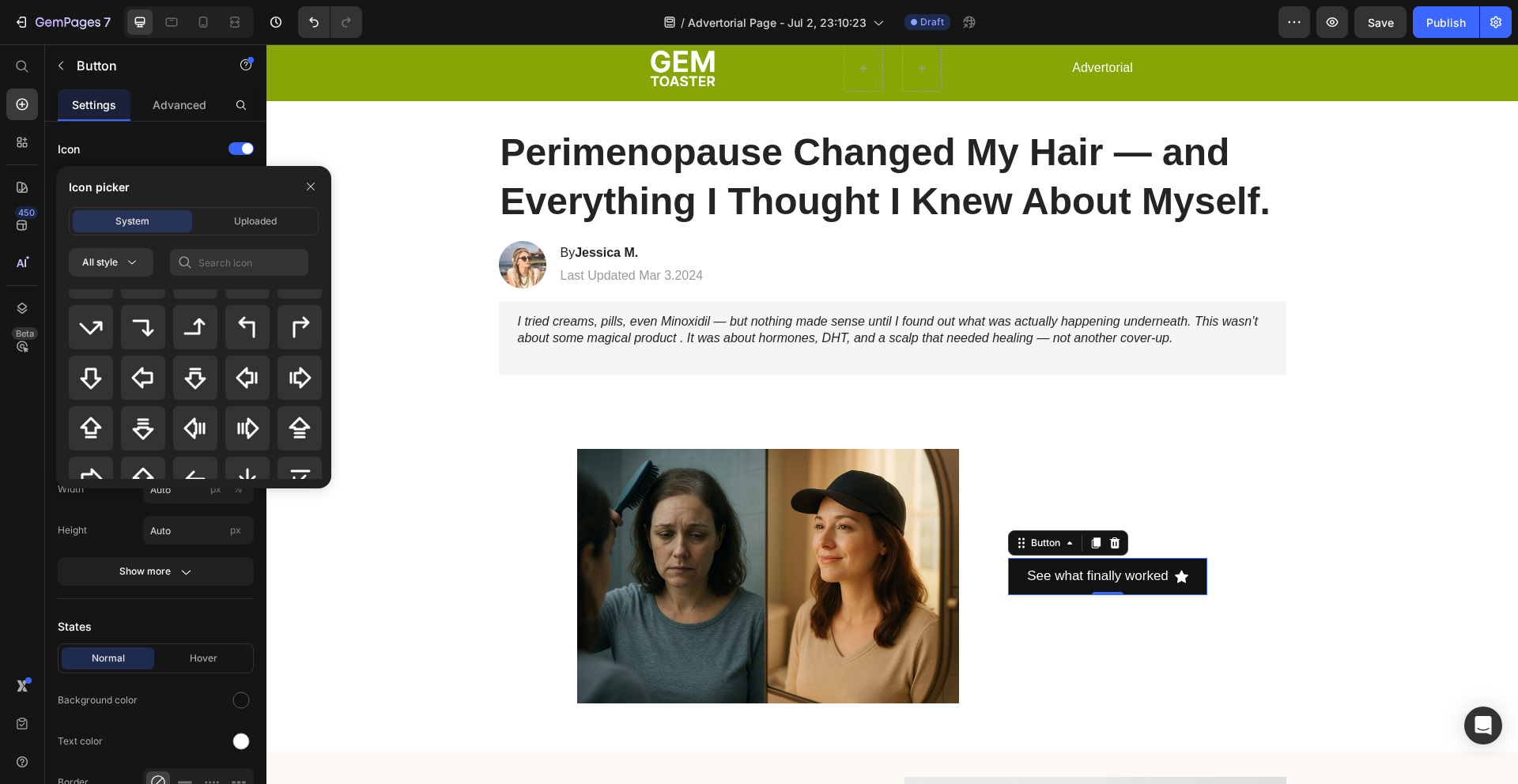 scroll, scrollTop: 644, scrollLeft: 0, axis: vertical 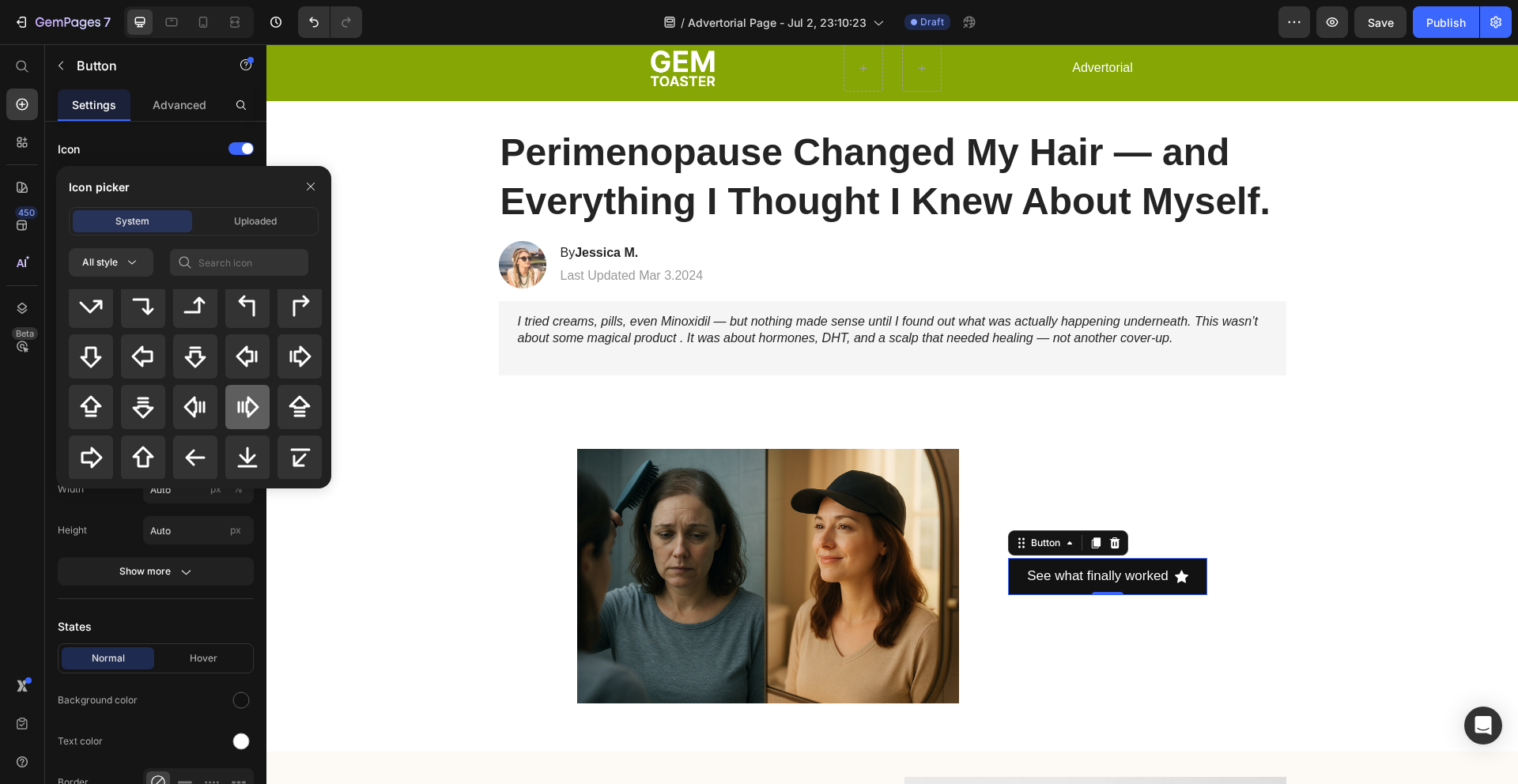 click 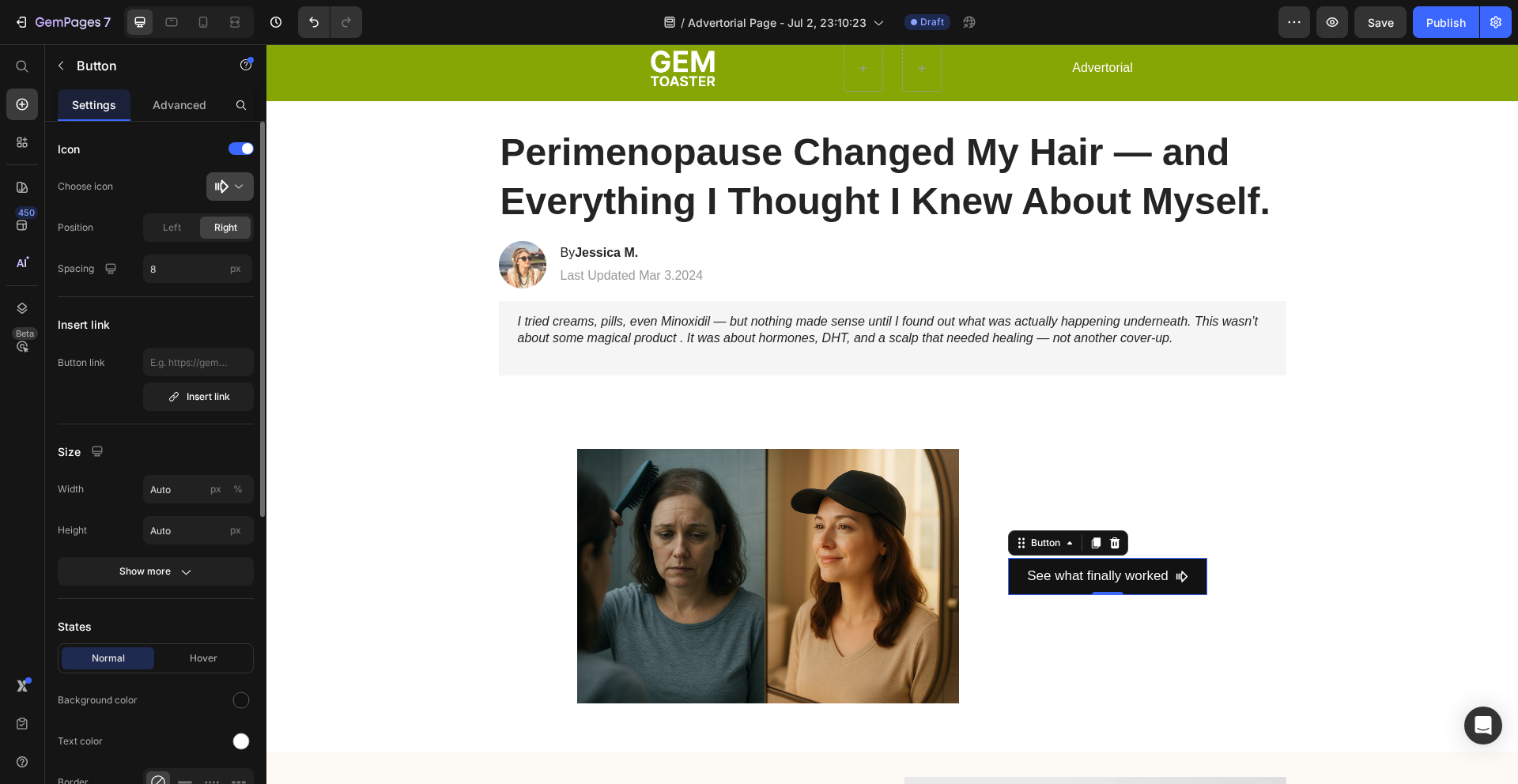 click at bounding box center [236, 187] 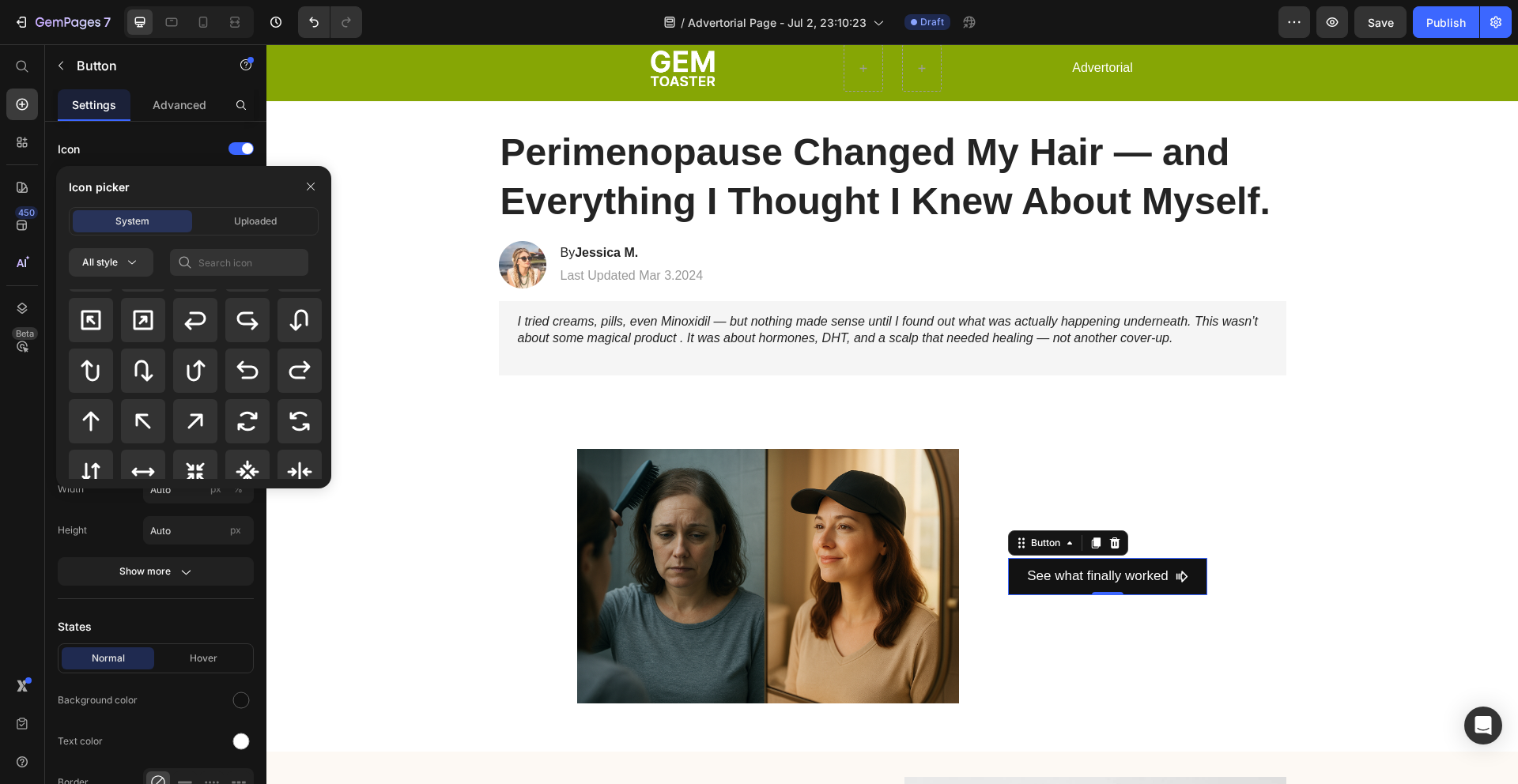 scroll, scrollTop: 796, scrollLeft: 0, axis: vertical 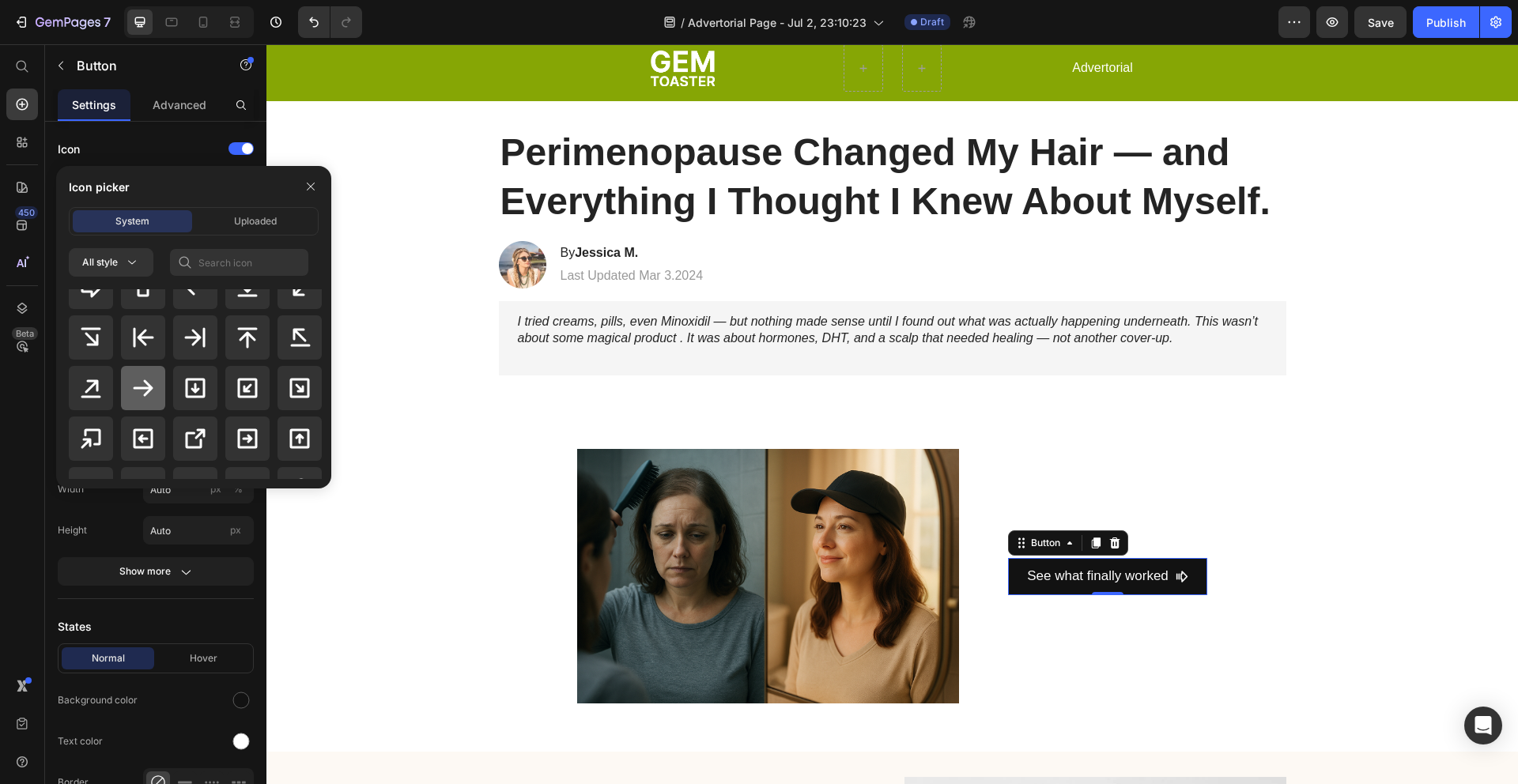 click 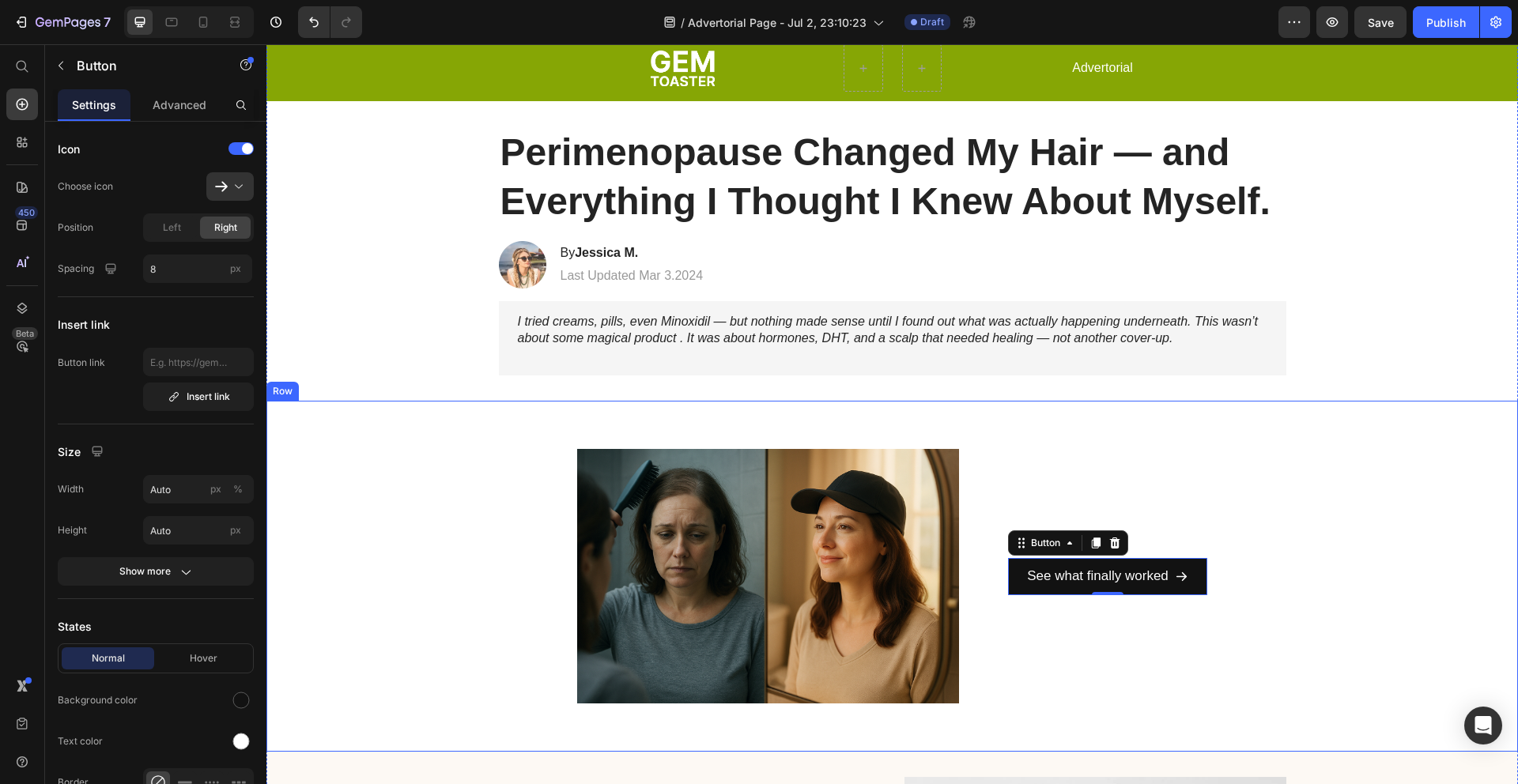 click on "Image
See what finally worked Button   0 Row" at bounding box center (892, 576) 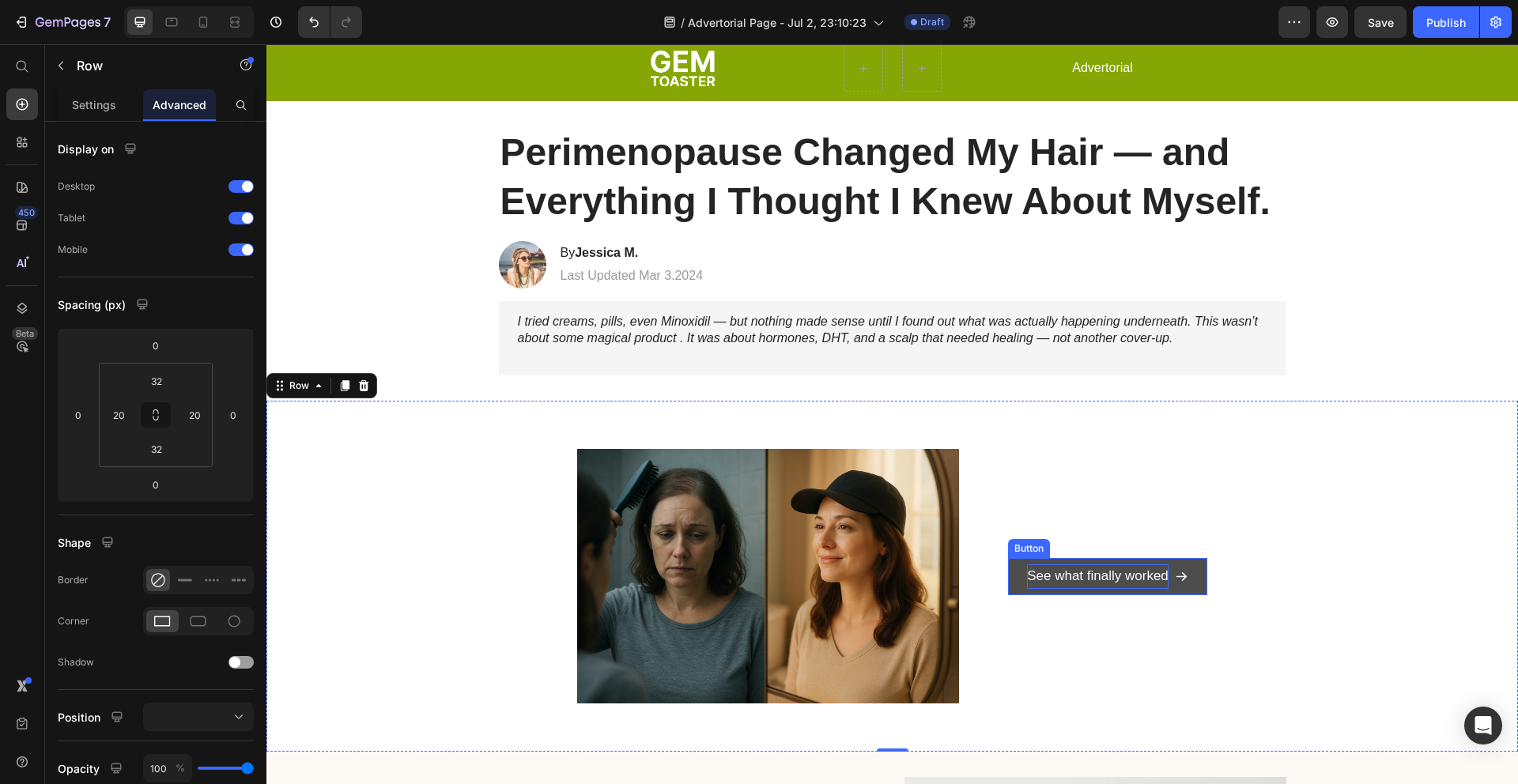 click on "See what finally worked" at bounding box center (1097, 576) 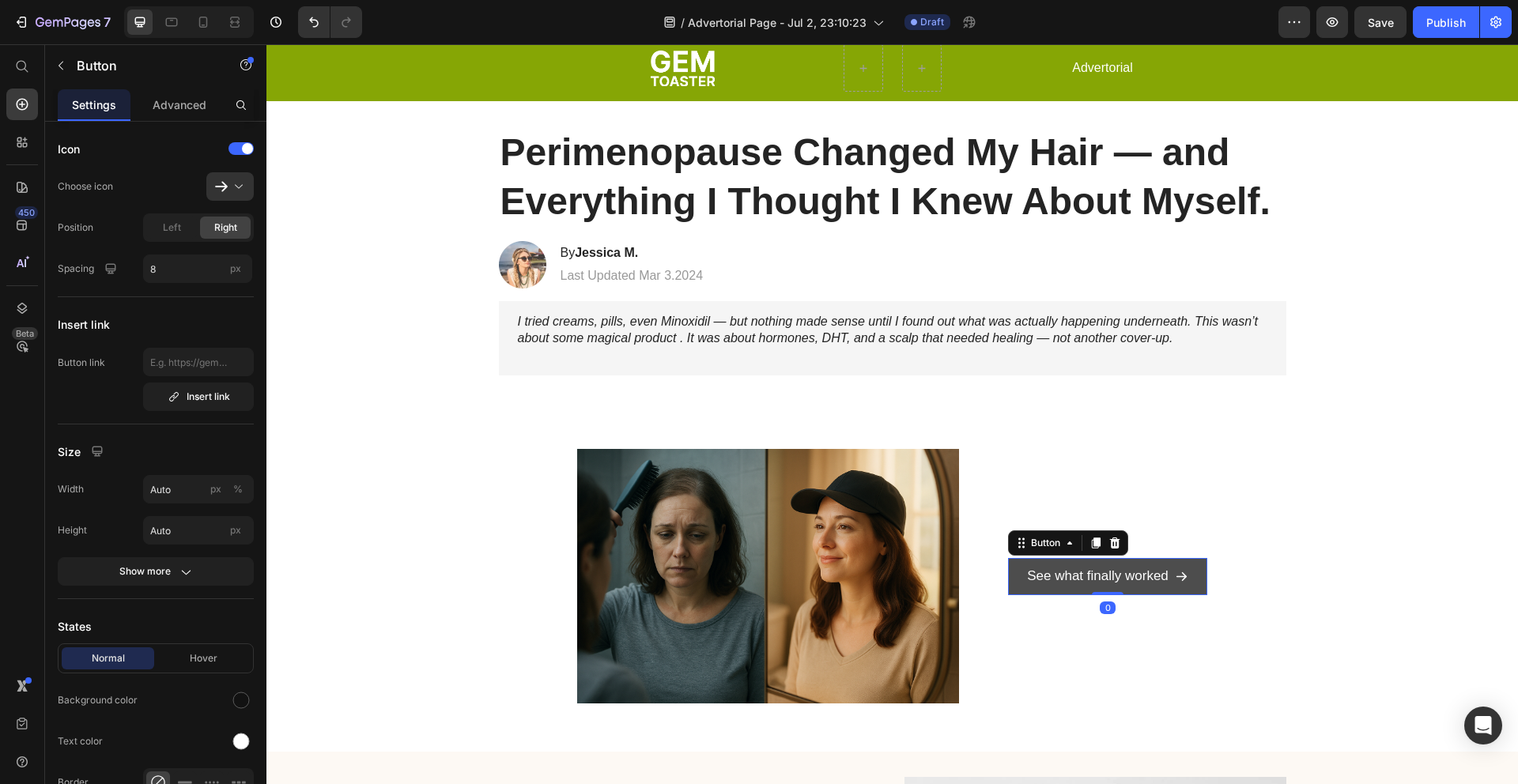 click on "See what finally worked" at bounding box center [1108, 576] 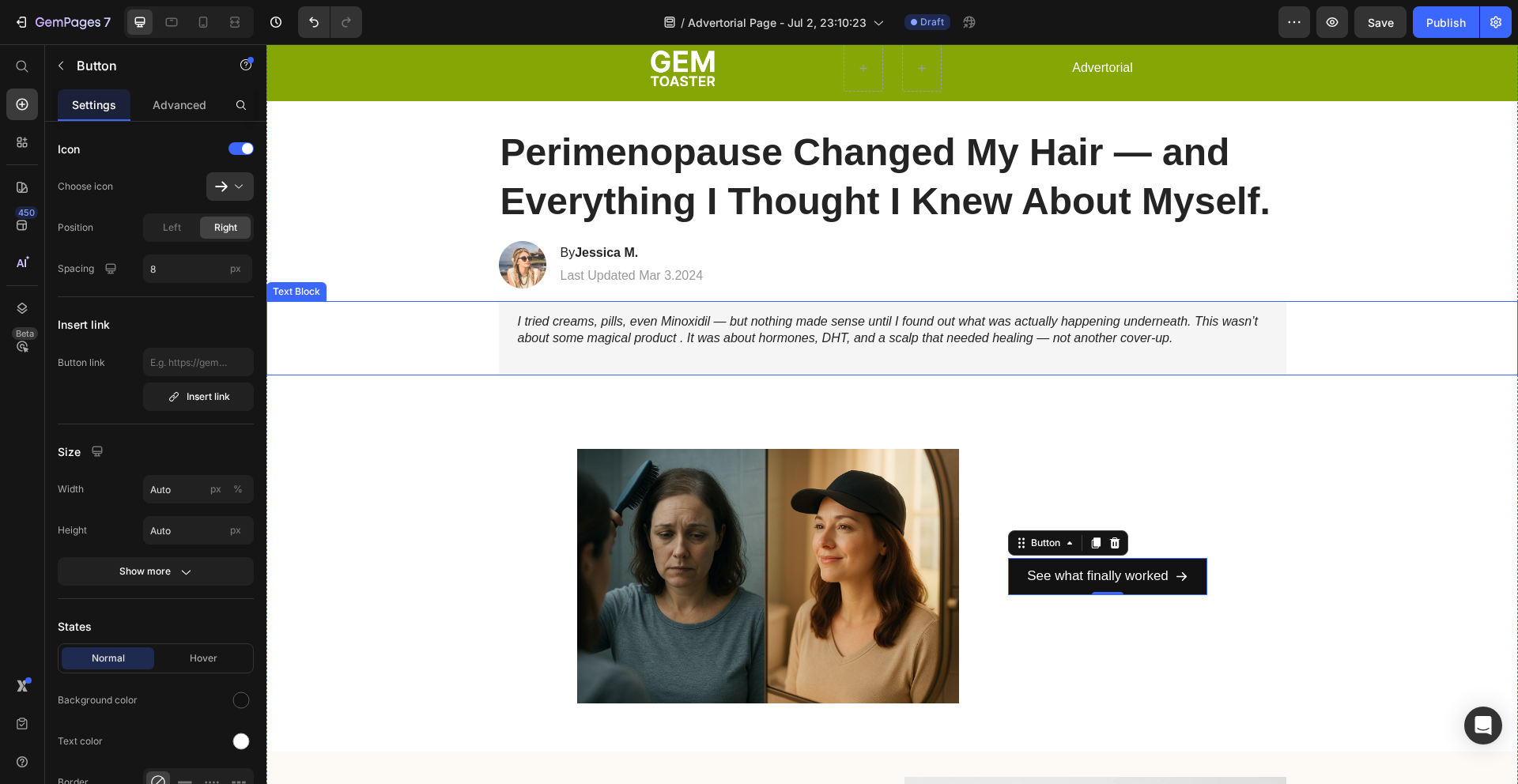 click on "I tried creams, pills, even Minoxidil — but nothing made sense until I found out what was actually happening underneath. This wasn’t about some magical product . It was about hormones, DHT, and a scalp that needed healing — not another cover-up." at bounding box center [888, 330] 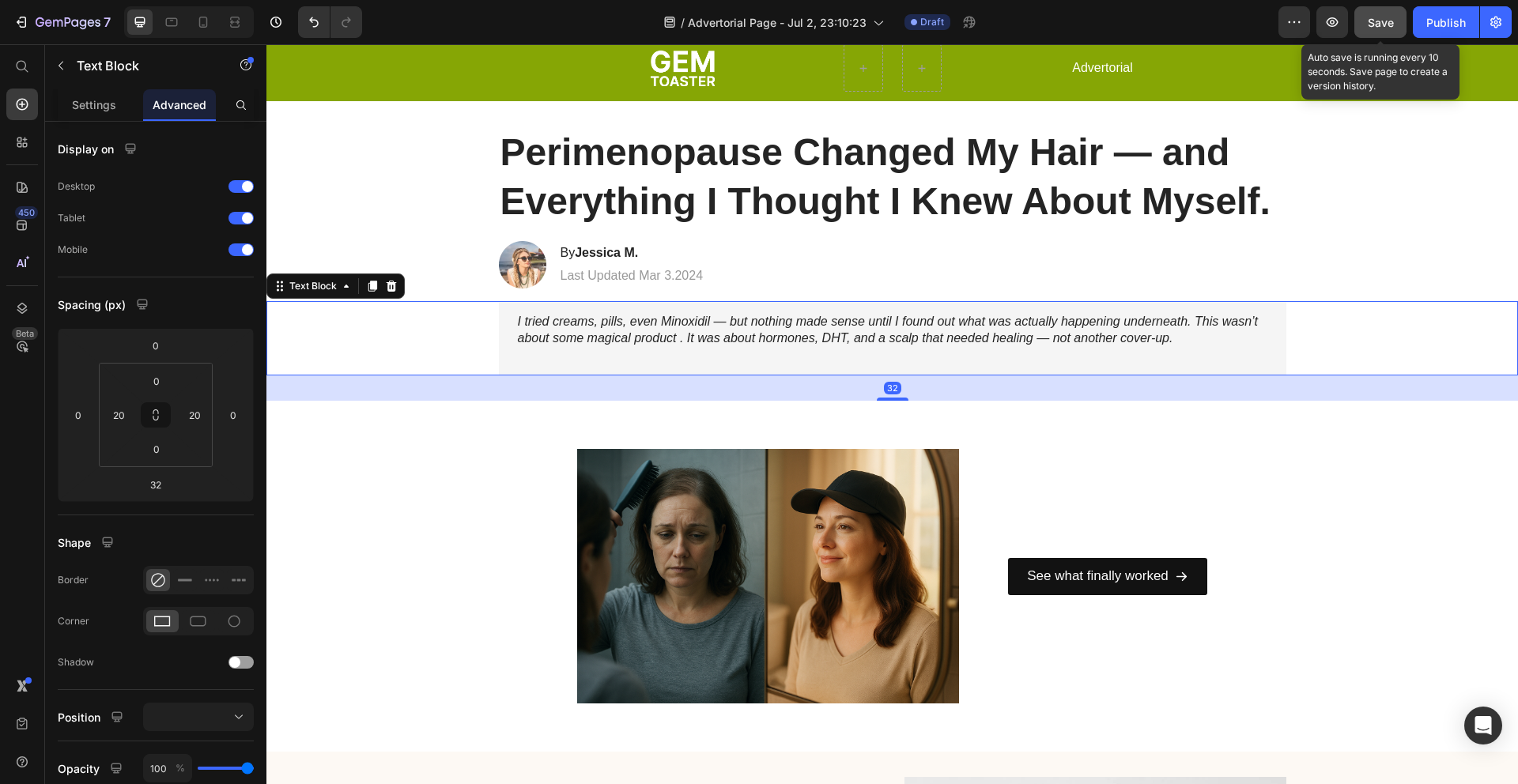 click on "Save" at bounding box center (1380, 22) 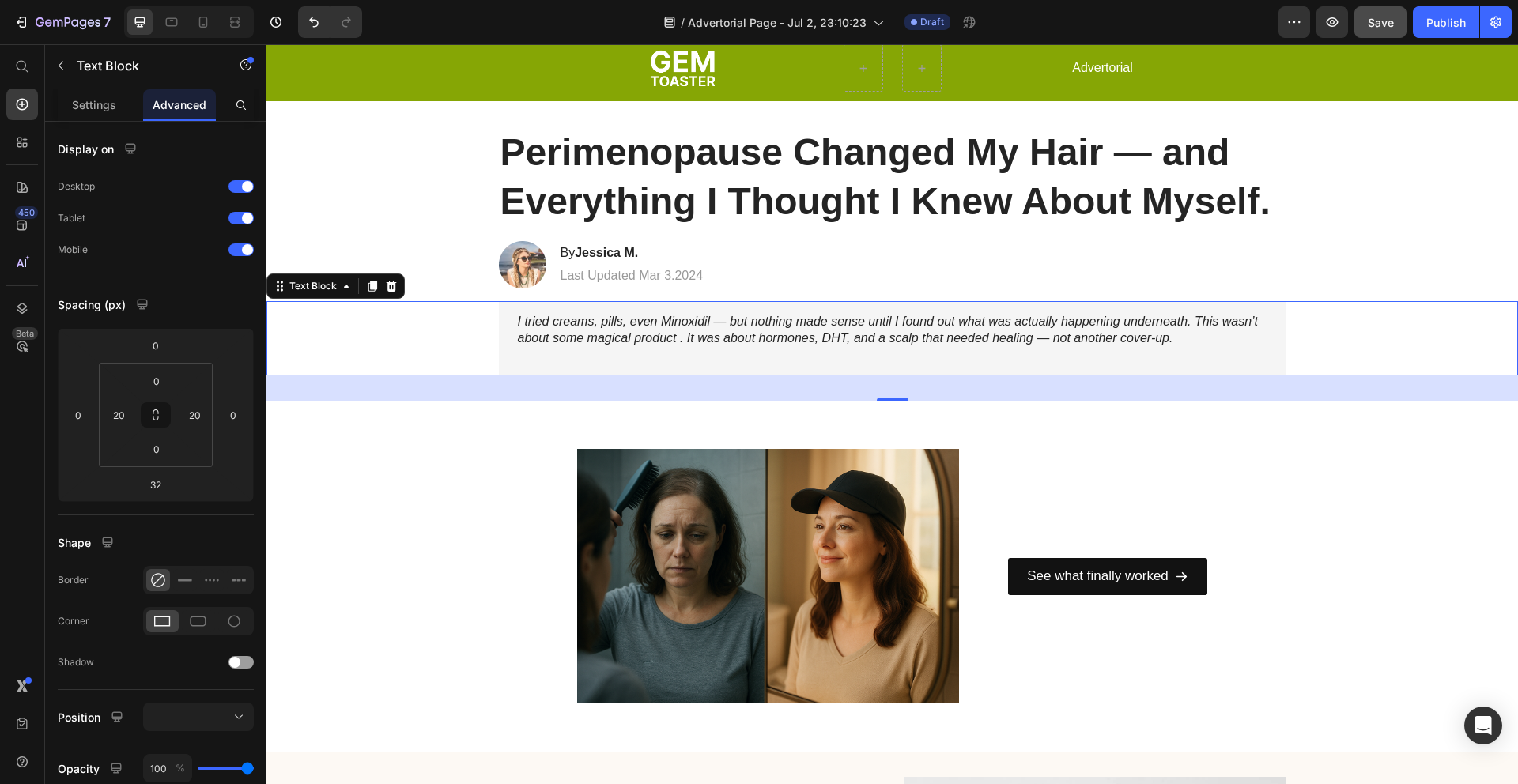click on "/  Advertorial Page - Jul 2, 23:10:23 Draft" 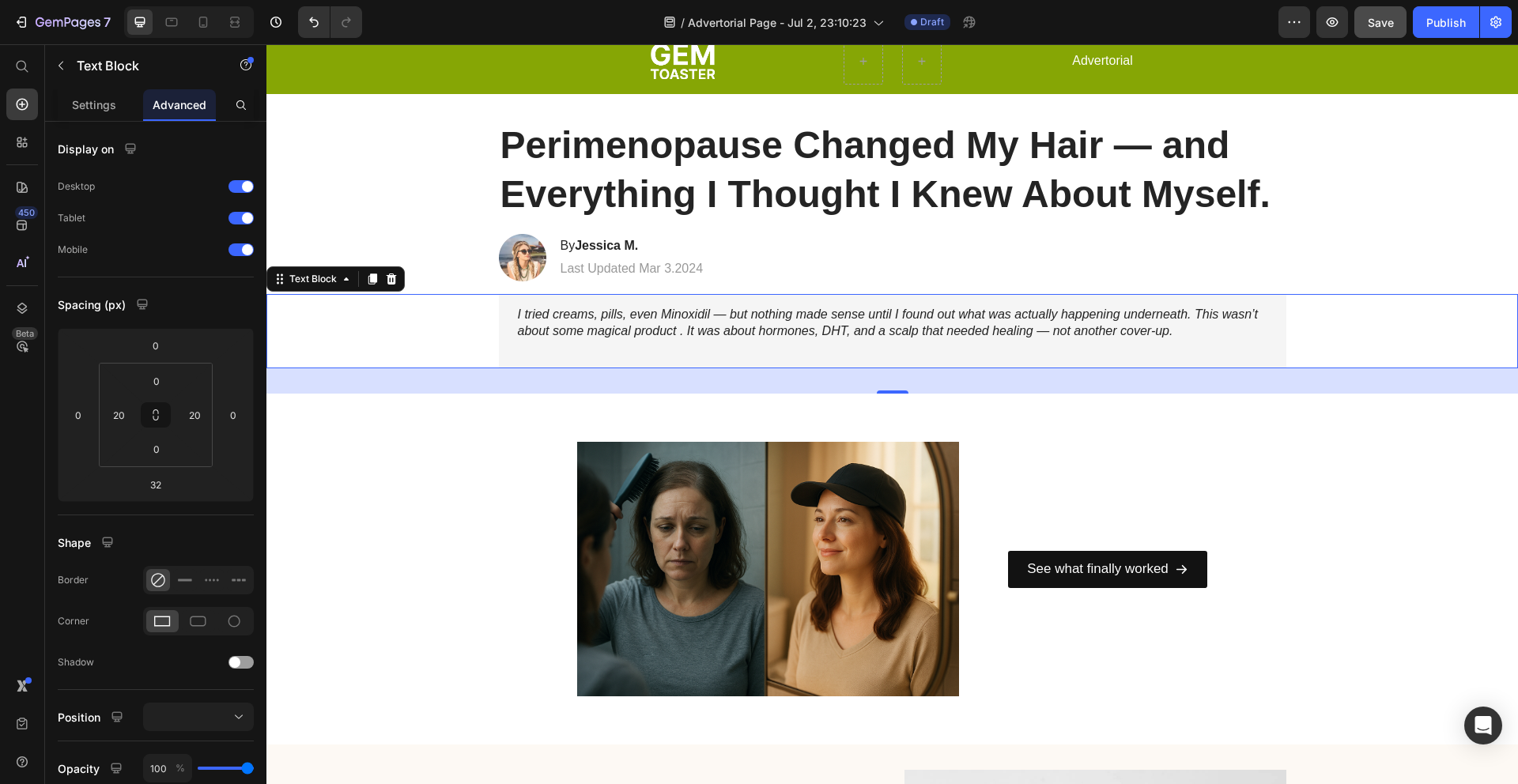 scroll, scrollTop: 0, scrollLeft: 0, axis: both 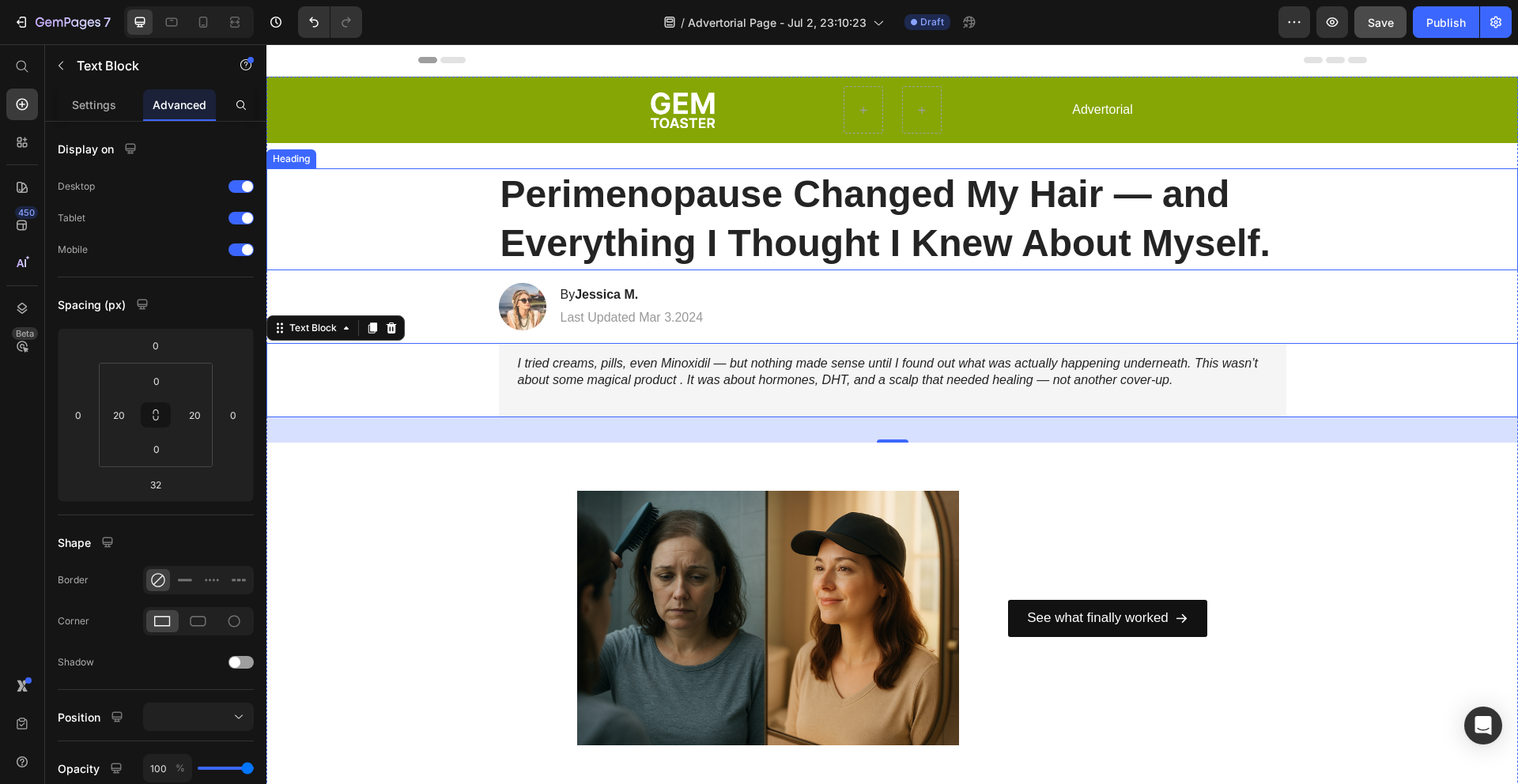 click on "Perimenopause Changed My Hair — and Everything I Thought I Knew About Myself." at bounding box center [893, 219] 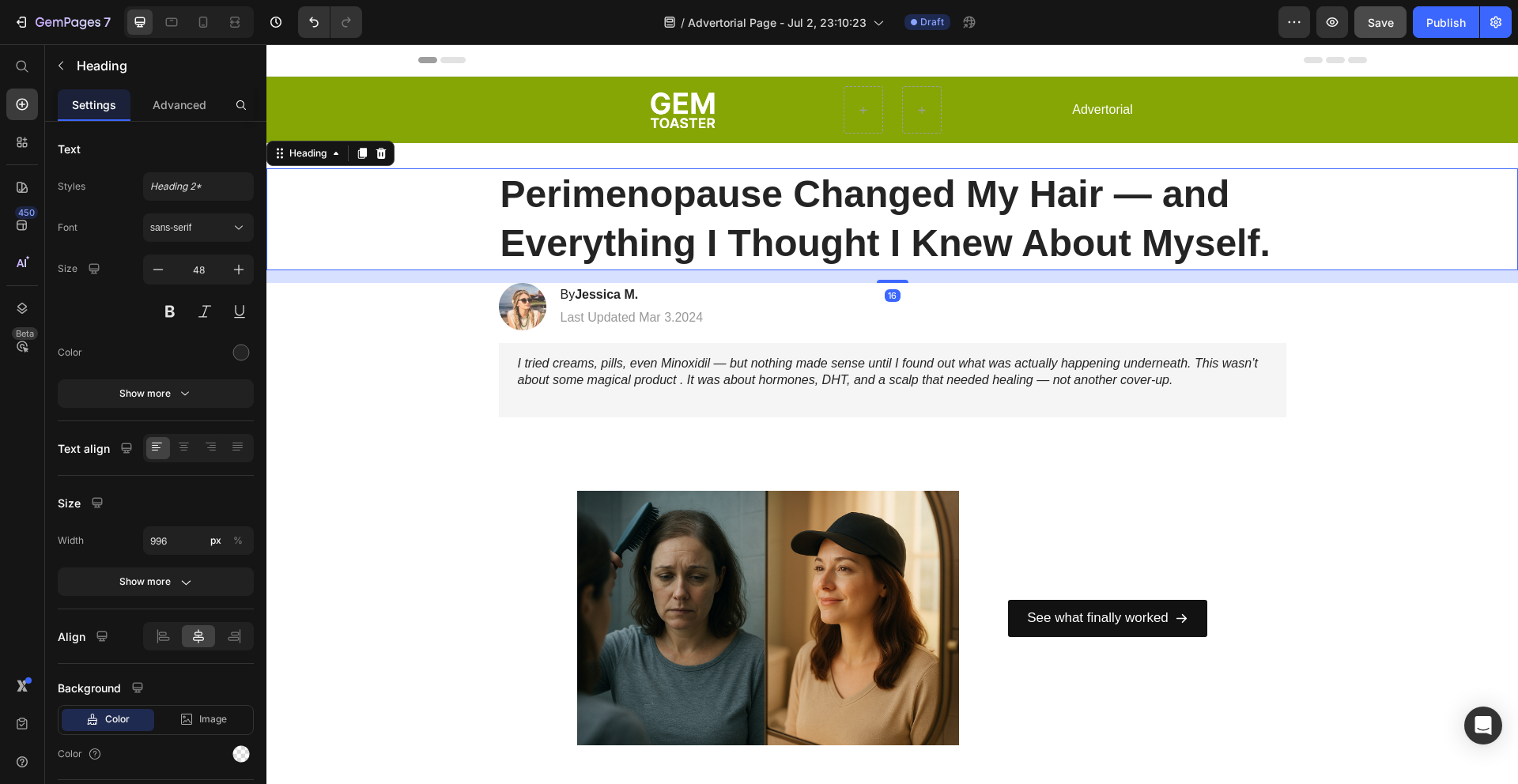 click on "Perimenopause Changed My Hair — and Everything I Thought I Knew About Myself." at bounding box center [893, 219] 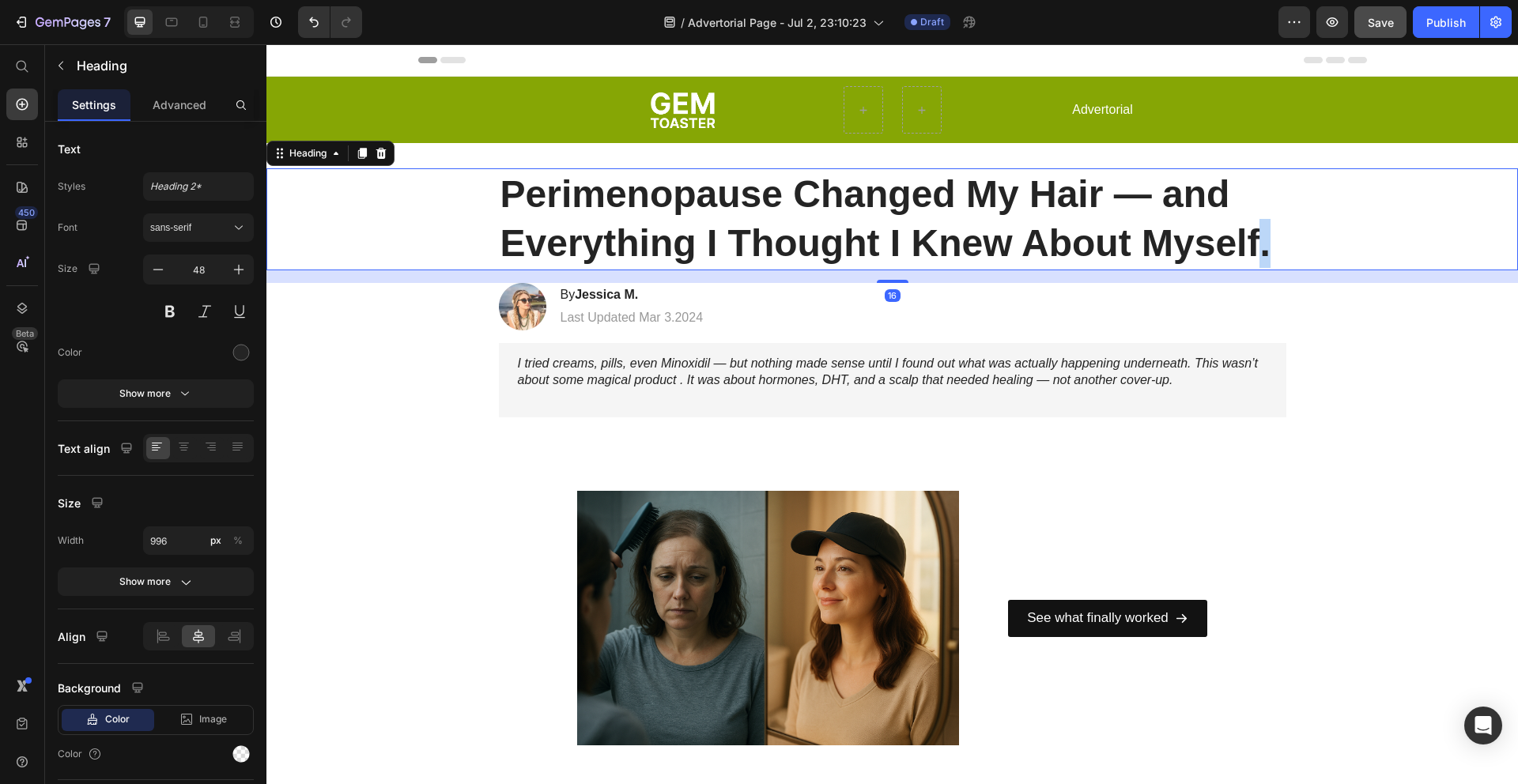 click on "Perimenopause Changed My Hair — and Everything I Thought I Knew About Myself." at bounding box center (893, 219) 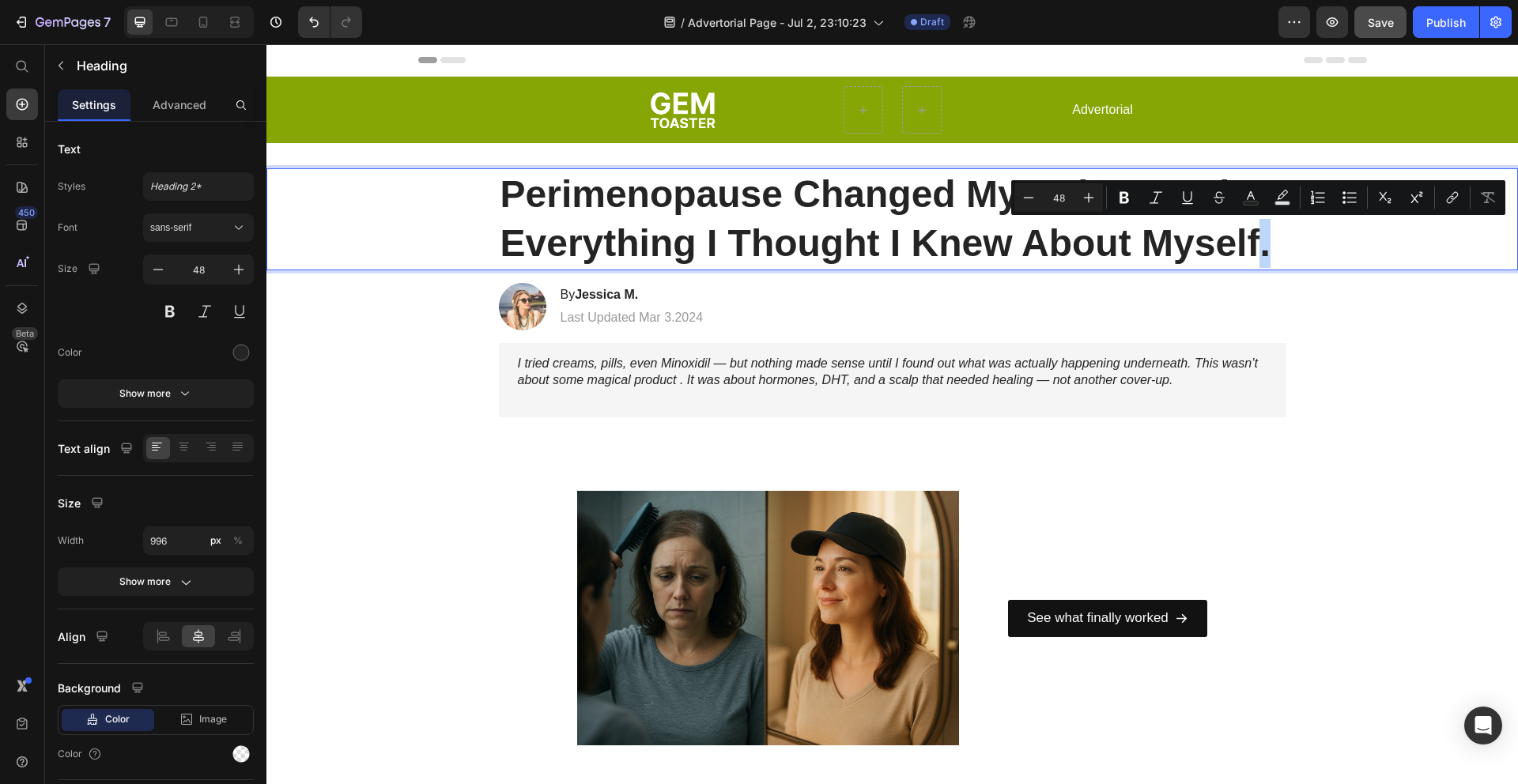click on "Perimenopause Changed My Hair — and Everything I Thought I Knew About Myself." at bounding box center (893, 219) 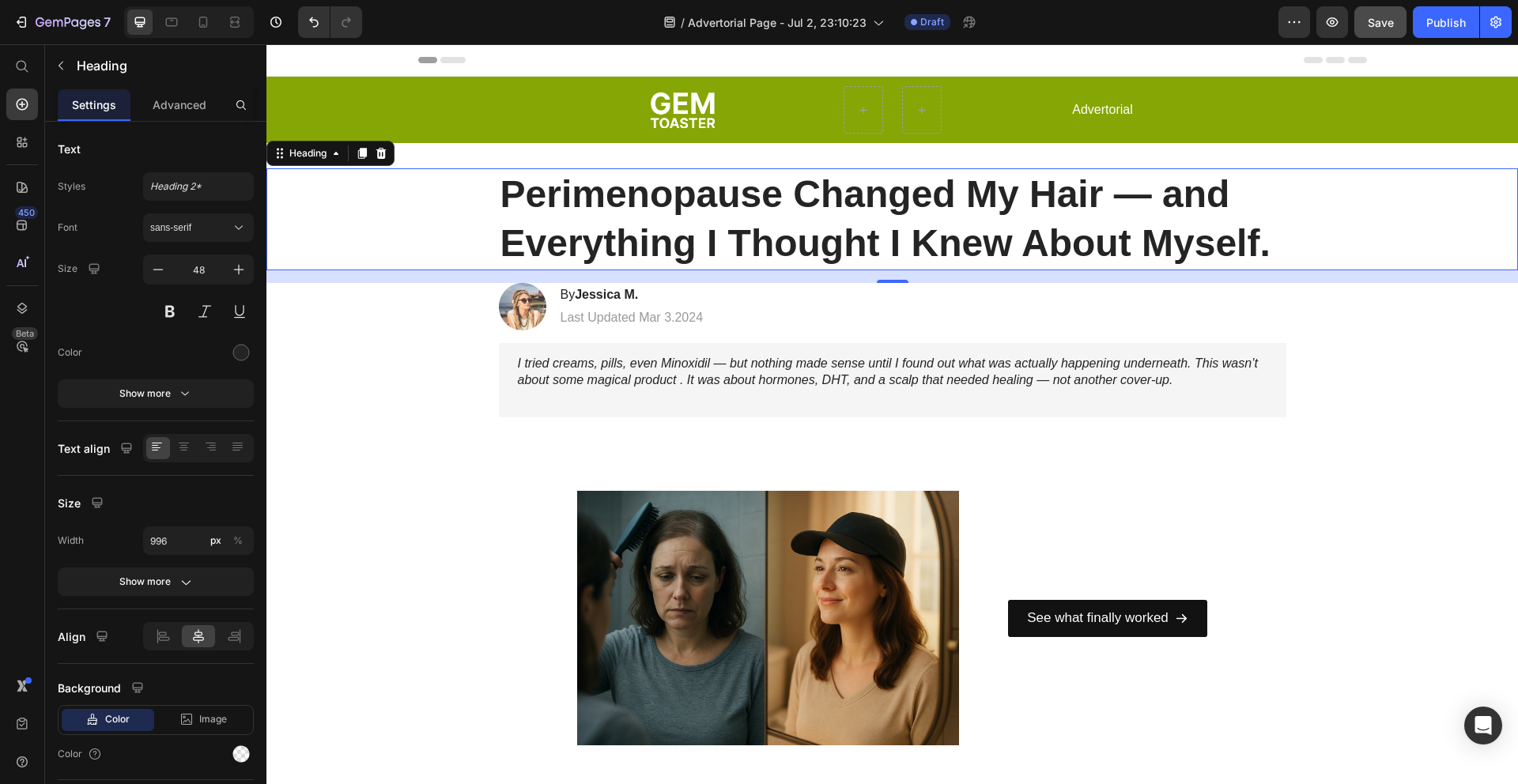 click on "Preview  Save   Publish" at bounding box center [1395, 22] 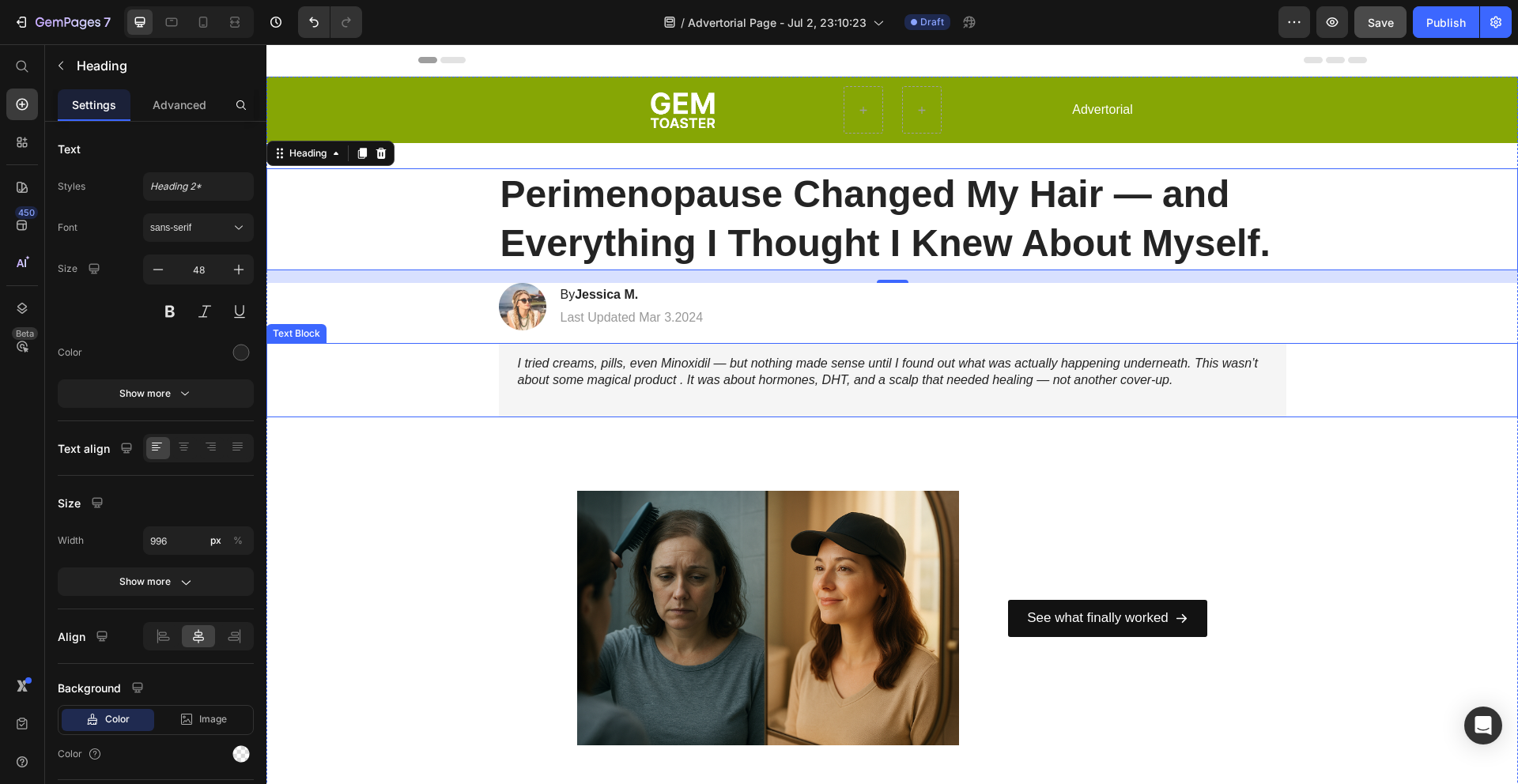 click on "I tried creams, pills, even Minoxidil — but nothing made sense until I found out what was actually happening underneath. This wasn’t about some magical product . It was about hormones, DHT, and a scalp that needed healing — not another cover-up." at bounding box center [888, 371] 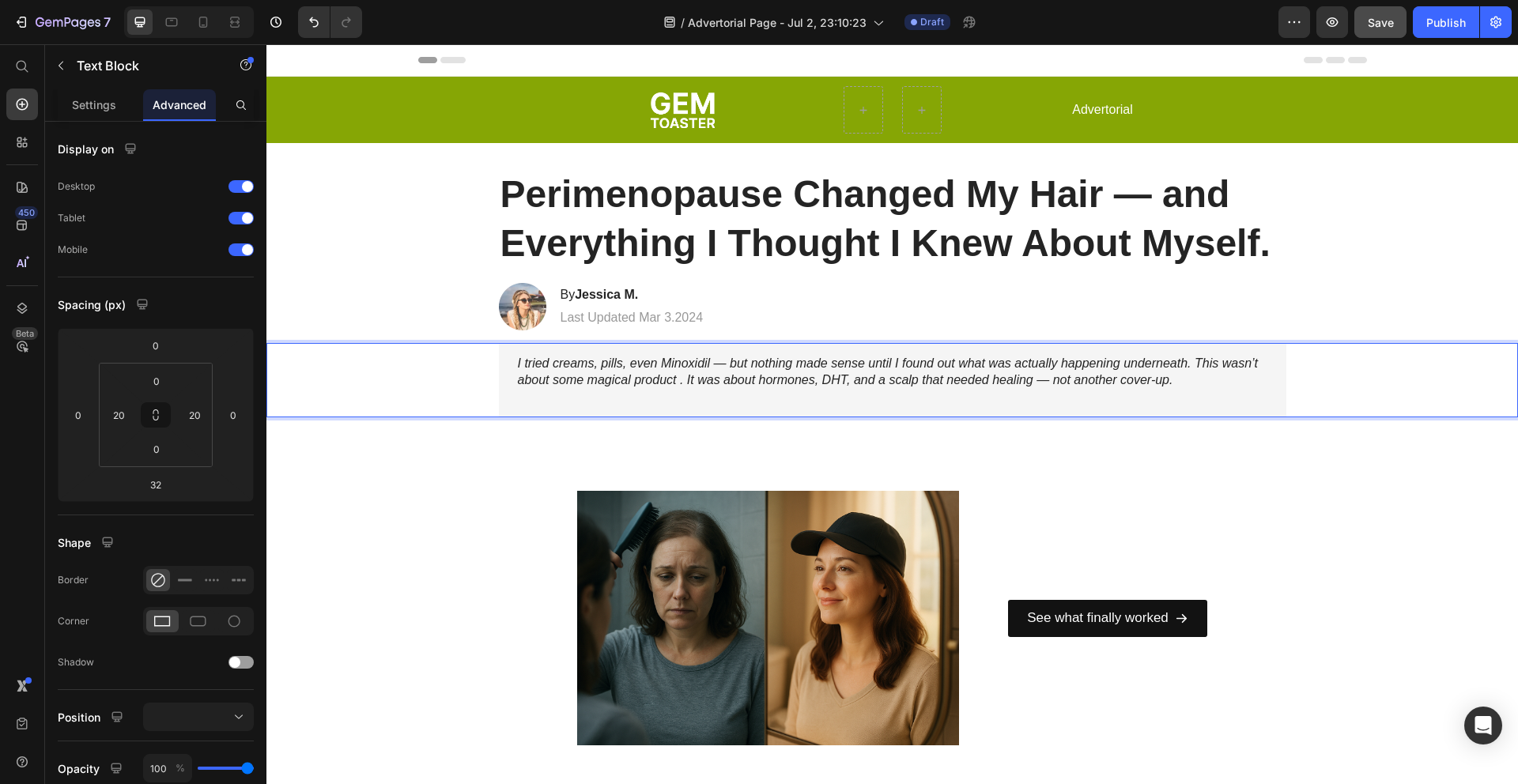 click on "I tried creams, pills, even Minoxidil — but nothing made sense until I found out what was actually happening underneath. This wasn’t about some magical product . It was about hormones, DHT, and a scalp that needed healing — not another cover-up." at bounding box center (888, 371) 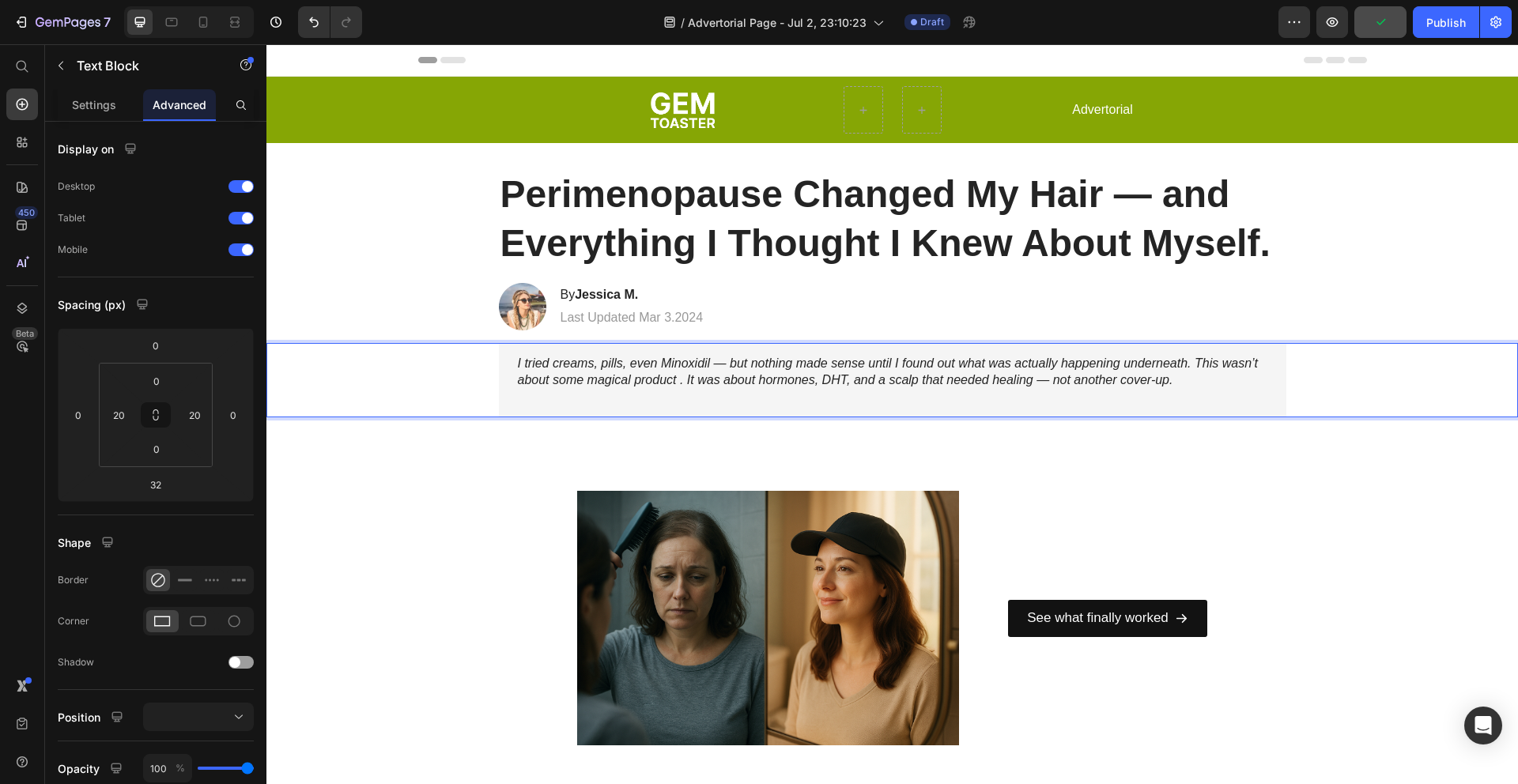 click on "I tried creams, pills, even Minoxidil — but nothing made sense until I found out what was actually happening underneath. This wasn’t about some magical product . It was about hormones, DHT, and a scalp that needed healing — not another cover-up." at bounding box center [888, 371] 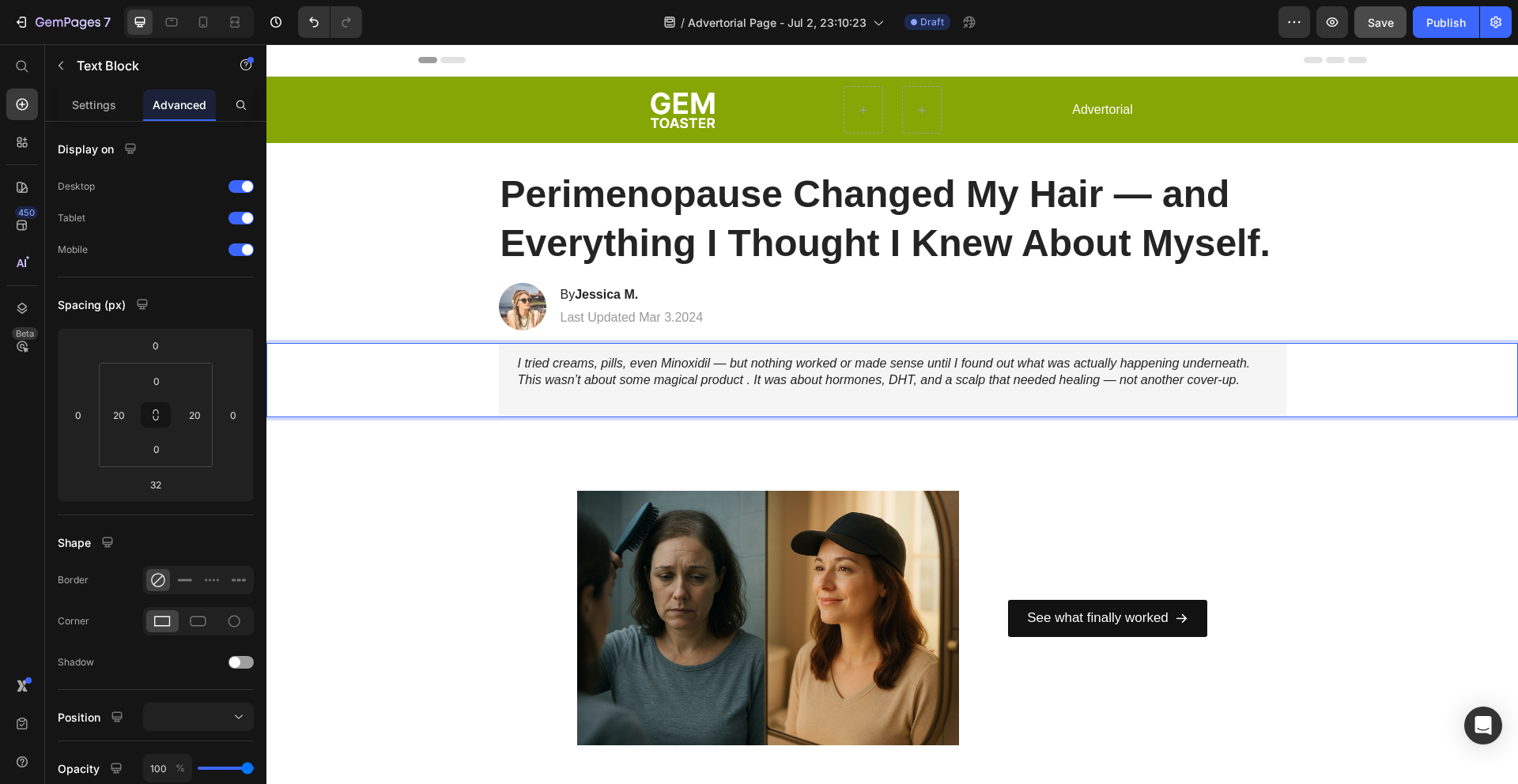 click on "I tried creams, pills, even Minoxidil — but nothing worked or made sense until I found out what was actually happening underneath. This wasn’t about some magical product . It was about hormones, DHT, and a scalp that needed healing — not another cover-up." at bounding box center [884, 371] 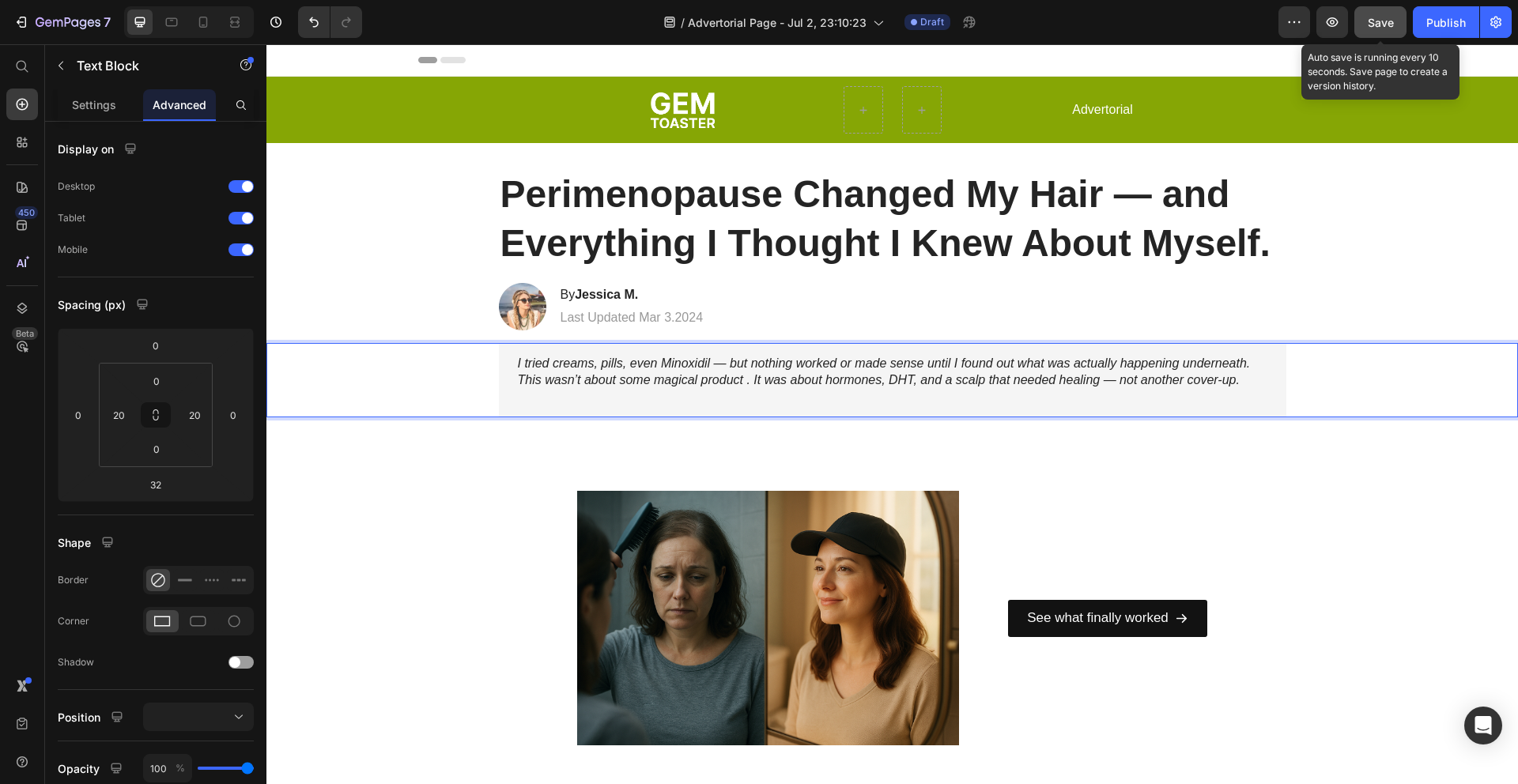 click on "Save" 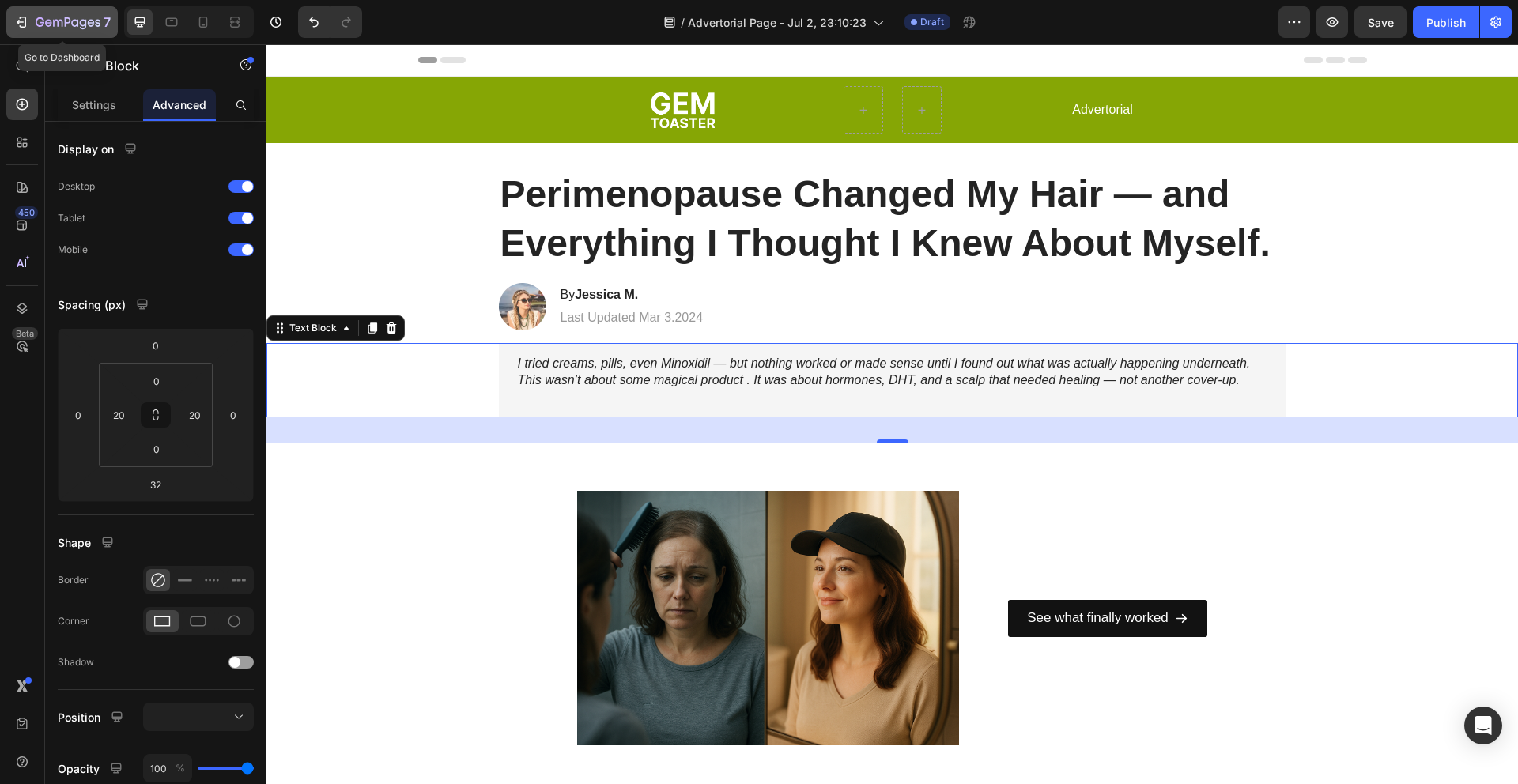 click 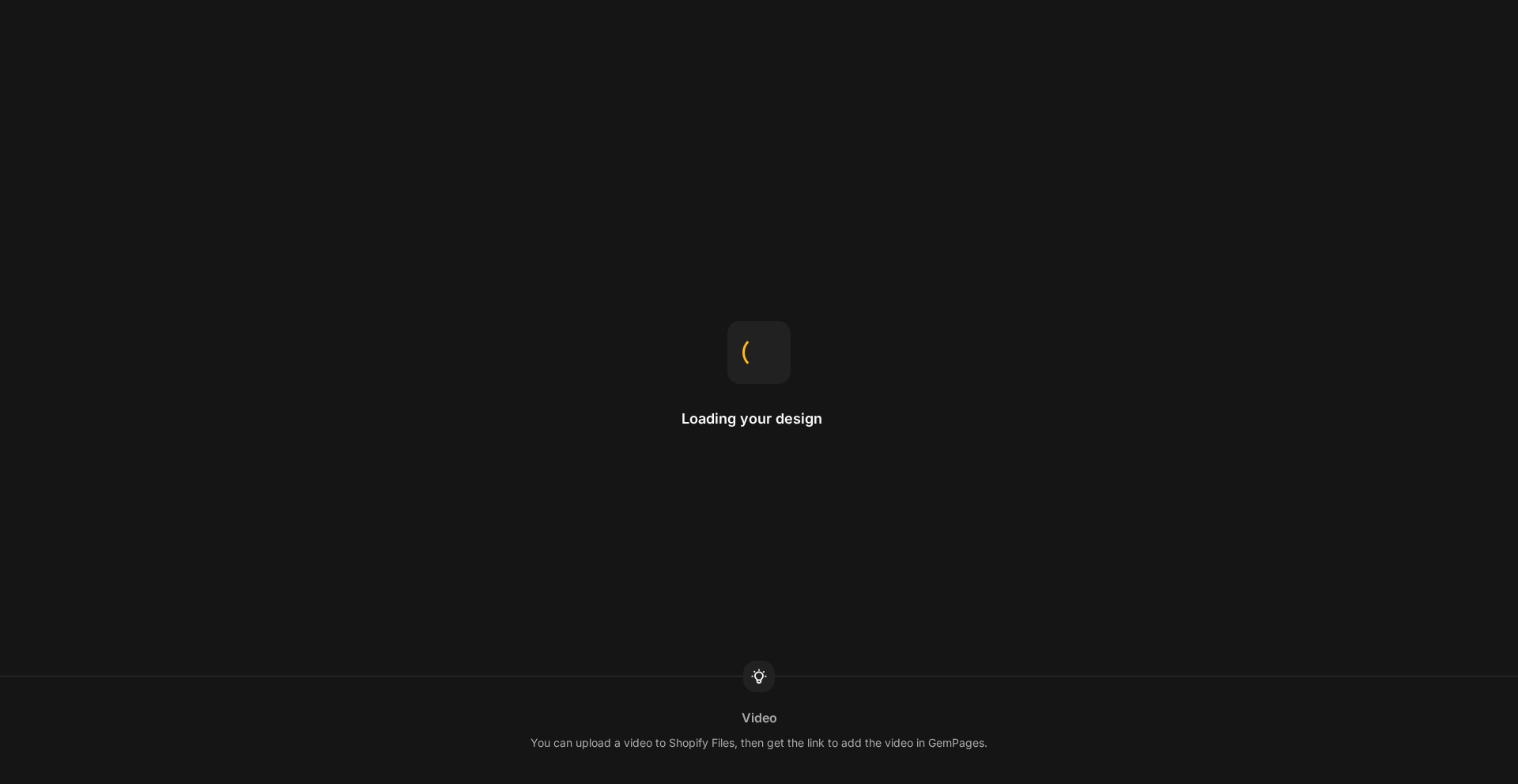 scroll, scrollTop: 0, scrollLeft: 0, axis: both 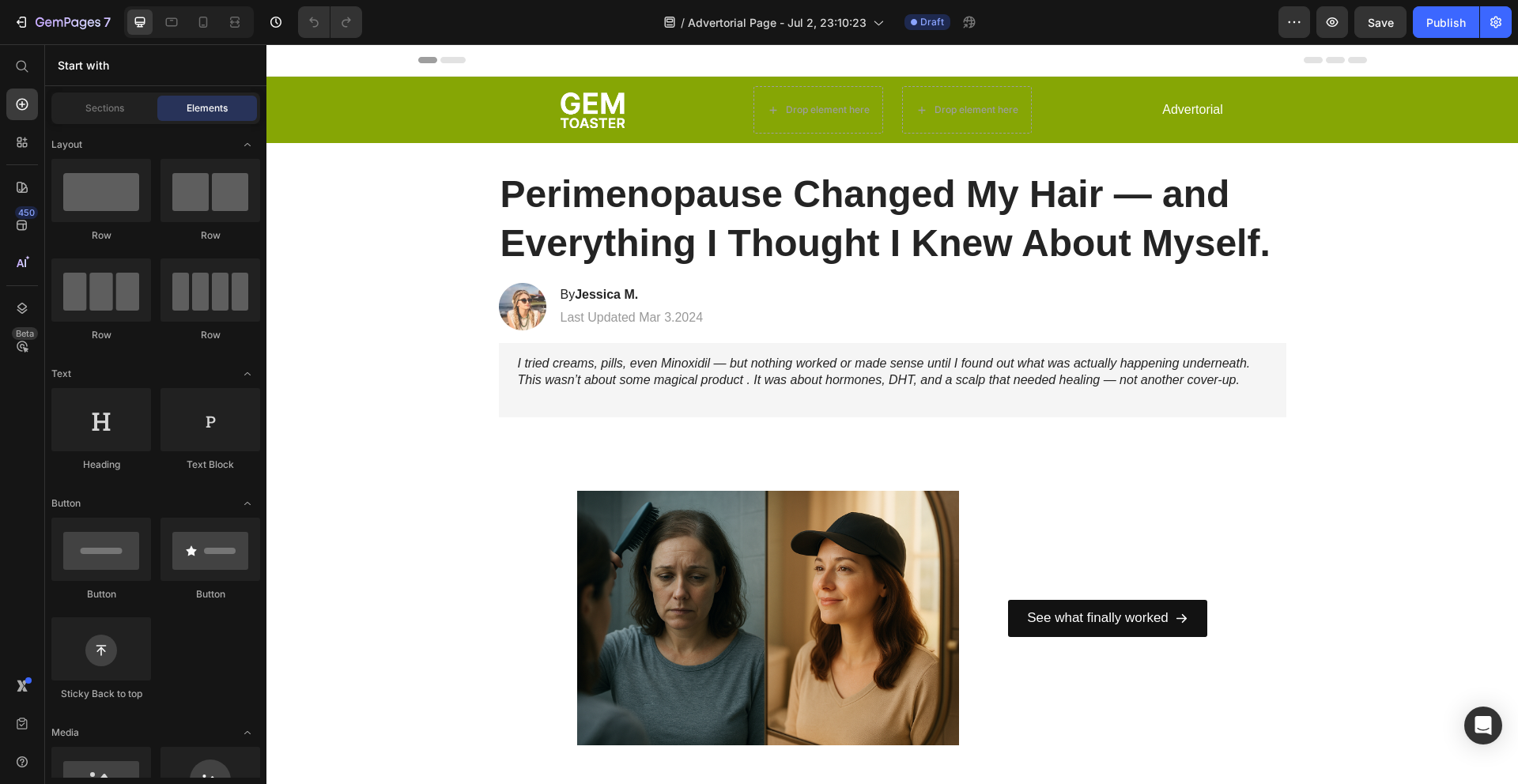 click on "Perimenopause Changed My Hair — and Everything I Thought I Knew About Myself." at bounding box center (893, 219) 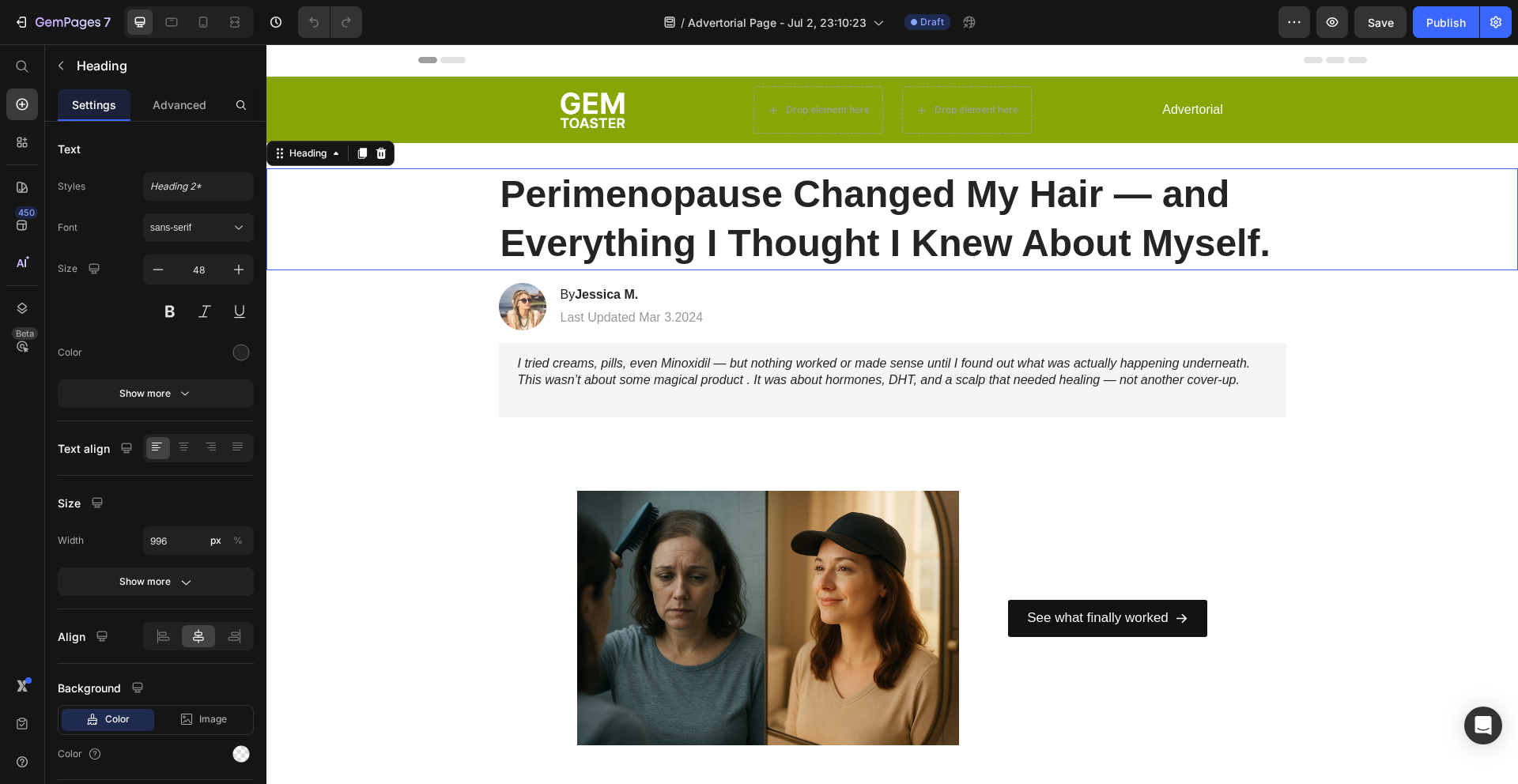 click on "Perimenopause Changed My Hair — and Everything I Thought I Knew About Myself." at bounding box center (893, 219) 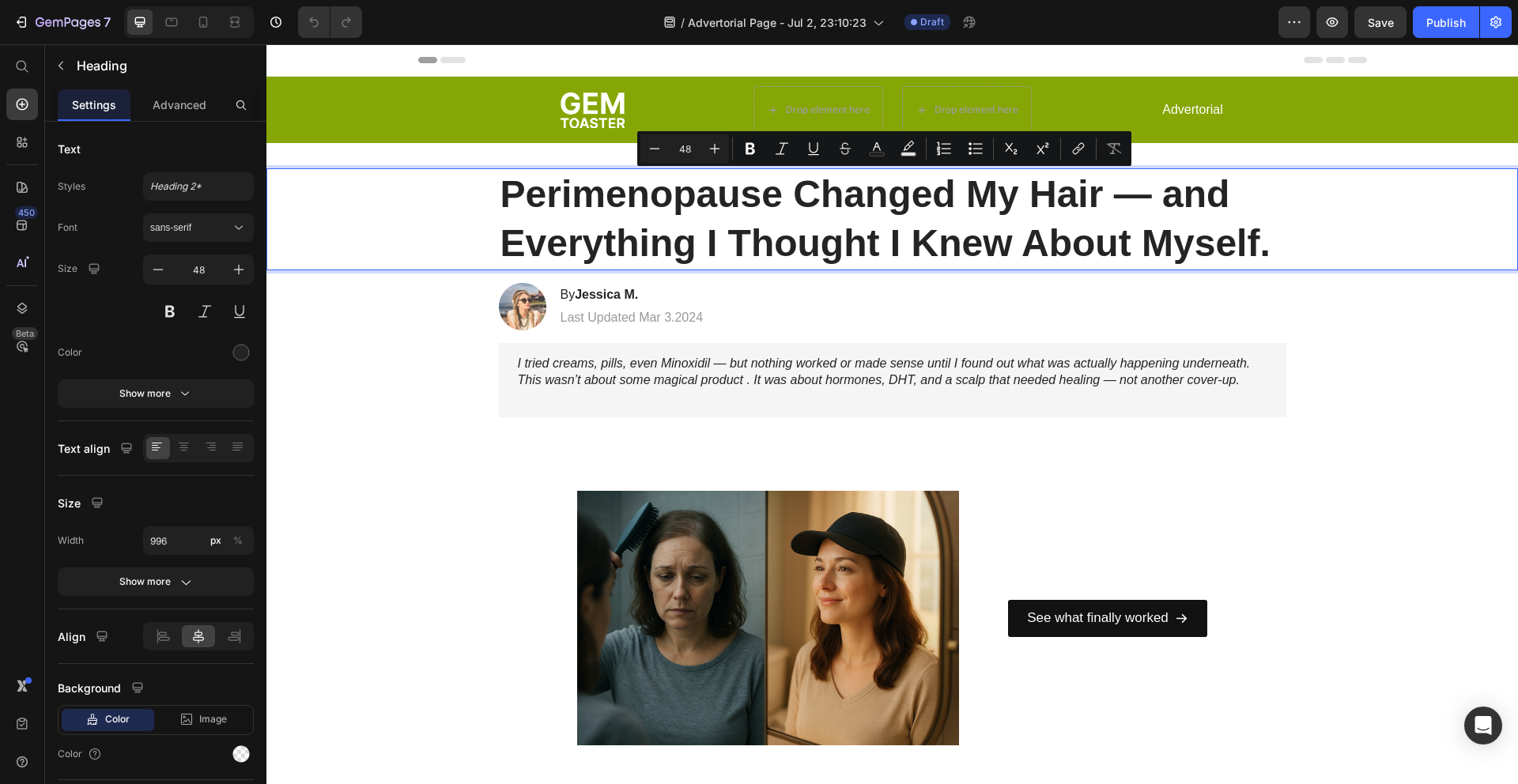 click on "Perimenopause Changed My Hair — and Everything I Thought I Knew About Myself." at bounding box center (893, 219) 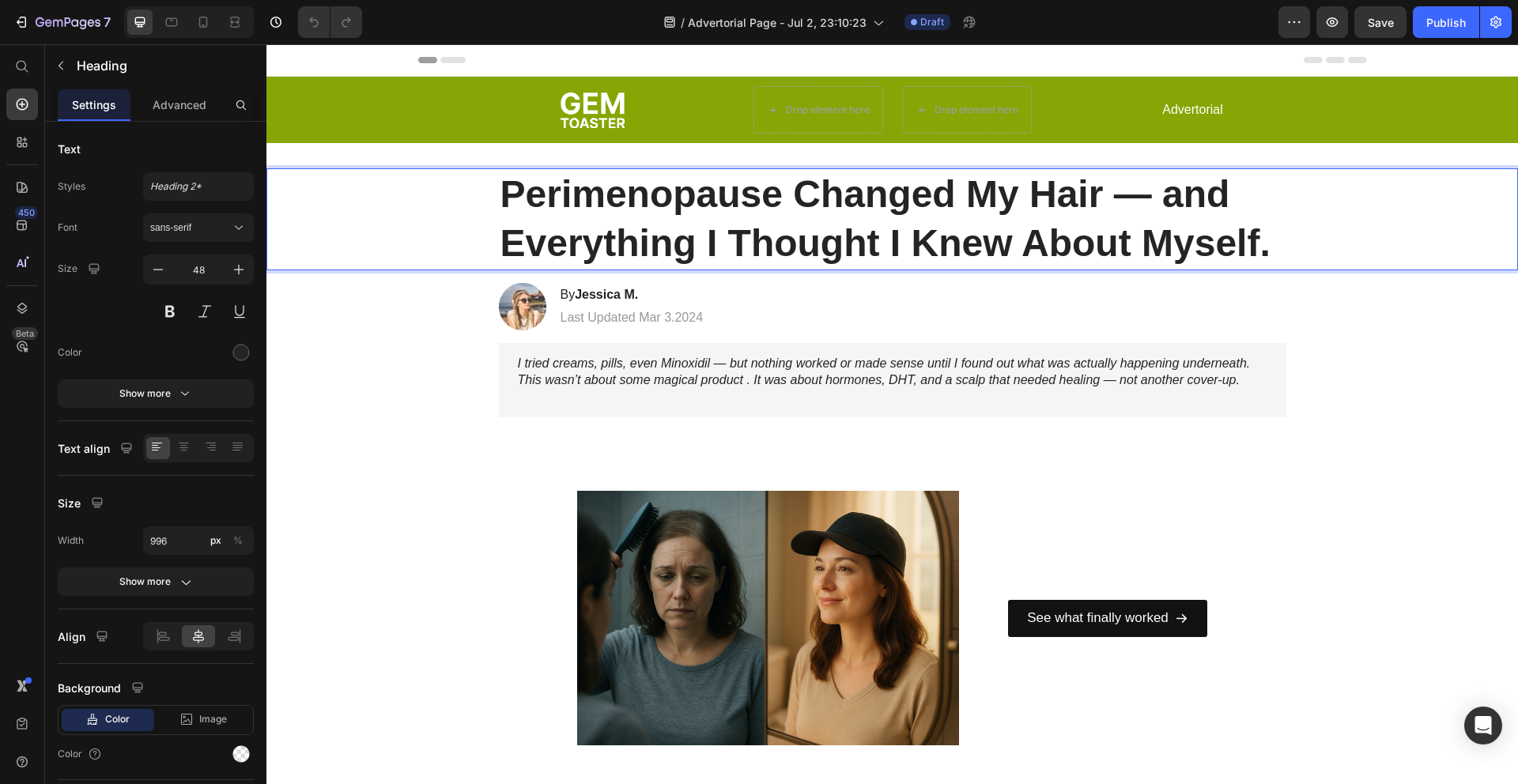 click on "Perimenopause Changed My Hair — and Everything I Thought I Knew About Myself." at bounding box center (893, 219) 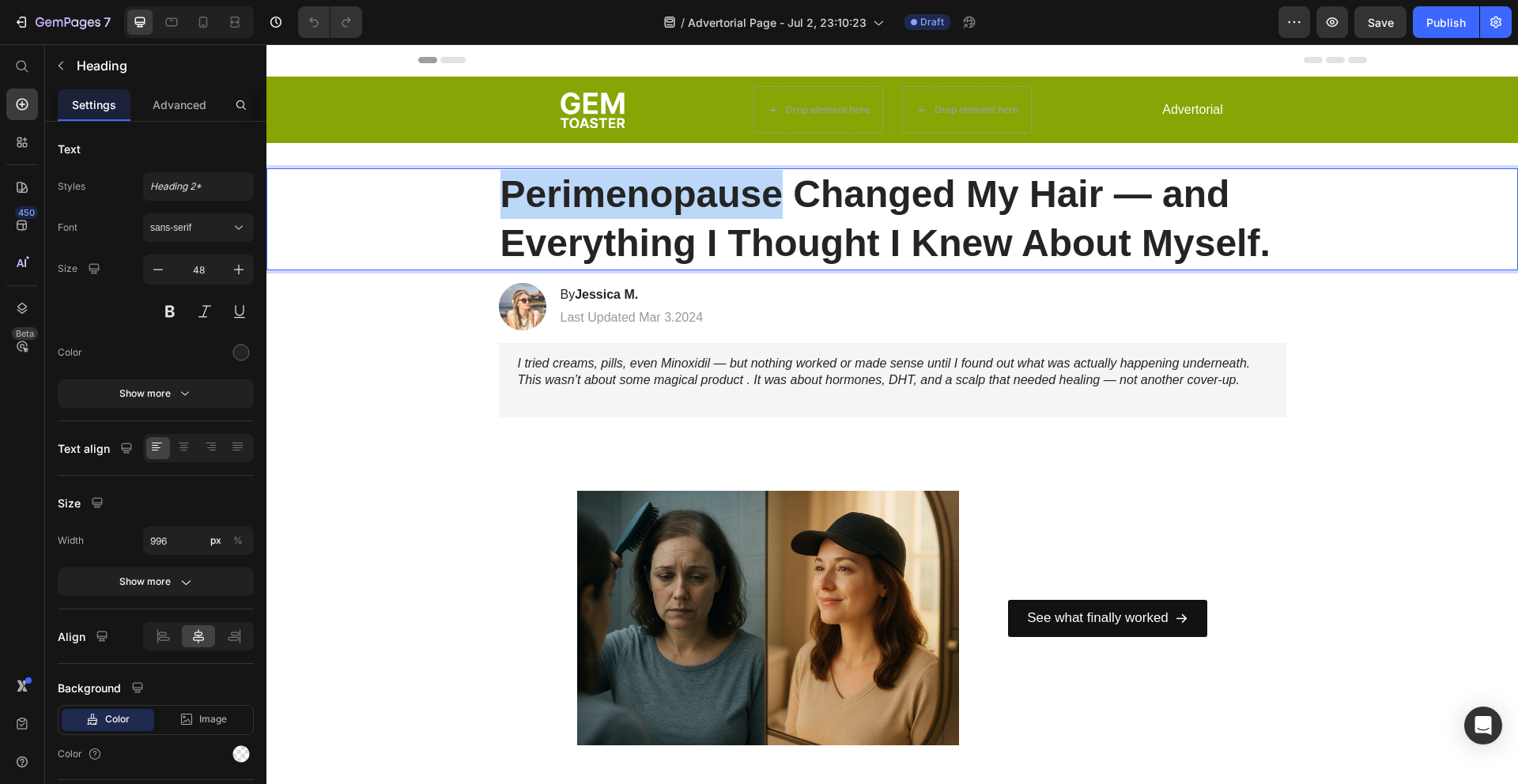 click on "Perimenopause Changed My Hair — and Everything I Thought I Knew About Myself." at bounding box center (893, 219) 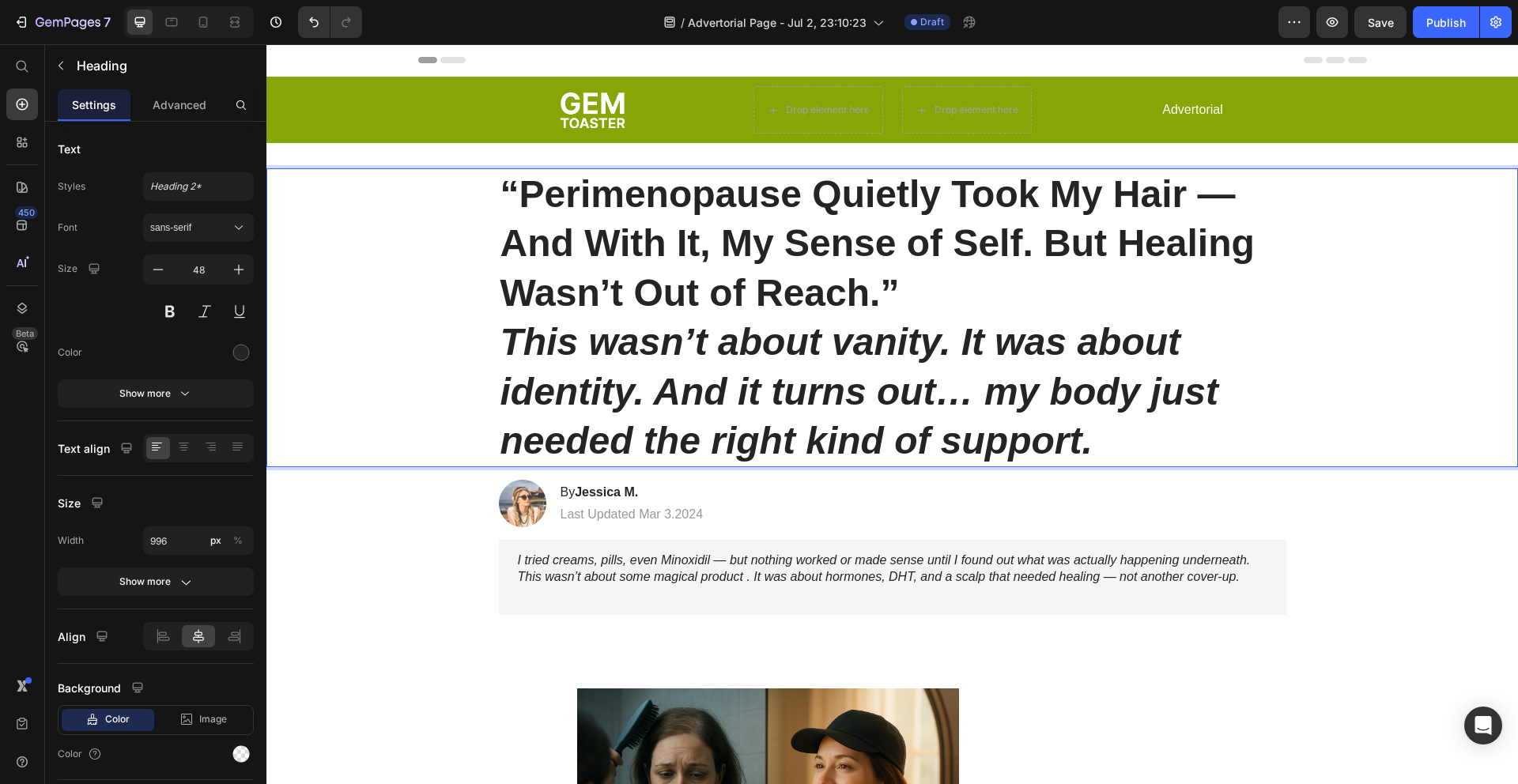 click on "“Perimenopause Quietly Took My Hair — And With It, My Sense of Self. But Healing Wasn’t Out of Reach.”" at bounding box center [878, 243] 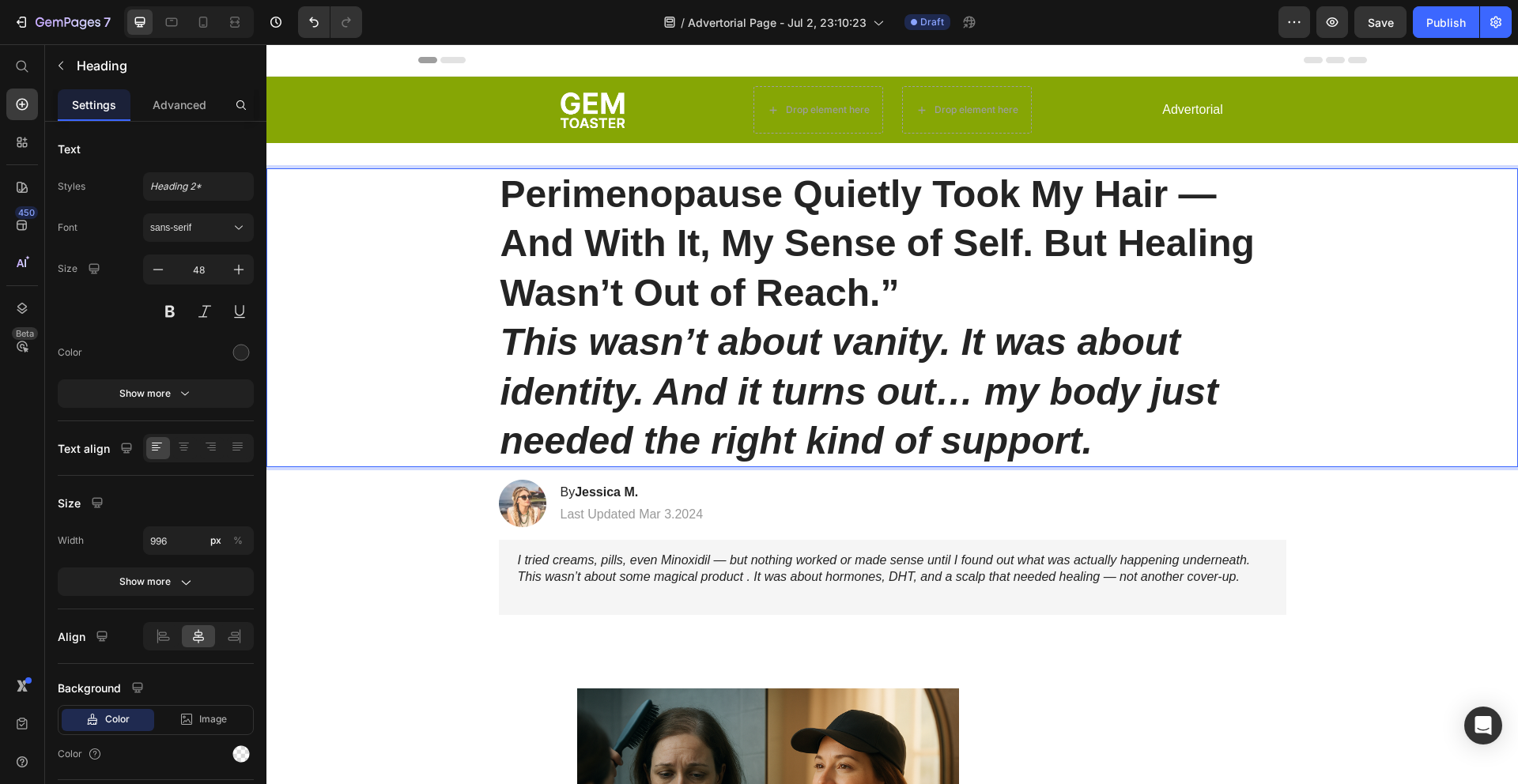 click on "Perimenopause Quietly Took My Hair — And With It, My Sense of Self. But Healing Wasn’t Out of Reach.”" at bounding box center [878, 243] 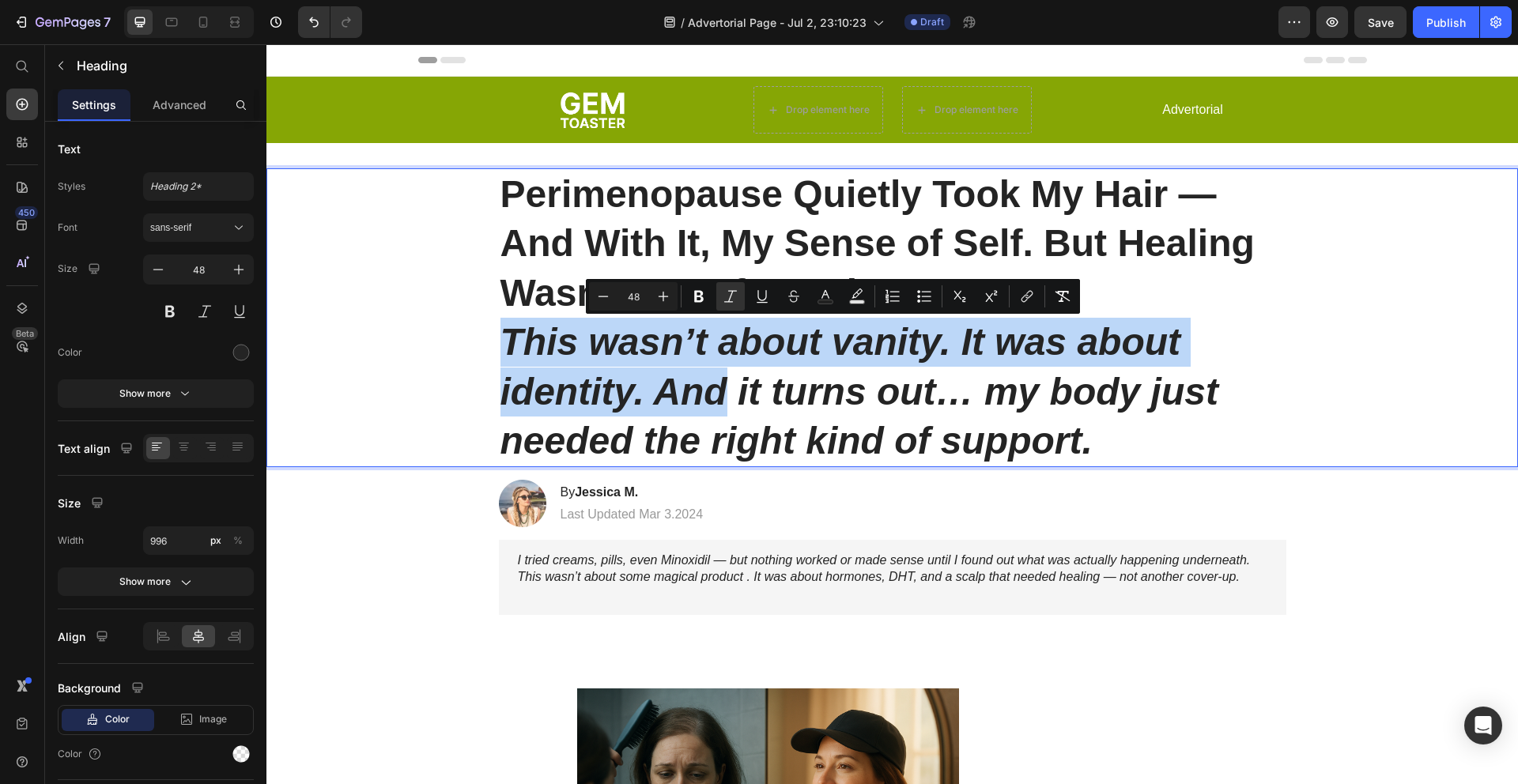 drag, startPoint x: 496, startPoint y: 330, endPoint x: 722, endPoint y: 387, distance: 233.0772 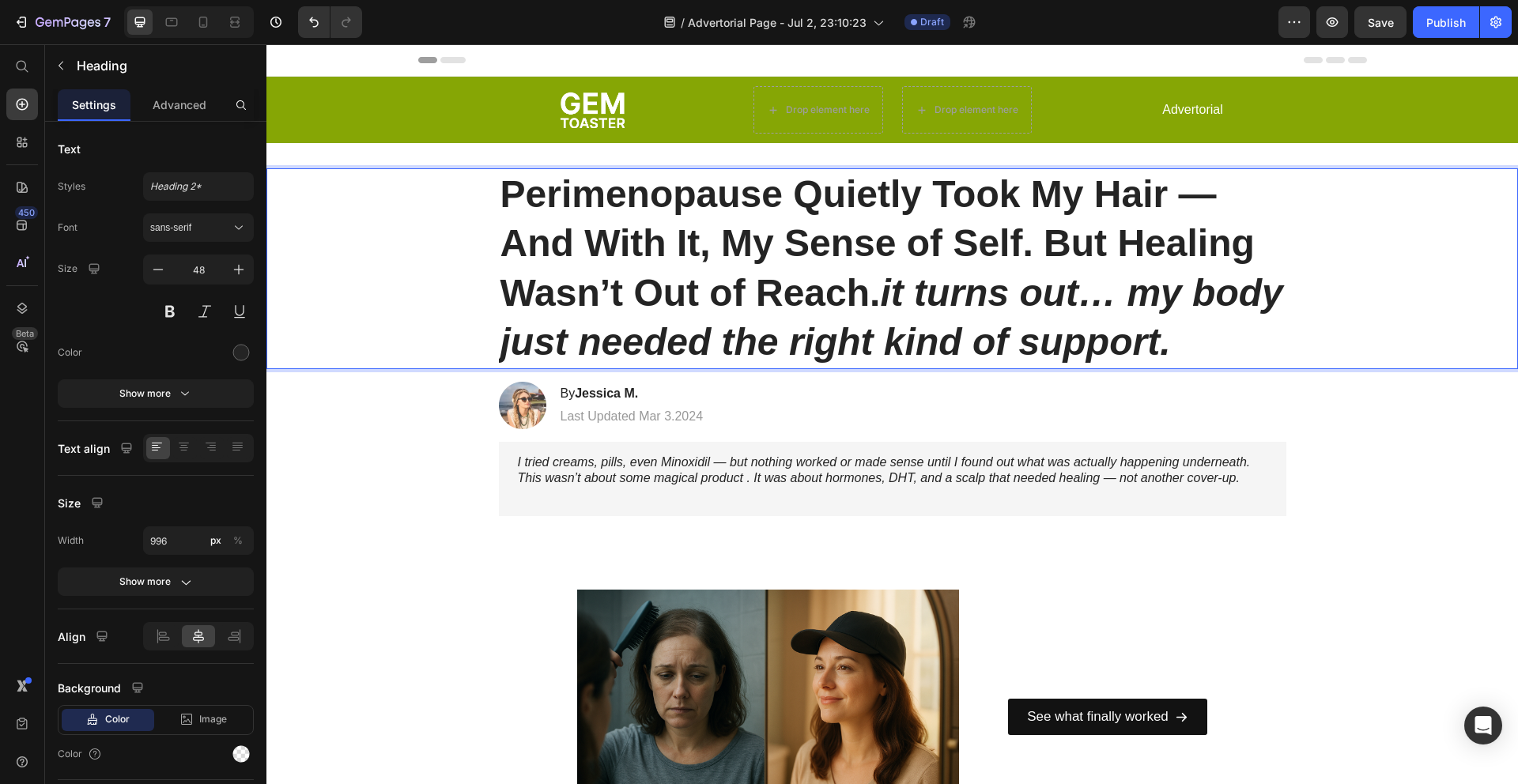 click on "Perimenopause Quietly Took My Hair — And With It, My Sense of Self. But Healing Wasn’t Out of Reach." at bounding box center [878, 243] 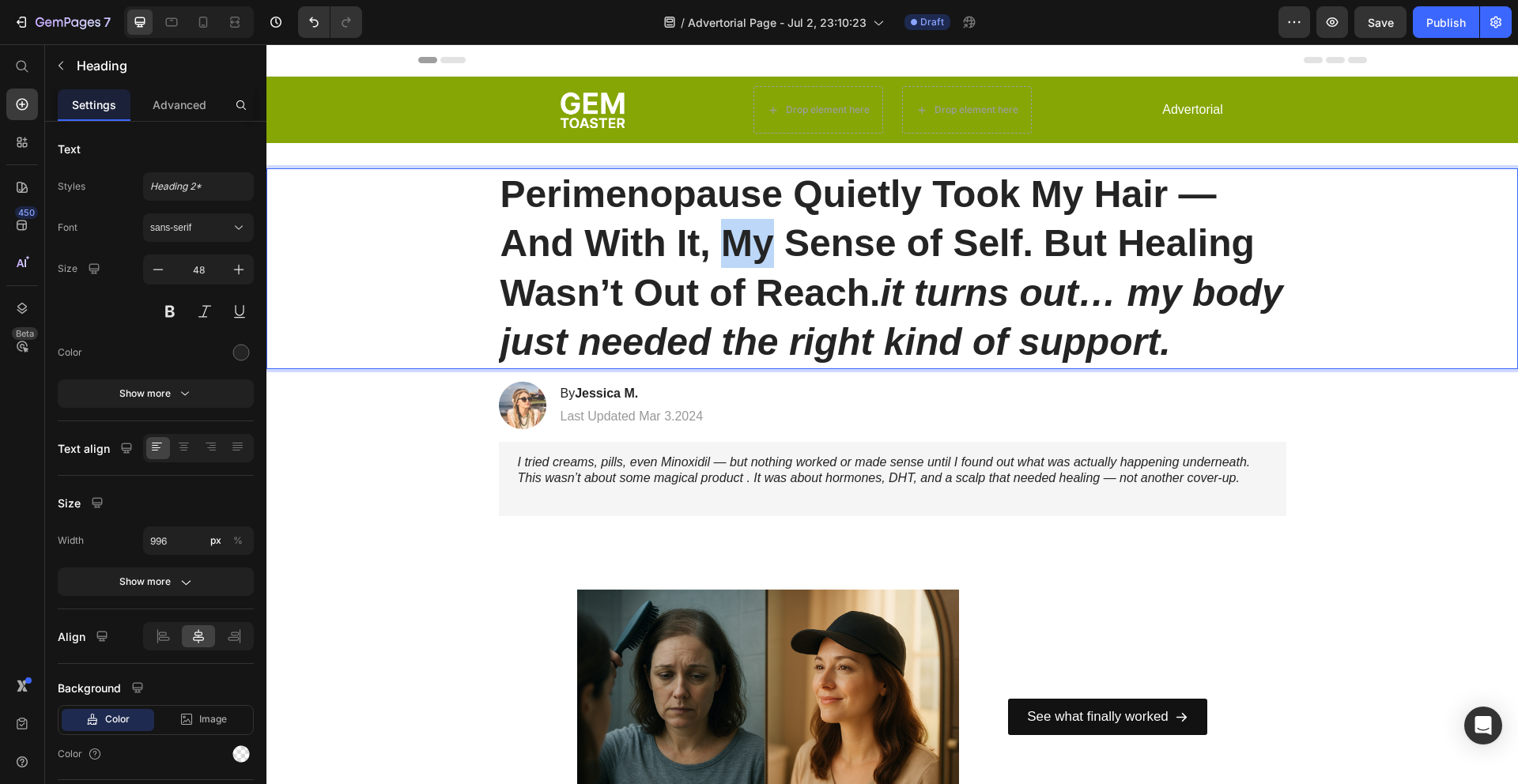 click on "Perimenopause Quietly Took My Hair — And With It, My Sense of Self. But Healing Wasn’t Out of Reach." at bounding box center [878, 243] 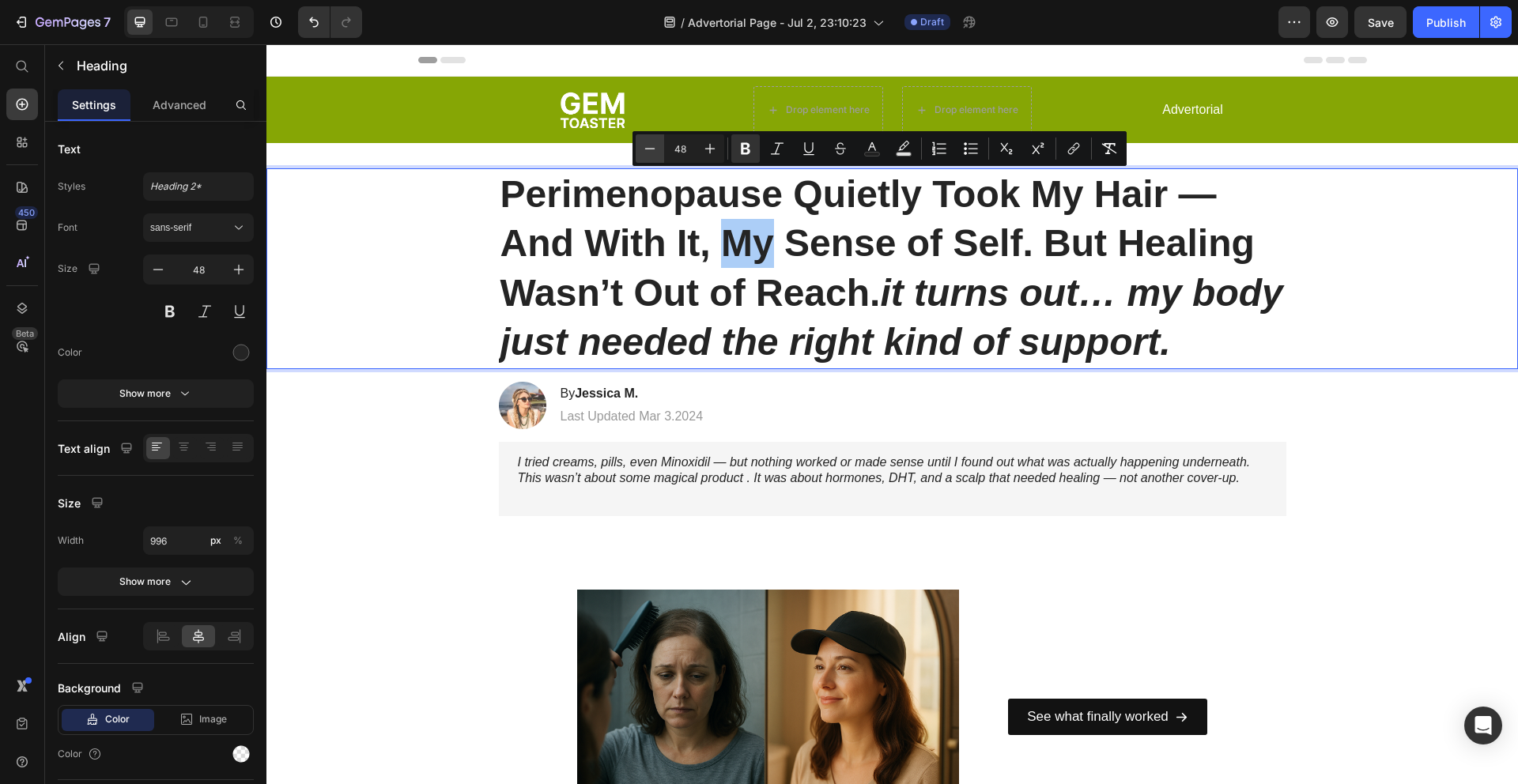 click 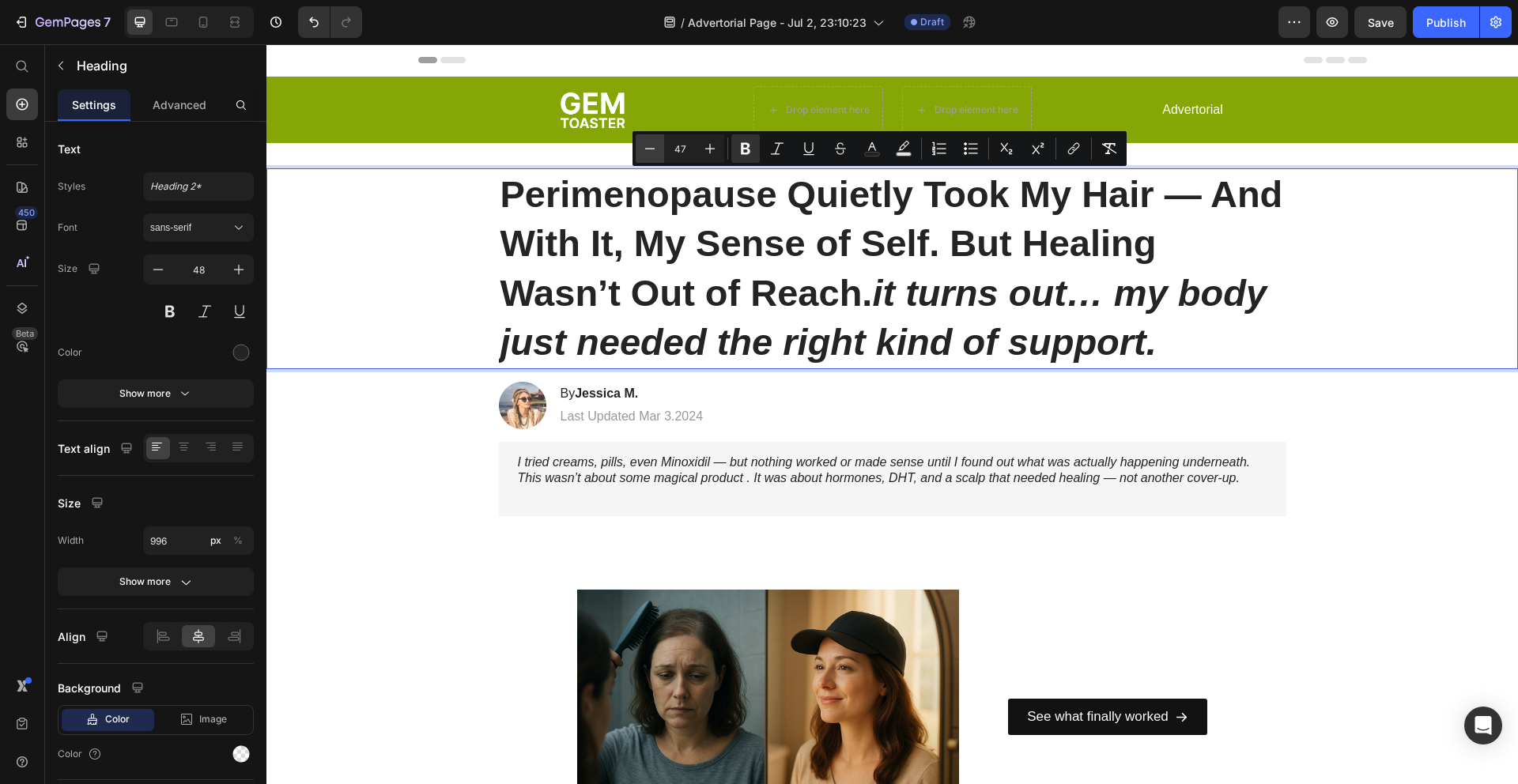 click 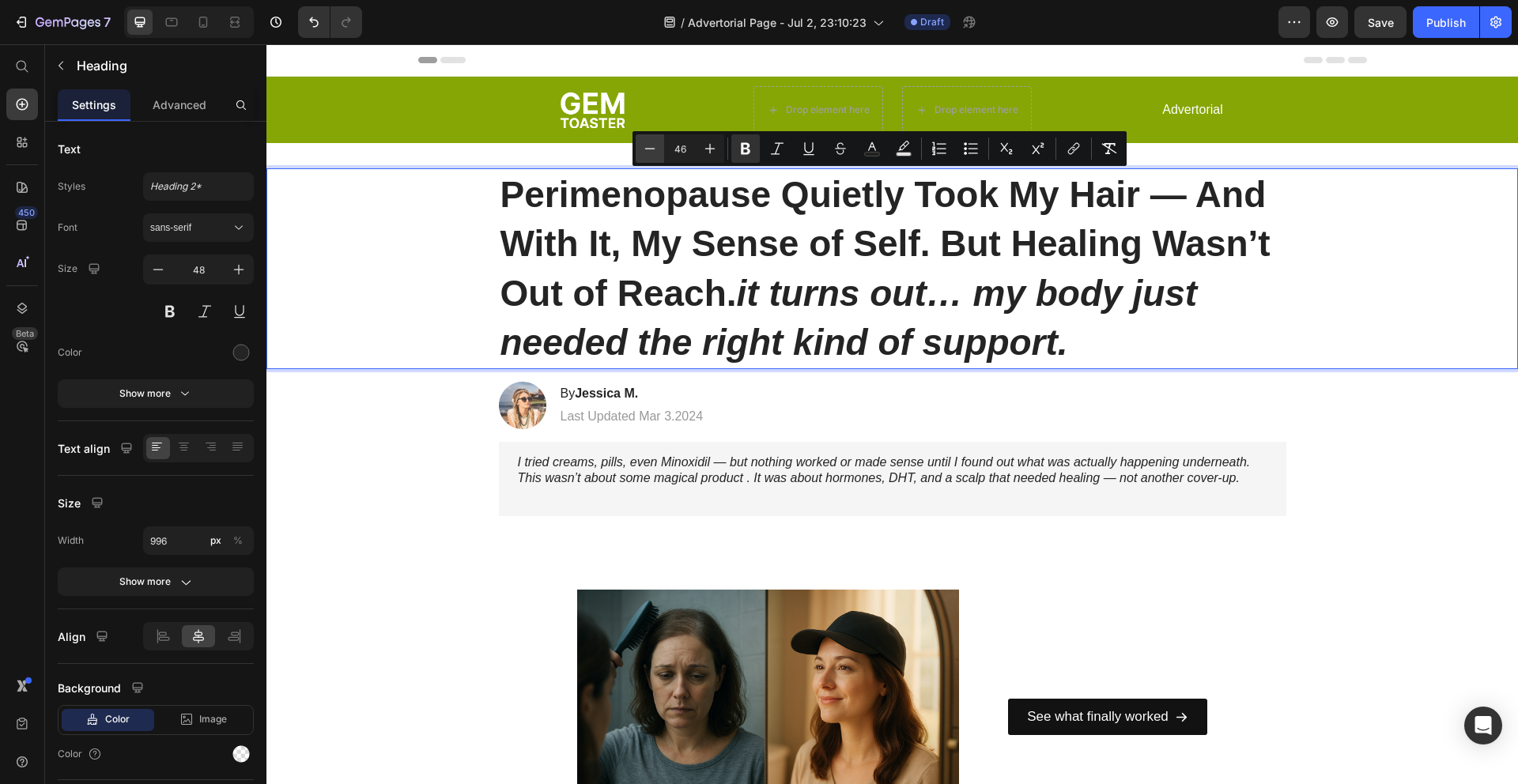 click 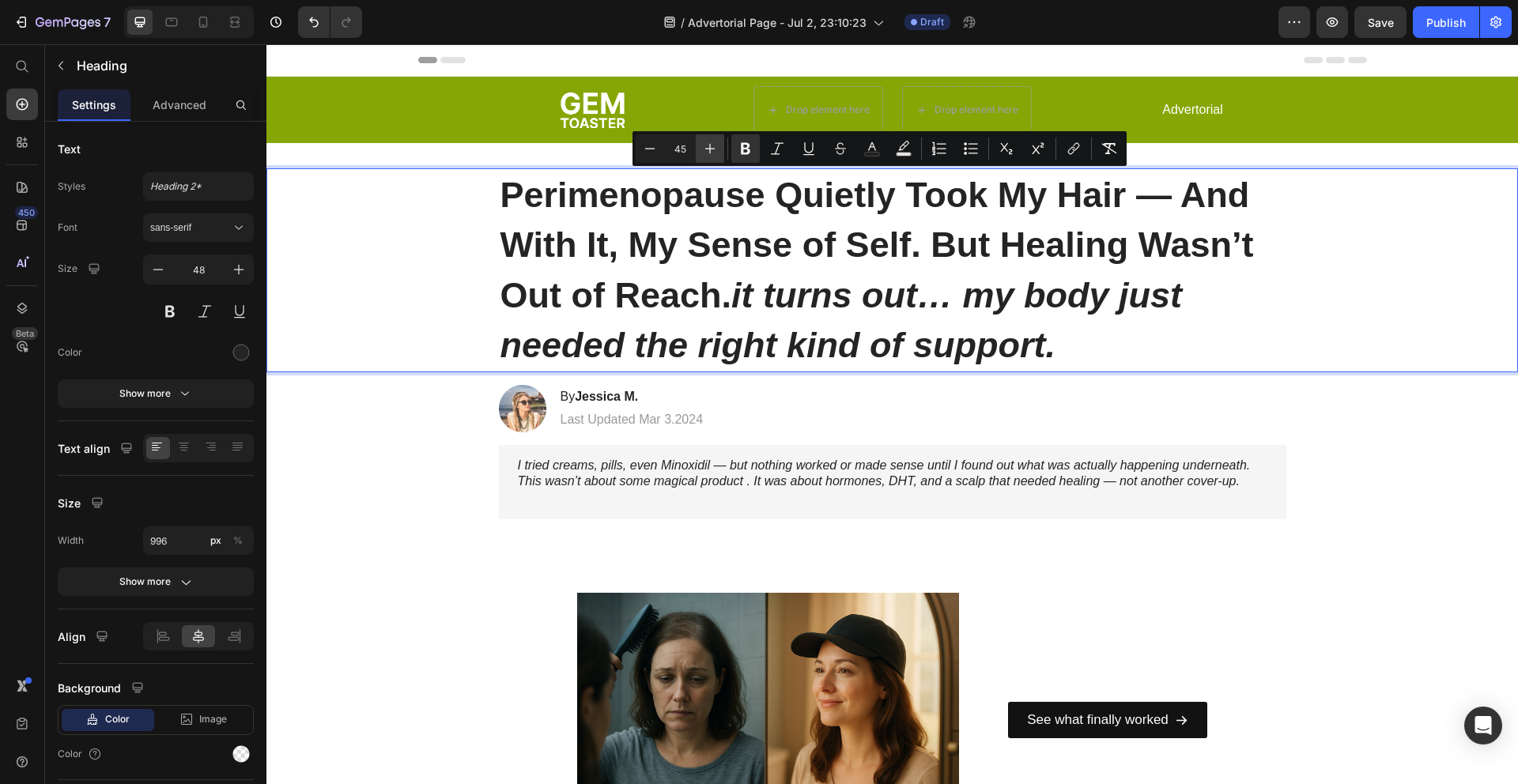 click 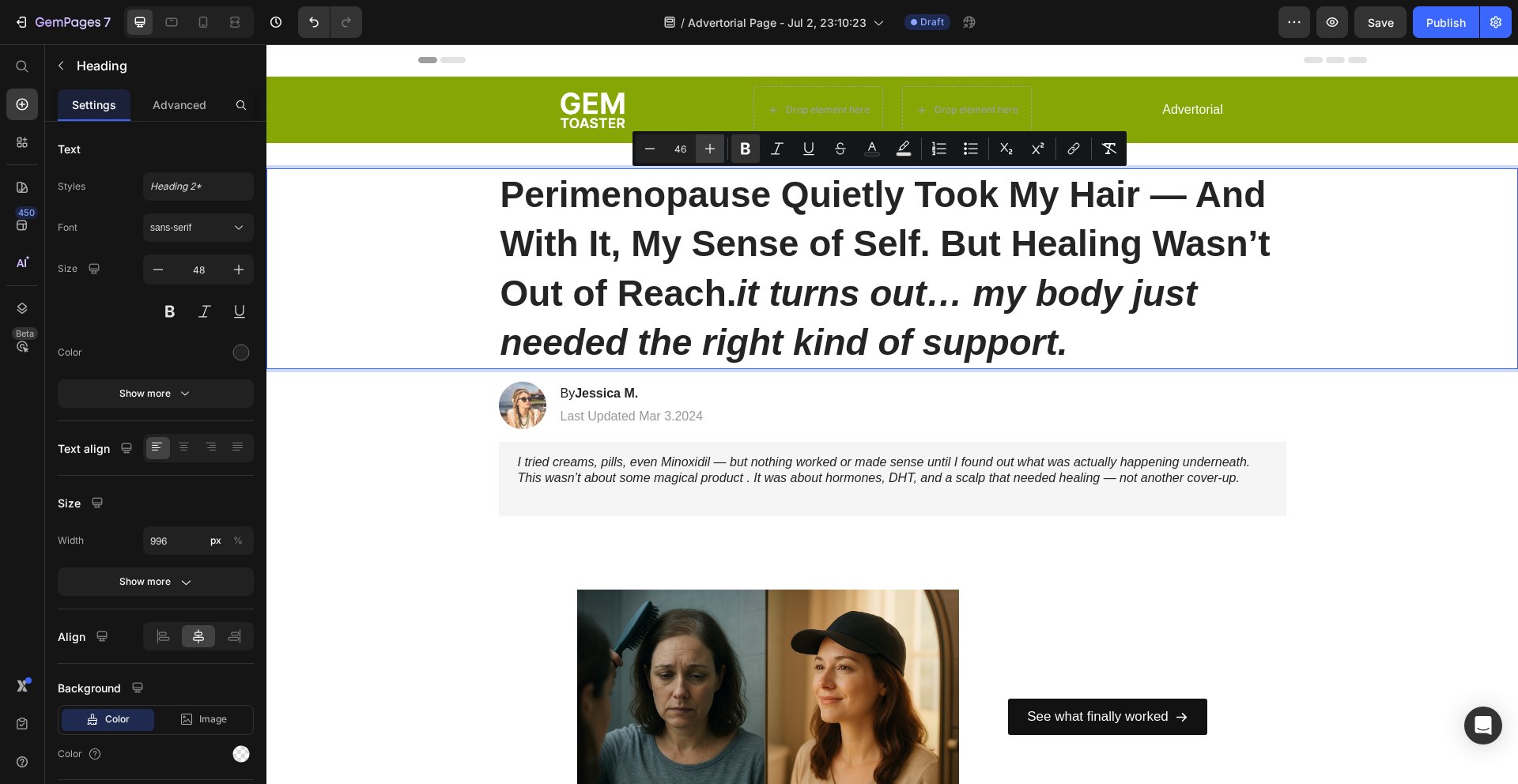 click 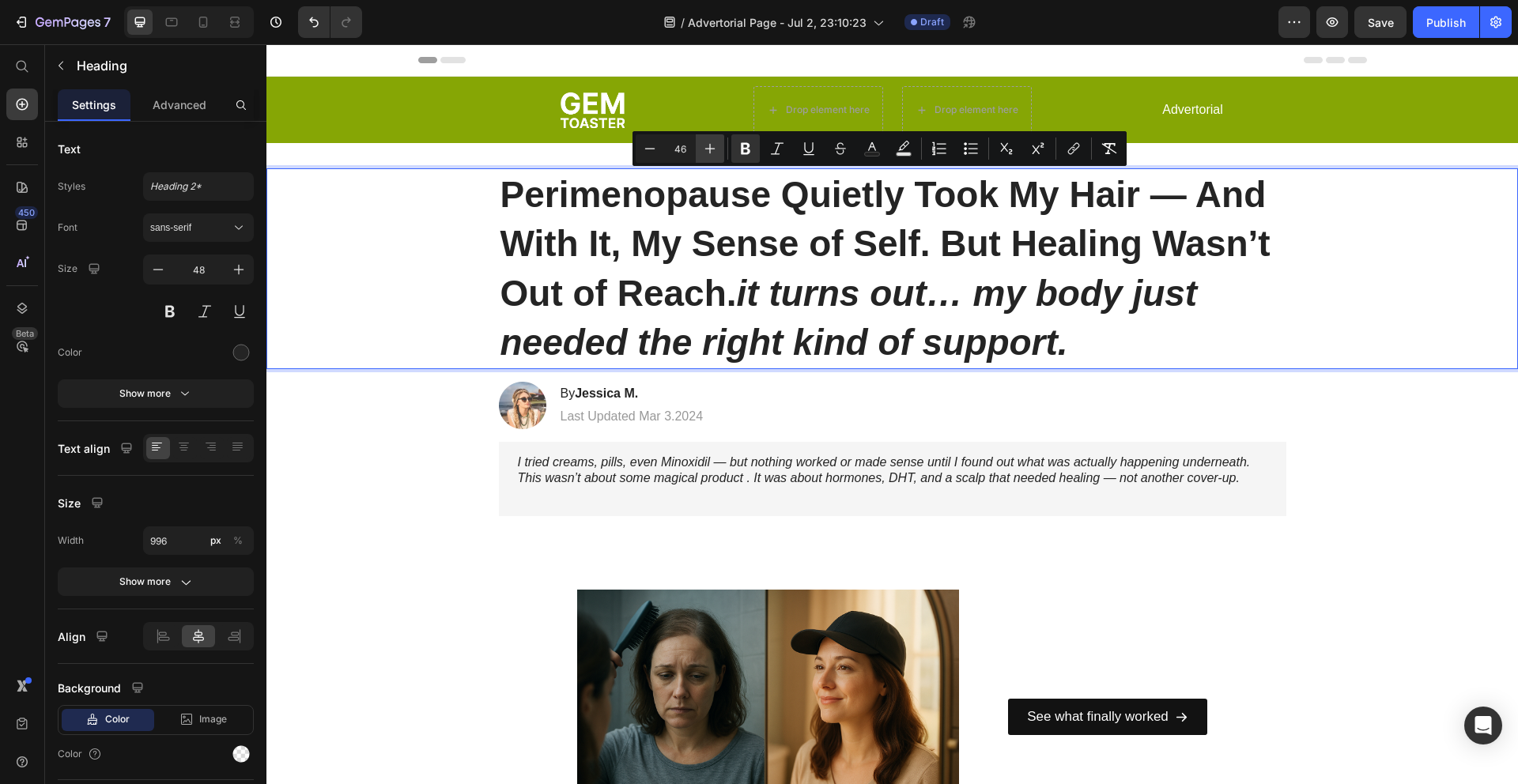 type on "47" 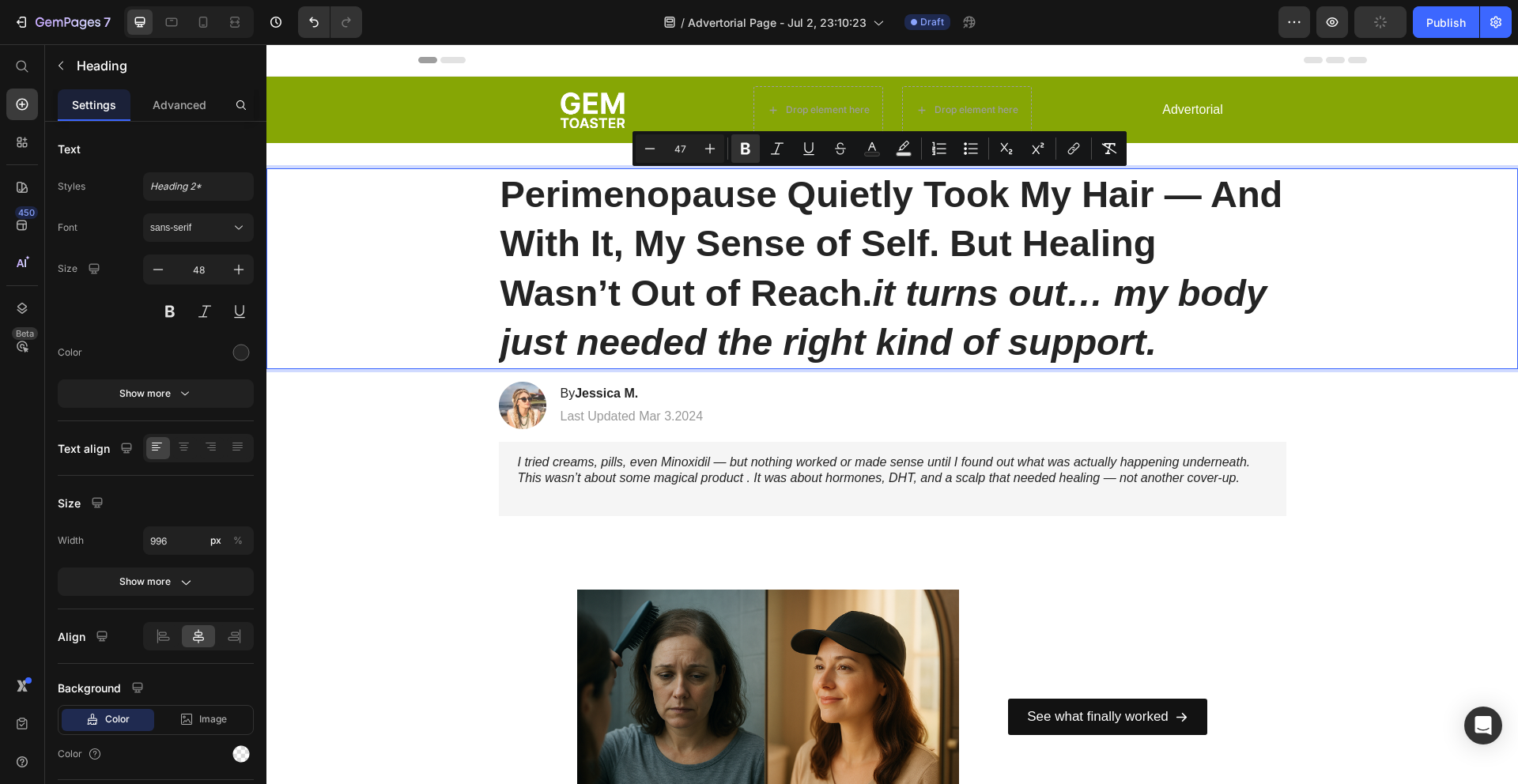 click on "Perimenopause Quietly Took My Hair — And With It, My Sense of Self. But Healing Wasn’t Out of Reach." at bounding box center (892, 243) 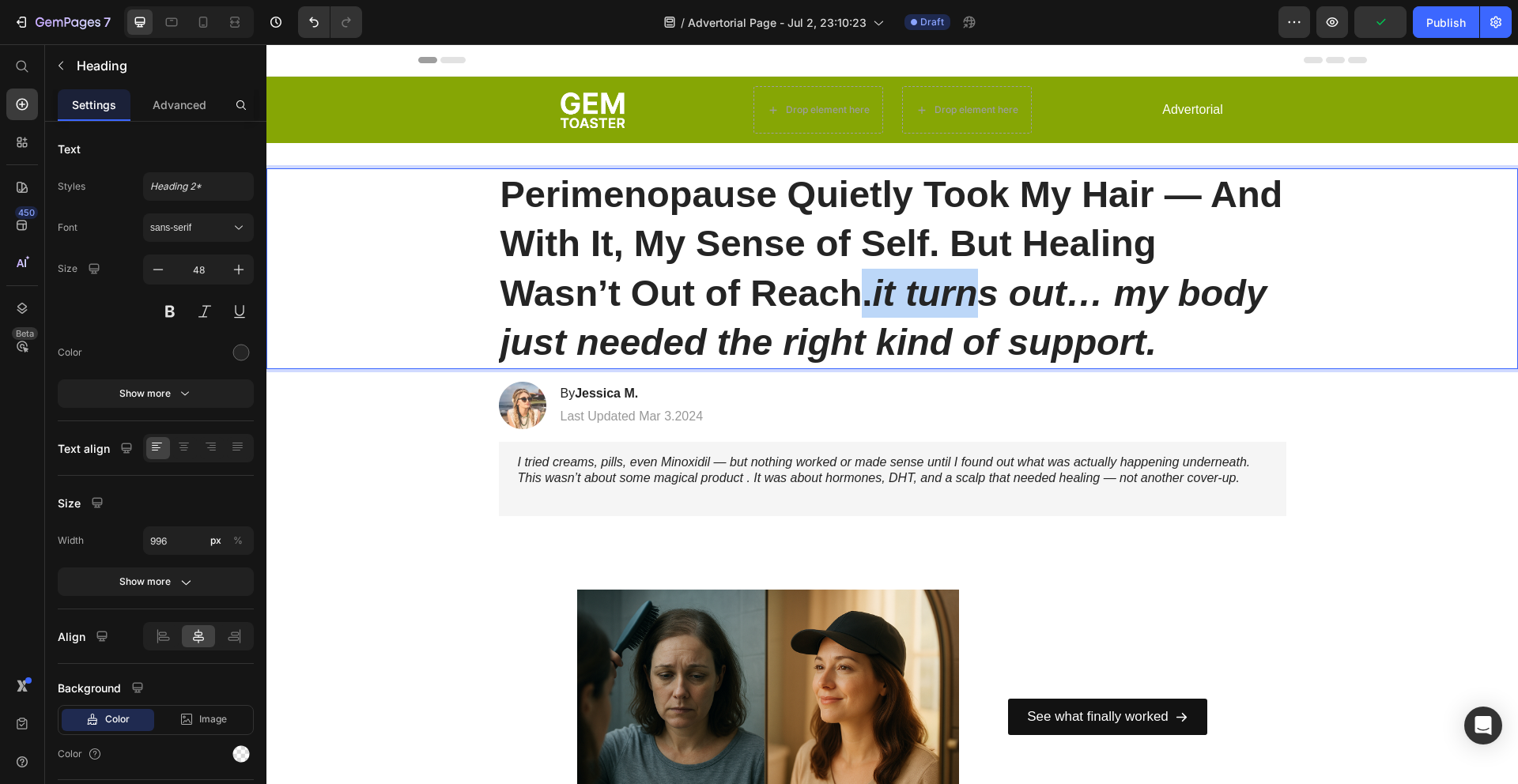 drag, startPoint x: 859, startPoint y: 281, endPoint x: 961, endPoint y: 306, distance: 105.01905 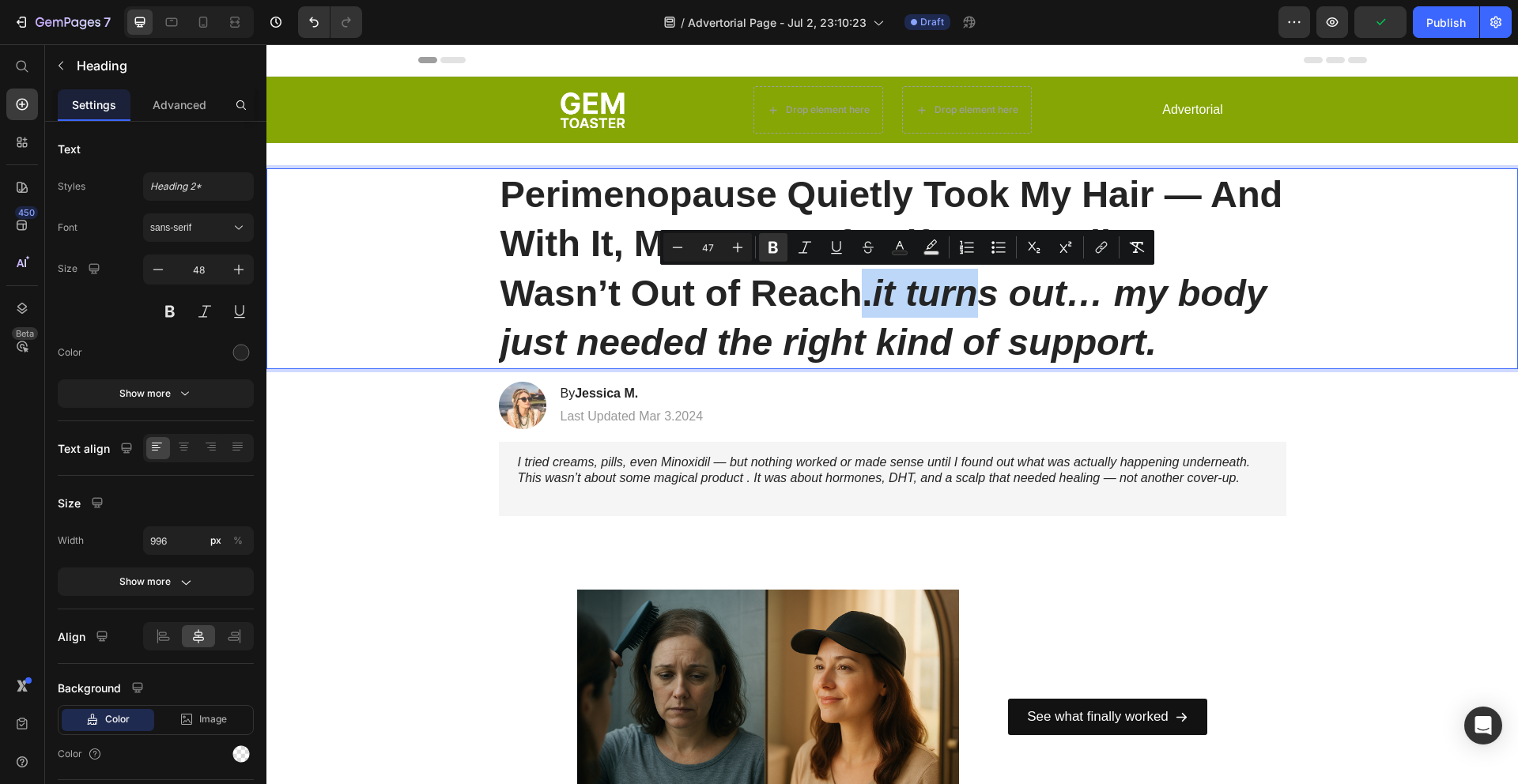 click on "it turns out… my body just needed the right kind of support." at bounding box center (884, 317) 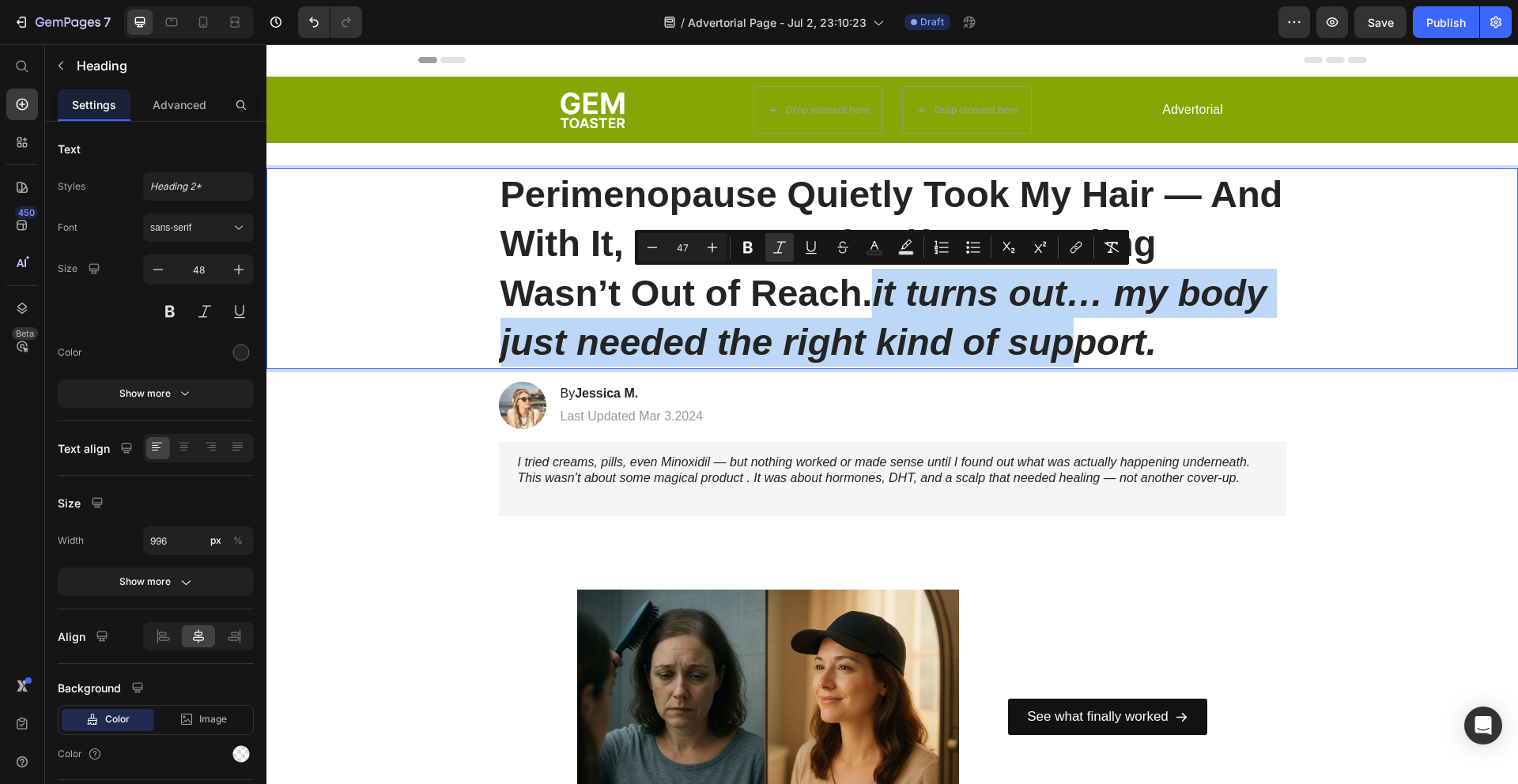 drag, startPoint x: 866, startPoint y: 286, endPoint x: 1048, endPoint y: 325, distance: 186.13167 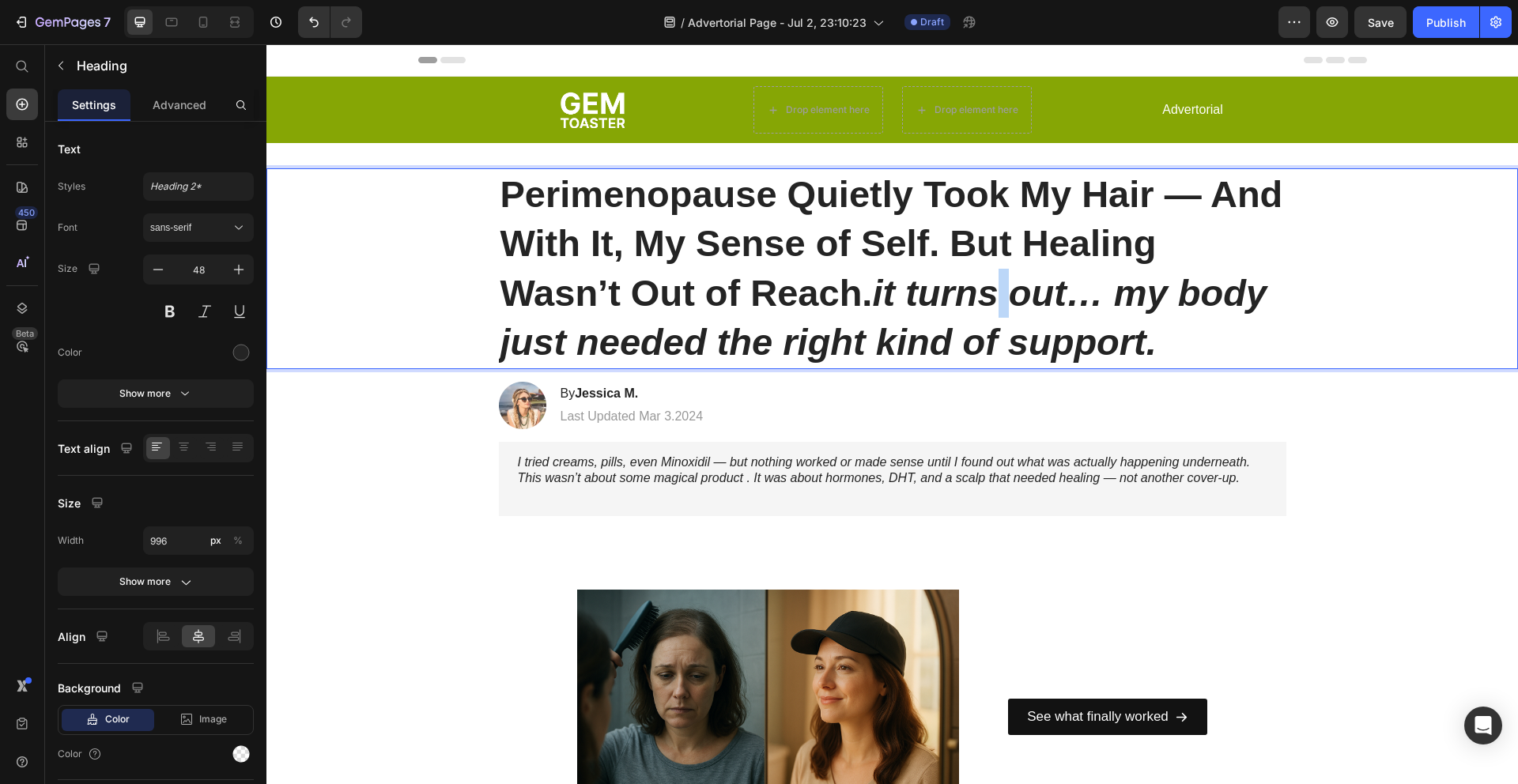 drag, startPoint x: 995, startPoint y: 314, endPoint x: 977, endPoint y: 314, distance: 18 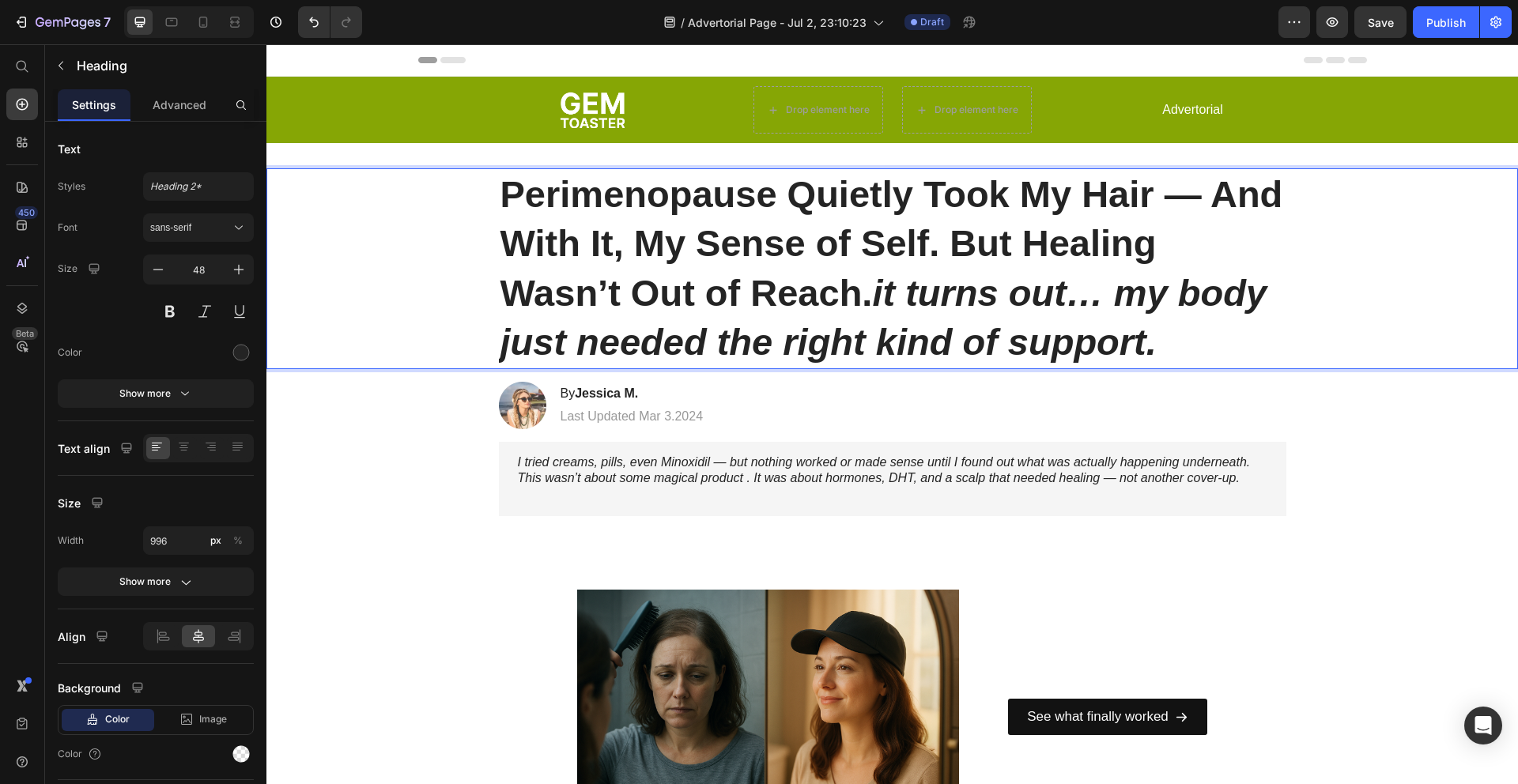 click on "it turns out… my body just needed the right kind of support." at bounding box center (884, 317) 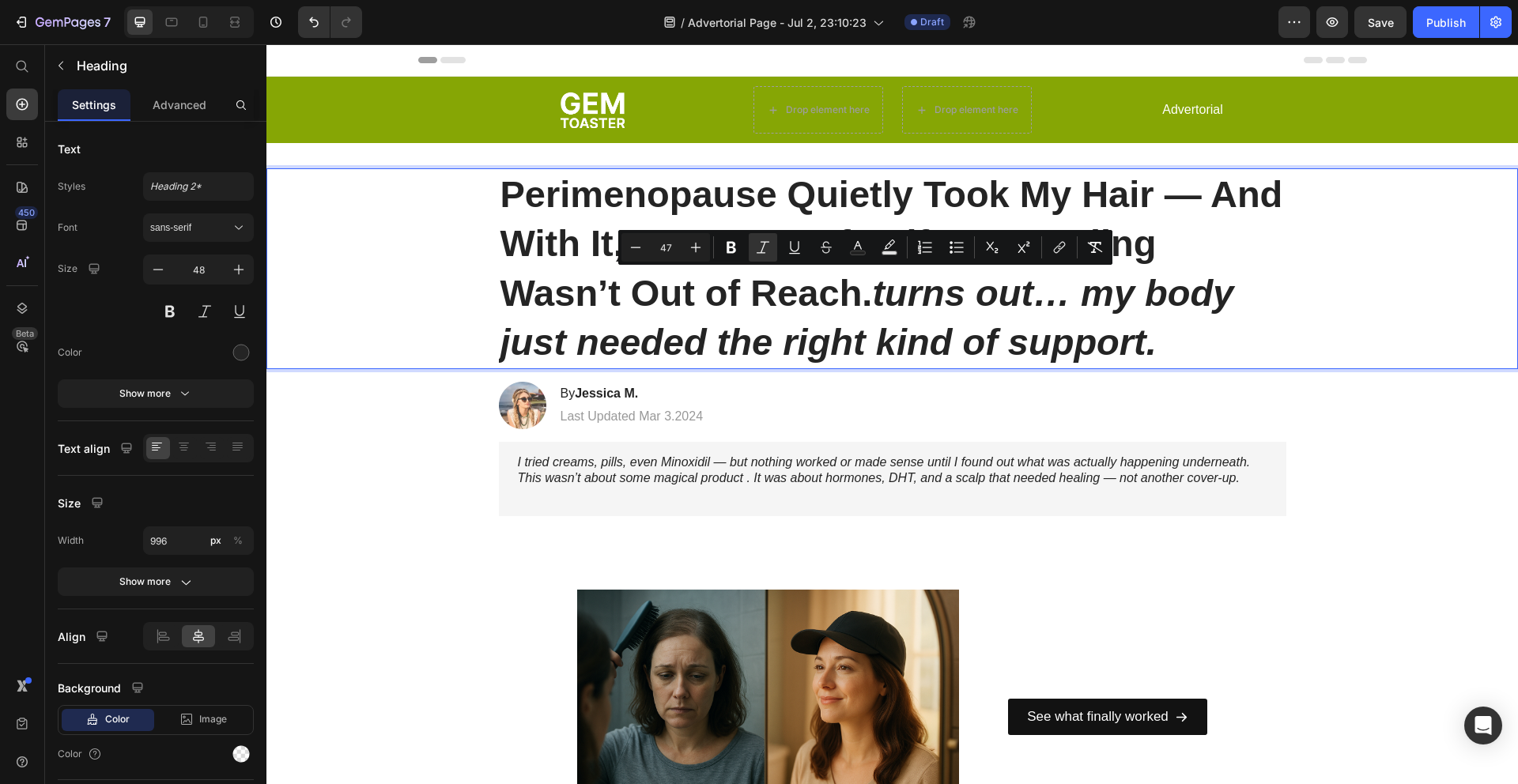 drag, startPoint x: 878, startPoint y: 294, endPoint x: 1188, endPoint y: 330, distance: 312.08332 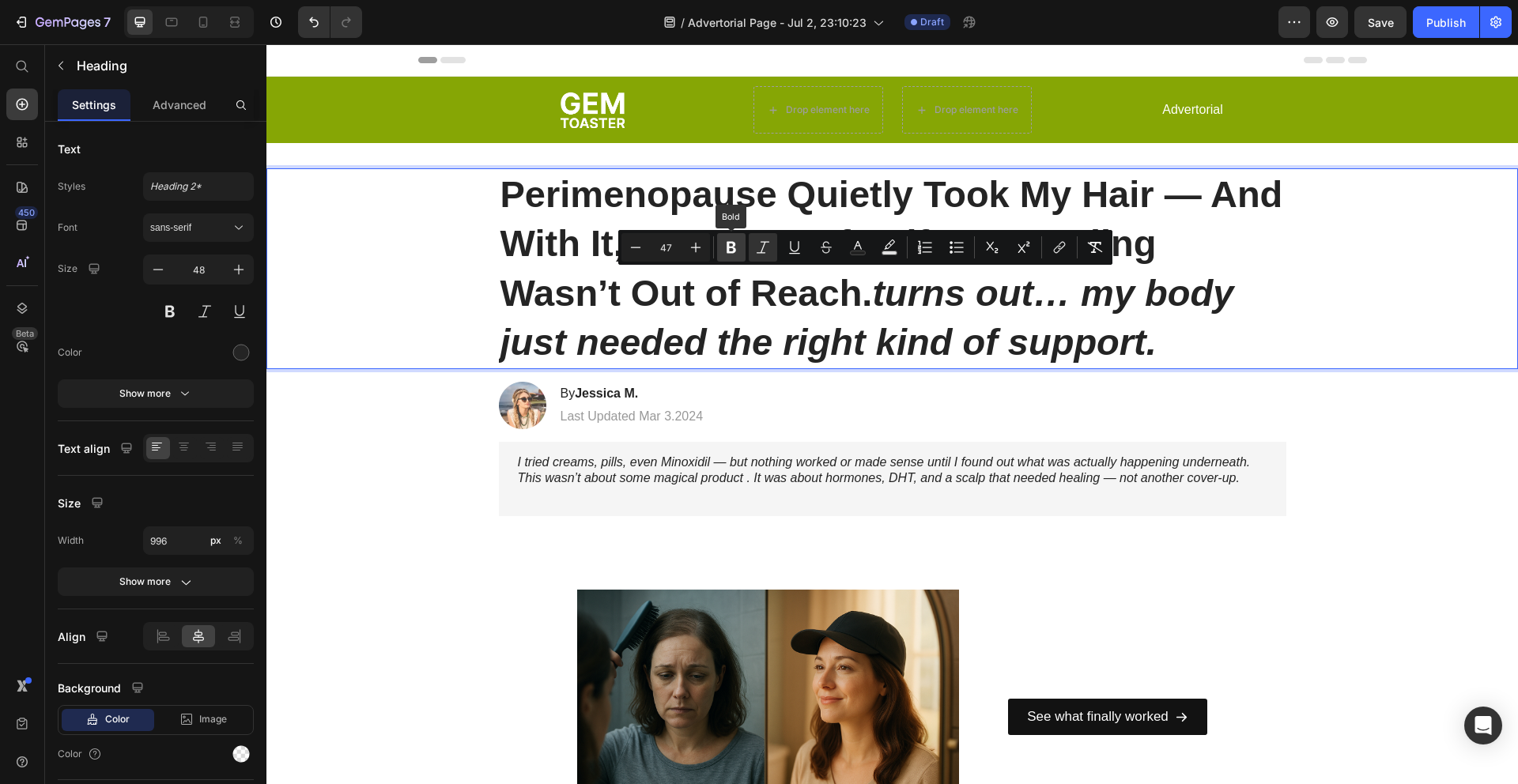 click 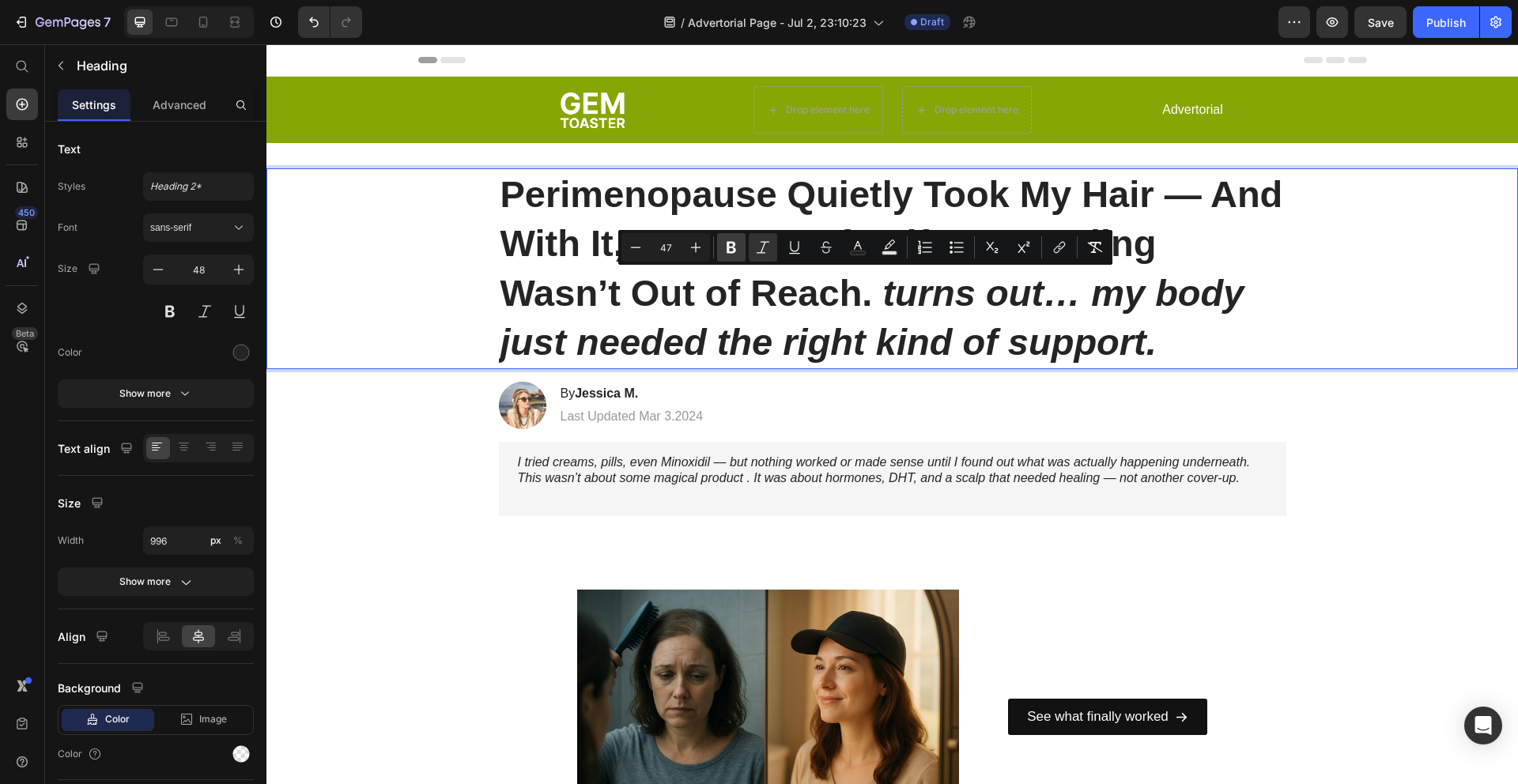 click 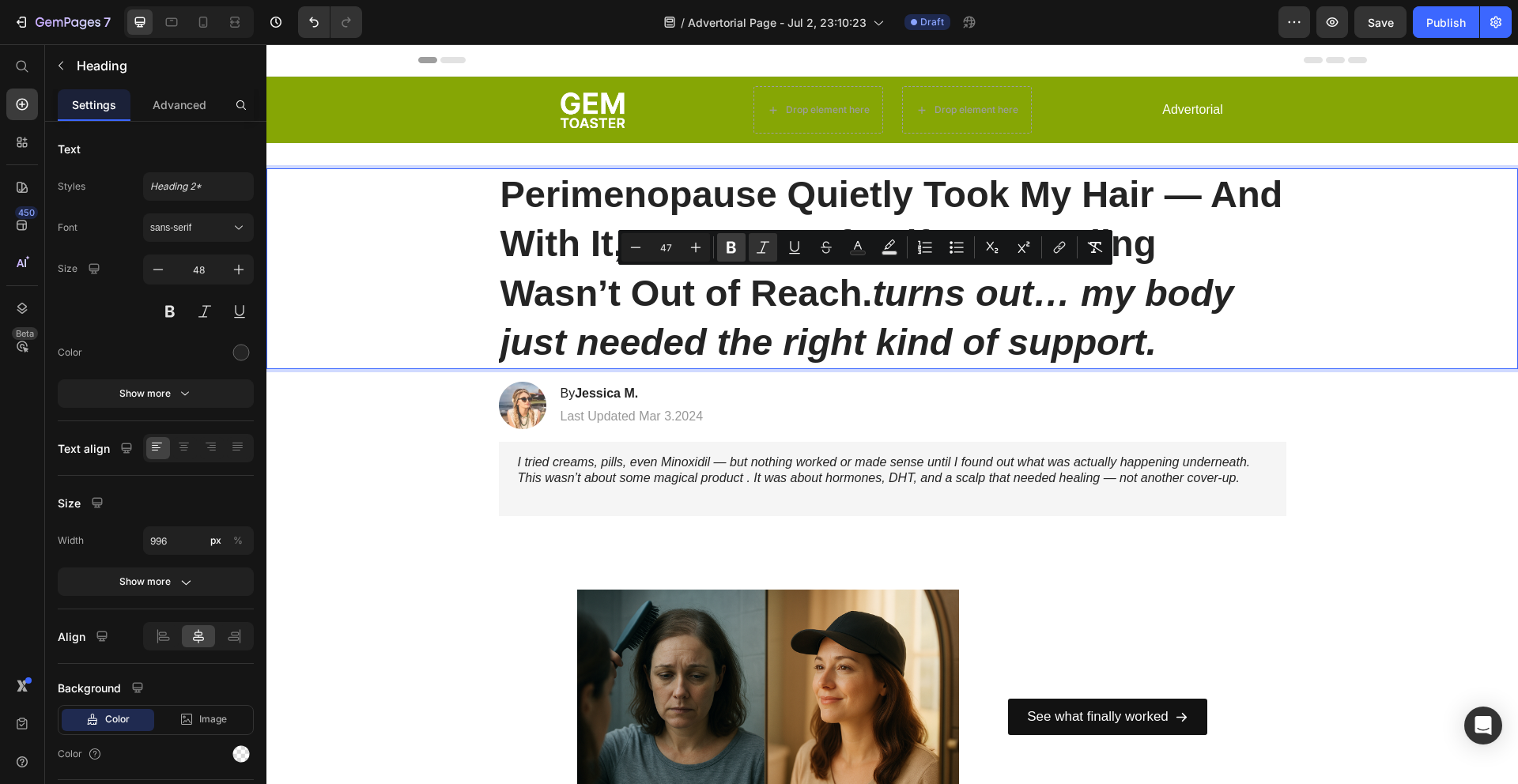 click 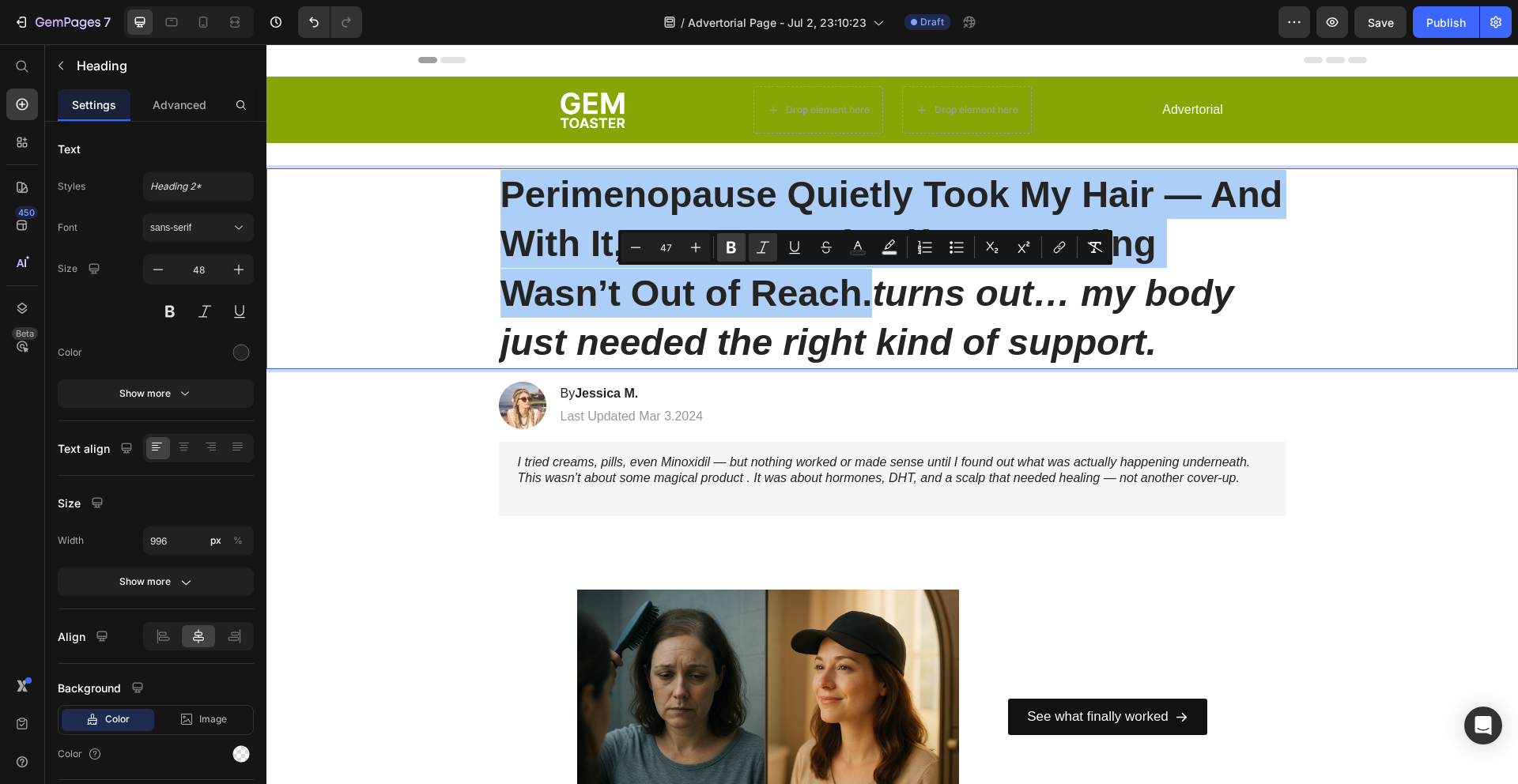 click 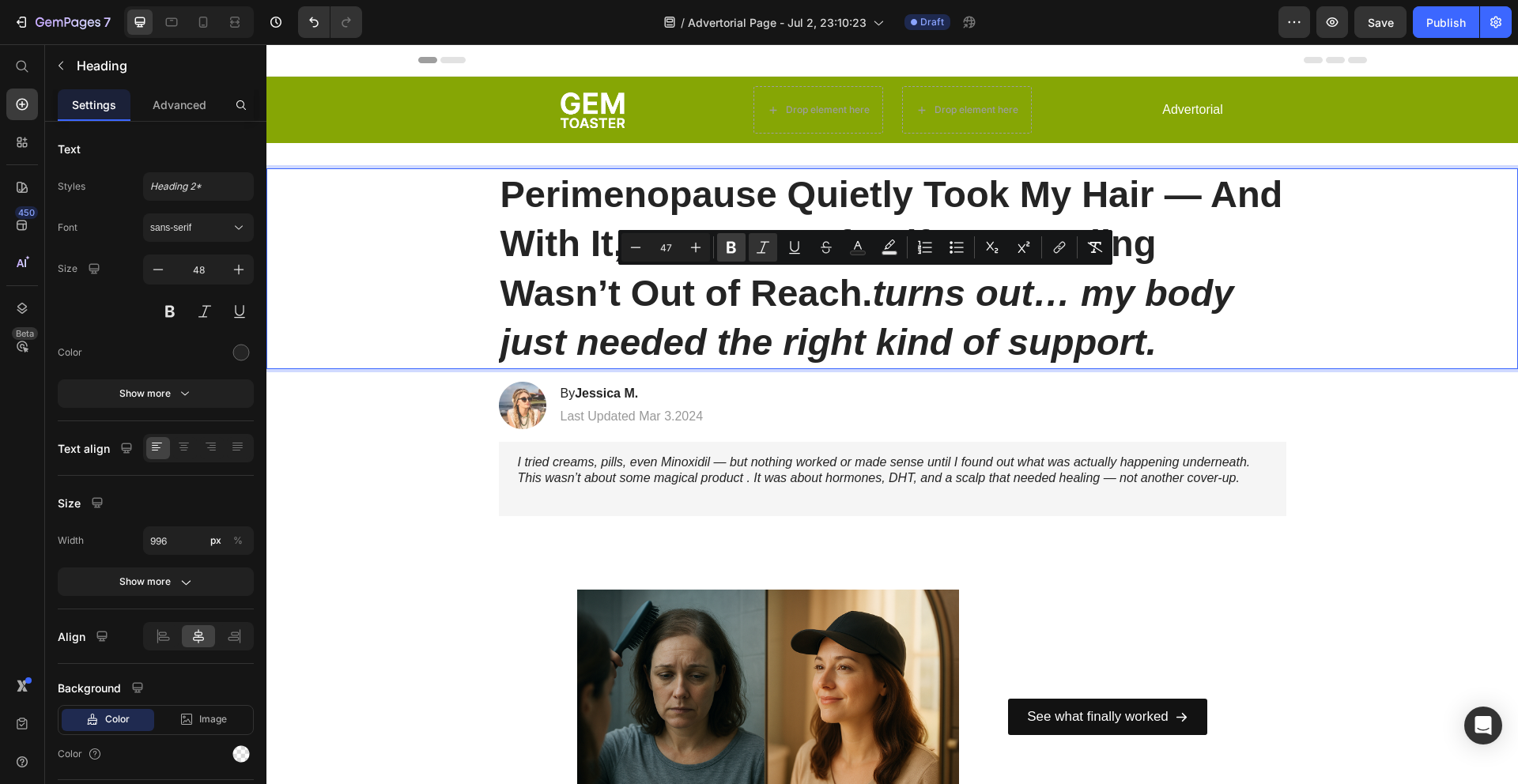 click 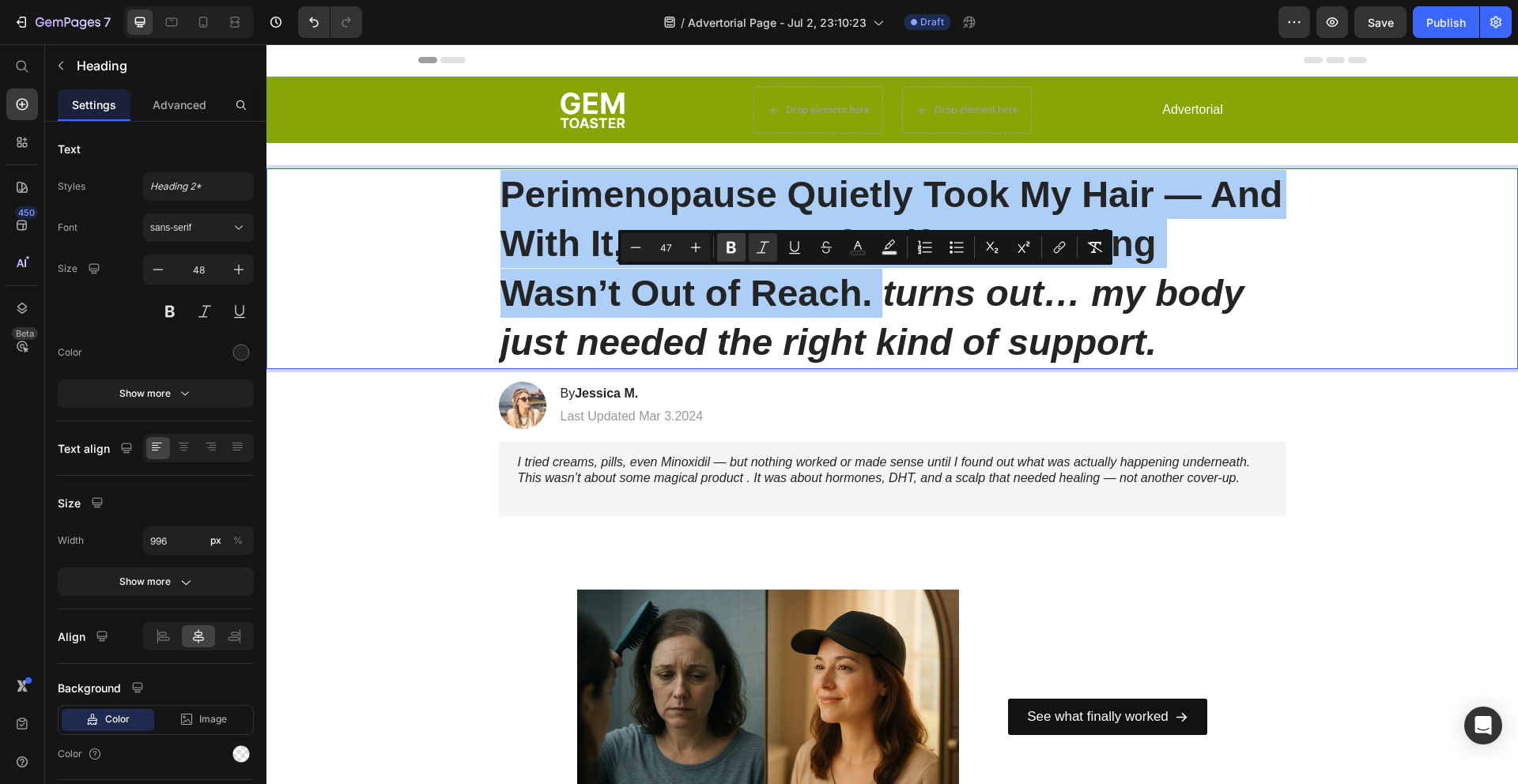 click 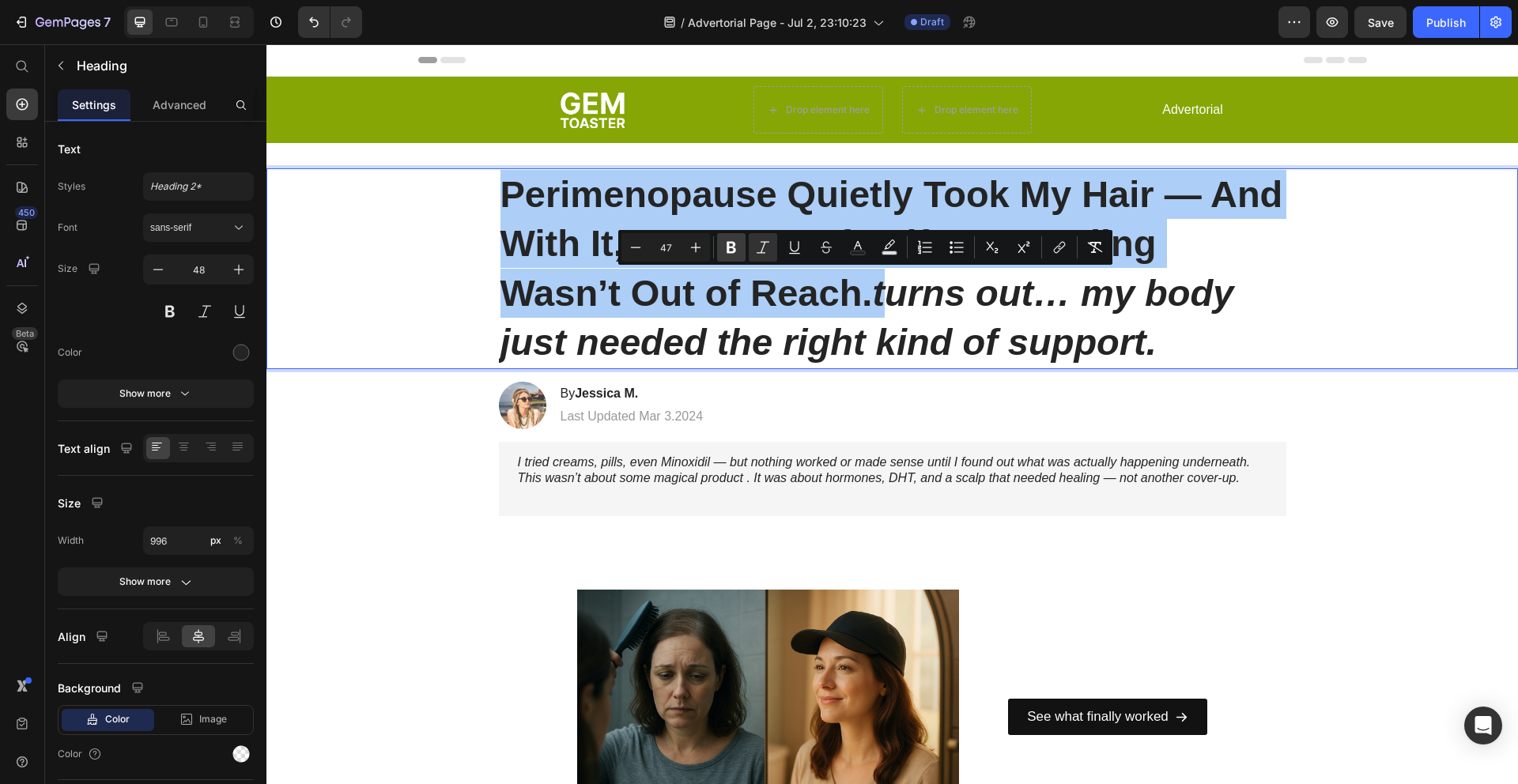 click 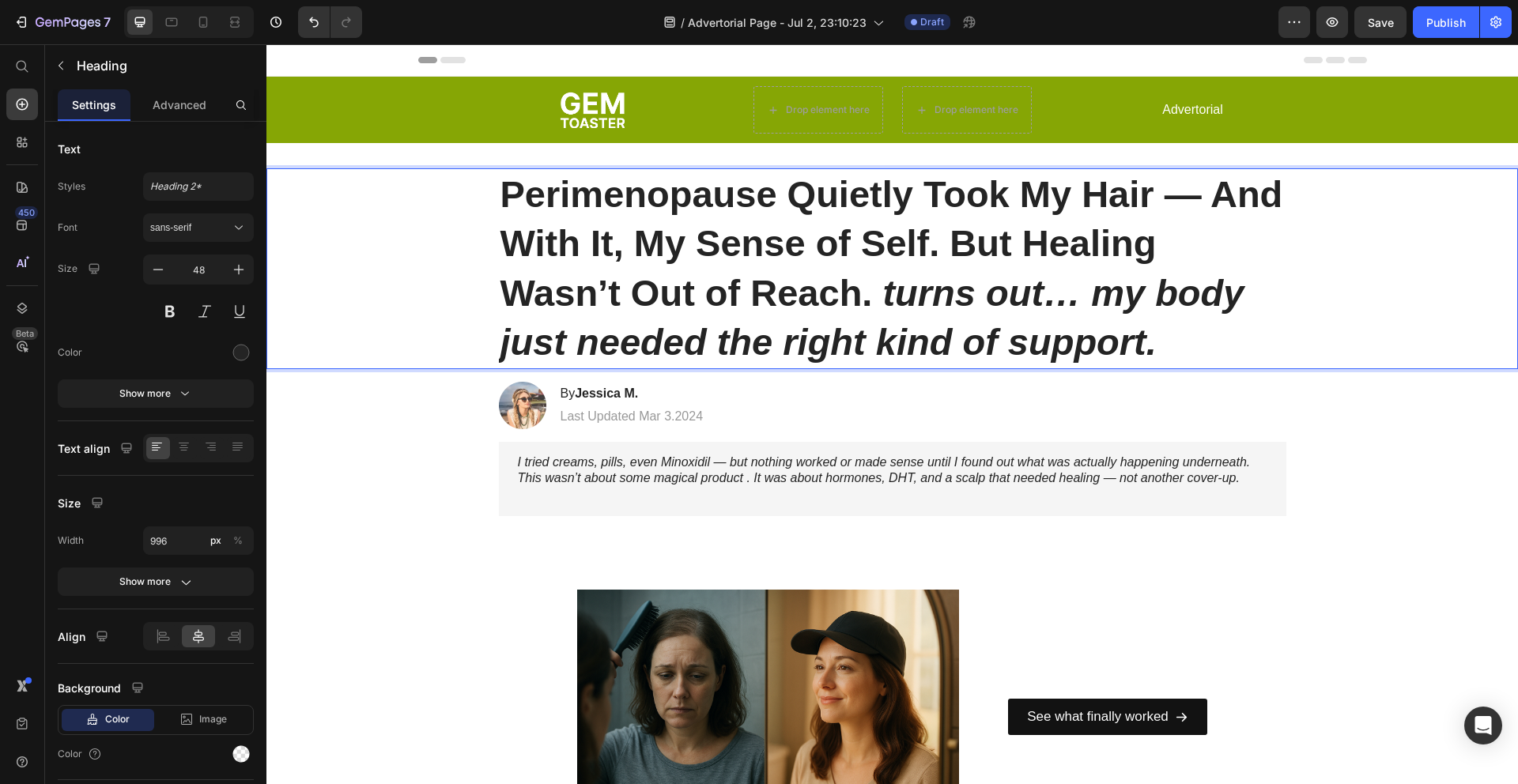 drag, startPoint x: 998, startPoint y: 299, endPoint x: 757, endPoint y: 285, distance: 241.4063 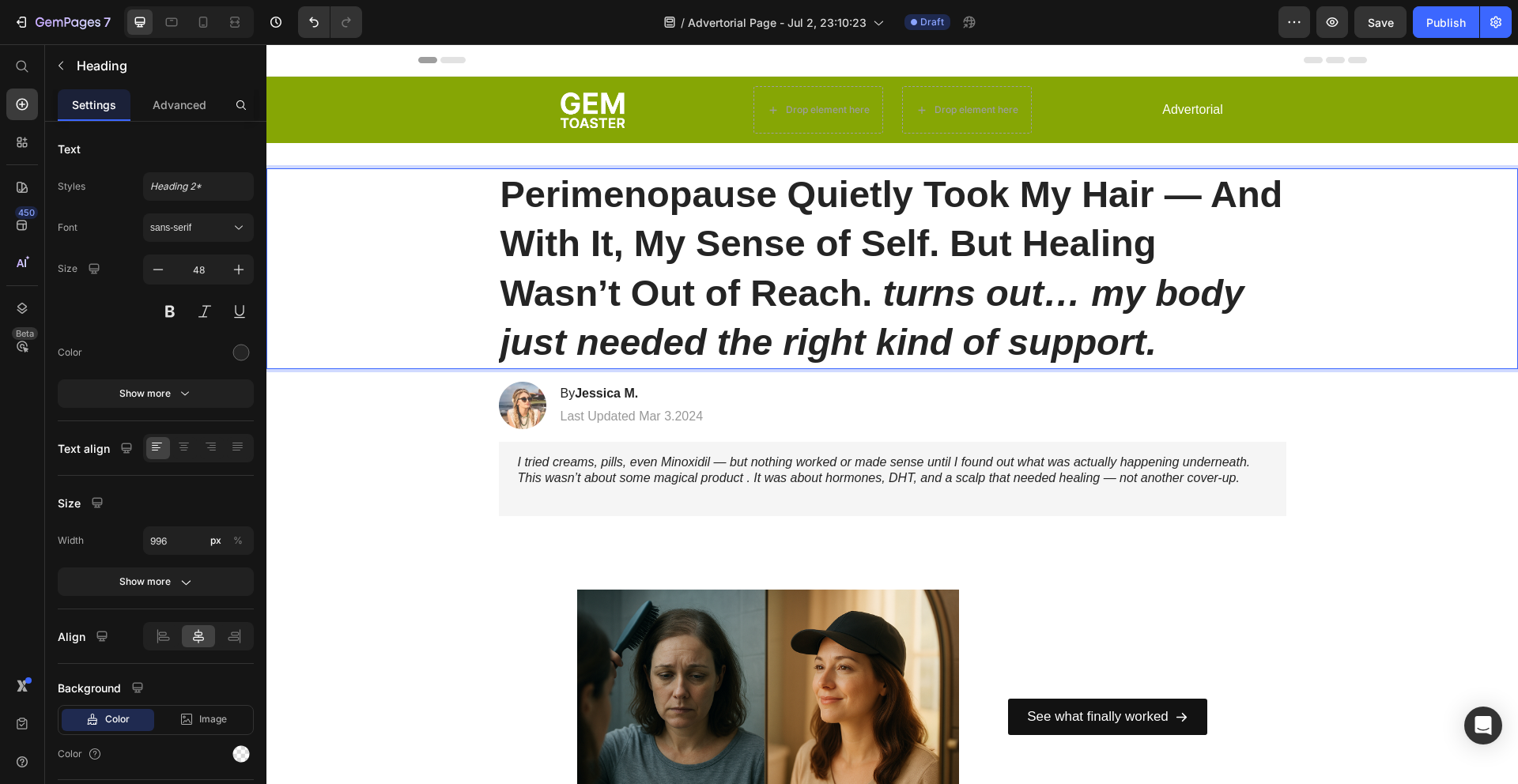 click on "turns out… my body just needed the right kind of support." at bounding box center [872, 317] 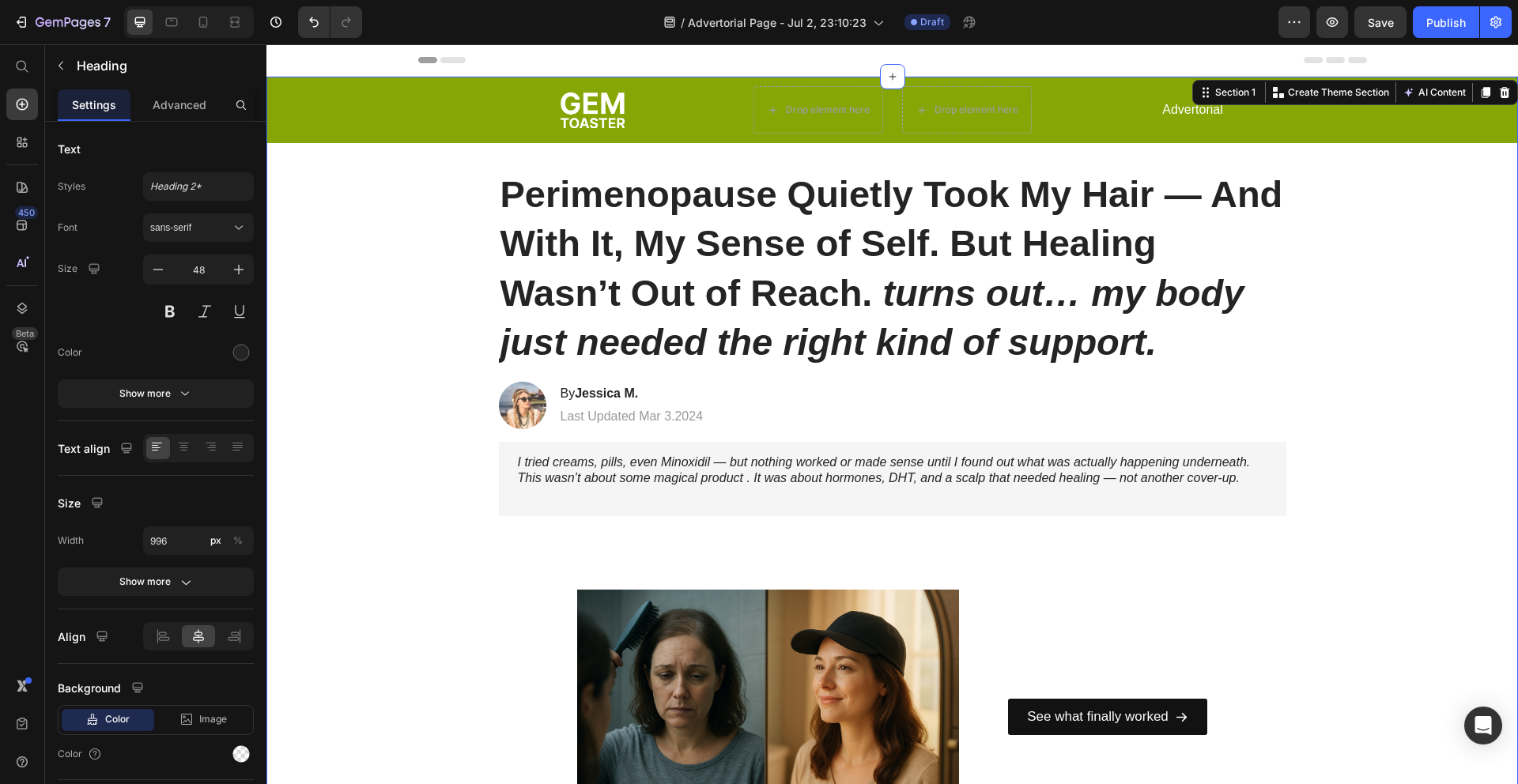 click on "Image
Drop element here
Drop element here Row Advertorial Text Block Row Row ⁠⁠⁠⁠⁠⁠⁠ Perimenopause Quietly Took My Hair — And With It, My Sense of Self. But Healing Wasn’t Out of Reach.   turns out… my body just needed the right kind of support. Heading Image By  Jessica M. Heading Last Updated Mar 3.2024 Text Block Row I tried creams, pills, even Minoxidil — but nothing worked or made sense until I found out what was actually happening underneath. This wasn’t about some magical product . It was about hormones, DHT, and a scalp that needed healing — not another cover-up.   Text Block Image
See what finally worked Button Row 2. Precise Browning Control Heading Take your toasting mastery to new heights with the precise digital browning control feature. This toaster offers an intuitive digital interface that allows you to select your desired level of browning with pinpoint accuracy.  Text Block Image Row Image Heading   Text Block" at bounding box center [892, 1011] 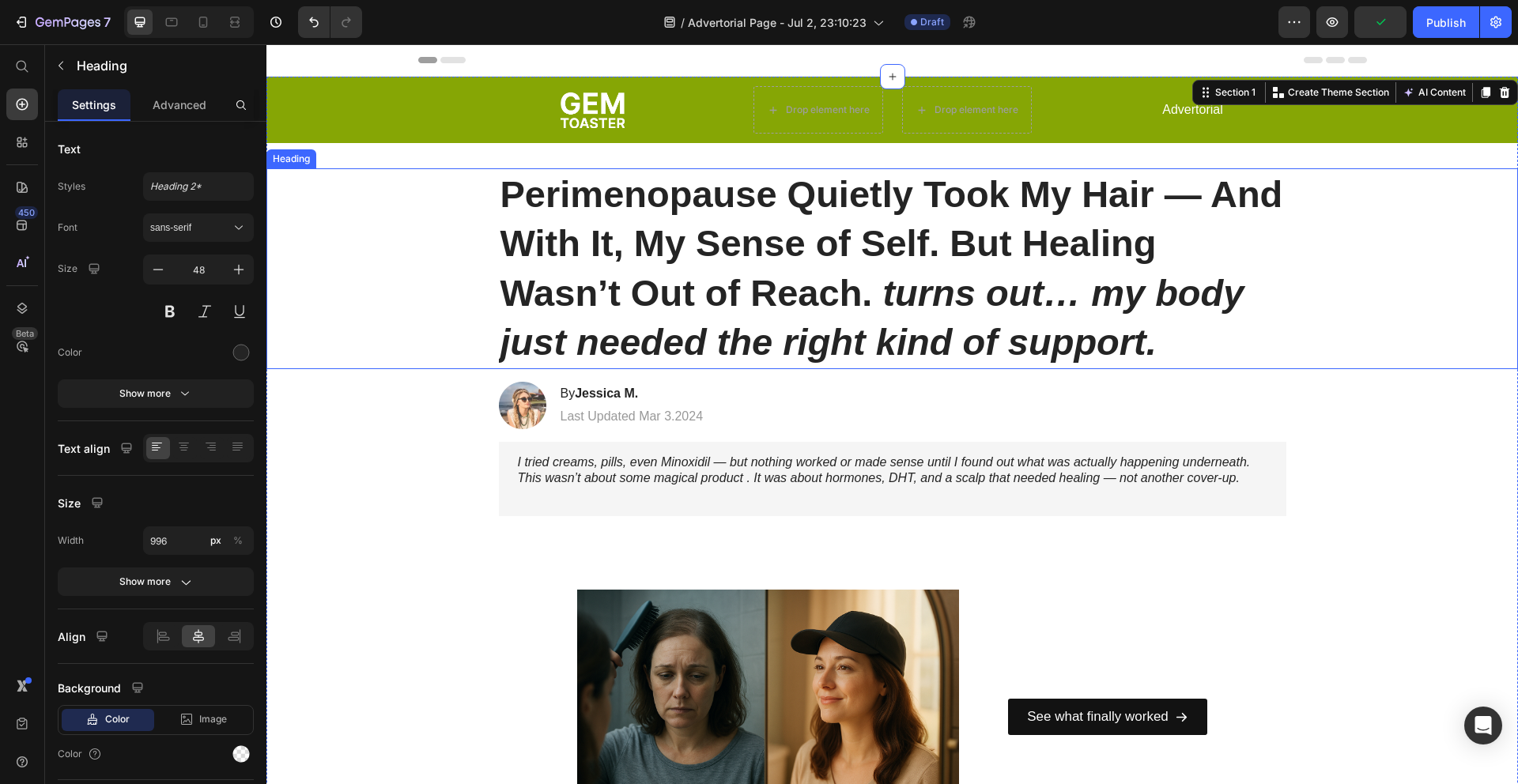 click on "turns out… my body just needed the right kind of support." at bounding box center [872, 317] 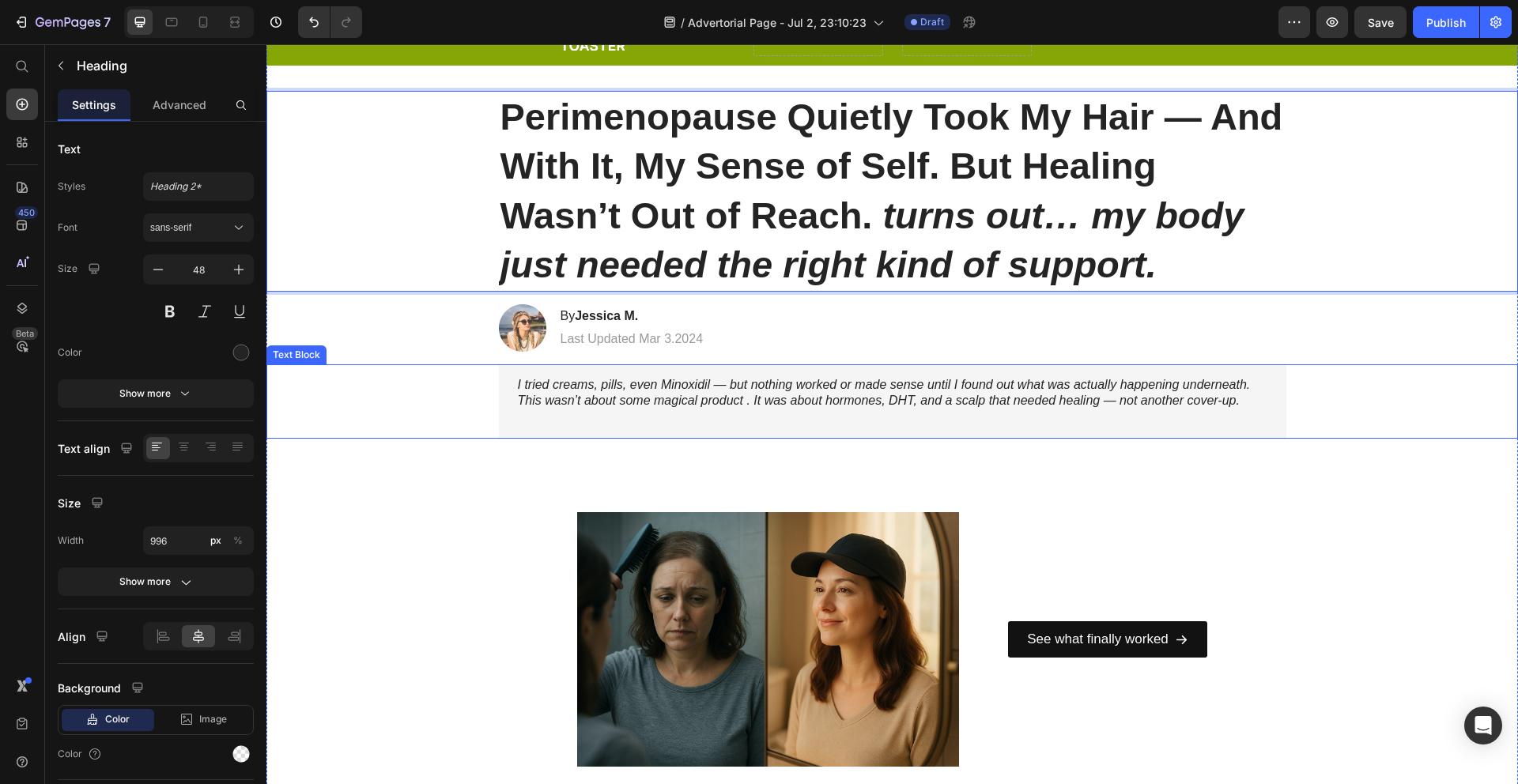 scroll, scrollTop: 407, scrollLeft: 0, axis: vertical 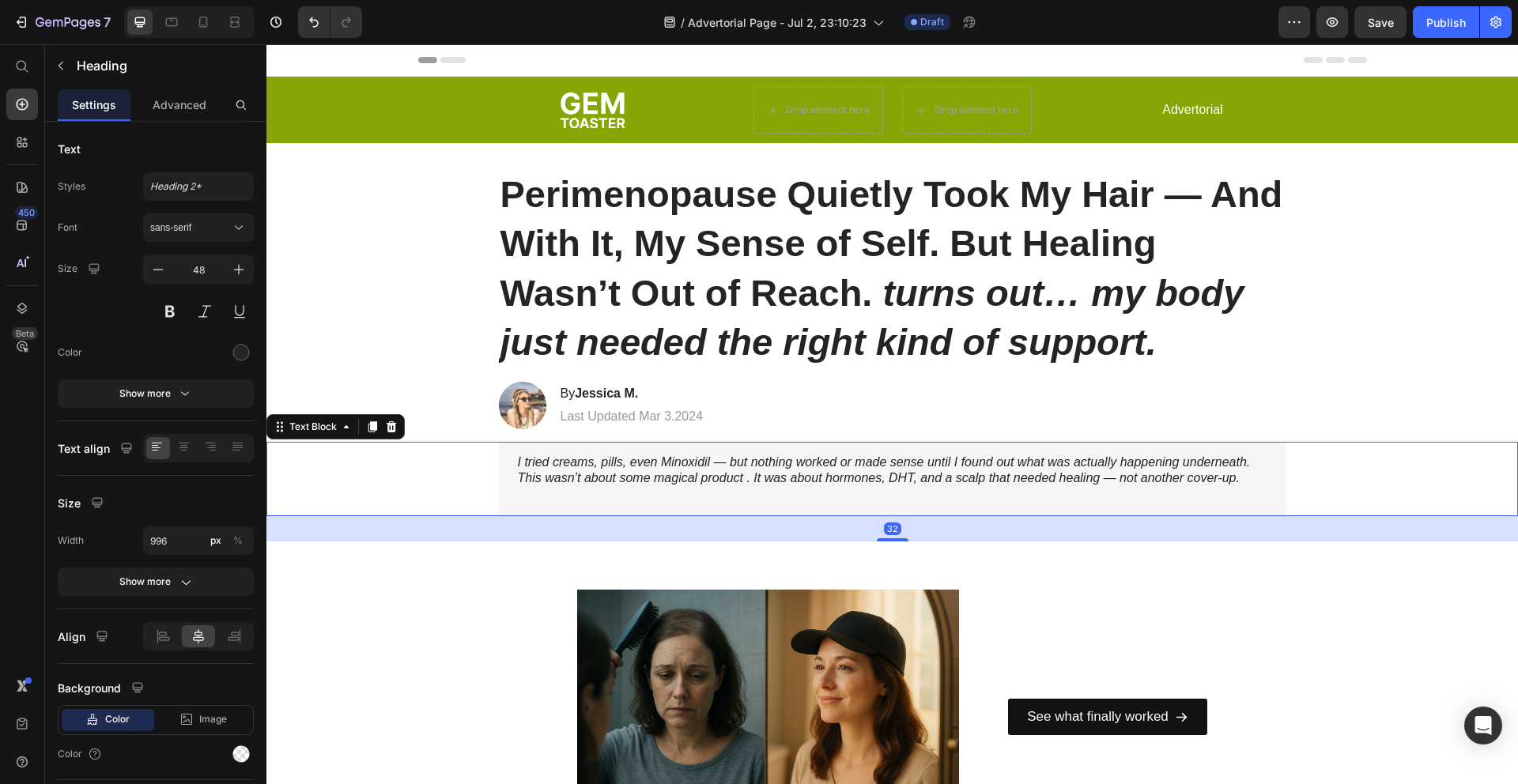 click at bounding box center [893, 495] 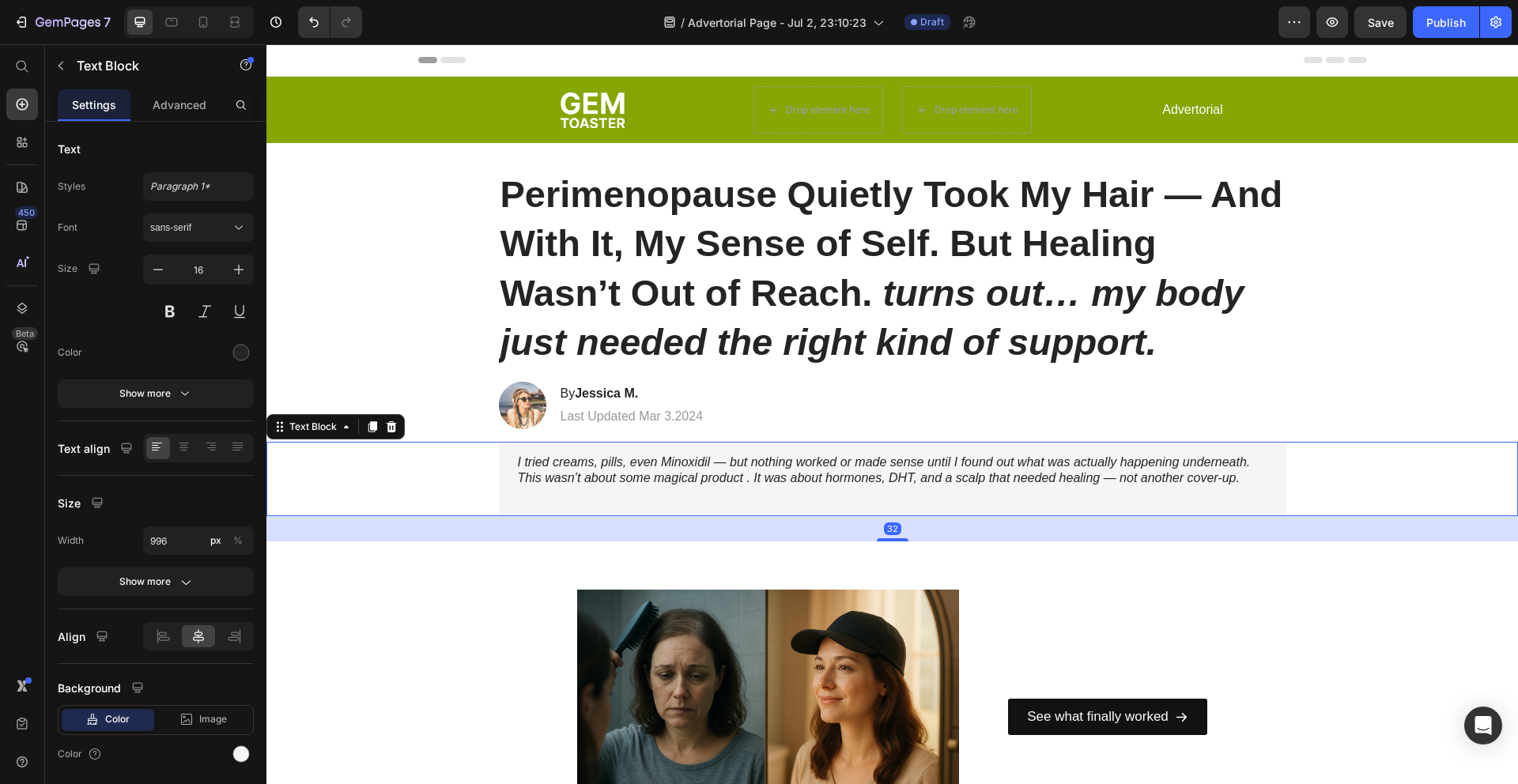 click on "I tried creams, pills, even Minoxidil — but nothing worked or made sense until I found out what was actually happening underneath. This wasn’t about some magical product . It was about hormones, DHT, and a scalp that needed healing — not another cover-up." at bounding box center (884, 470) 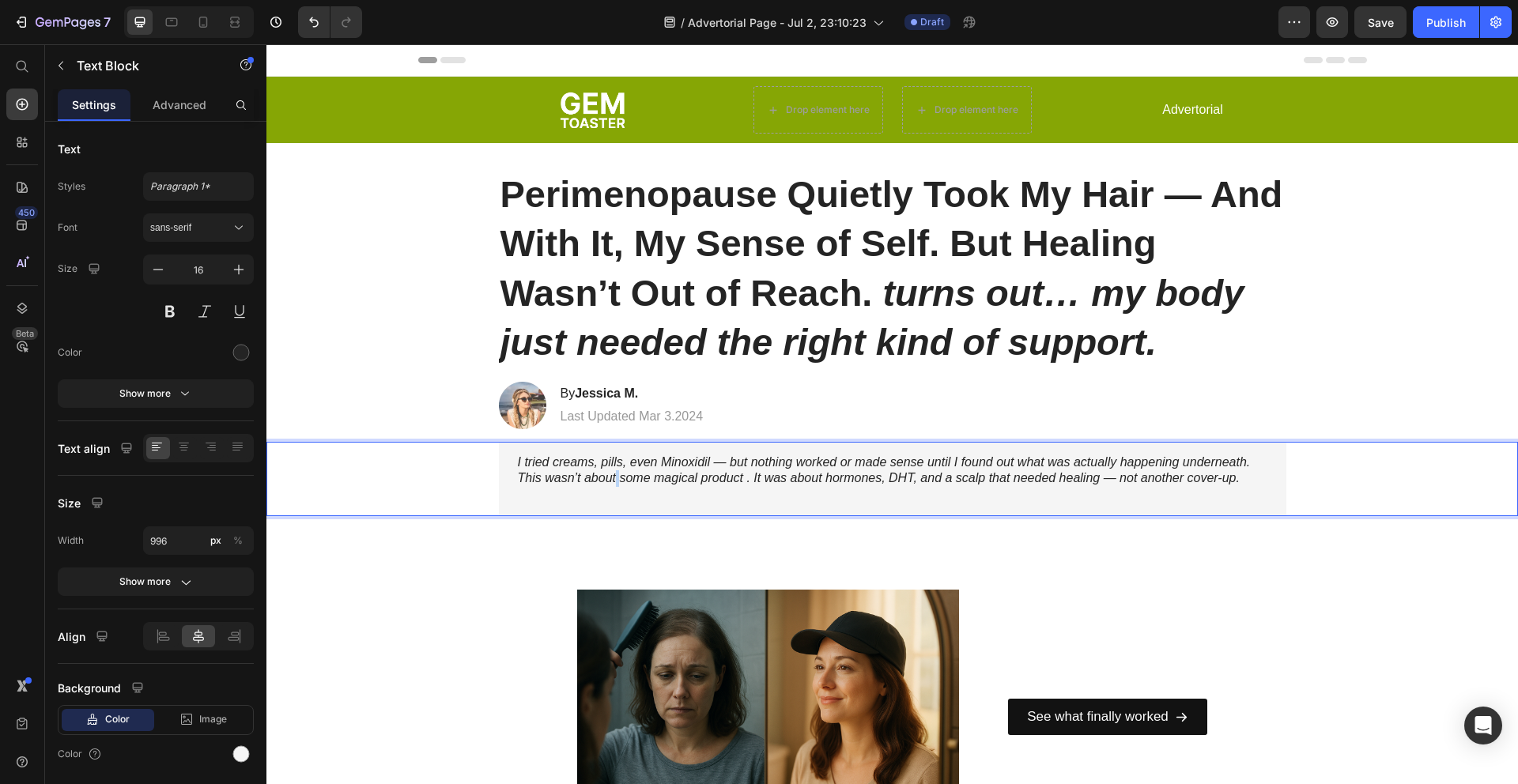 click on "I tried creams, pills, even Minoxidil — but nothing worked or made sense until I found out what was actually happening underneath. This wasn’t about some magical product . It was about hormones, DHT, and a scalp that needed healing — not another cover-up." at bounding box center [884, 470] 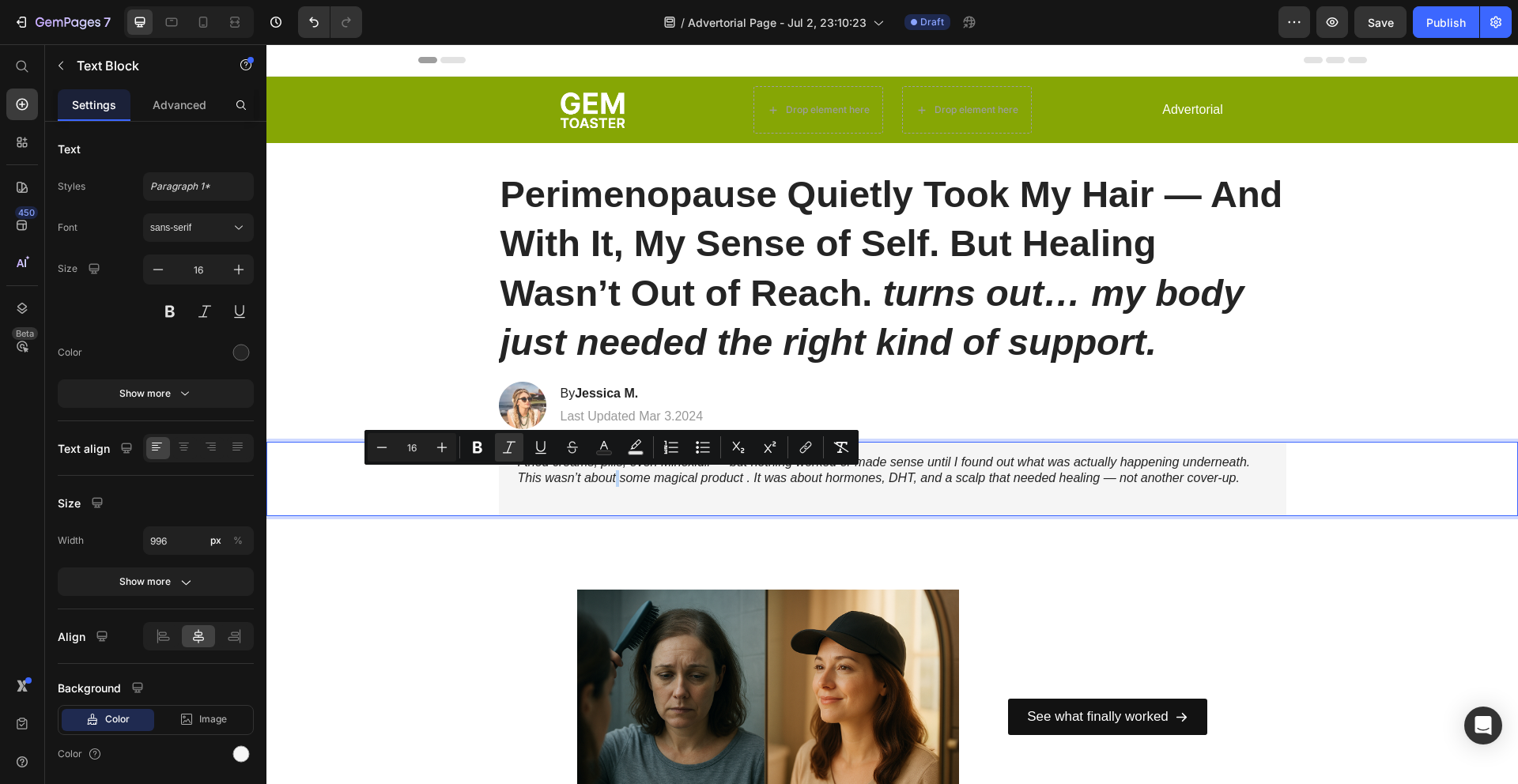 click on "I tried creams, pills, even Minoxidil — but nothing worked or made sense until I found out what was actually happening underneath. This wasn’t about some magical product . It was about hormones, DHT, and a scalp that needed healing — not another cover-up." at bounding box center (884, 470) 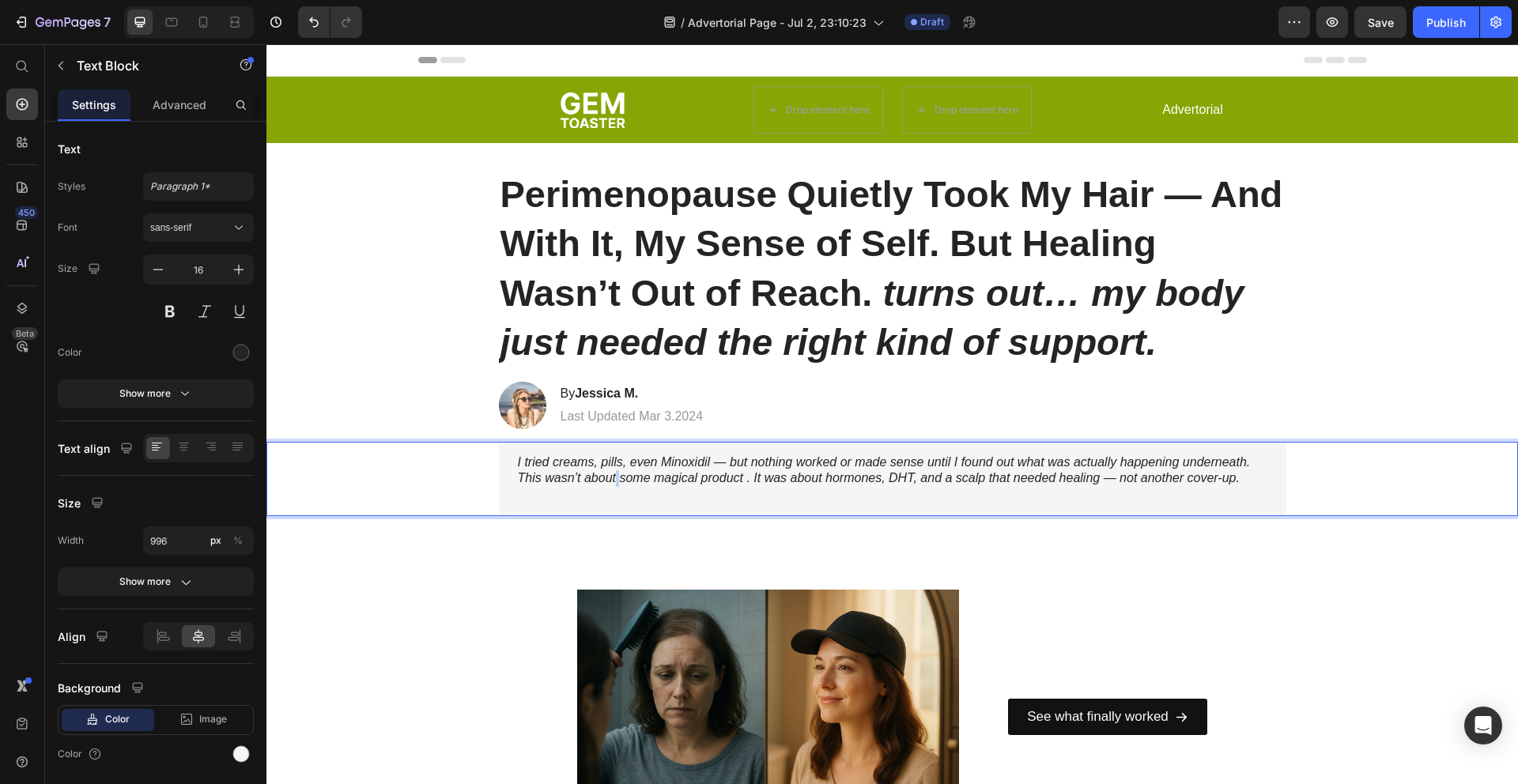 click on "I tried creams, pills, even Minoxidil — but nothing worked or made sense until I found out what was actually happening underneath. This wasn’t about some magical product . It was about hormones, DHT, and a scalp that needed healing — not another cover-up." at bounding box center [884, 470] 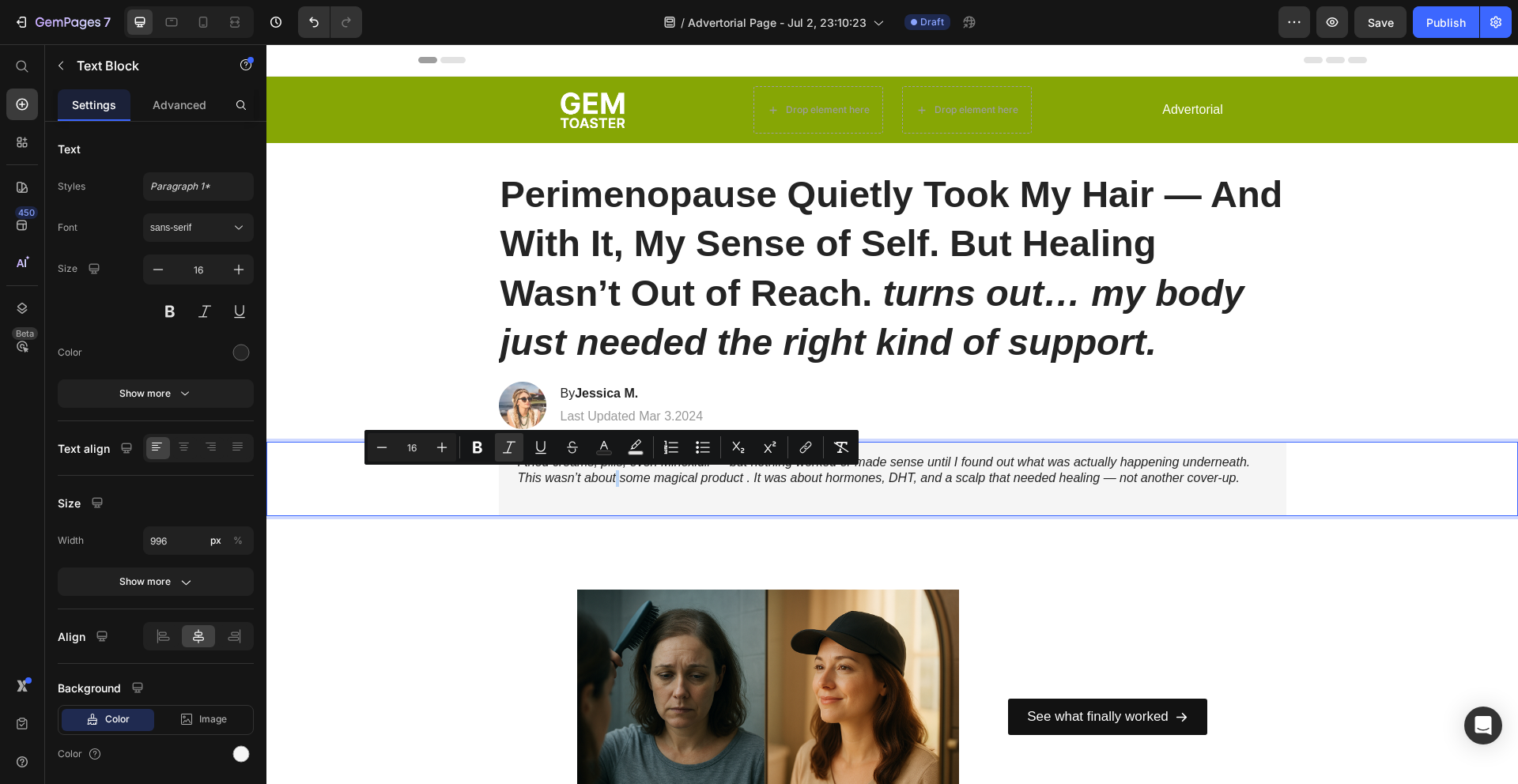 click on "I tried creams, pills, even Minoxidil — but nothing worked or made sense until I found out what was actually happening underneath. This wasn’t about some magical product . It was about hormones, DHT, and a scalp that needed healing — not another cover-up." at bounding box center [884, 470] 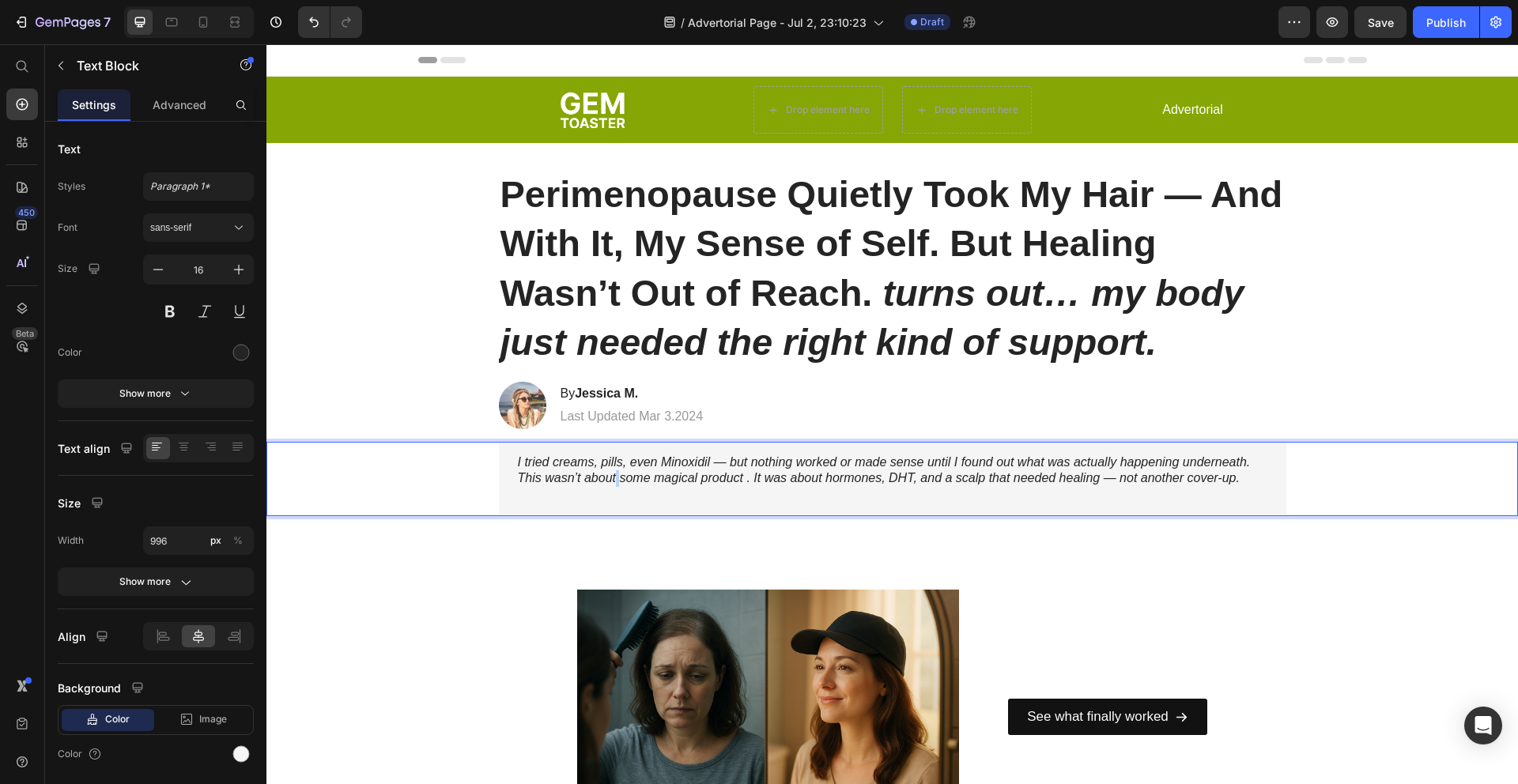 click on "I tried creams, pills, even Minoxidil — but nothing worked or made sense until I found out what was actually happening underneath. This wasn’t about some magical product . It was about hormones, DHT, and a scalp that needed healing — not another cover-up." at bounding box center [884, 470] 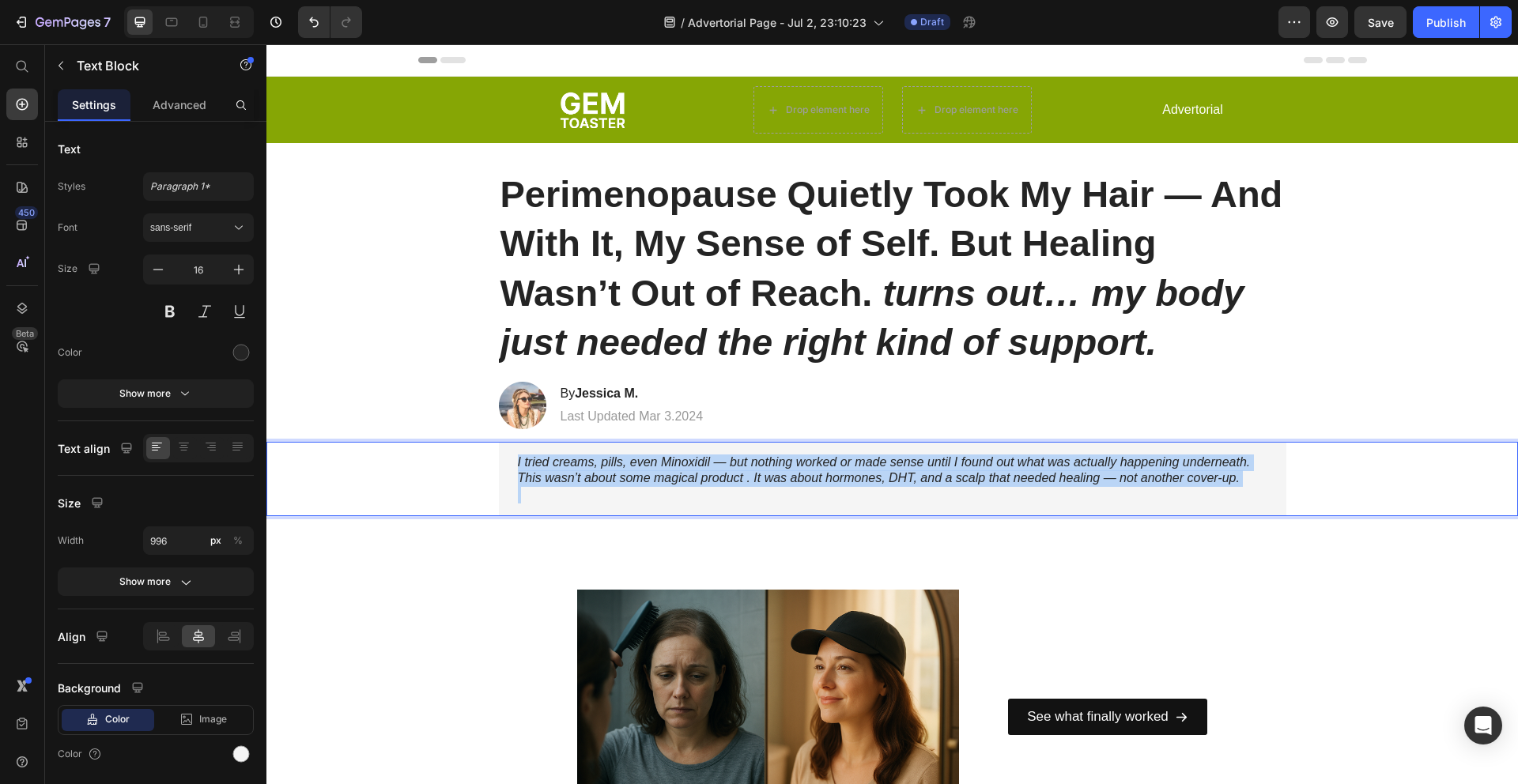 click on "I tried creams, pills, even Minoxidil — but nothing worked or made sense until I found out what was actually happening underneath. This wasn’t about some magical product . It was about hormones, DHT, and a scalp that needed healing — not another cover-up." at bounding box center [884, 470] 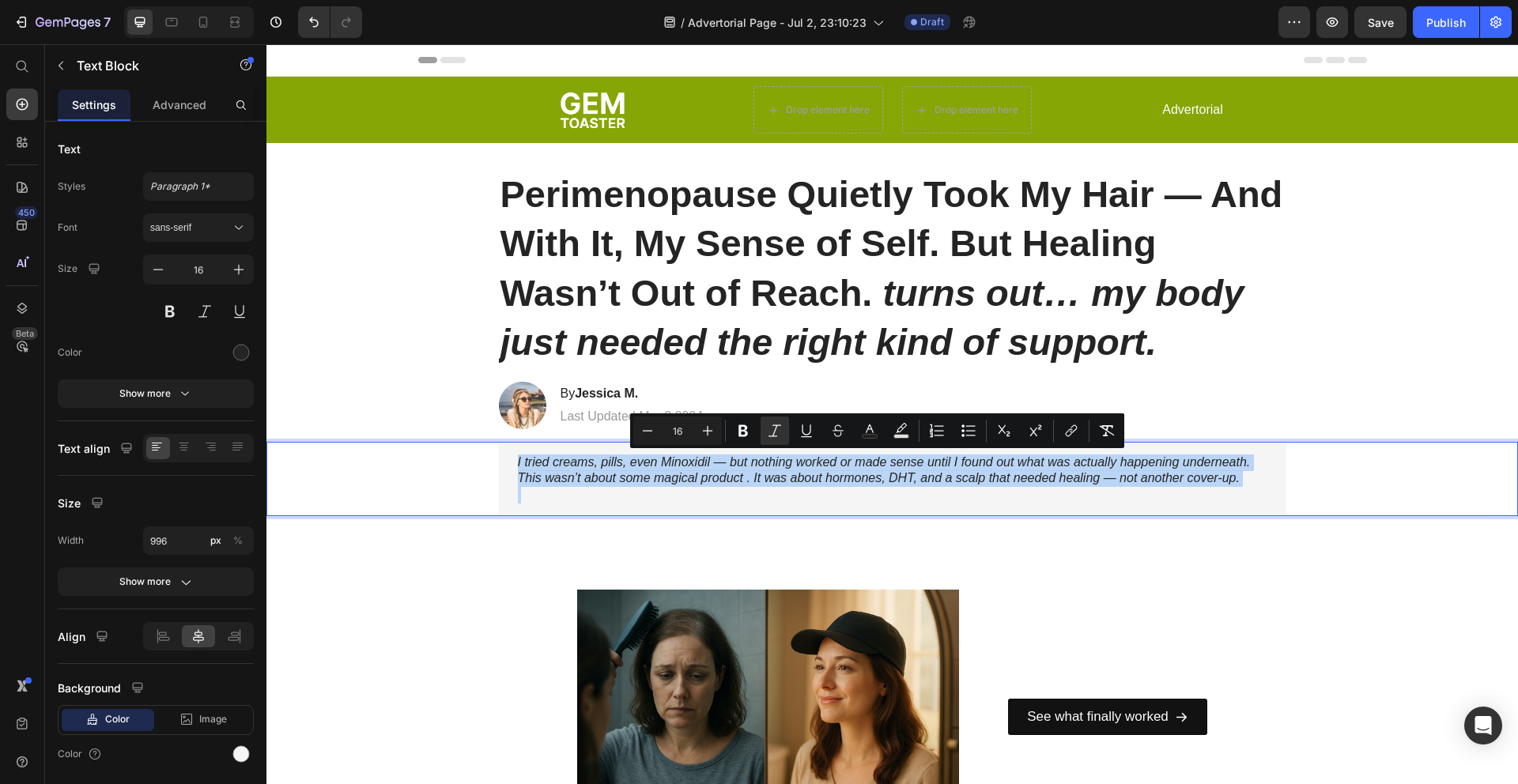 click on "I tried creams, pills, even Minoxidil — but nothing worked or made sense until I found out what was actually happening underneath. This wasn’t about some magical product . It was about hormones, DHT, and a scalp that needed healing — not another cover-up." at bounding box center [884, 470] 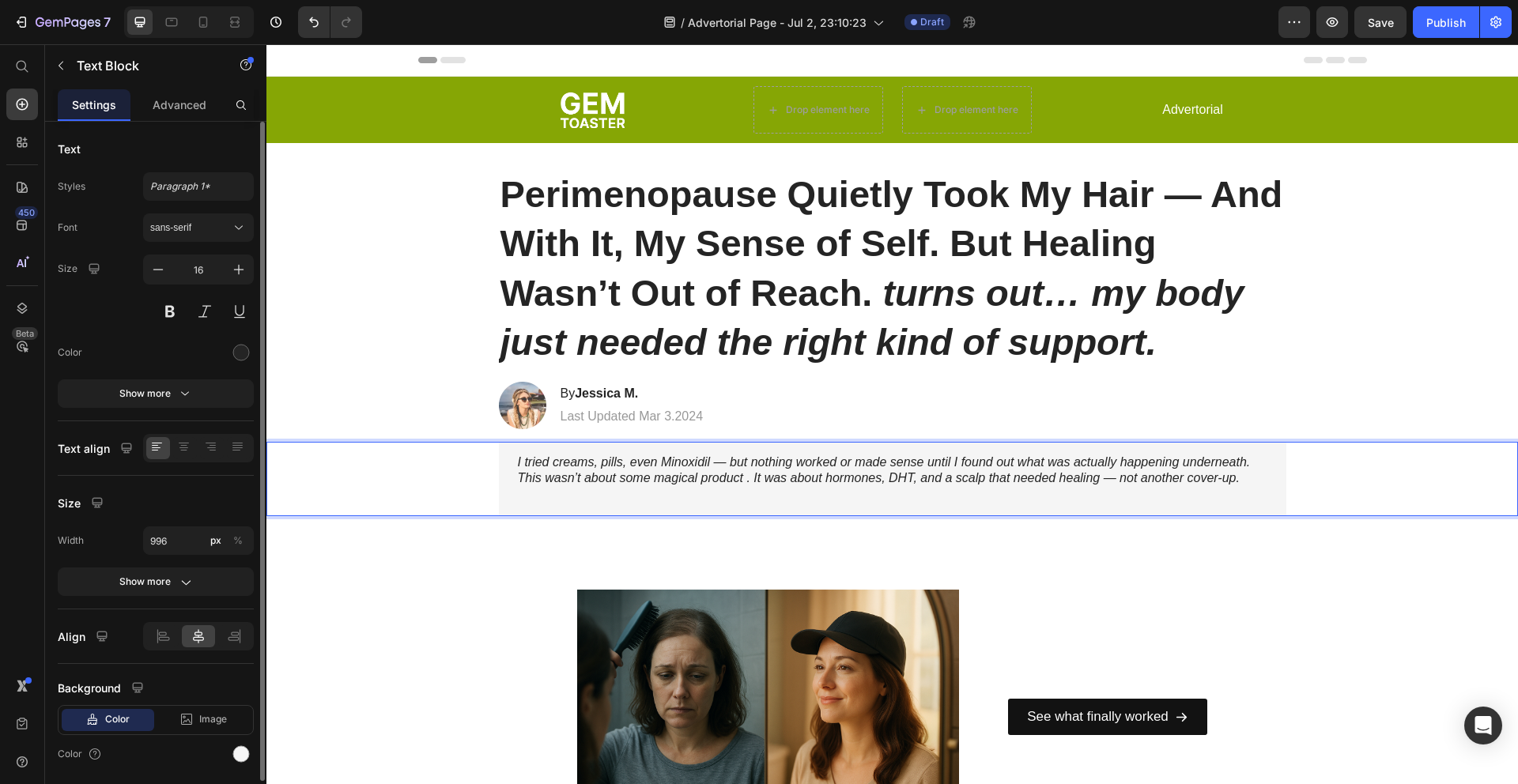 click on "Text Styles Paragraph 1* Font sans-serif Size 16 Color Show more Text align Size Width 996 px % Show more Align Background Color Image Video  Color   Delete element" at bounding box center [156, 501] 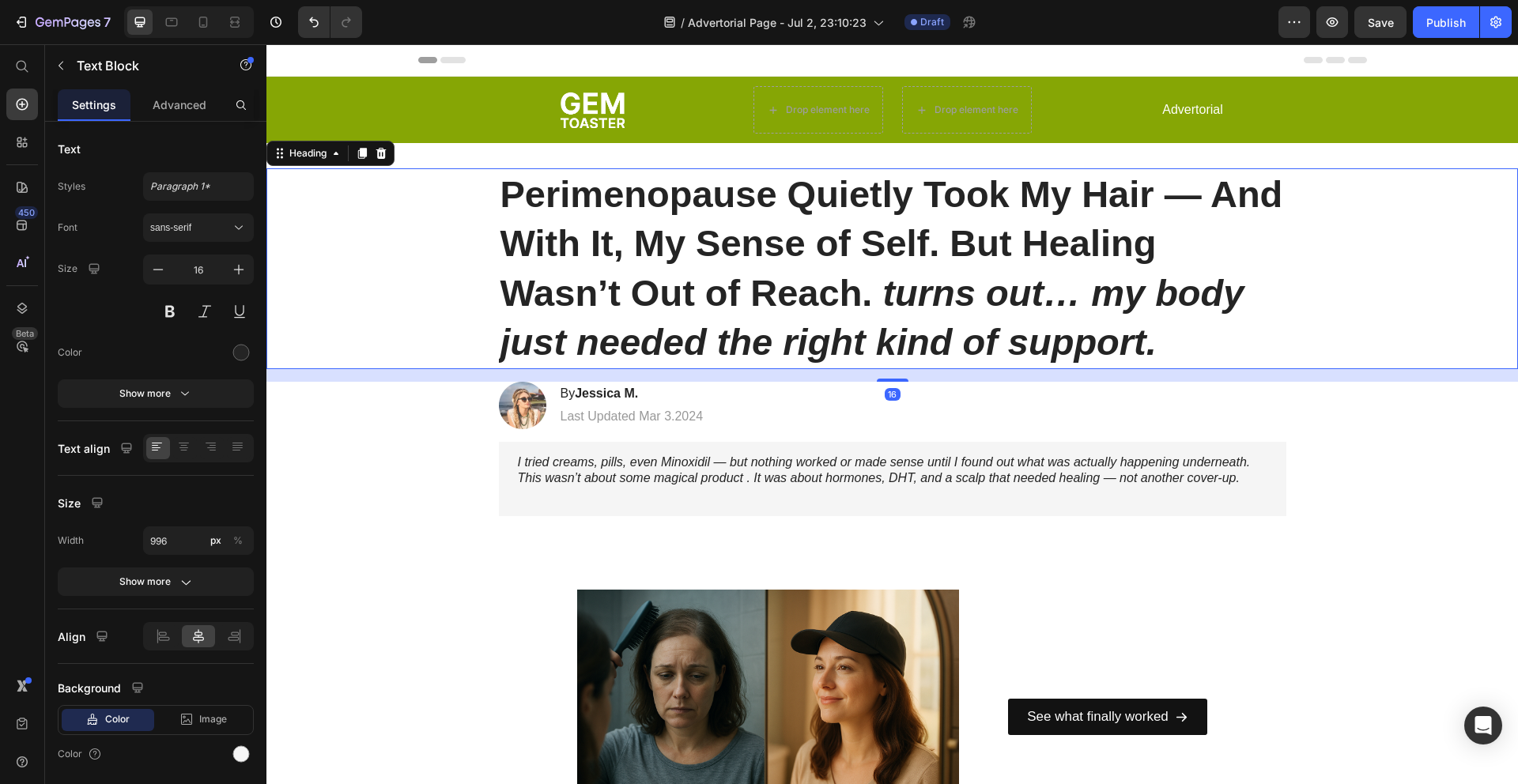 click on "⁠⁠⁠⁠⁠⁠⁠ Perimenopause Quietly Took My Hair — And With It, My Sense of Self. But Healing Wasn’t Out of Reach.   turns out… my body just needed the right kind of support." at bounding box center (892, 269) 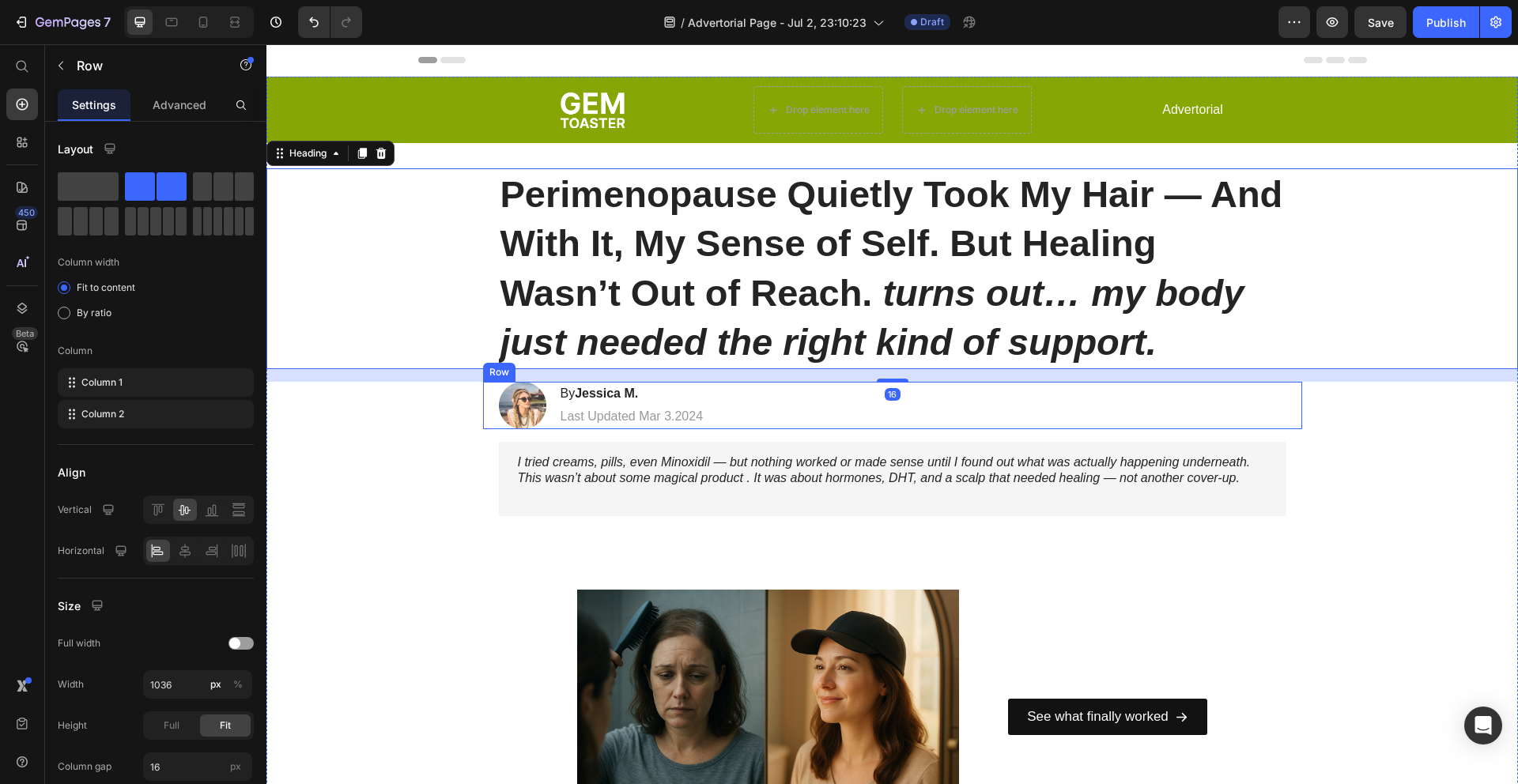 click on "Image By  Jessica M. Heading Last Updated Mar 3.2024 Text Block Row" at bounding box center (893, 405) 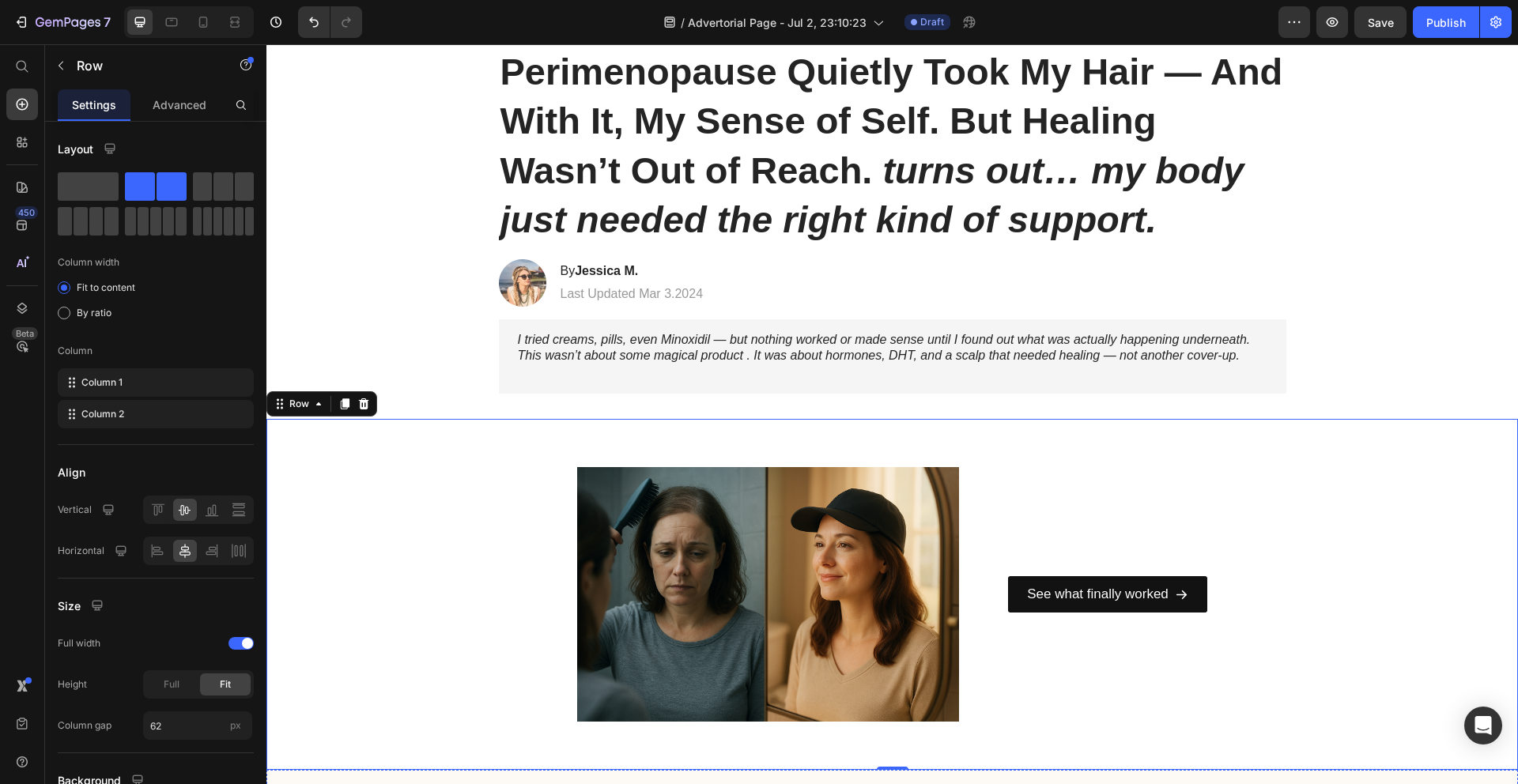 scroll, scrollTop: 0, scrollLeft: 0, axis: both 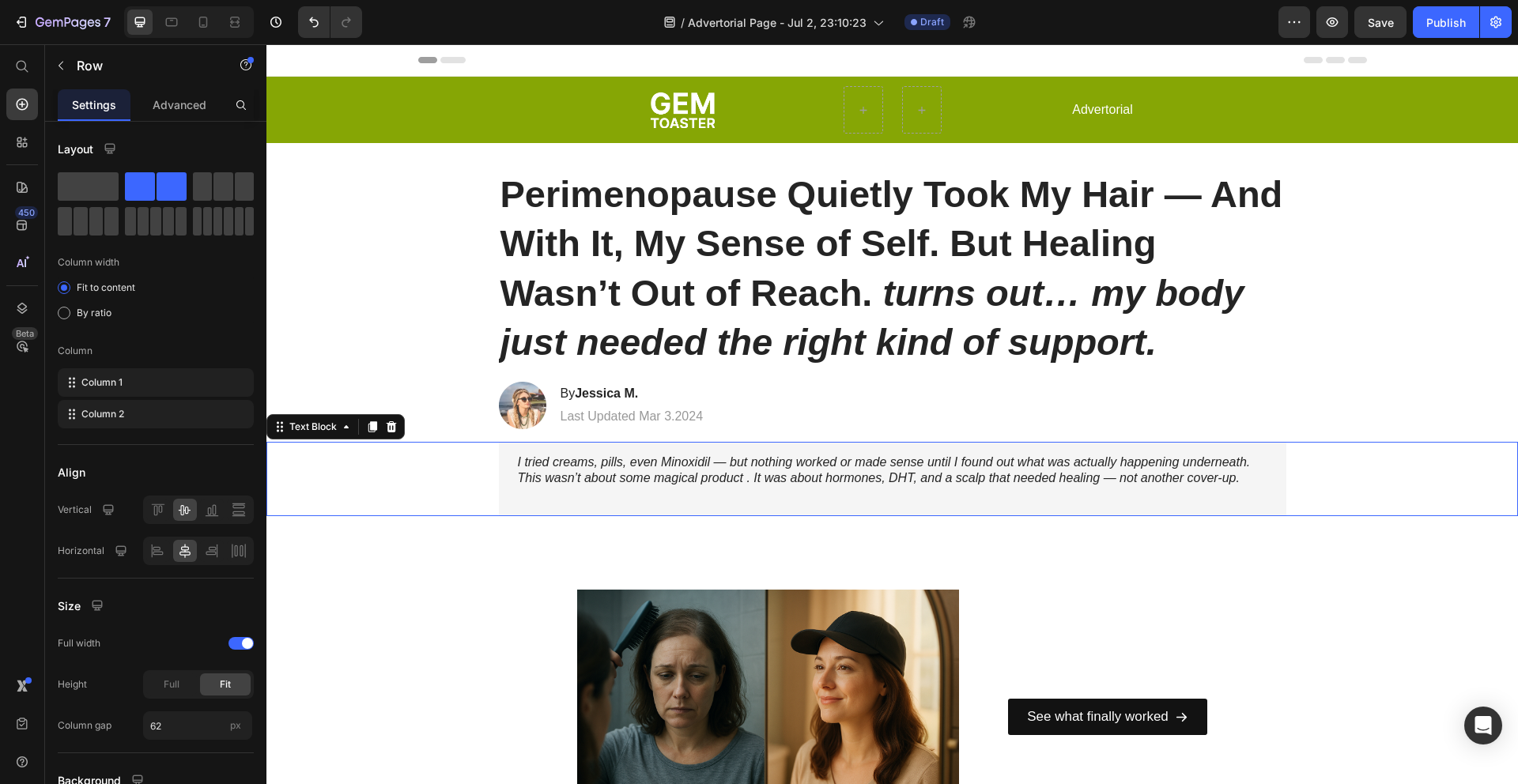 click on "I tried creams, pills, even Minoxidil — but nothing worked or made sense until I found out what was actually happening underneath. This wasn’t about some magical product . It was about hormones, DHT, and a scalp that needed healing — not another cover-up." at bounding box center (884, 470) 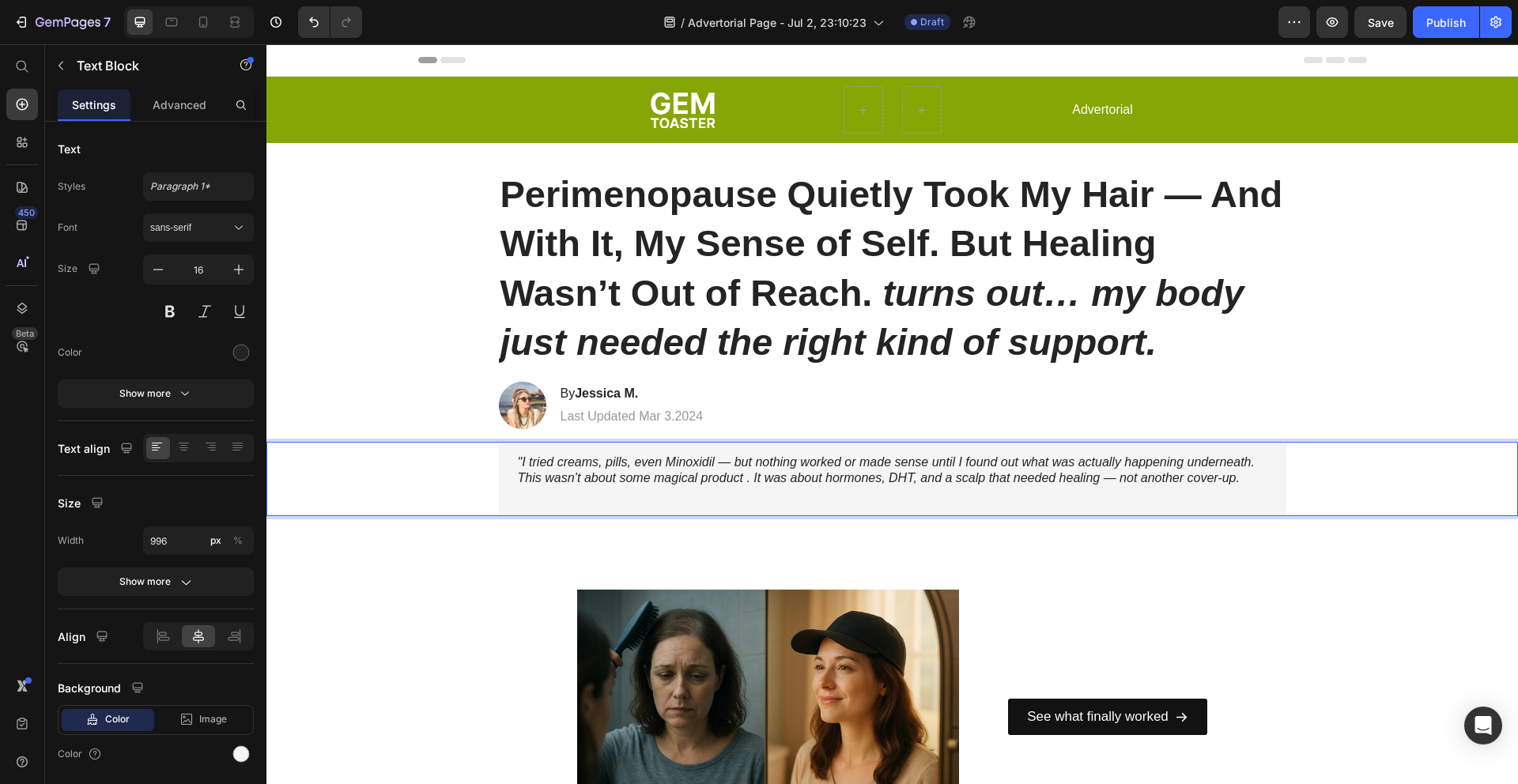 click on "⁠⁠⁠⁠⁠⁠⁠ Perimenopause Quietly Took My Hair — And With It, My Sense of Self. But Healing Wasn’t Out of Reach.   turns out… my body just needed the right kind of support." at bounding box center (893, 269) 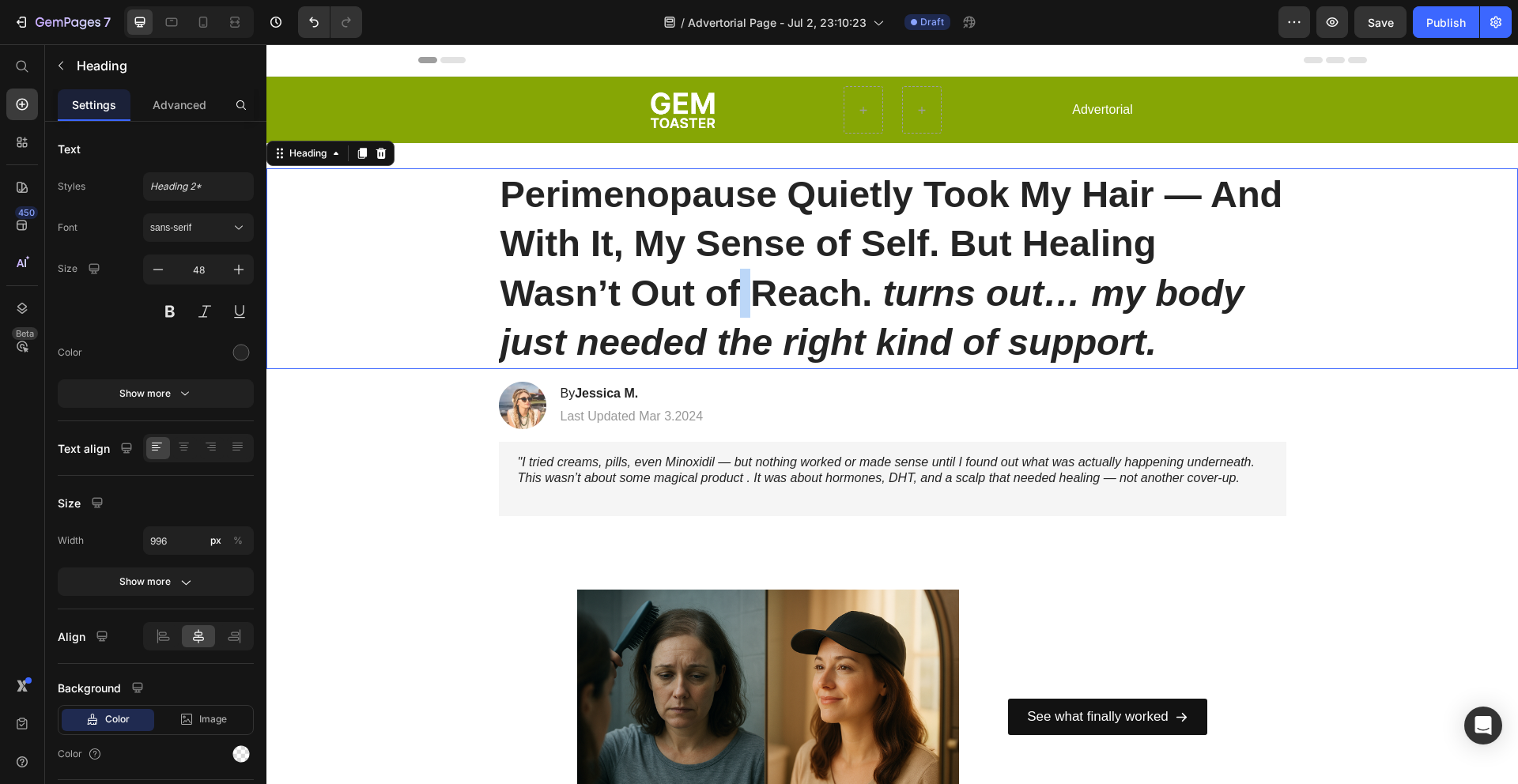 click on "Perimenopause Quietly Took My Hair — And With It, My Sense of Self. But Healing Wasn’t Out of Reach.   turns out… my body just needed the right kind of support." at bounding box center [893, 269] 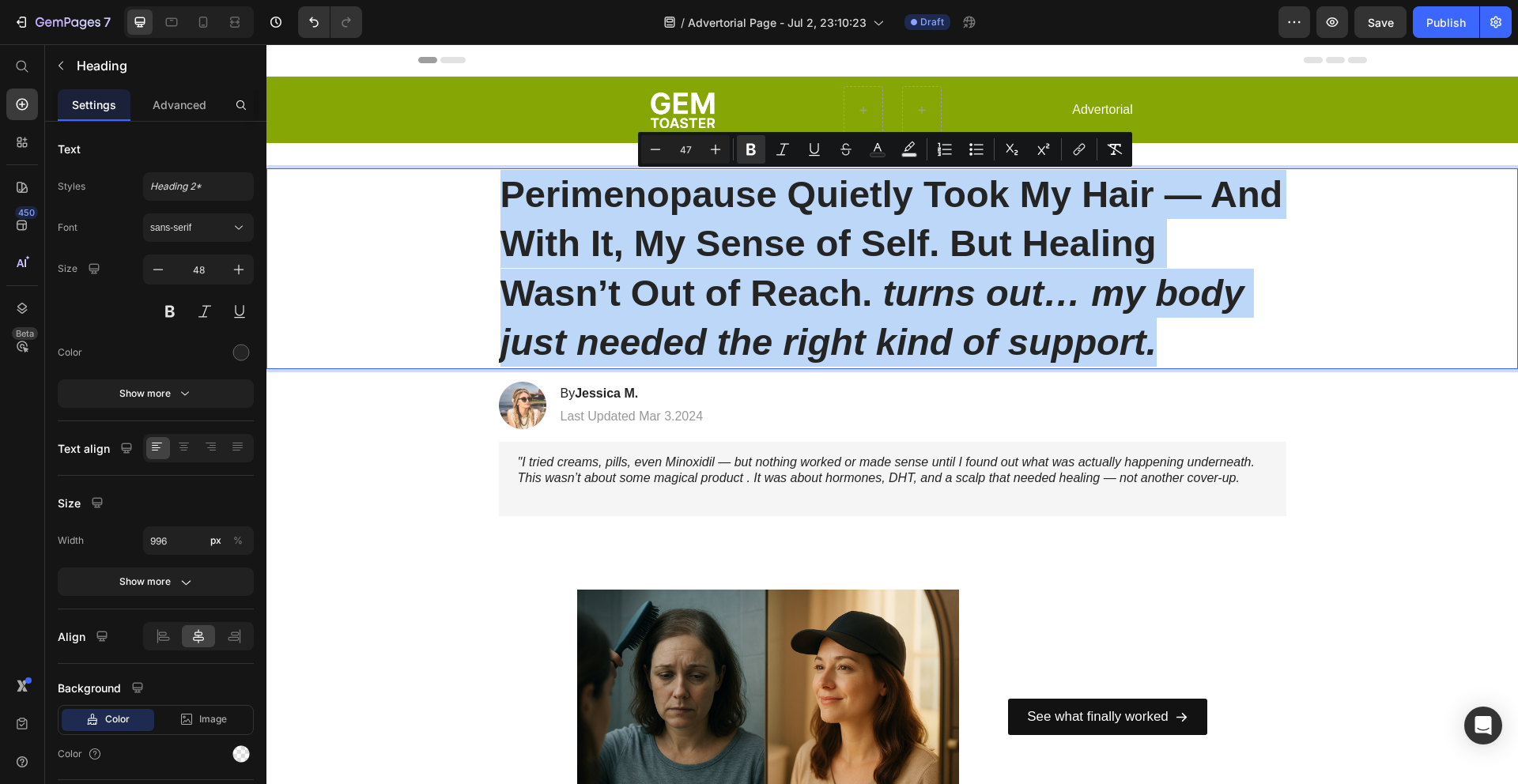 click on "Perimenopause Quietly Took My Hair — And With It, My Sense of Self. But Healing Wasn’t Out of Reach.   turns out… my body just needed the right kind of support." at bounding box center (893, 269) 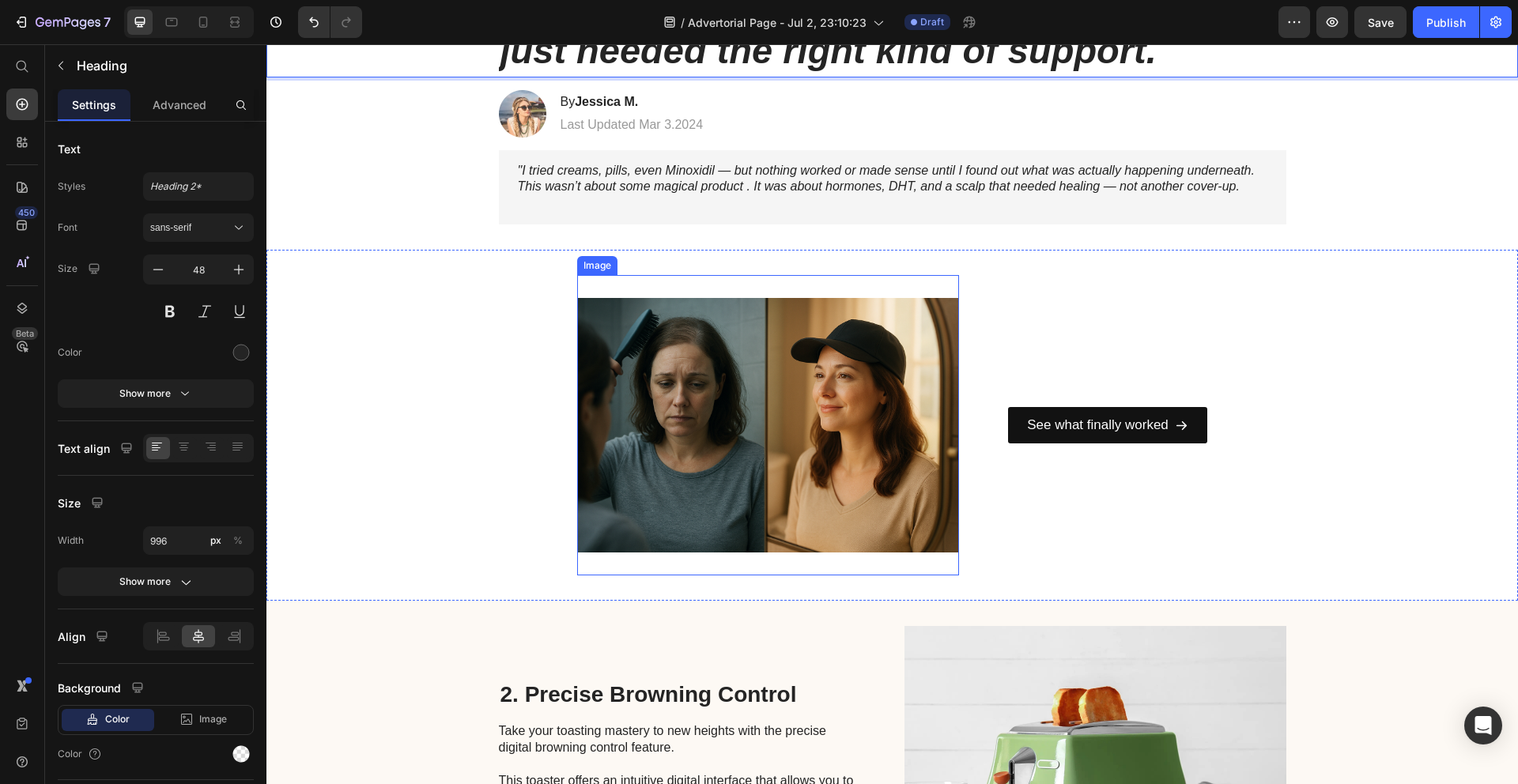 scroll, scrollTop: 312, scrollLeft: 0, axis: vertical 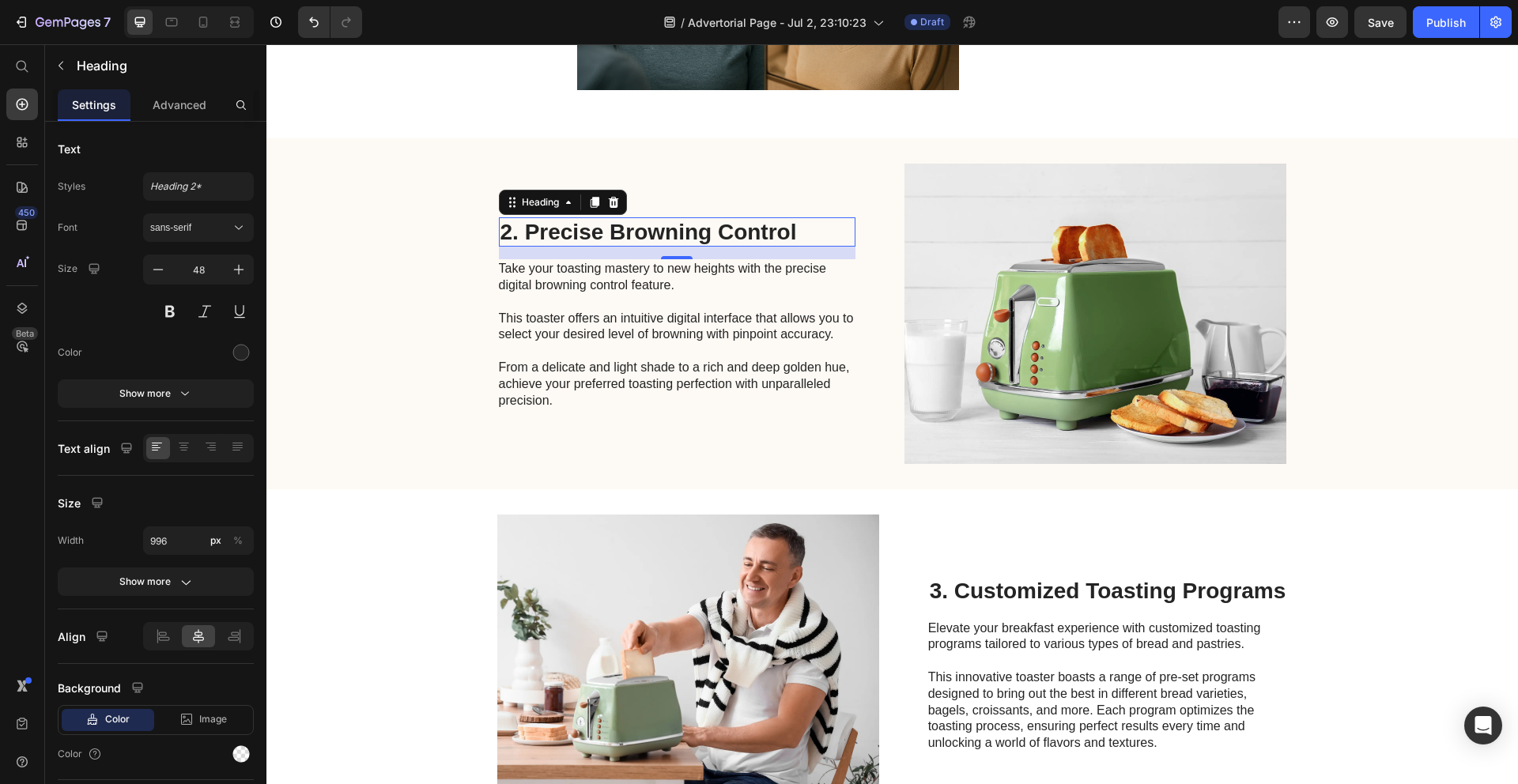 click on "2. Precise Browning Control" at bounding box center [677, 232] 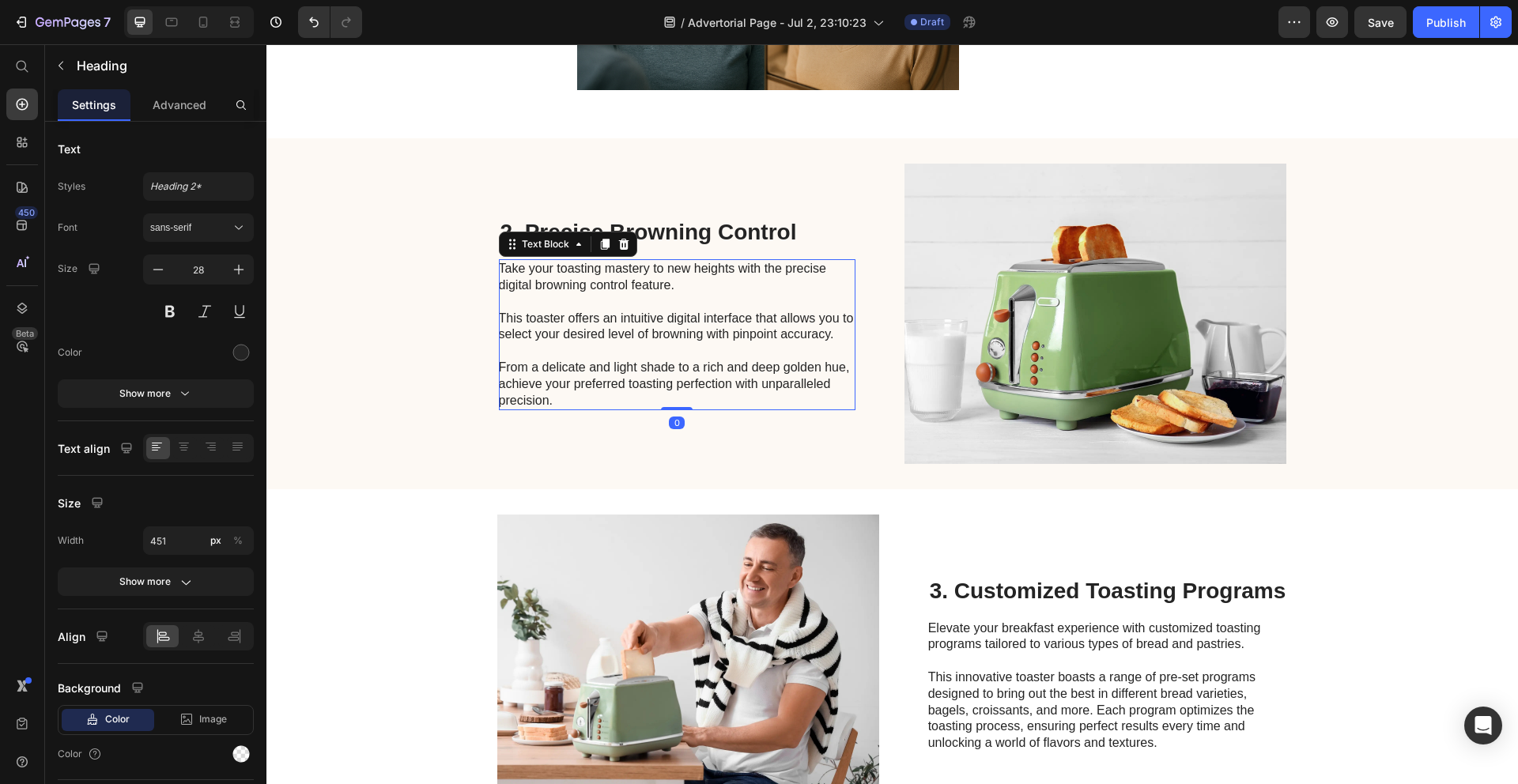 click on "Take your toasting mastery to new heights with the precise digital browning control feature. This toaster offers an intuitive digital interface that allows you to select your desired level of browning with pinpoint accuracy.  From a delicate and light shade to a rich and deep golden hue, achieve your preferred toasting perfection with unparalleled precision." at bounding box center [676, 334] 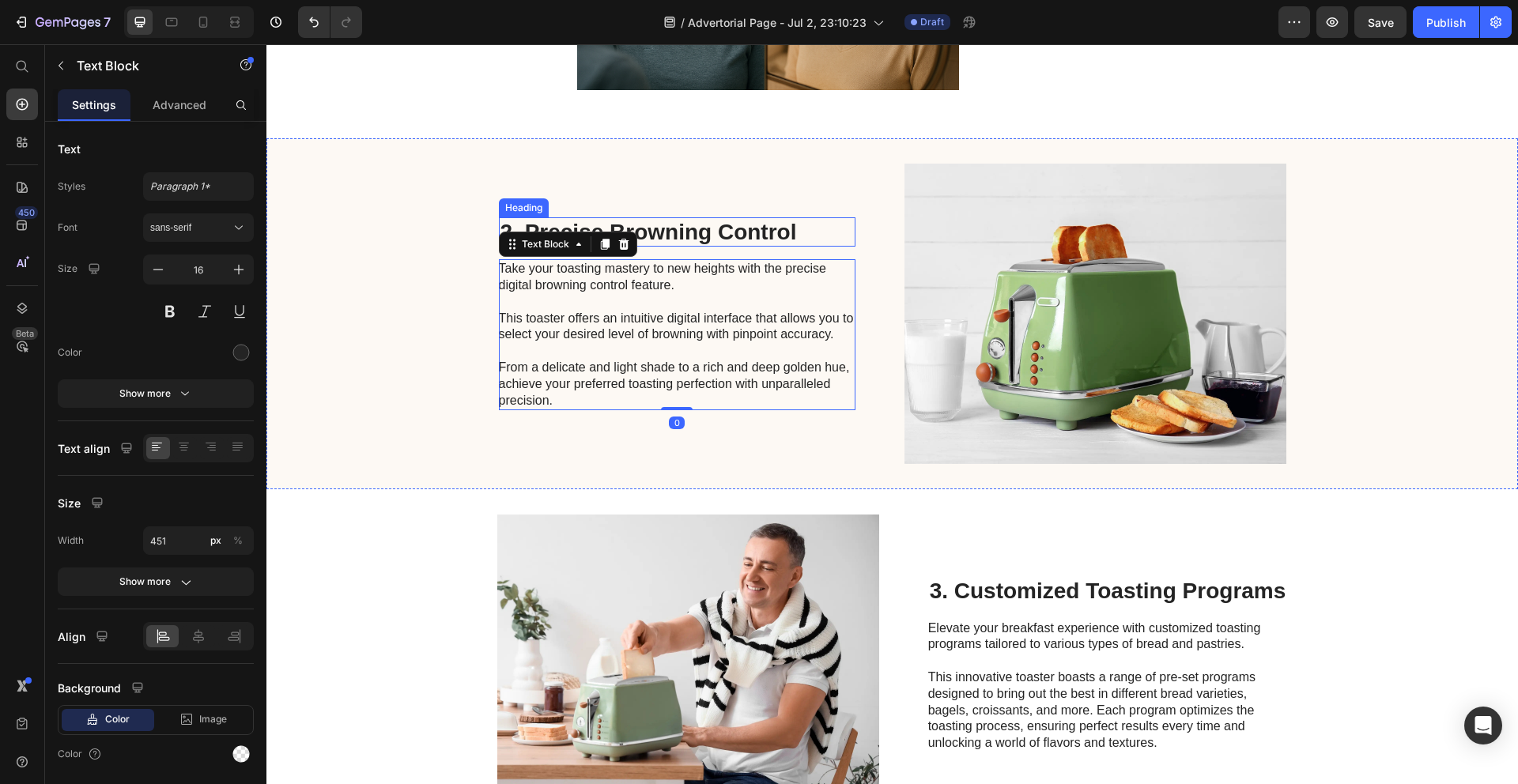 click on "2. Precise Browning Control" at bounding box center (677, 232) 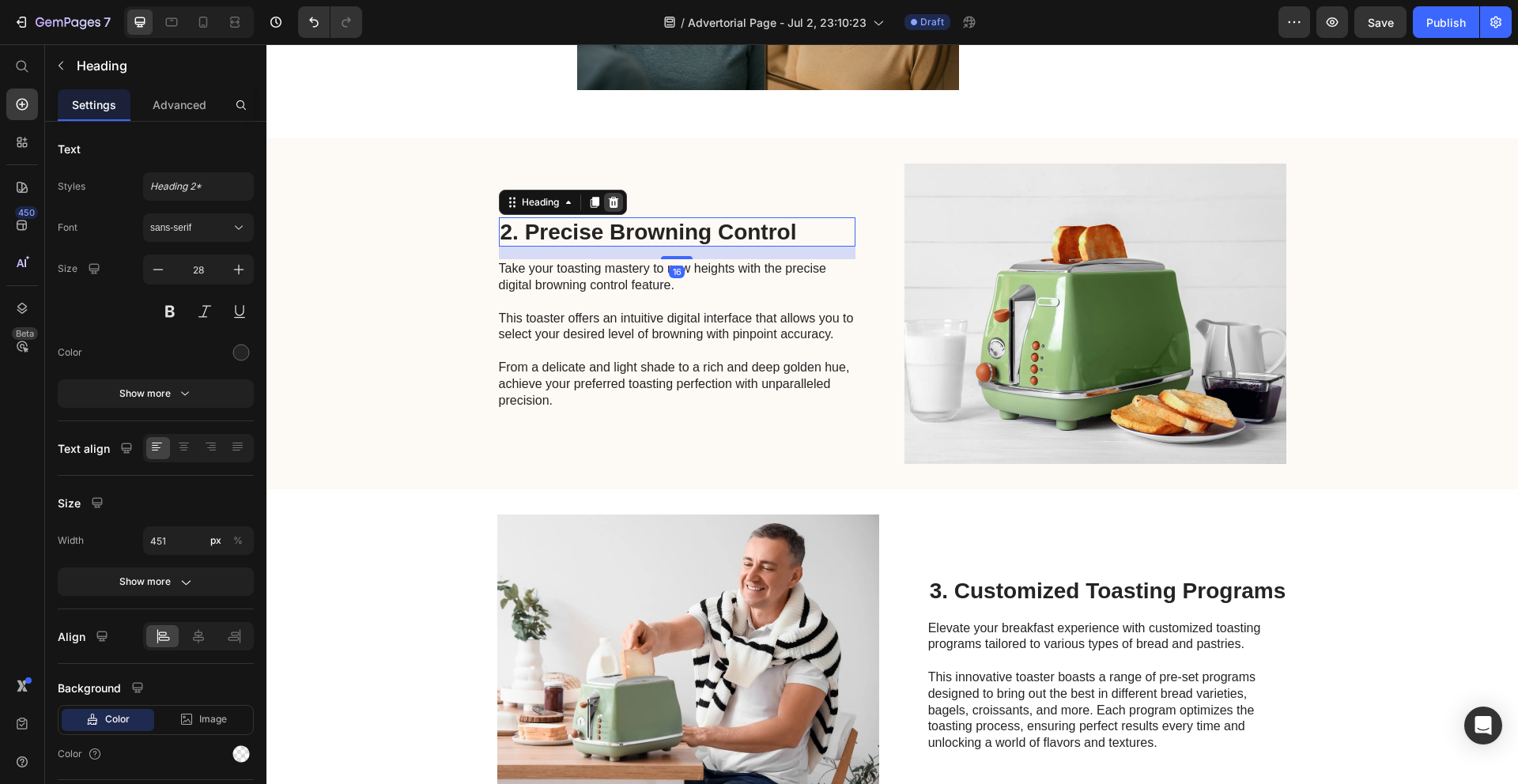click 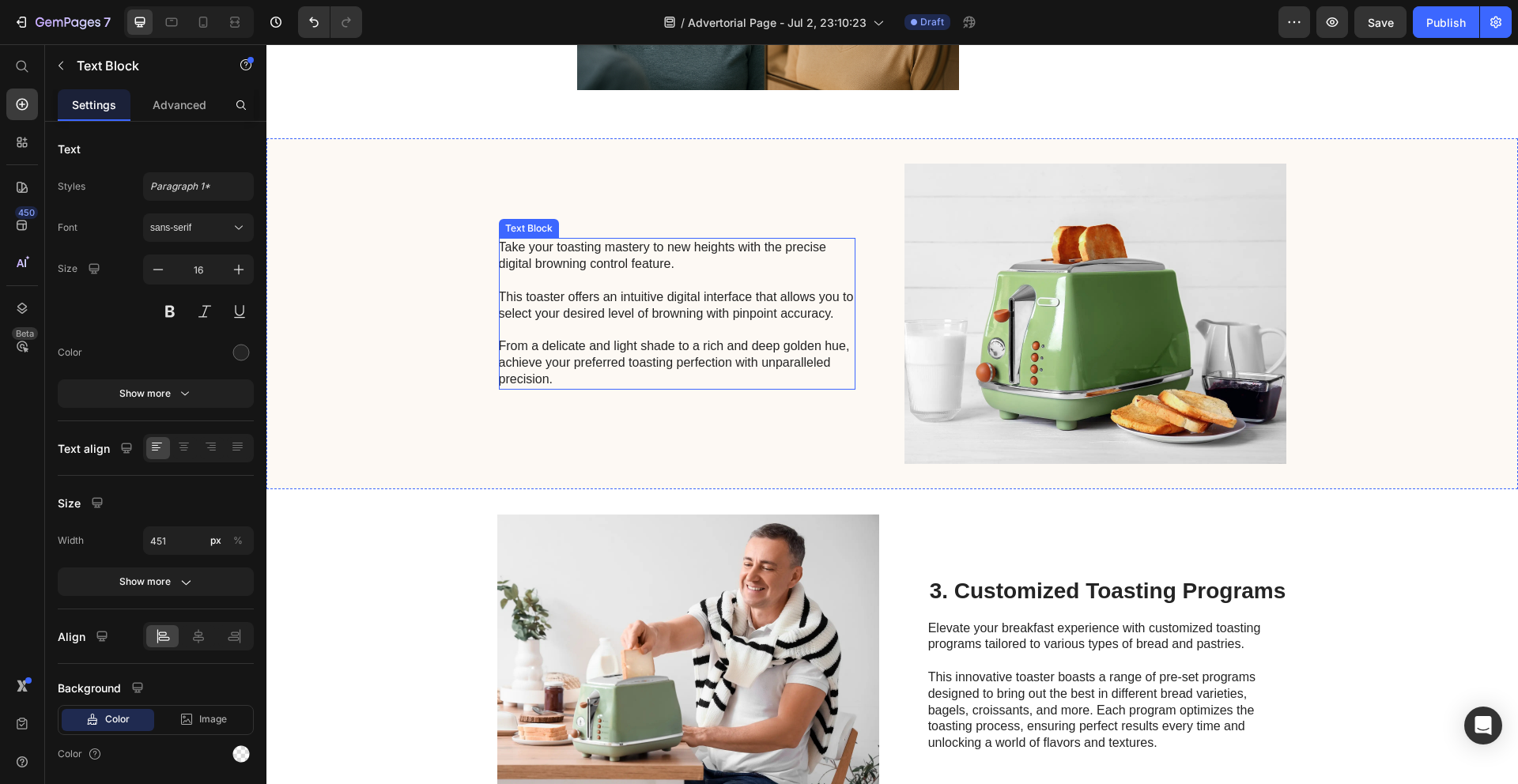 click on "Take your toasting mastery to new heights with the precise digital browning control feature. This toaster offers an intuitive digital interface that allows you to select your desired level of browning with pinpoint accuracy.  From a delicate and light shade to a rich and deep golden hue, achieve your preferred toasting perfection with unparalleled precision." at bounding box center (676, 313) 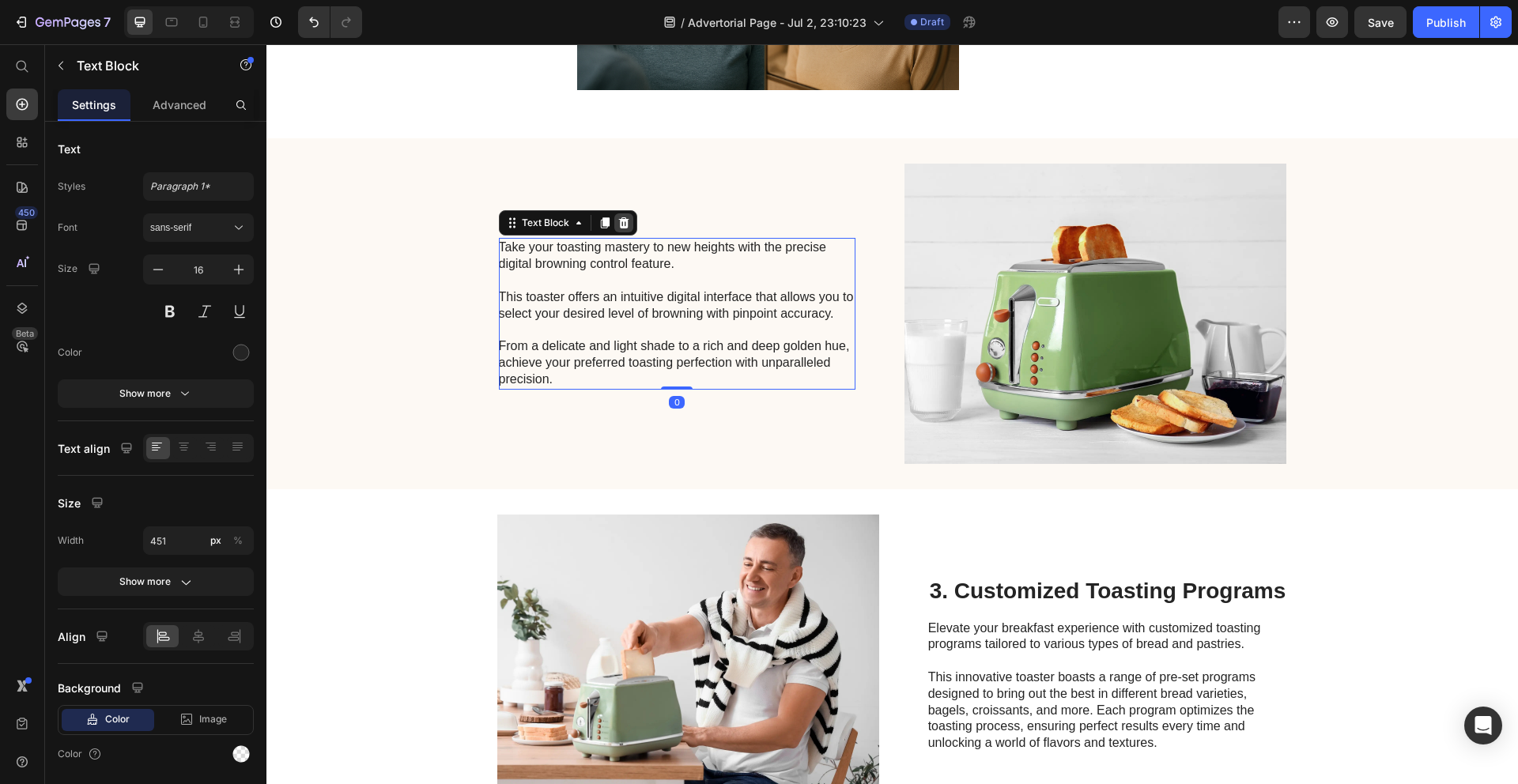 click on "Text Block" at bounding box center [568, 223] 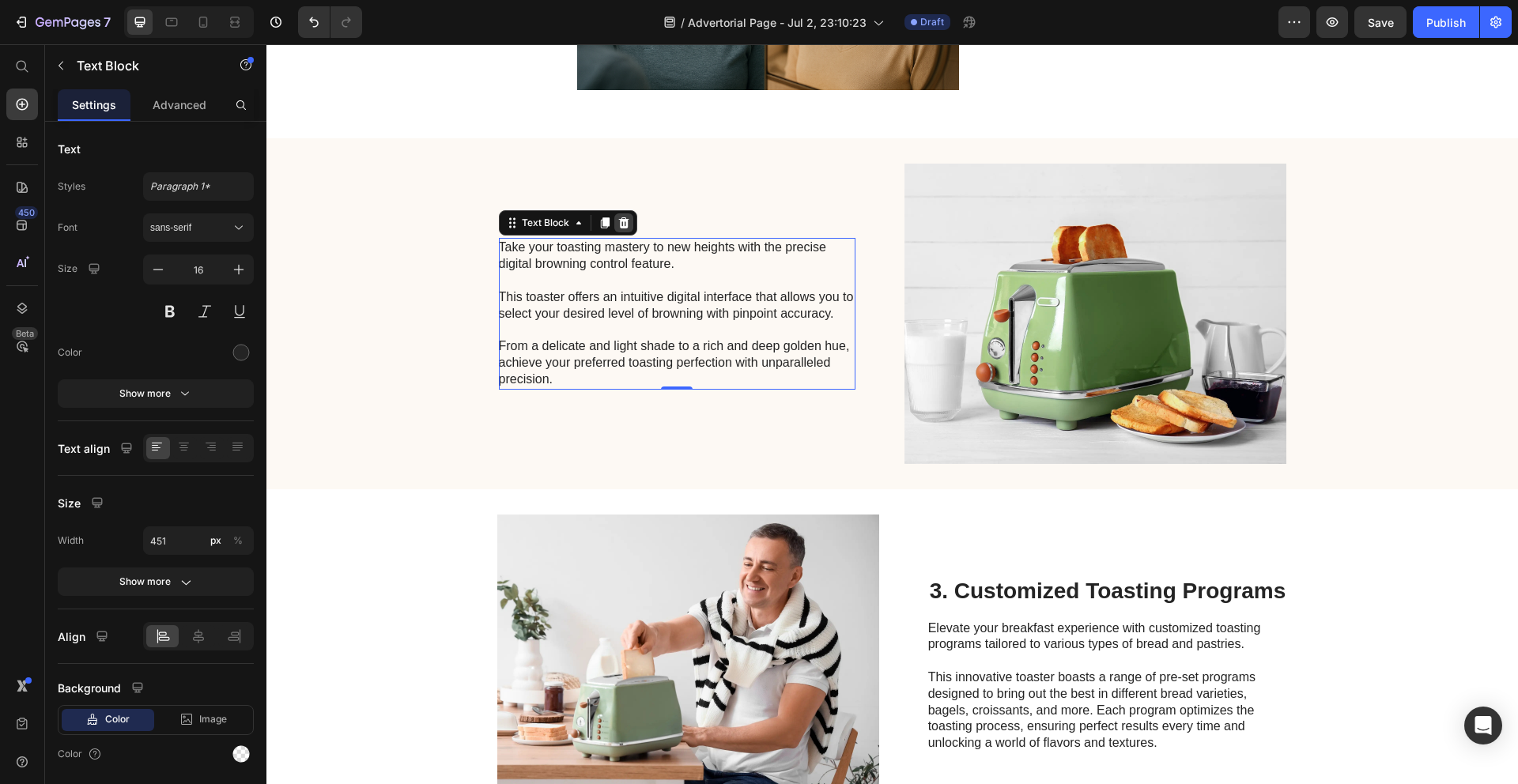 click 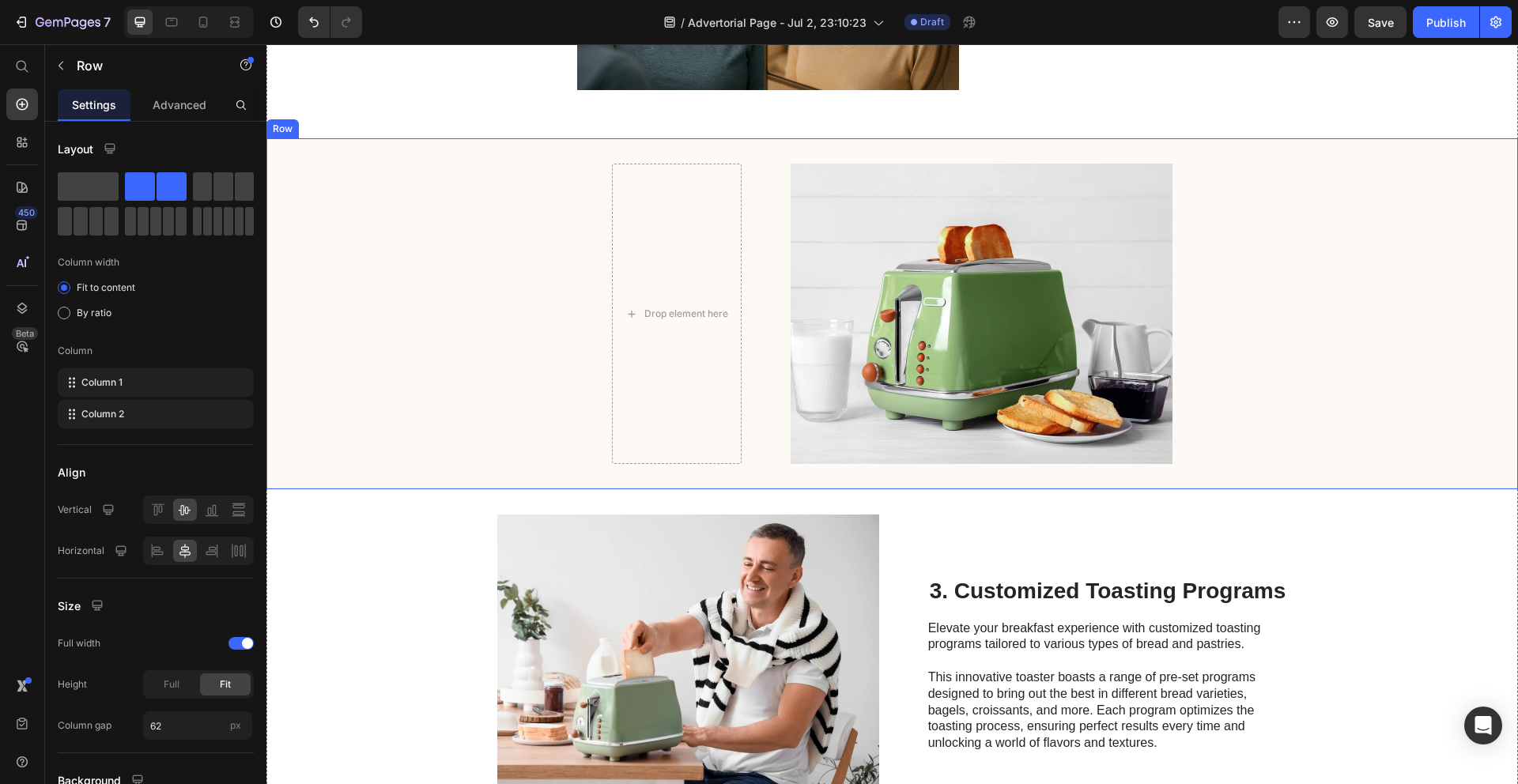 click on "Drop element here Image Row" at bounding box center (892, 314) 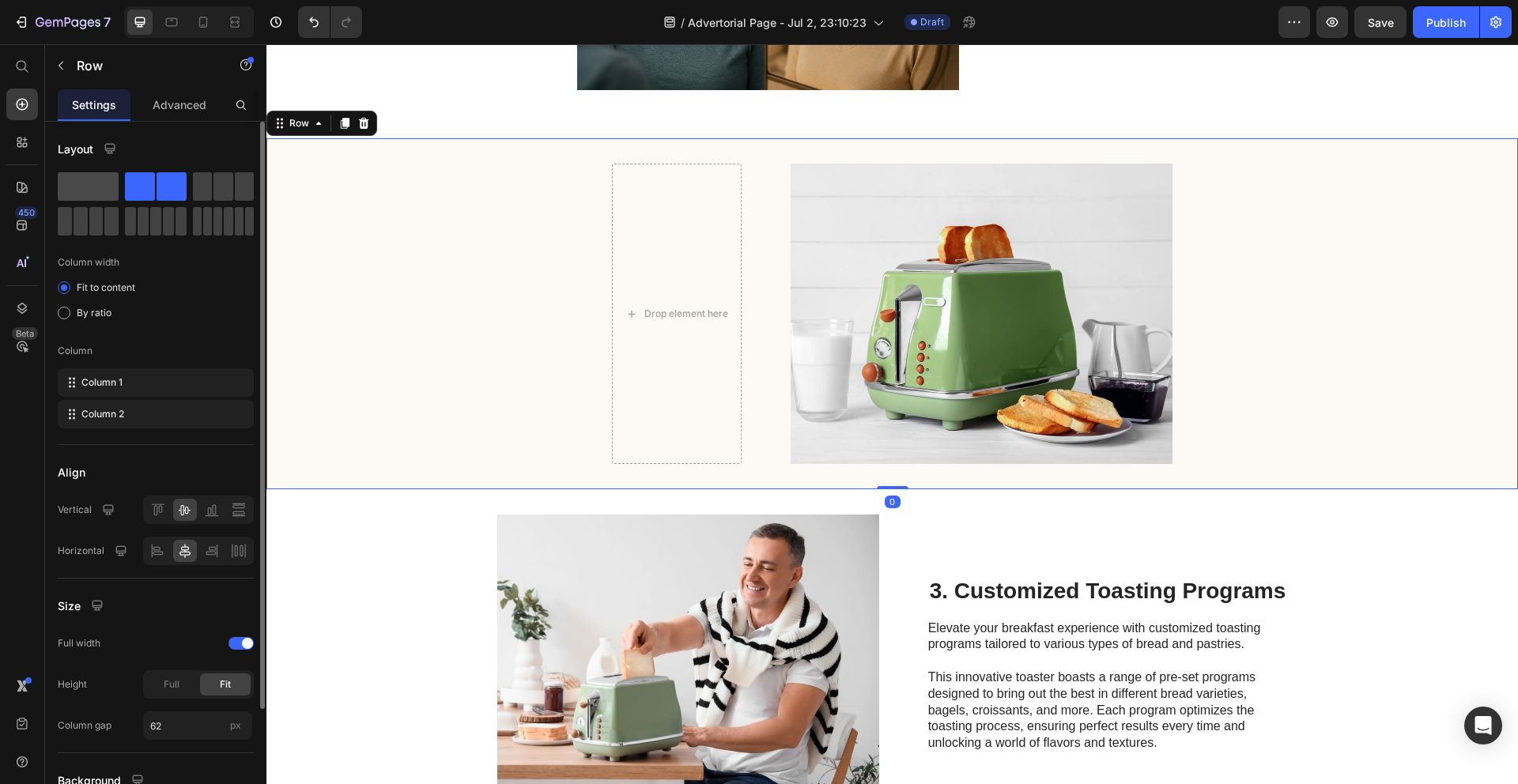 click 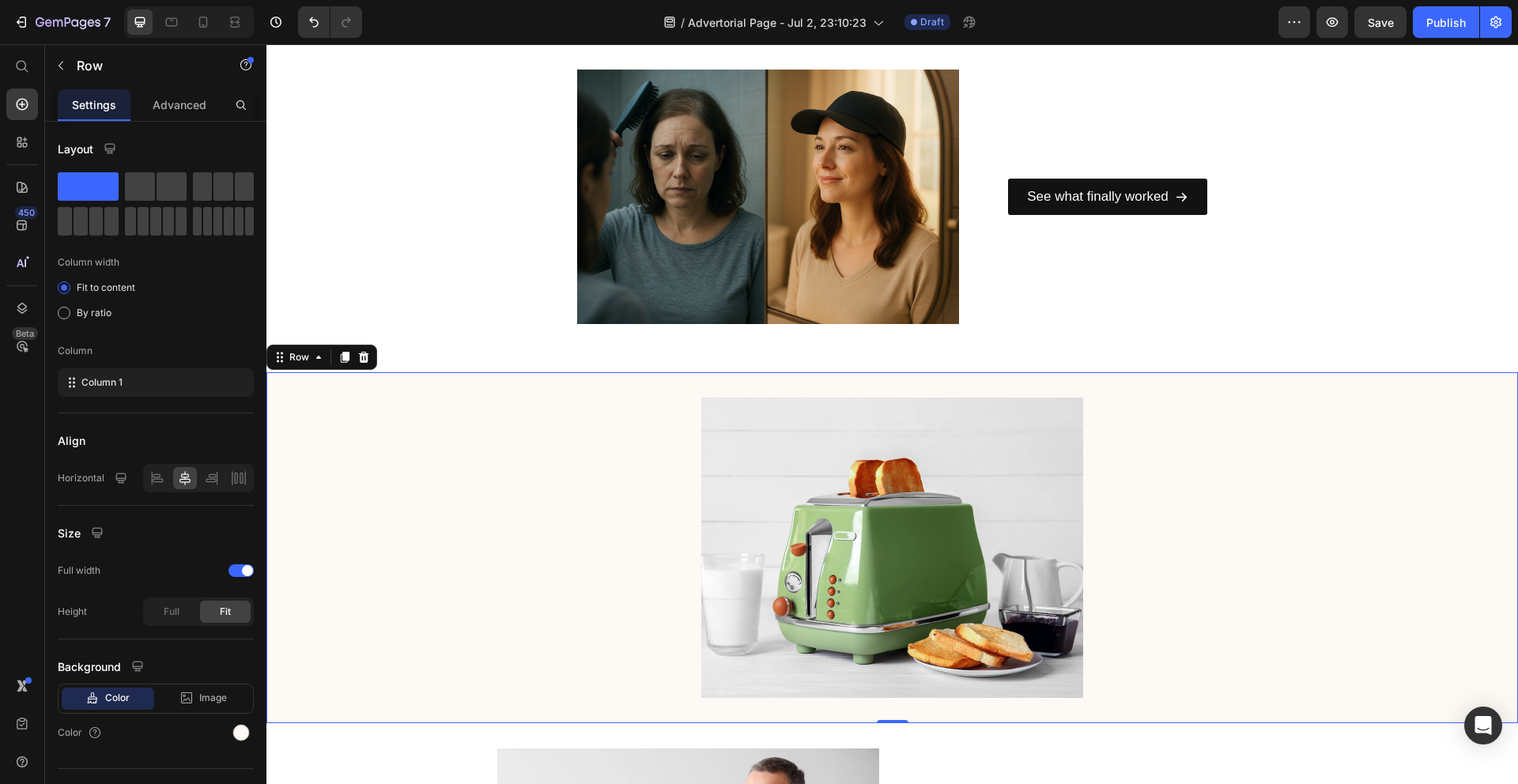 scroll, scrollTop: 498, scrollLeft: 0, axis: vertical 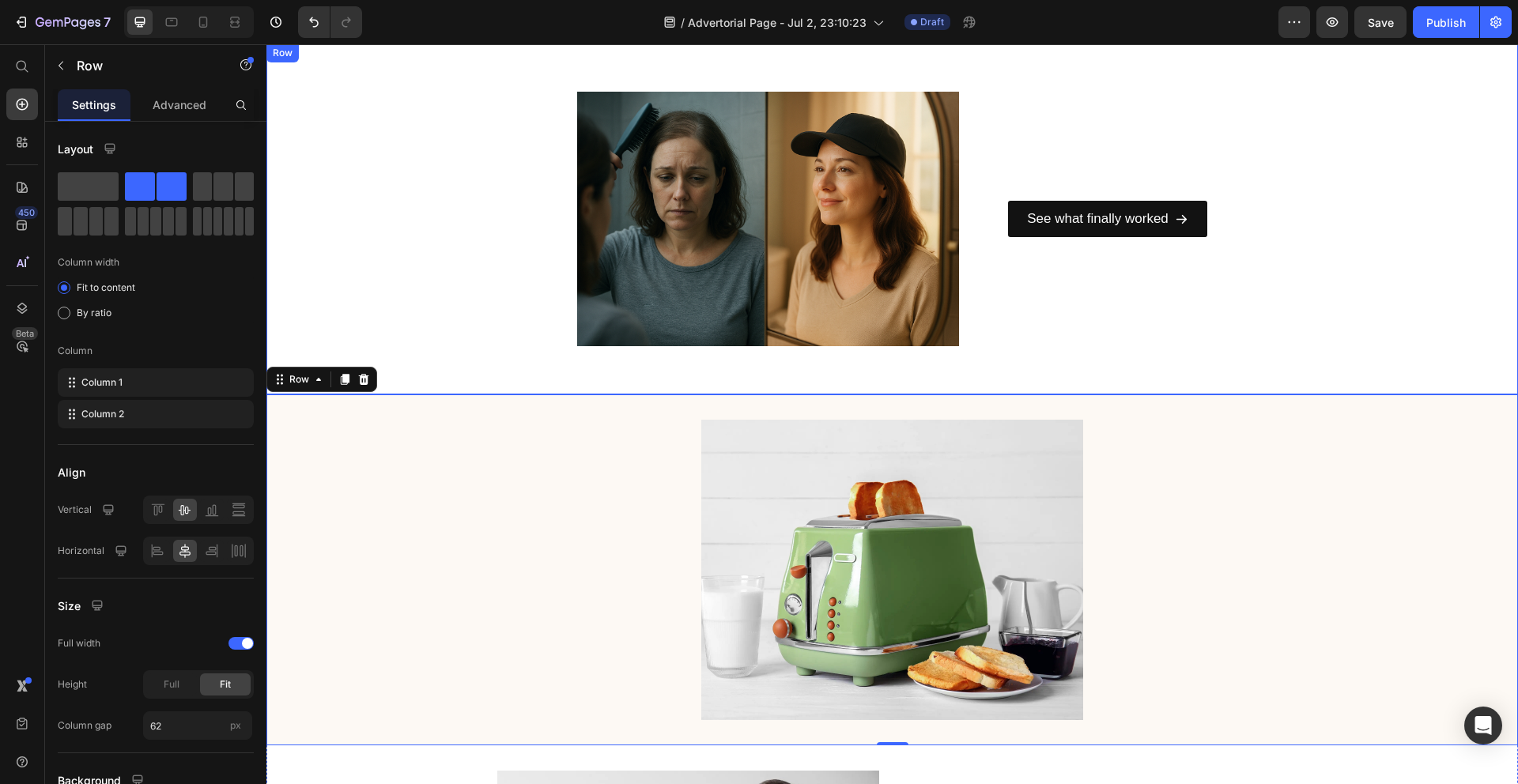 click on "Image
See what finally worked Button Row" at bounding box center [892, 219] 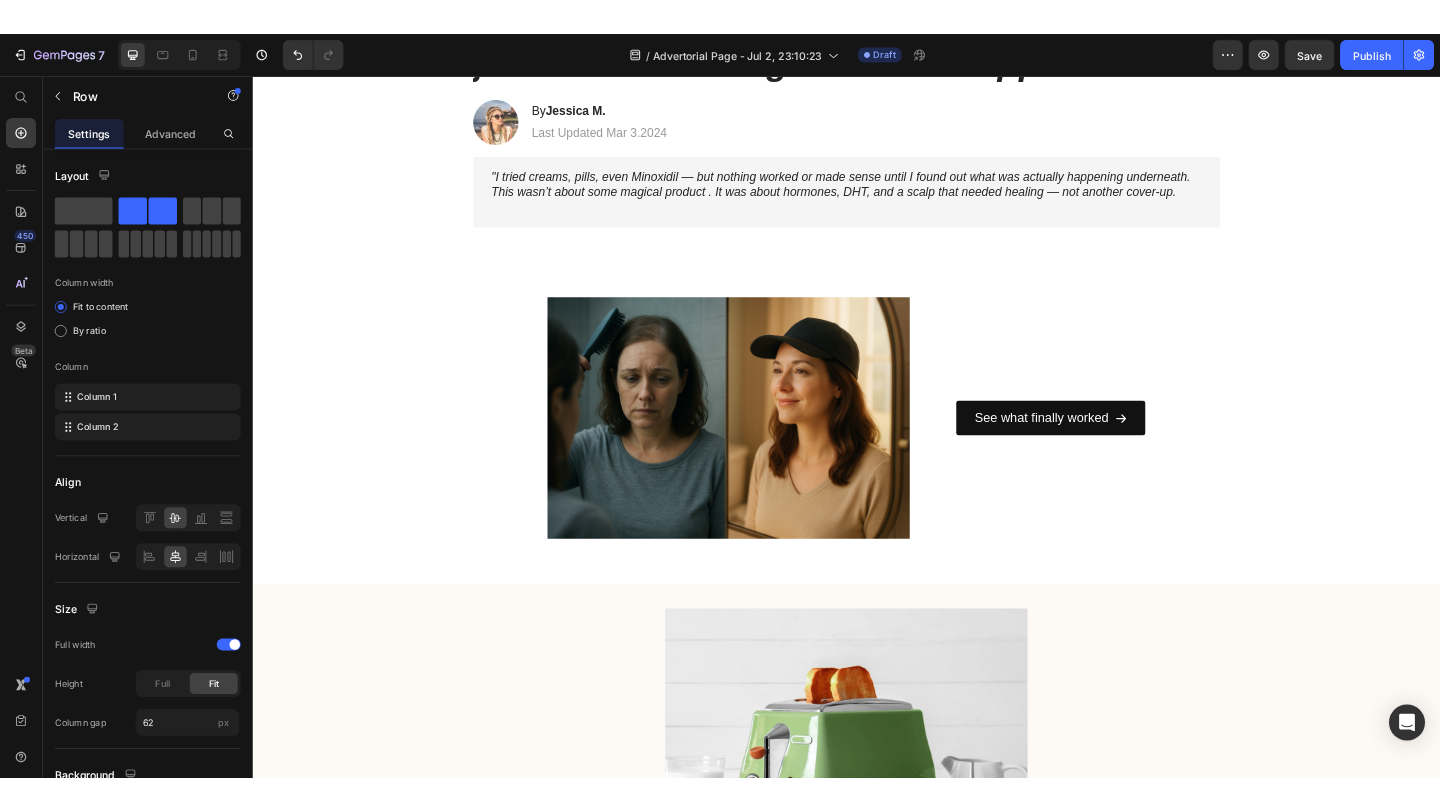 scroll, scrollTop: 391, scrollLeft: 0, axis: vertical 